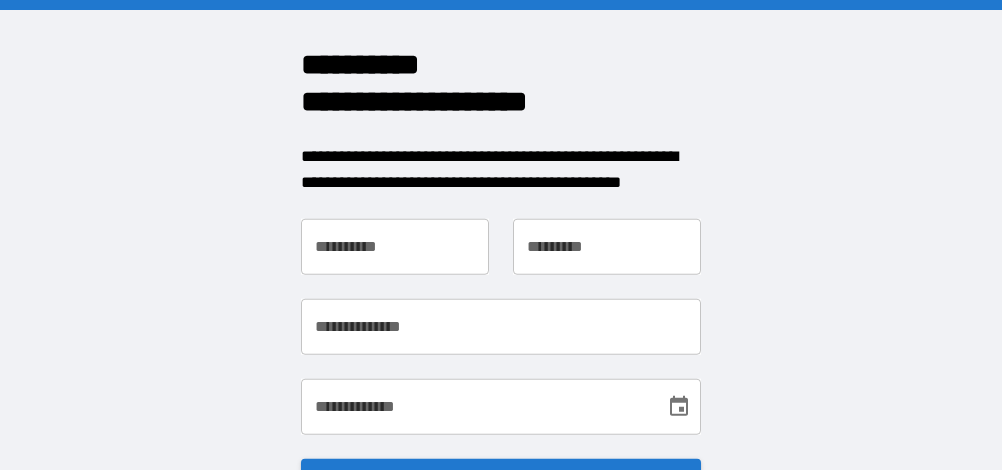 scroll, scrollTop: 0, scrollLeft: 0, axis: both 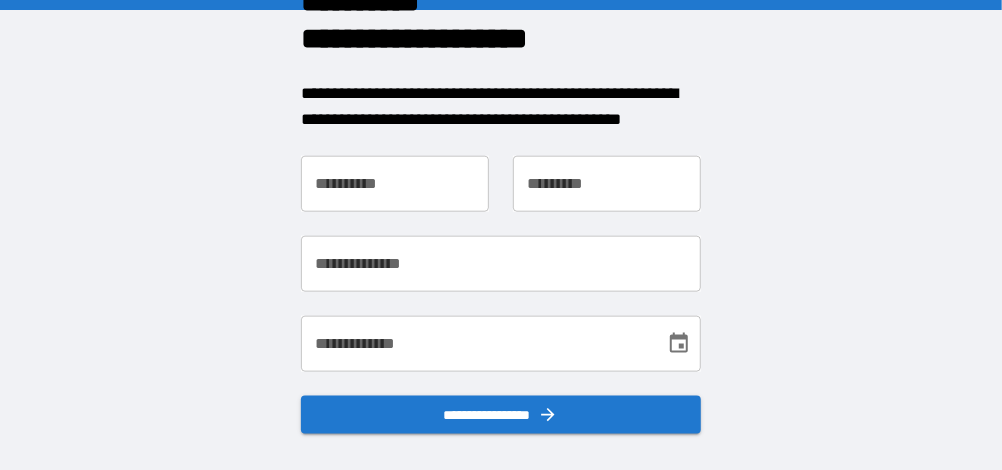 click on "**********" at bounding box center (395, 184) 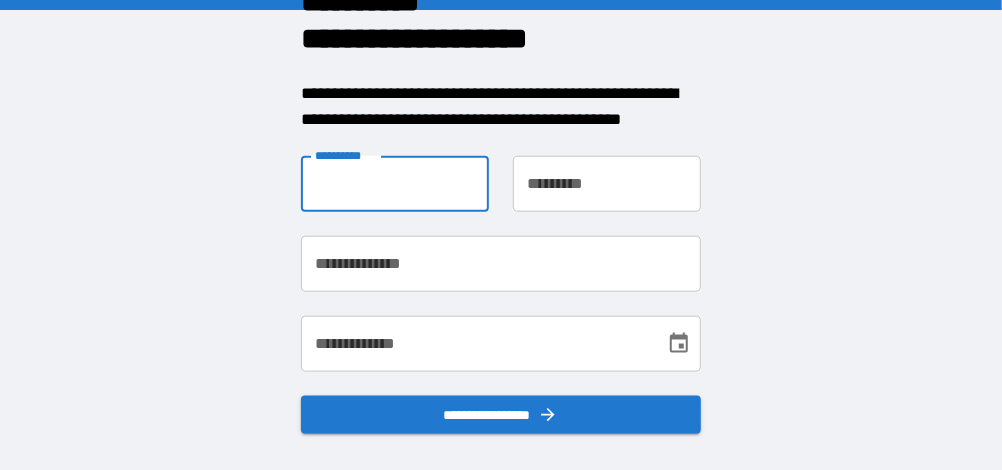 click on "**********" at bounding box center (395, 184) 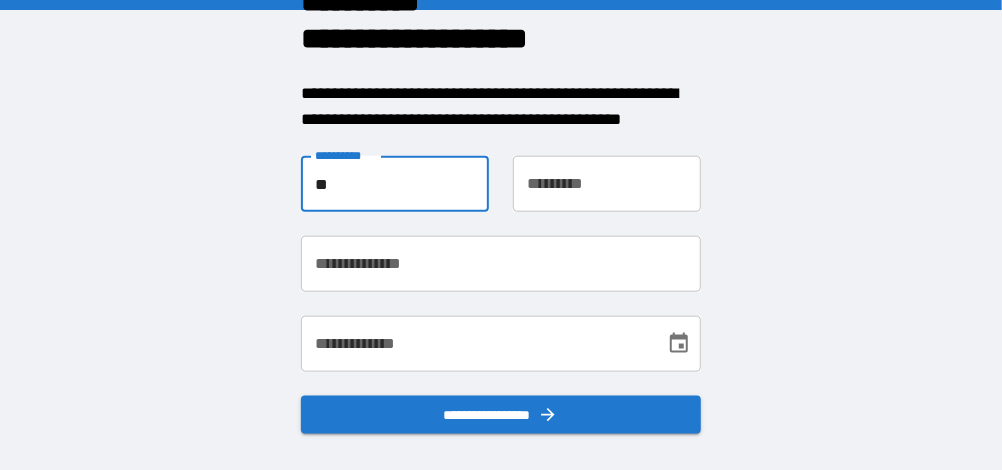 type on "**" 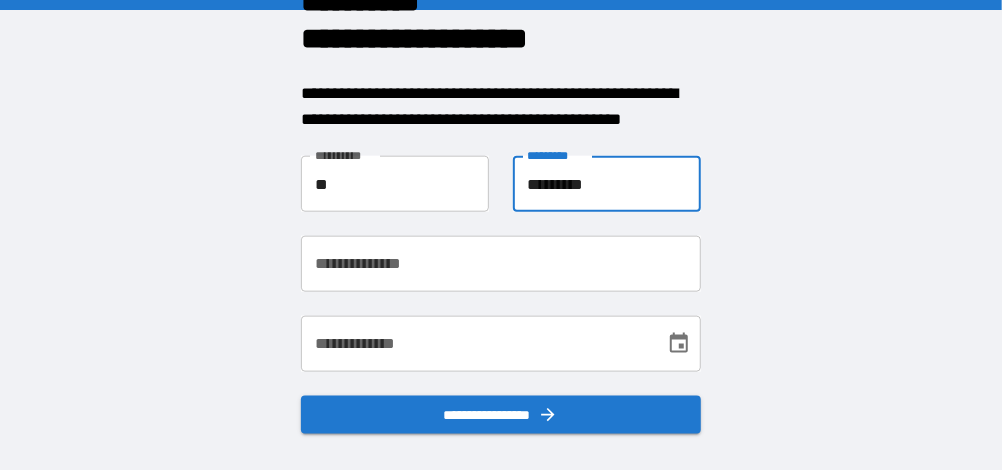 type on "*********" 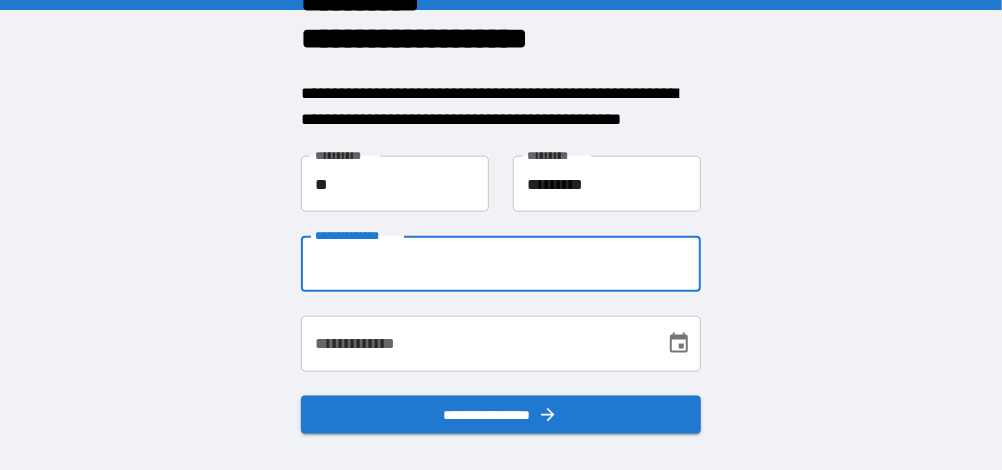 type on "**********" 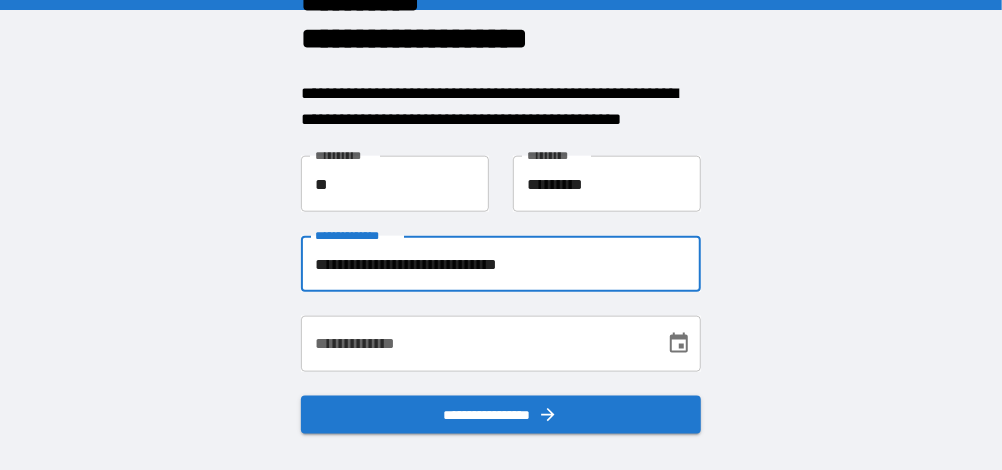 click on "**********" at bounding box center (476, 344) 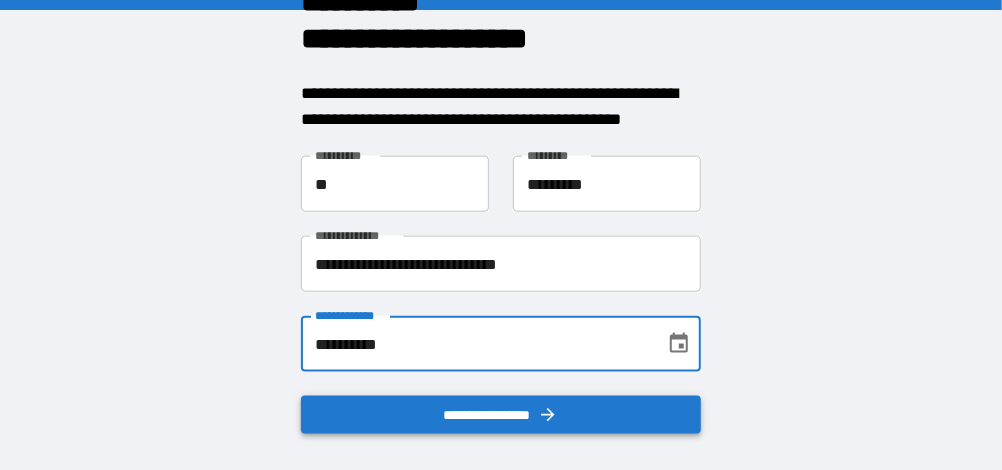 type on "**********" 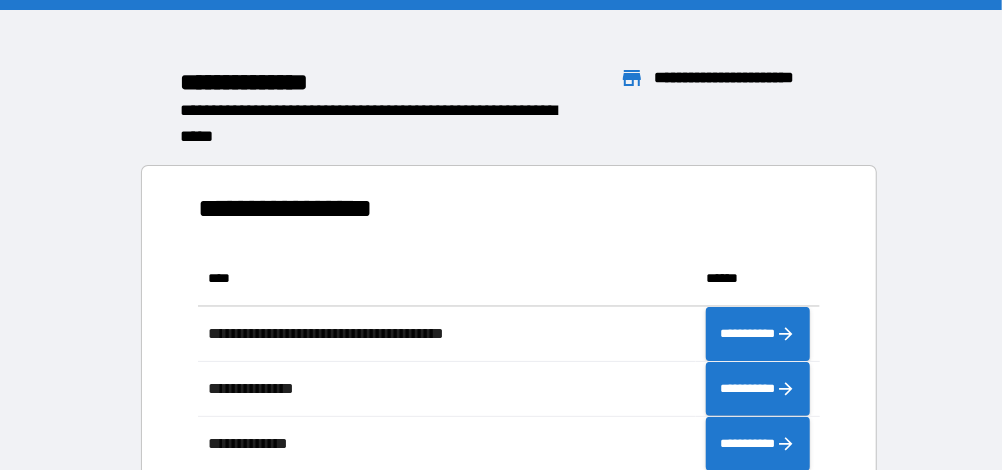 scroll, scrollTop: 0, scrollLeft: 0, axis: both 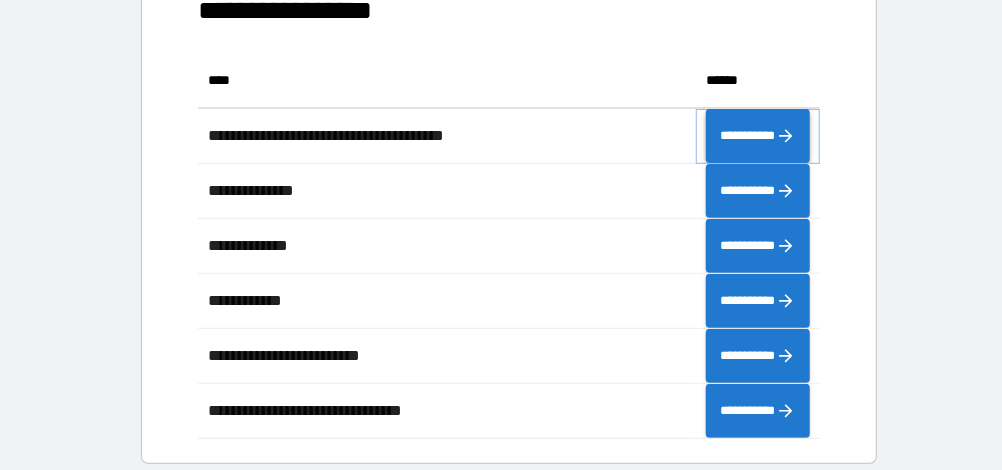 click on "**********" at bounding box center (758, 135) 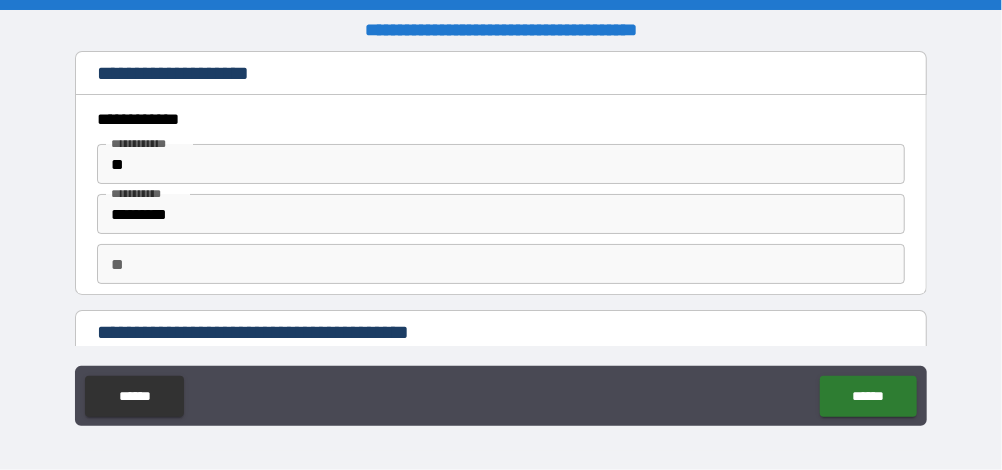 scroll, scrollTop: 385, scrollLeft: 0, axis: vertical 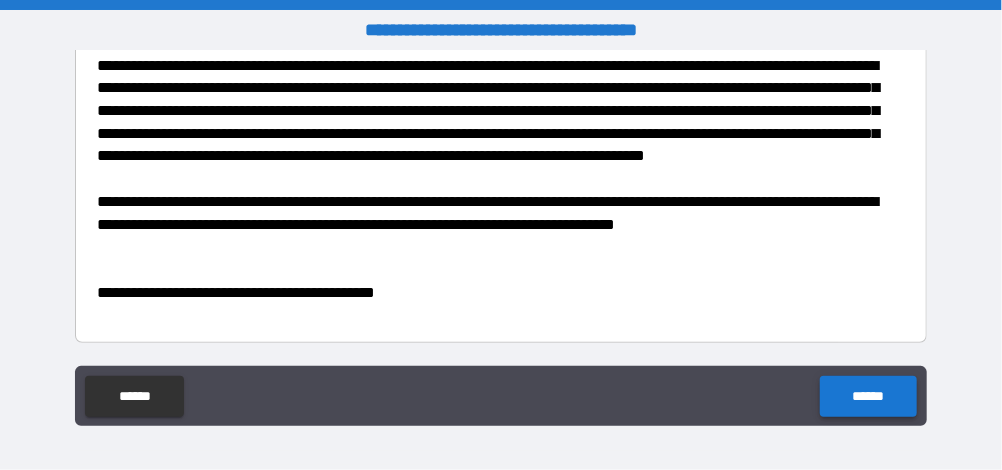 click on "******" at bounding box center [868, 396] 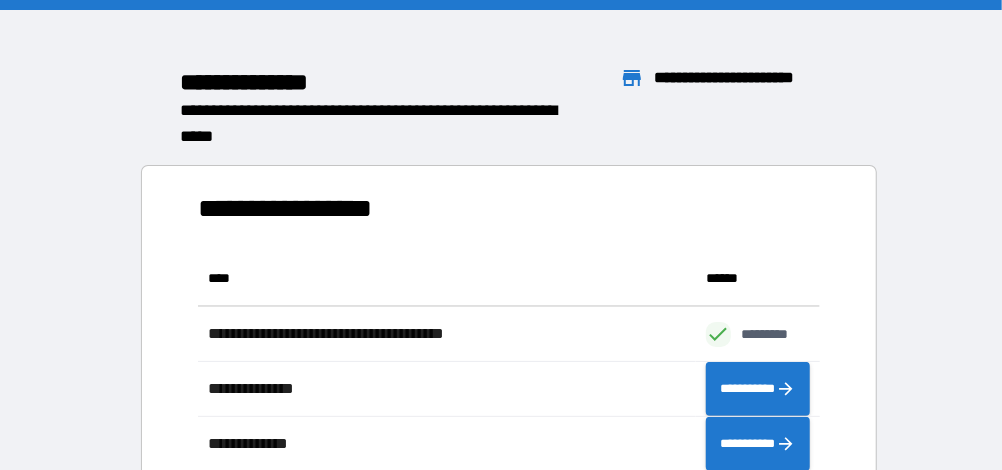 scroll, scrollTop: 0, scrollLeft: 0, axis: both 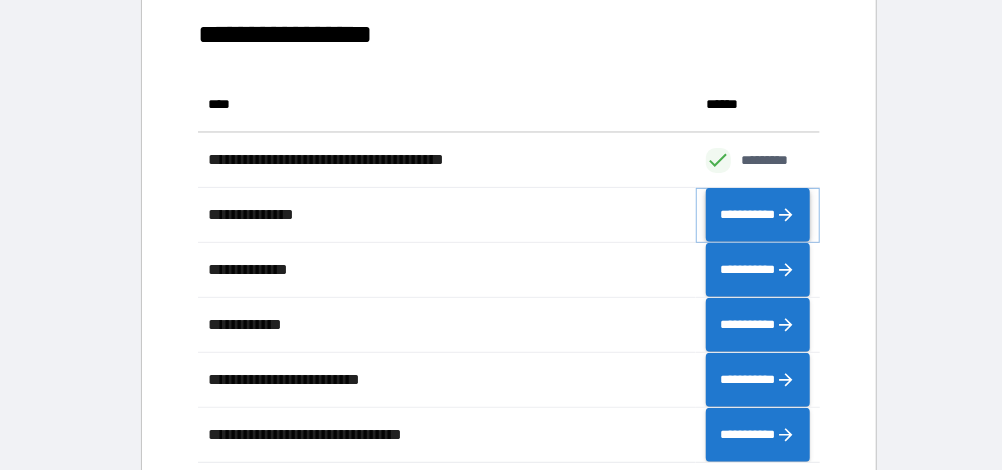click on "**********" at bounding box center [758, 214] 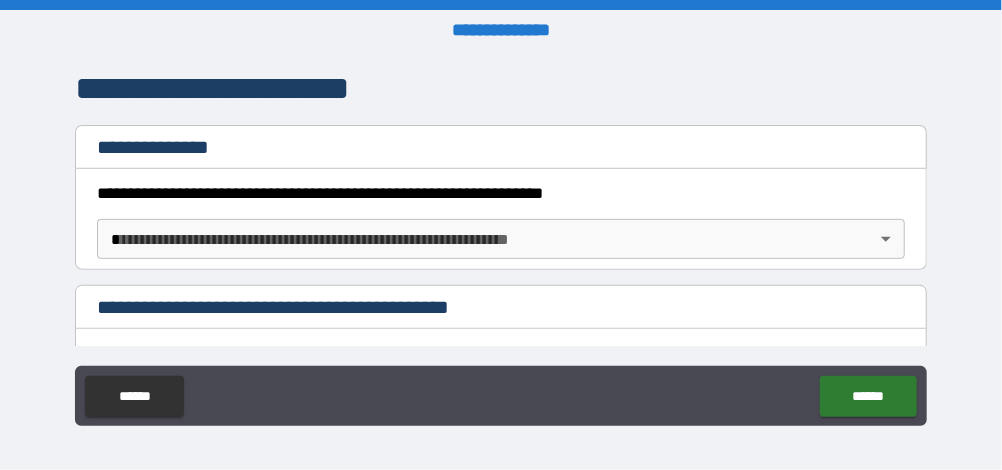 scroll, scrollTop: 265, scrollLeft: 0, axis: vertical 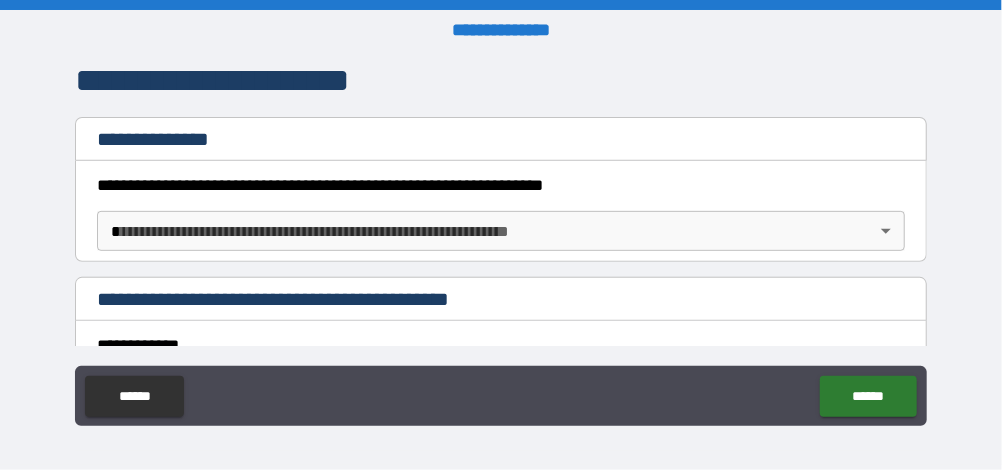 click on "**********" at bounding box center (501, 235) 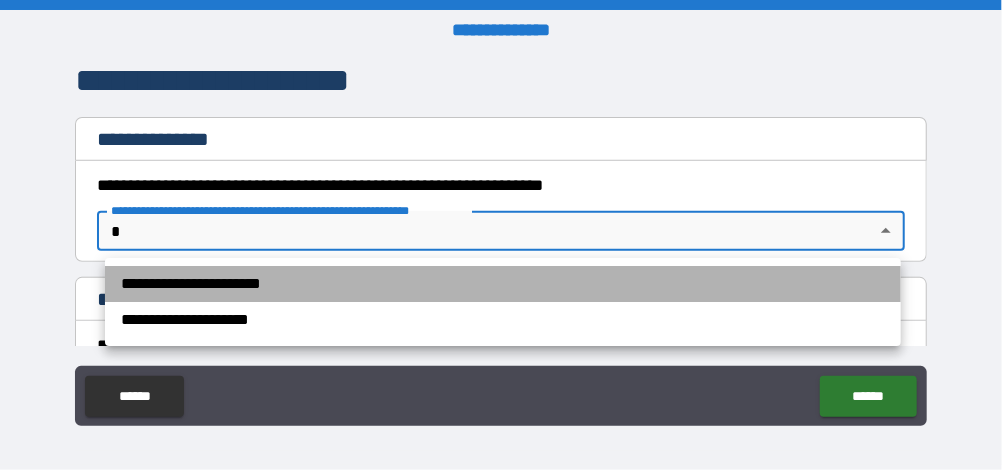 click on "**********" at bounding box center (503, 284) 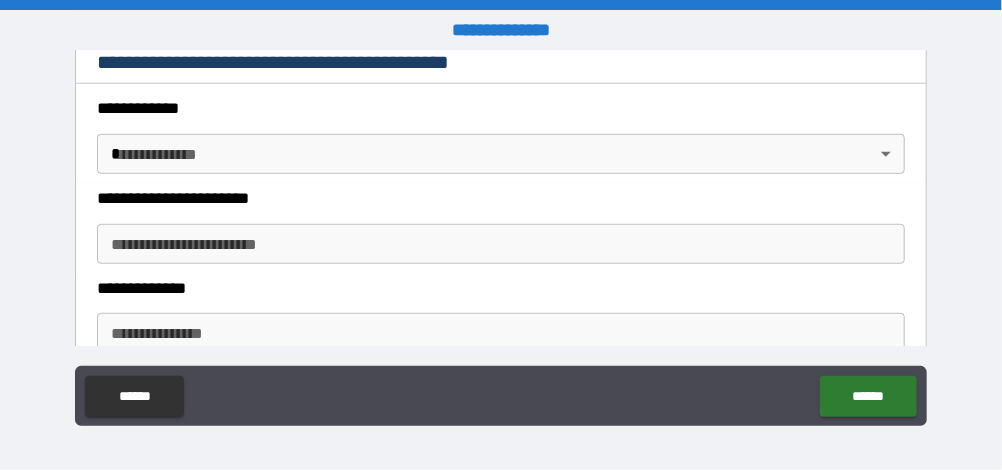 scroll, scrollTop: 503, scrollLeft: 0, axis: vertical 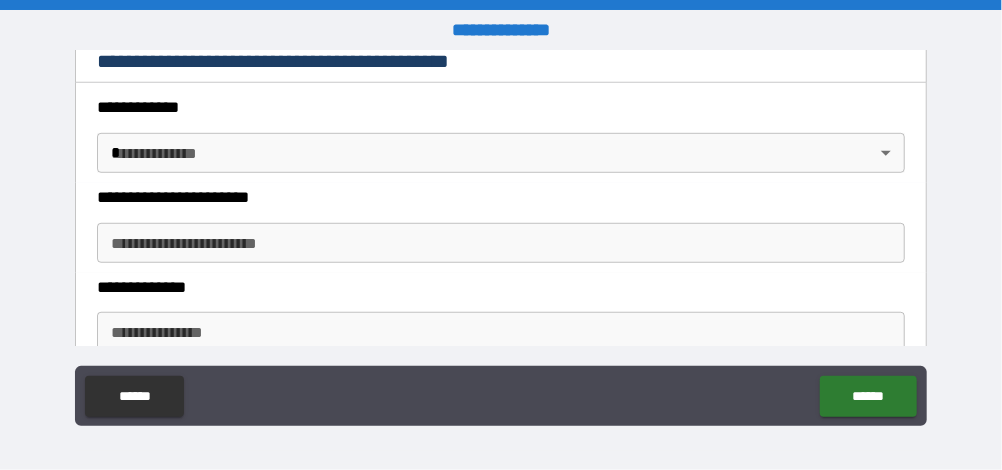 click on "**********" at bounding box center [501, 235] 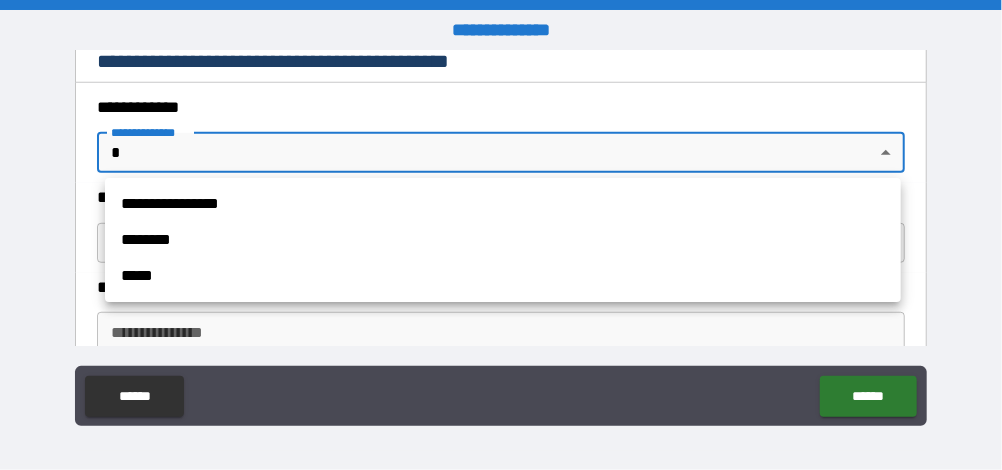 click on "********" at bounding box center (503, 240) 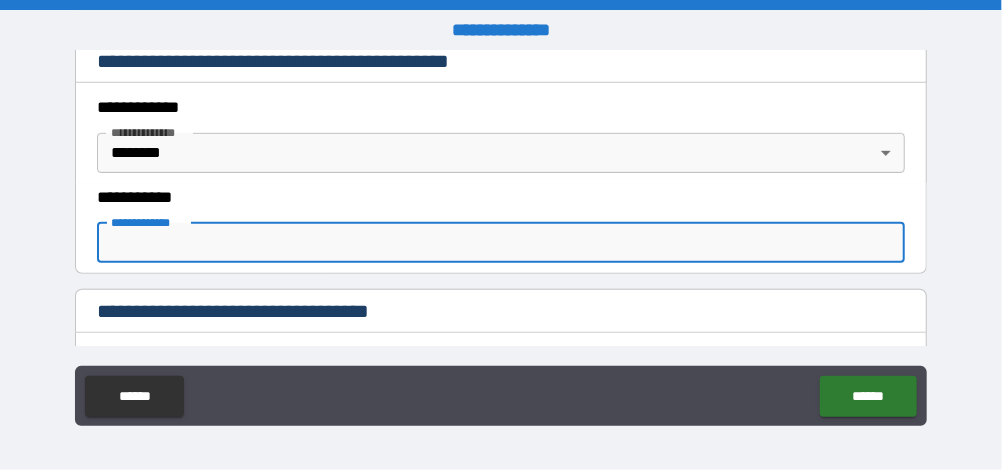 click on "**********" at bounding box center (500, 243) 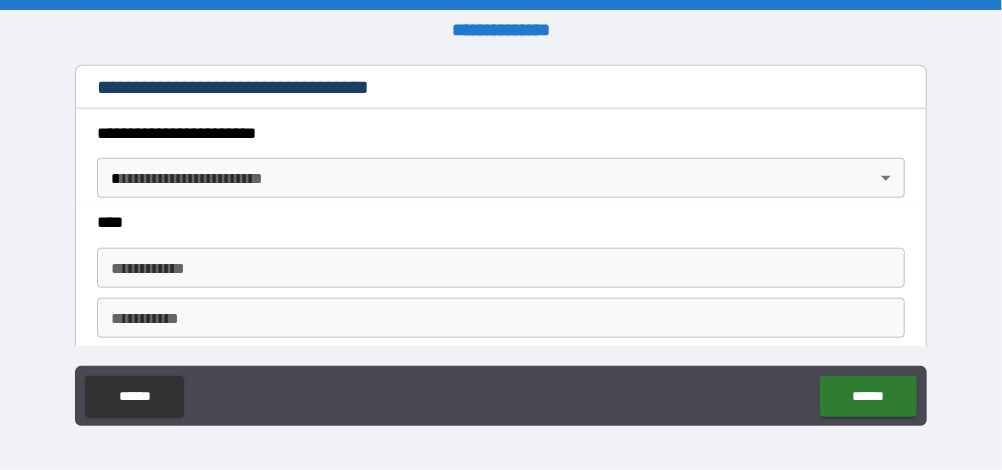 scroll, scrollTop: 728, scrollLeft: 0, axis: vertical 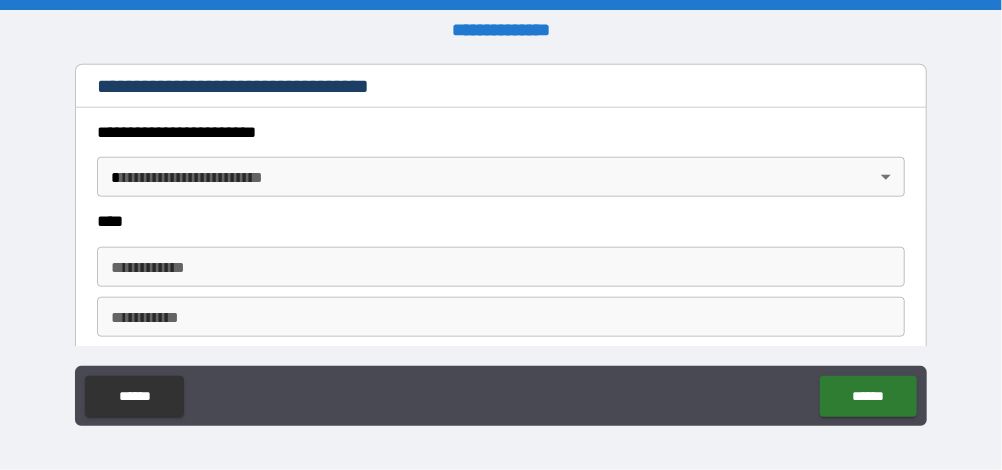 type on "*********" 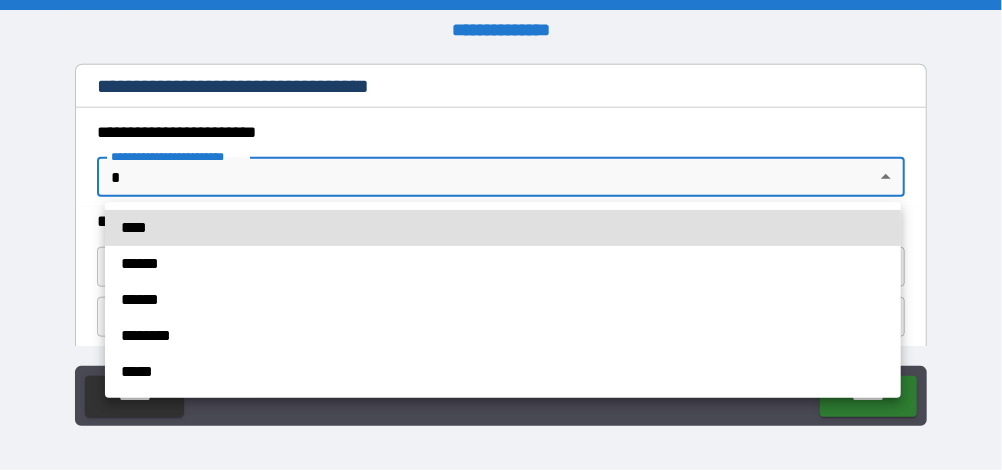 click on "******" at bounding box center [503, 264] 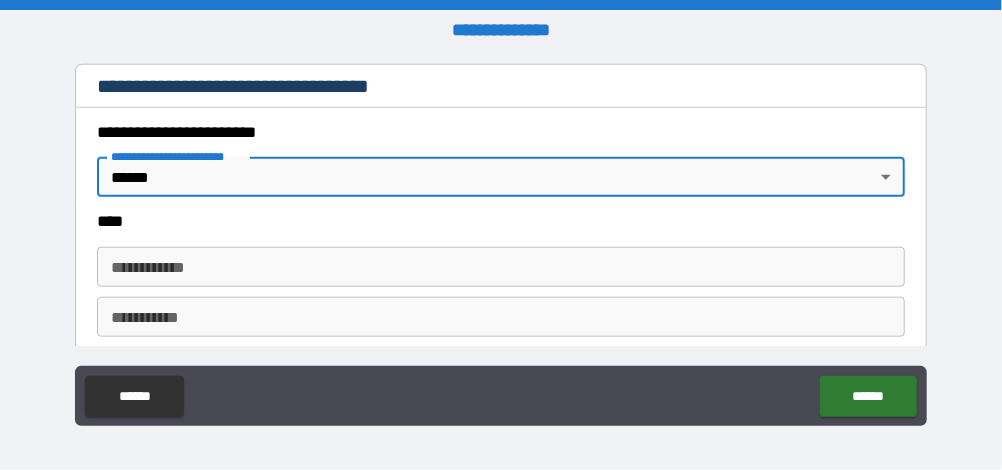 click on "**********" at bounding box center [500, 267] 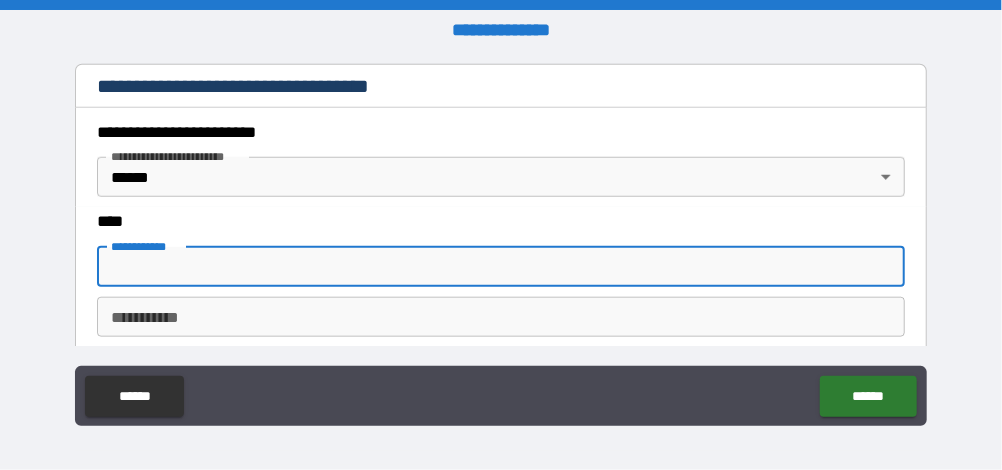 type on "*********" 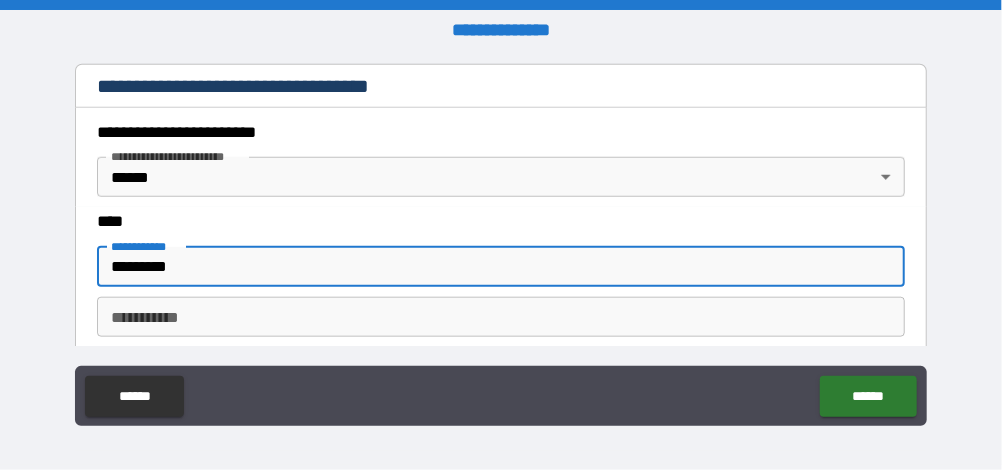 type on "**********" 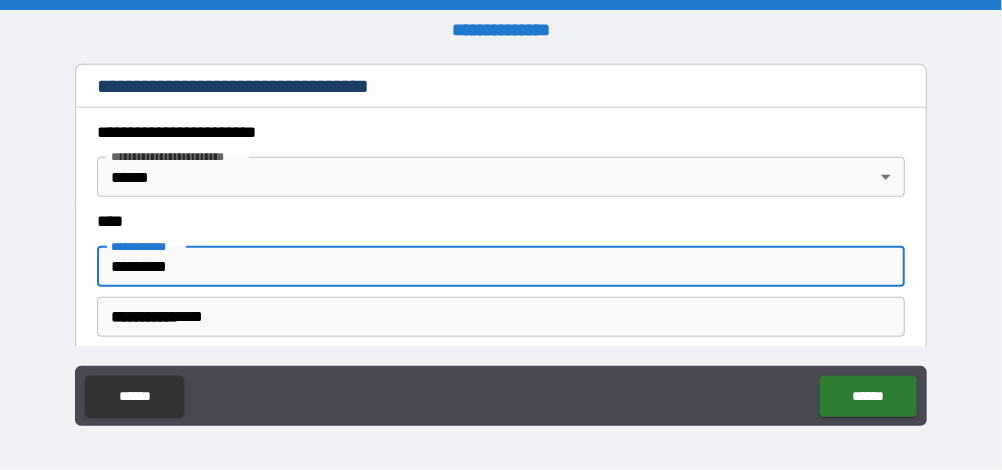 type on "**********" 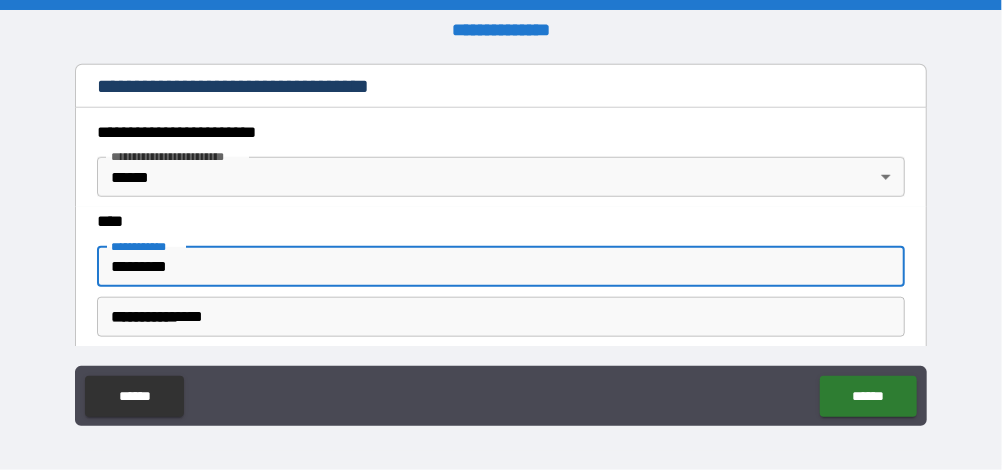 type on "*****" 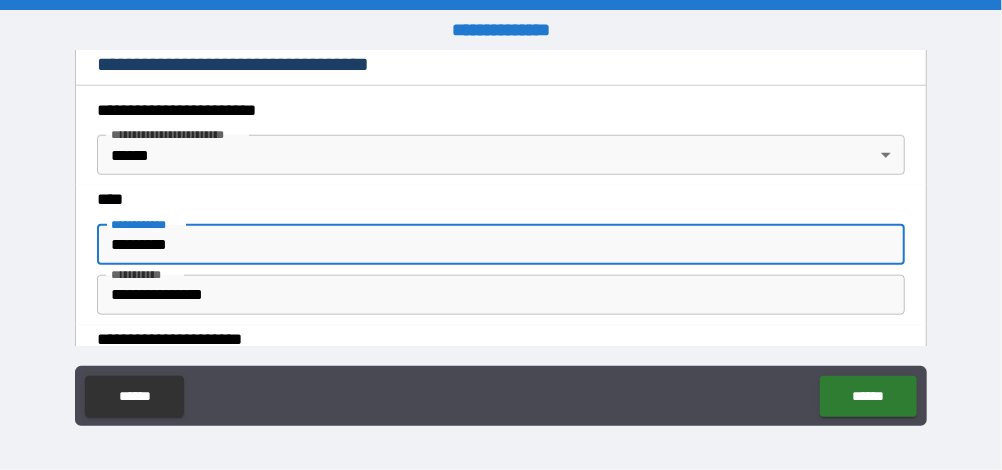 scroll, scrollTop: 756, scrollLeft: 0, axis: vertical 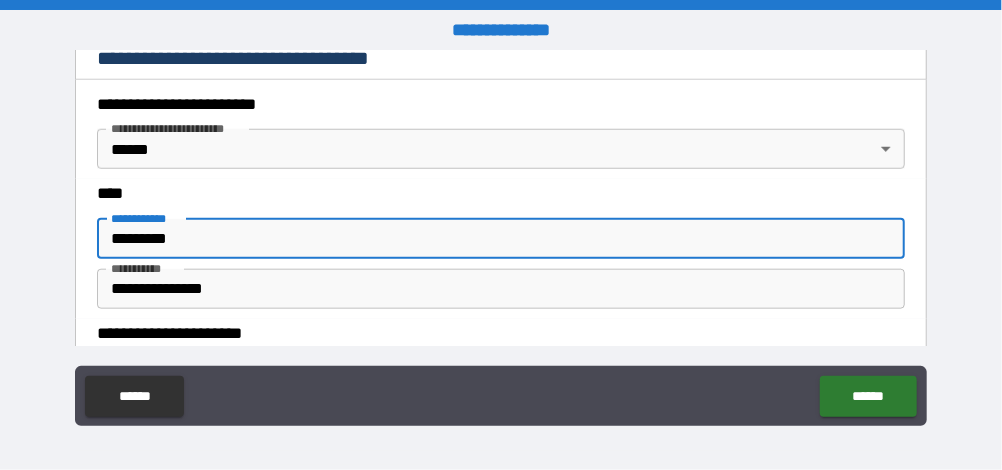 click on "**********" at bounding box center [501, 235] 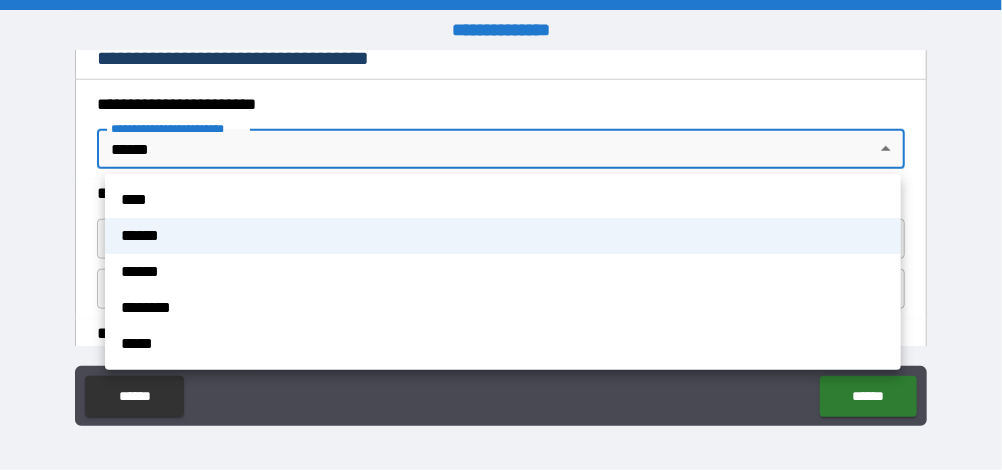click on "****" at bounding box center [503, 200] 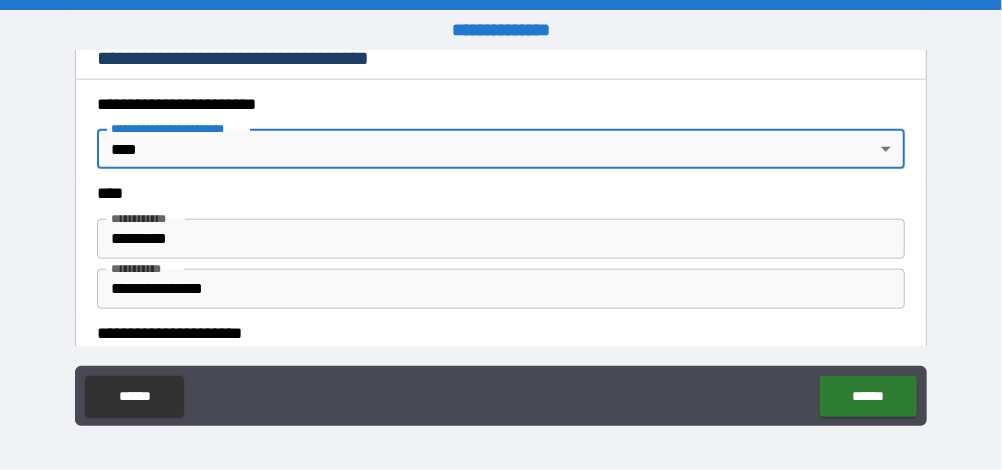 click on "*********" at bounding box center [500, 239] 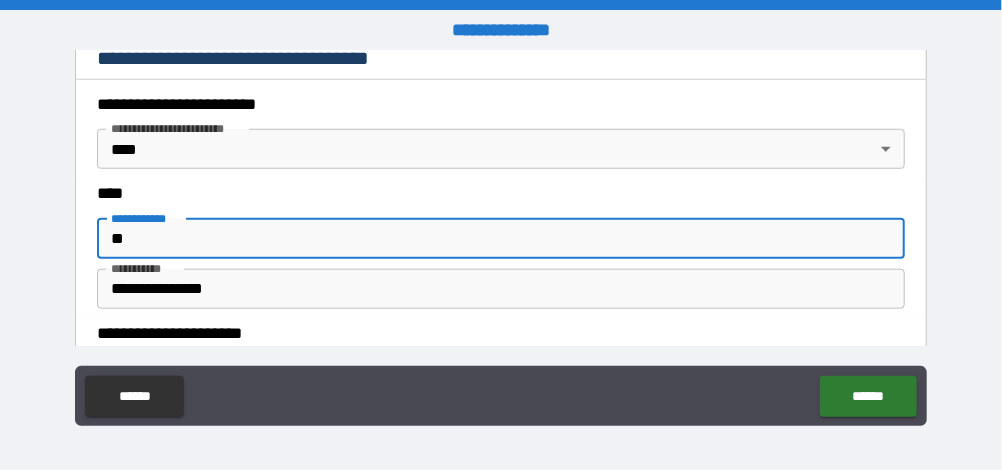 type on "*" 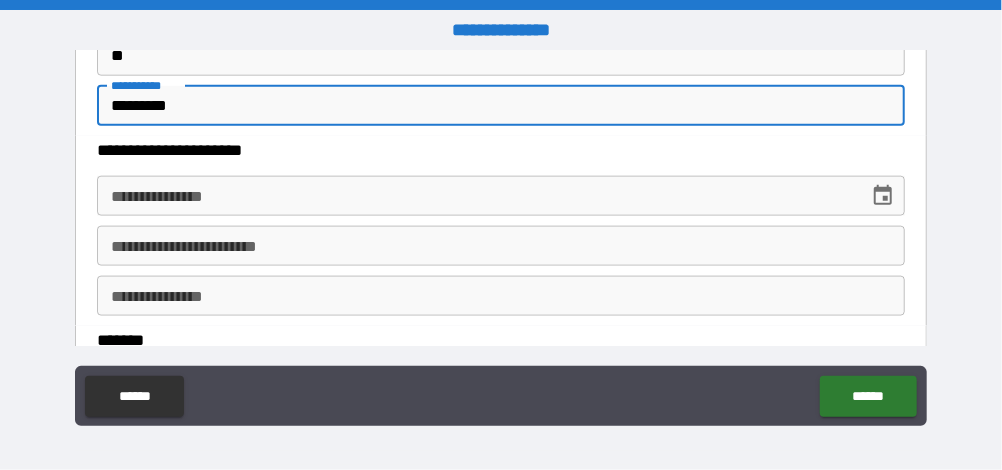 scroll, scrollTop: 989, scrollLeft: 0, axis: vertical 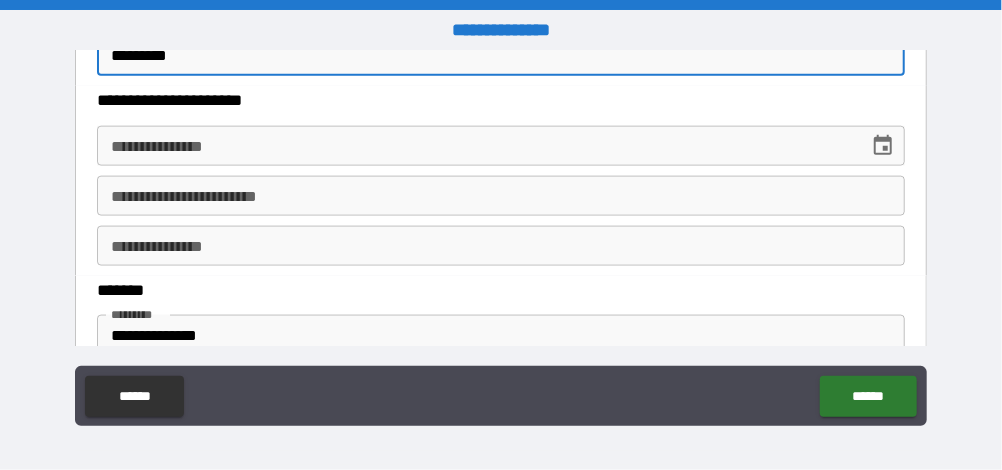 type on "*********" 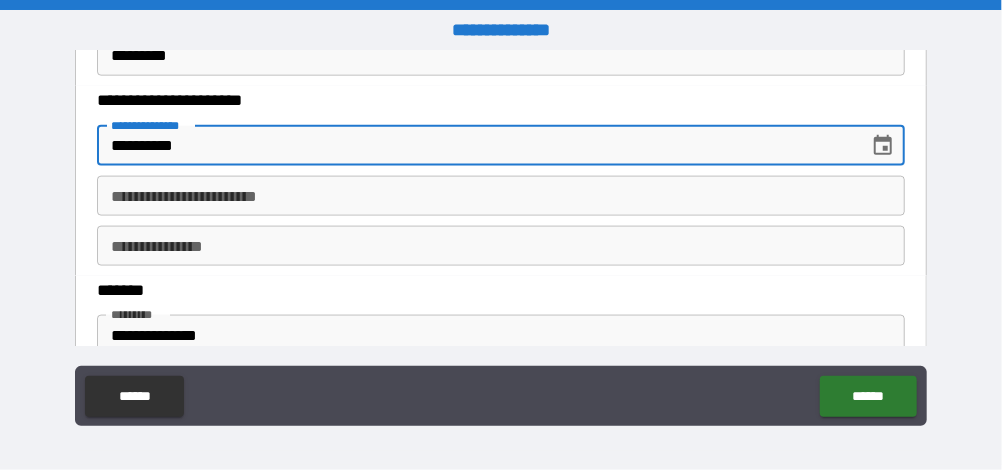 type on "**********" 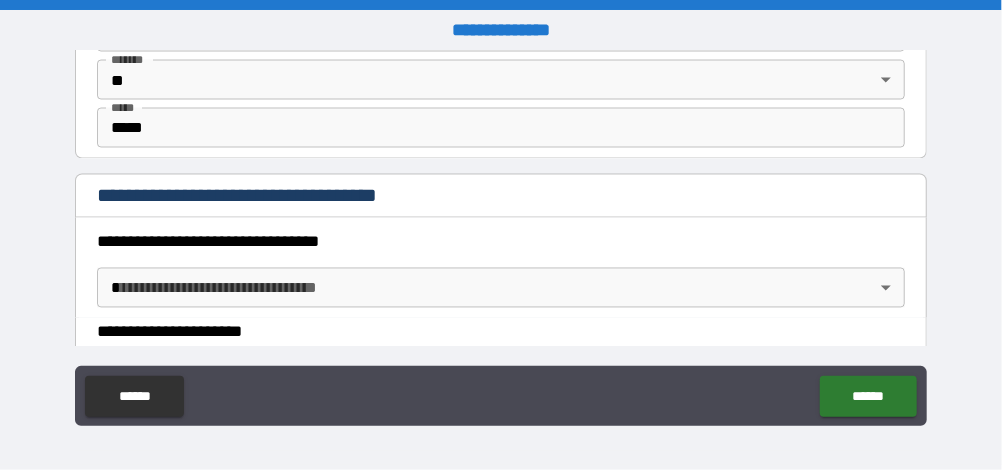 scroll, scrollTop: 1397, scrollLeft: 0, axis: vertical 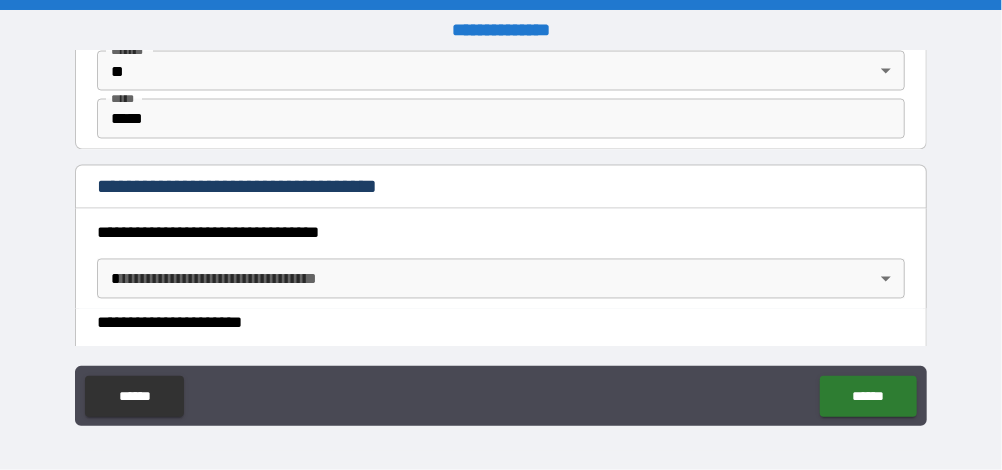 type on "**********" 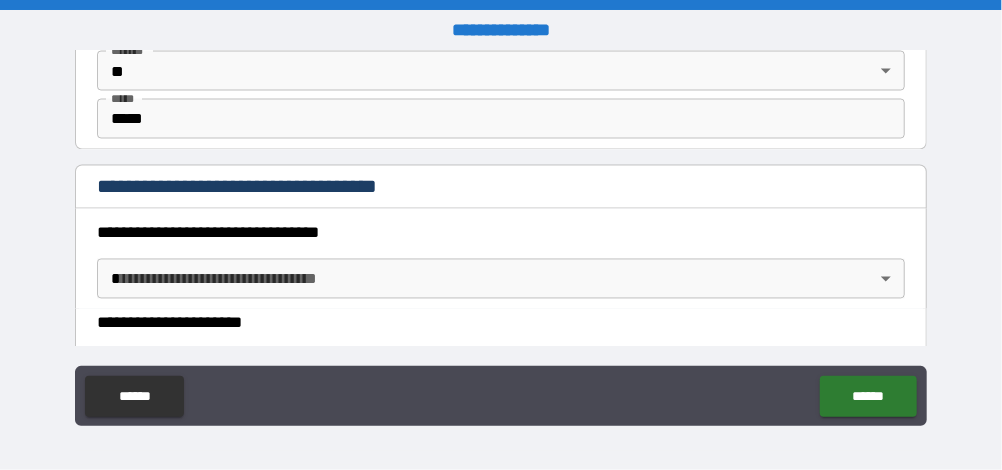 click on "**********" at bounding box center [501, 235] 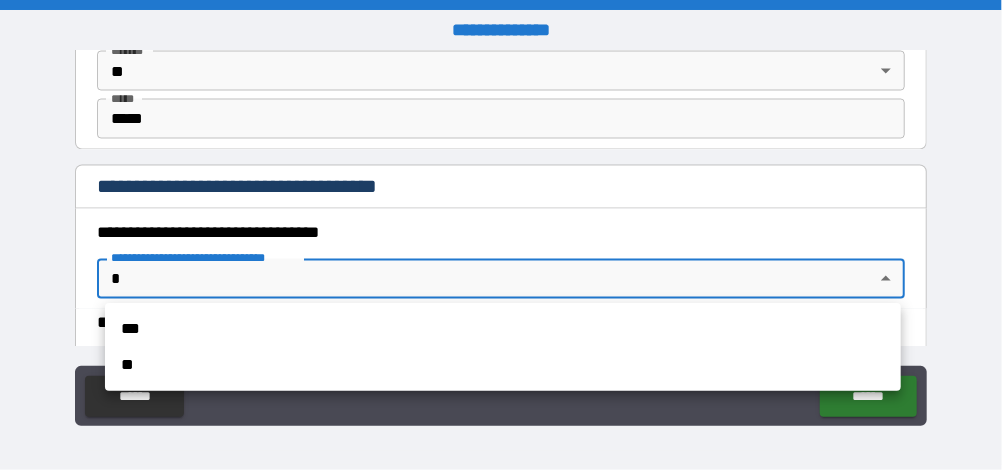 click on "**" at bounding box center [503, 365] 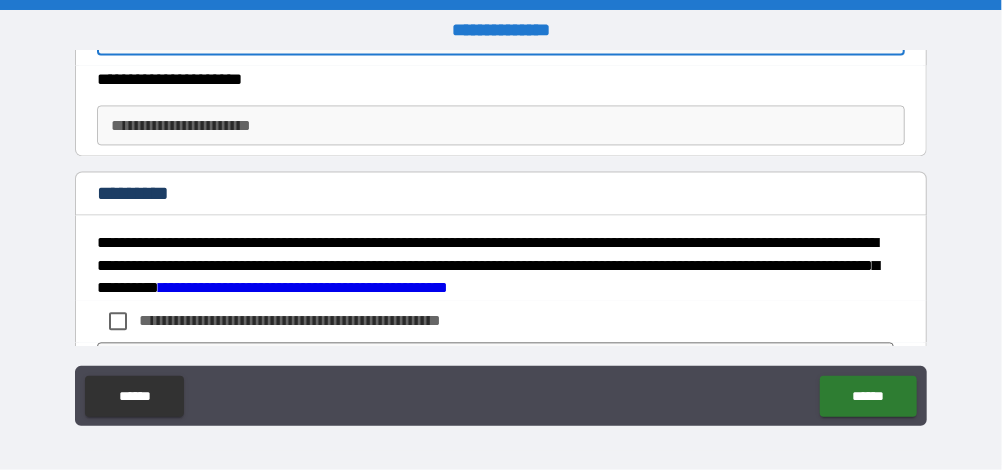 scroll, scrollTop: 1654, scrollLeft: 0, axis: vertical 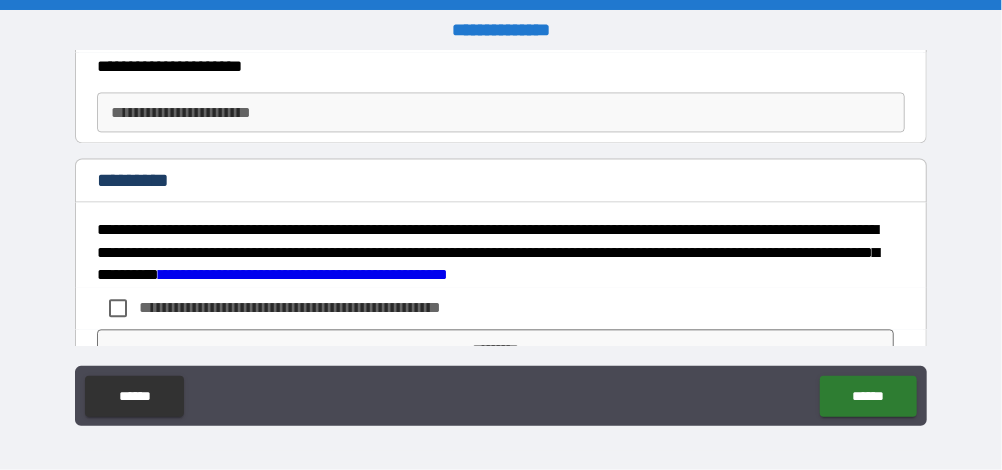 click on "**********" at bounding box center (500, 112) 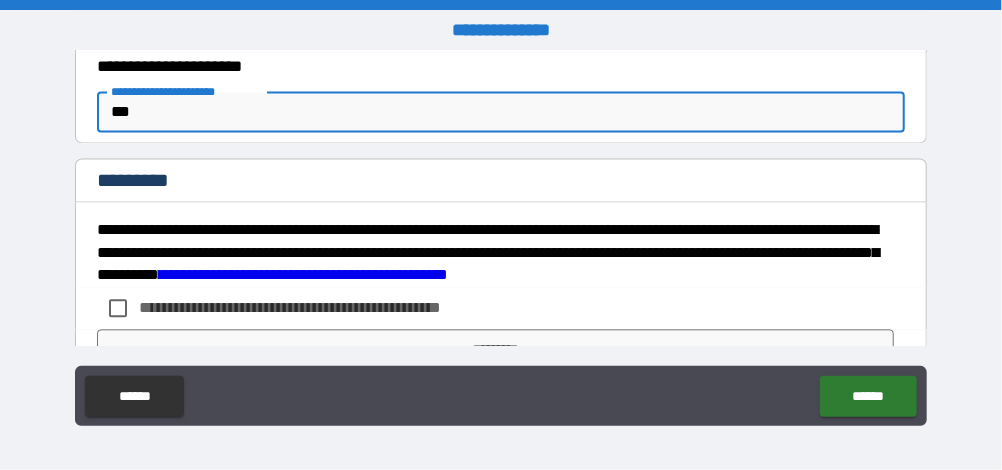 type on "***" 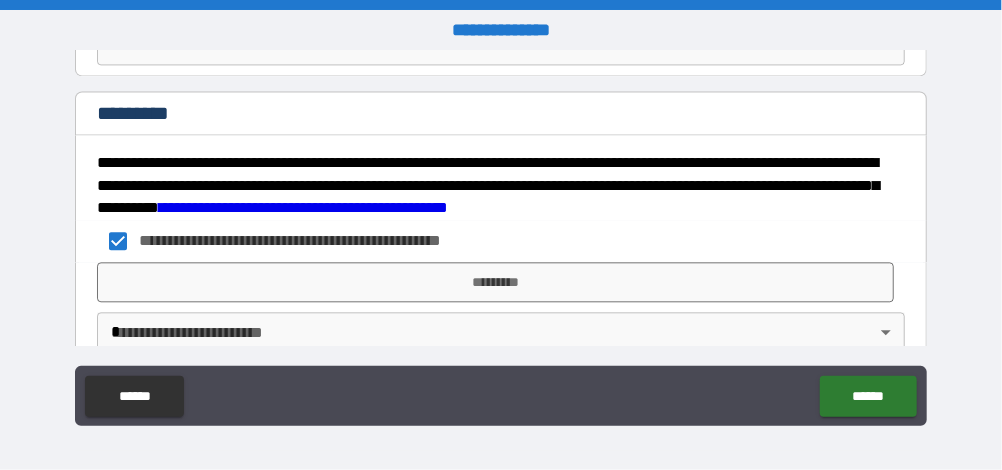 scroll, scrollTop: 1753, scrollLeft: 0, axis: vertical 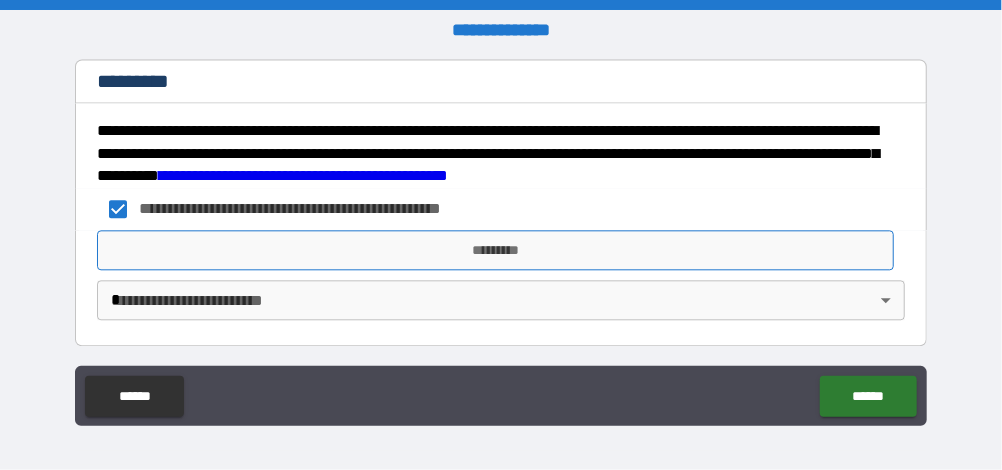 click on "*********" at bounding box center [495, 250] 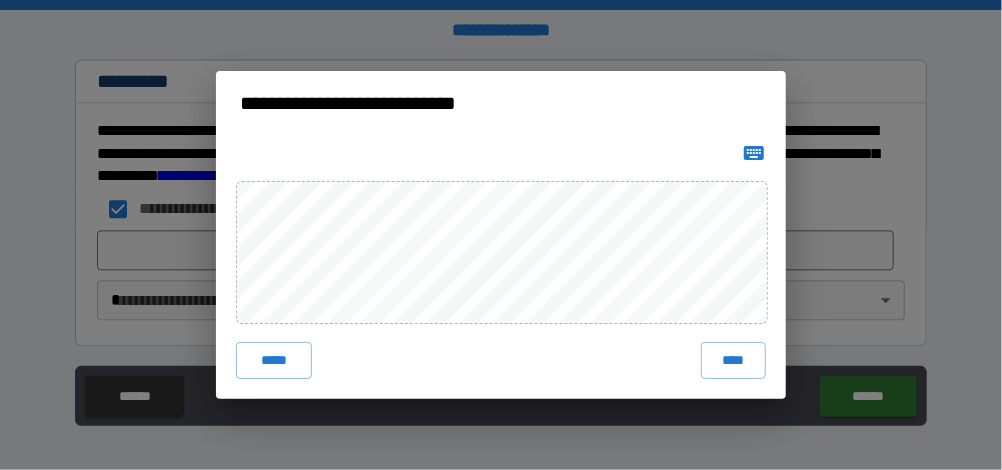 click 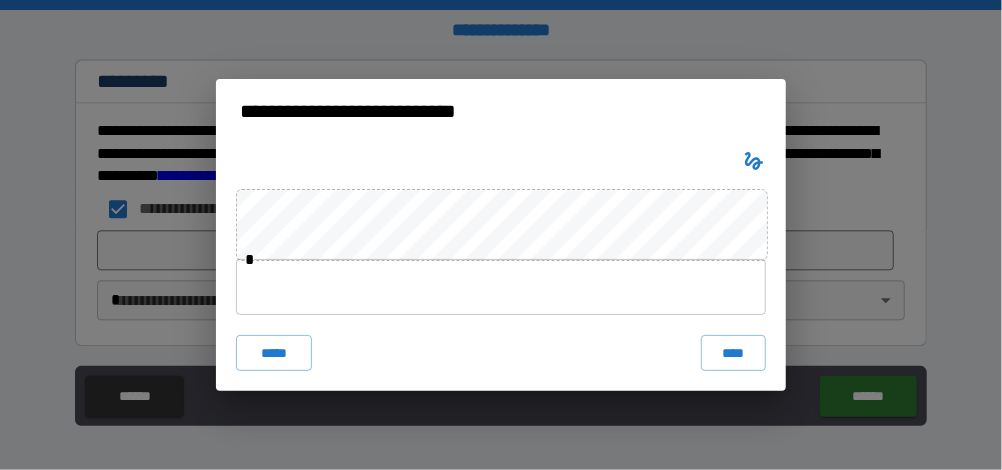 click at bounding box center [501, 287] 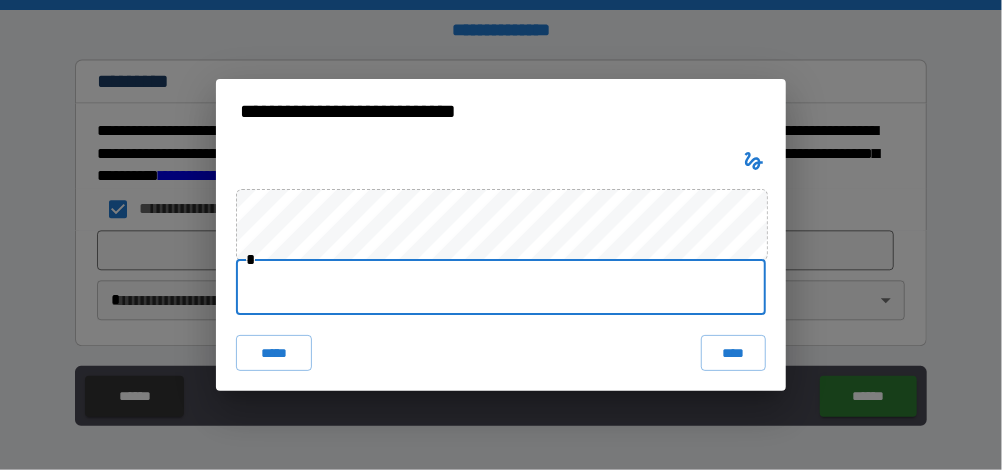 click on "* ***** ****" at bounding box center (501, 267) 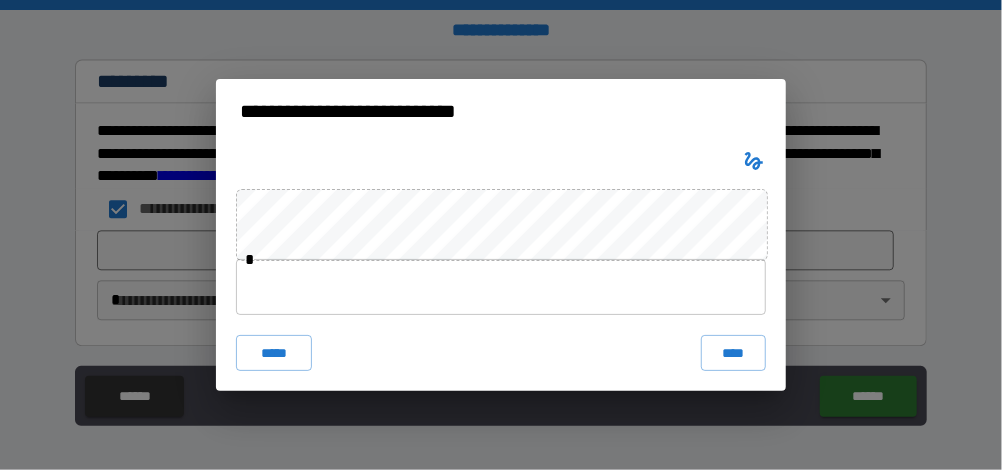 click on "**********" at bounding box center [501, 235] 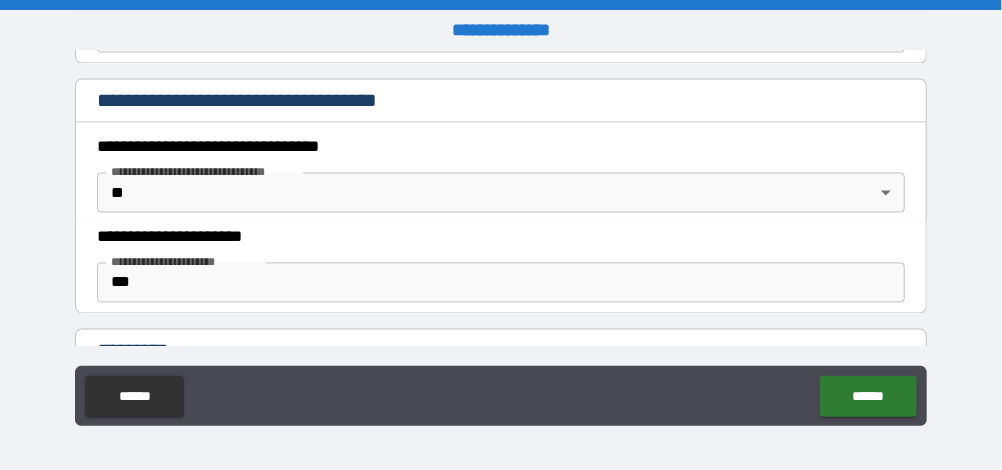 scroll, scrollTop: 1753, scrollLeft: 0, axis: vertical 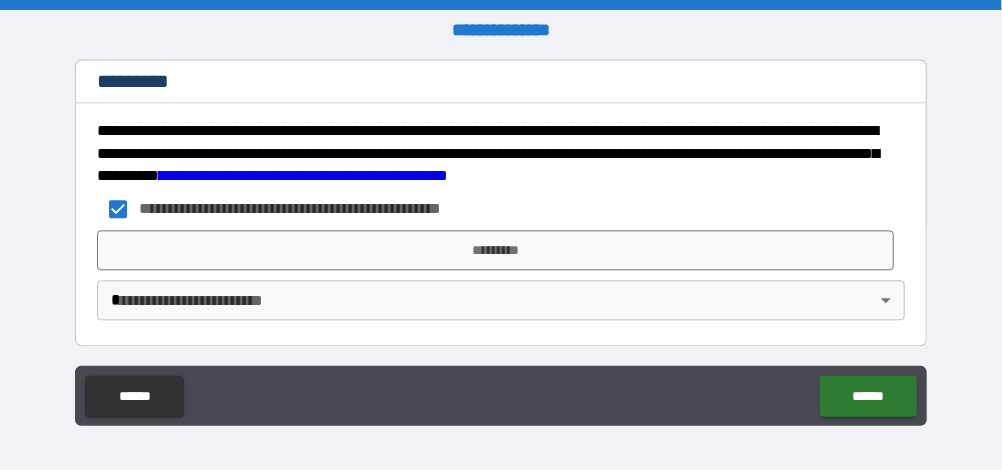 click on "**********" at bounding box center (501, 235) 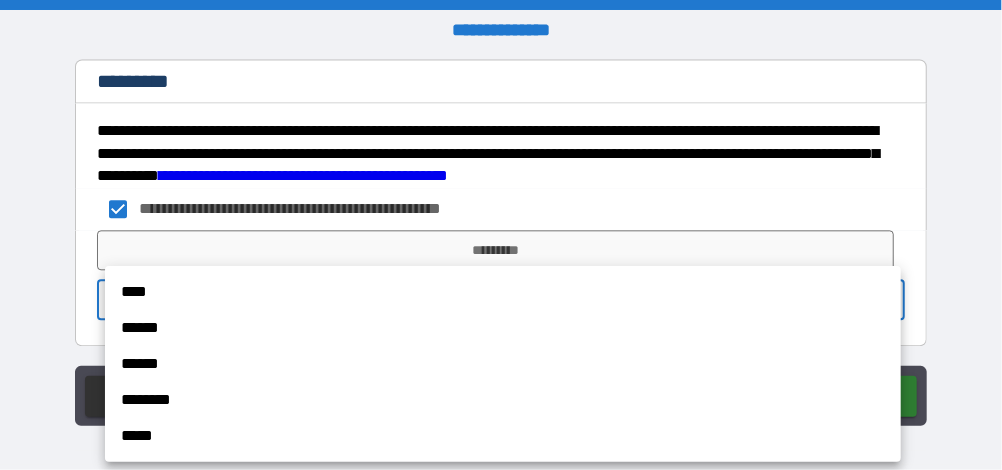 click on "******" at bounding box center [503, 328] 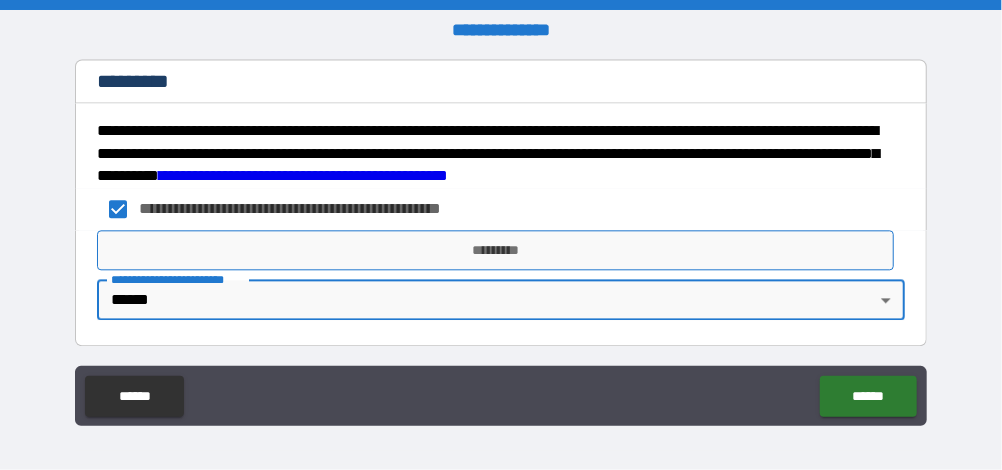 click on "*********" at bounding box center (495, 250) 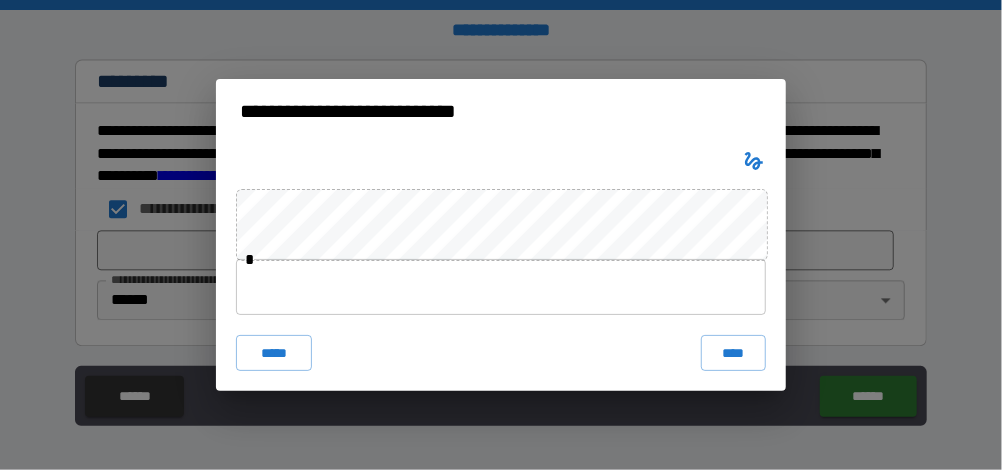 click at bounding box center (501, 287) 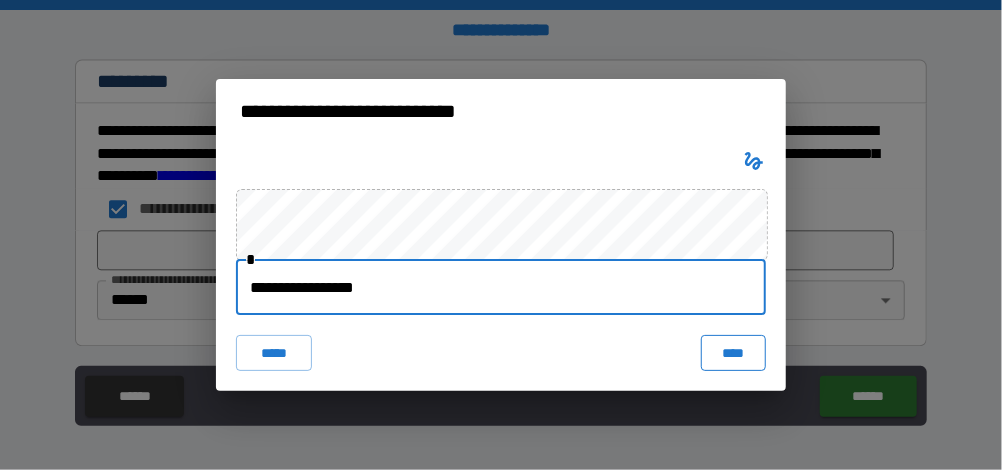type on "**********" 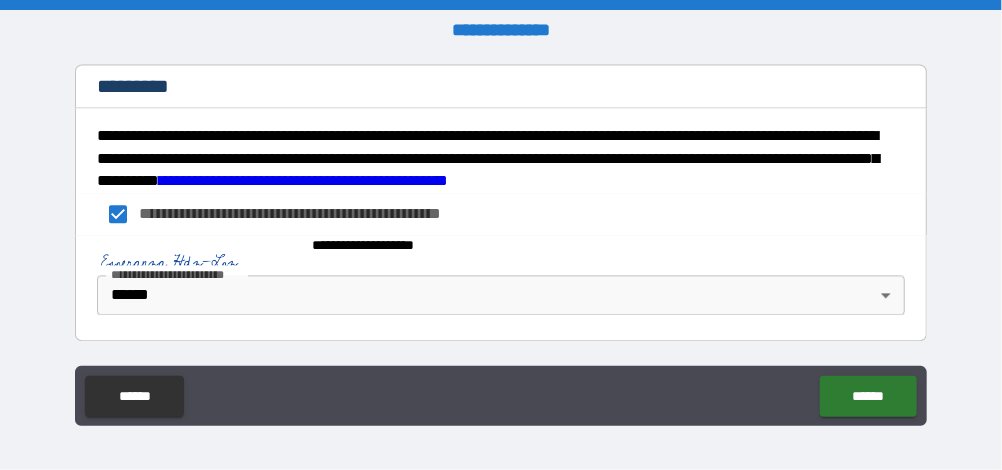 scroll, scrollTop: 1743, scrollLeft: 0, axis: vertical 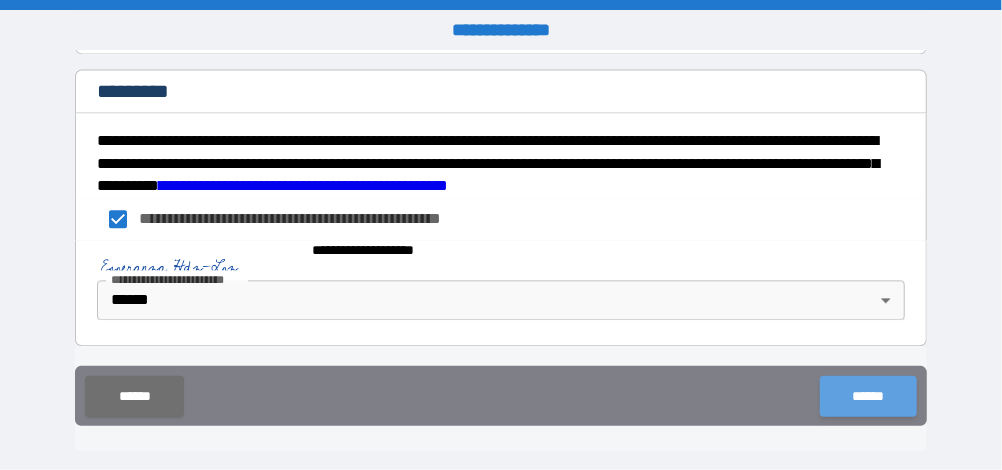 click on "******" at bounding box center [868, 396] 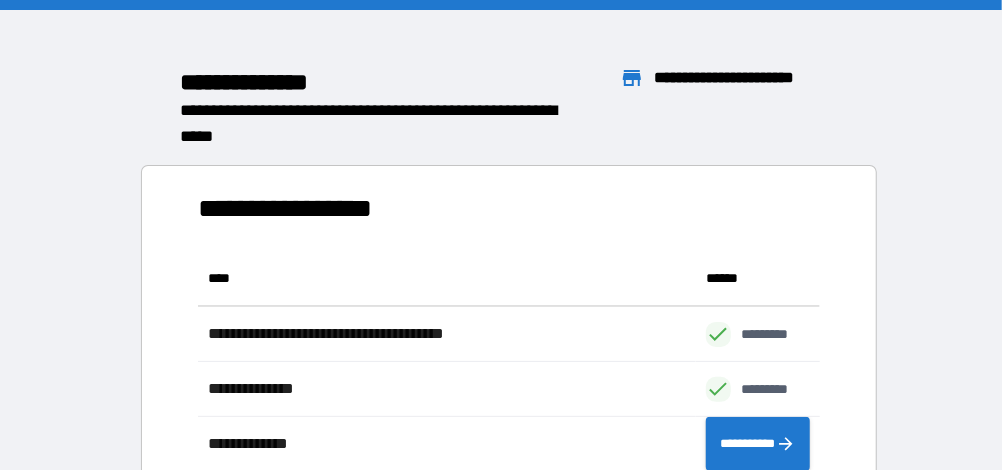 scroll, scrollTop: 0, scrollLeft: 0, axis: both 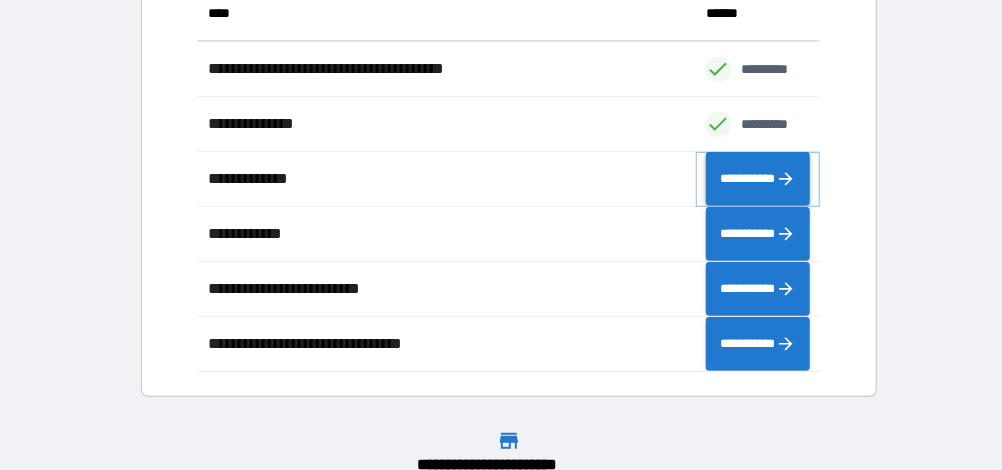 click on "**********" at bounding box center (758, 178) 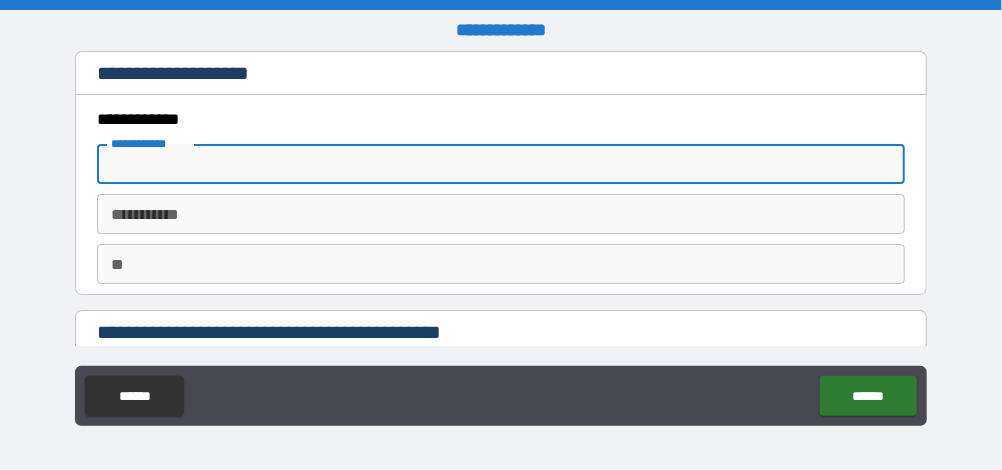 click on "**********" at bounding box center (500, 164) 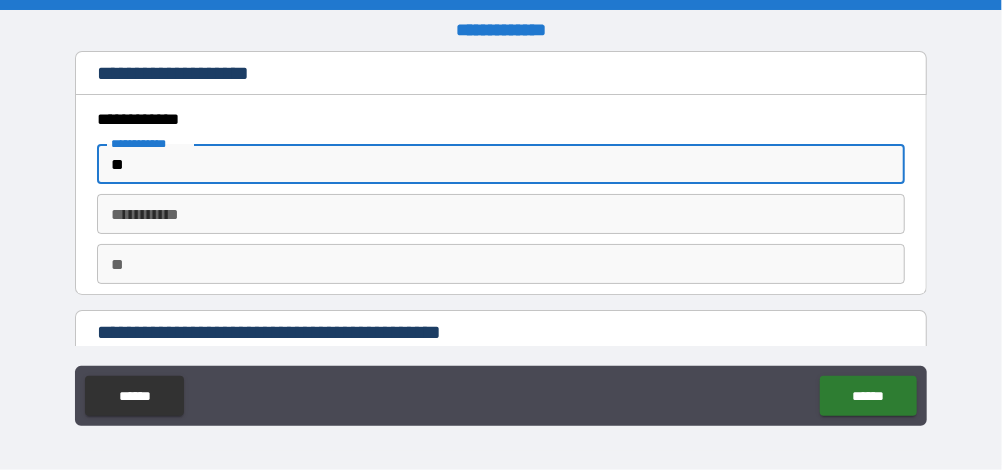 type on "**" 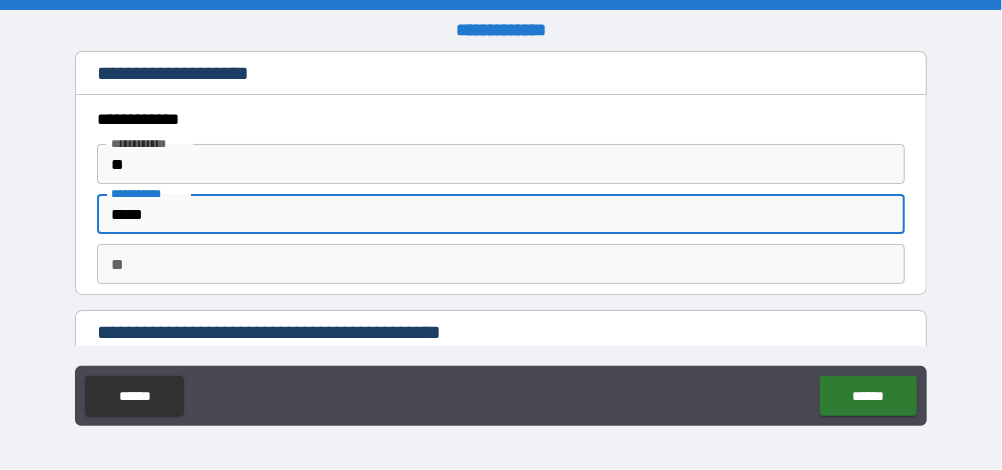 type on "*********" 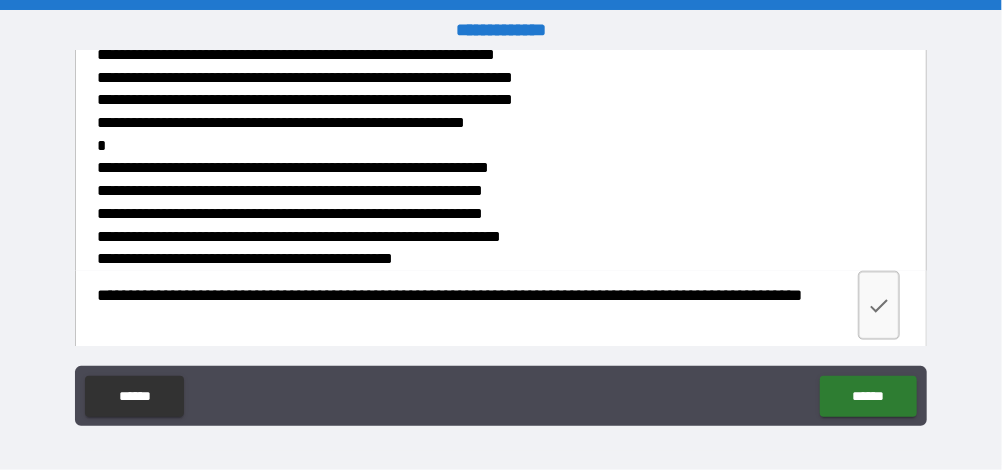 scroll, scrollTop: 795, scrollLeft: 0, axis: vertical 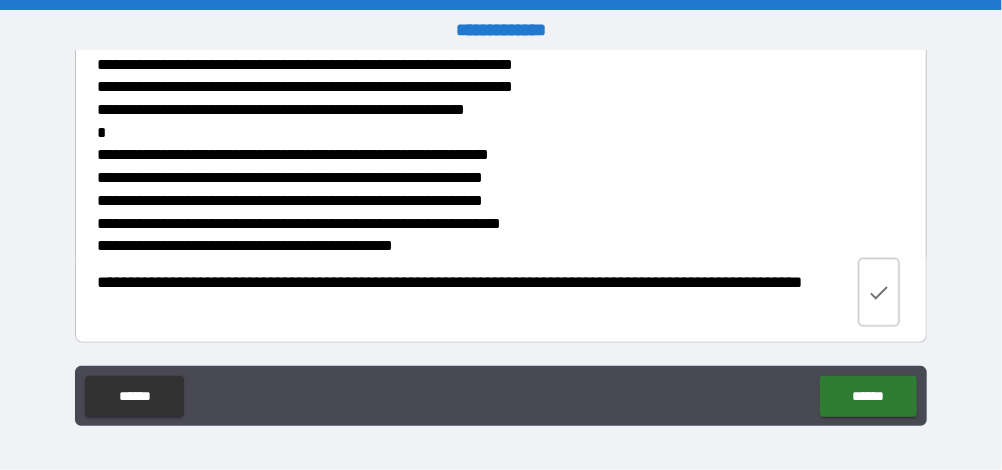 click 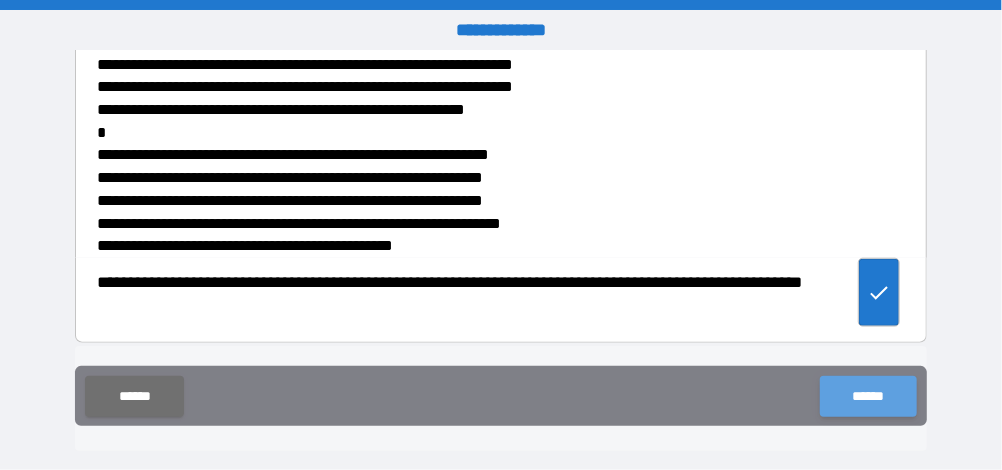 click on "******" at bounding box center (868, 396) 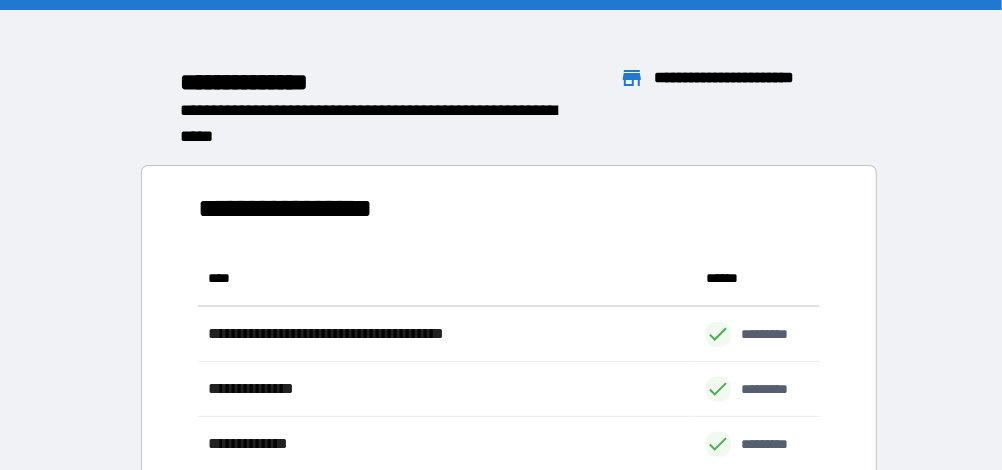 scroll, scrollTop: 0, scrollLeft: 0, axis: both 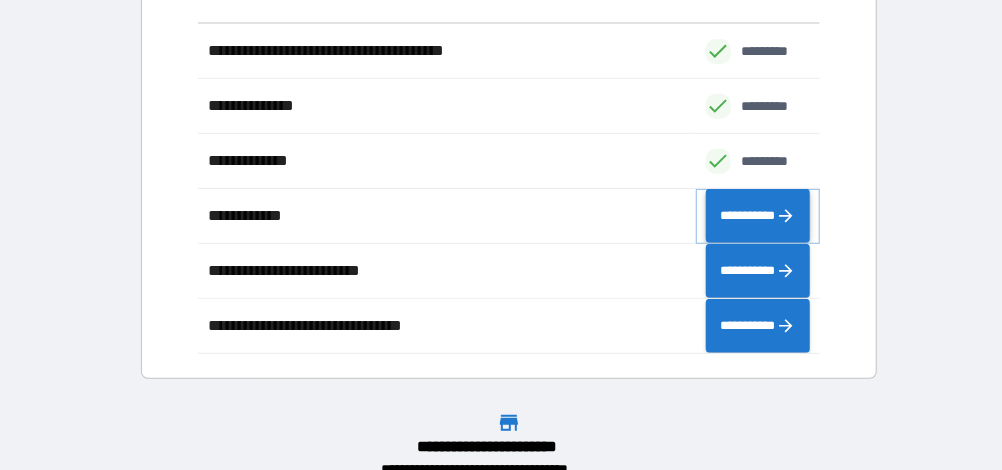 click on "**********" at bounding box center (758, 215) 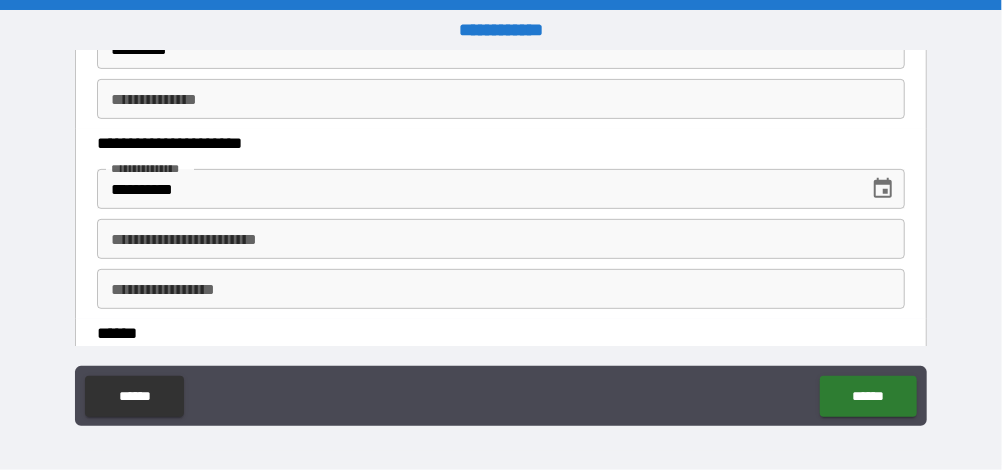 scroll, scrollTop: 273, scrollLeft: 0, axis: vertical 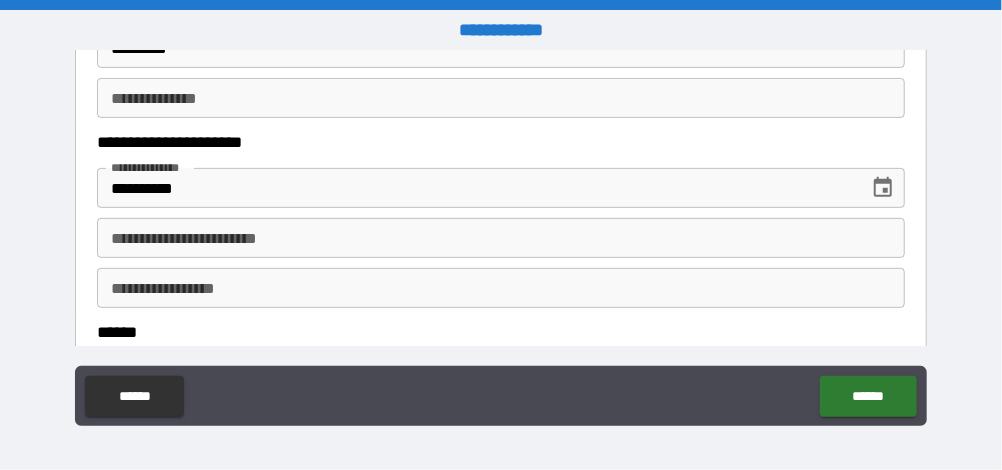 click on "**********" at bounding box center (500, 238) 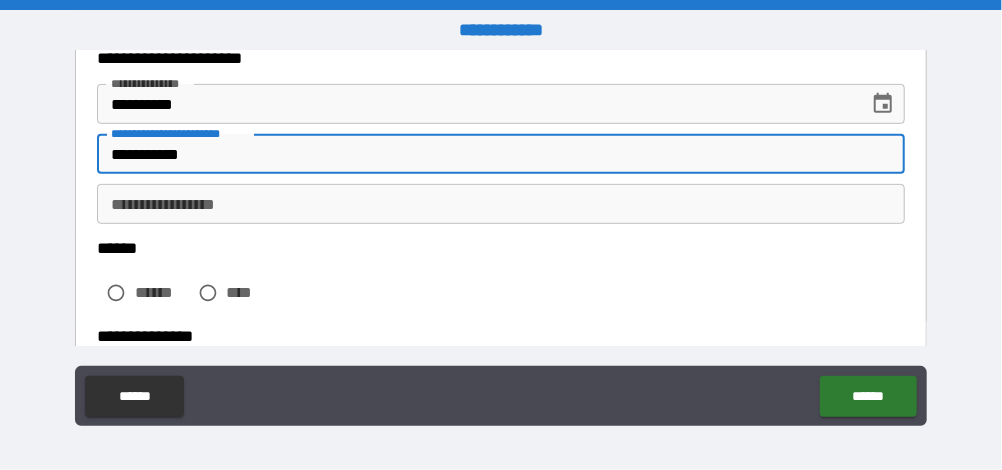 scroll, scrollTop: 365, scrollLeft: 0, axis: vertical 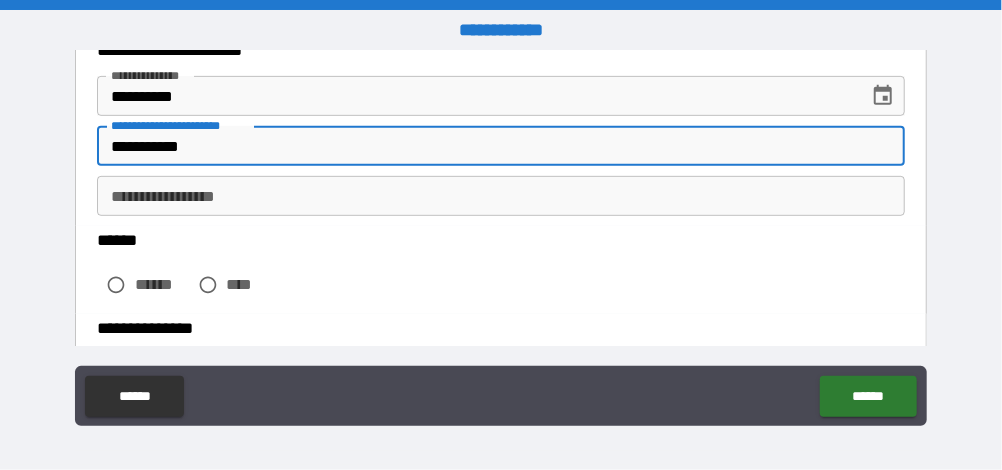 type on "**********" 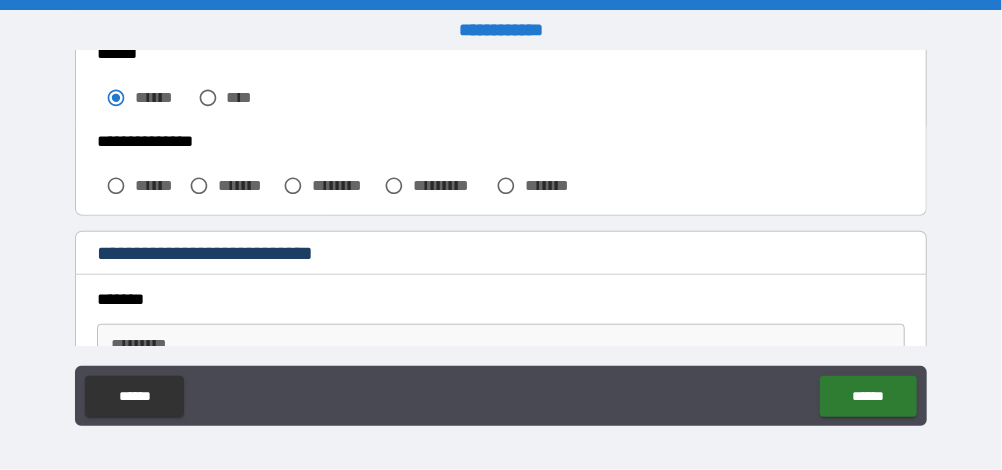 scroll, scrollTop: 553, scrollLeft: 0, axis: vertical 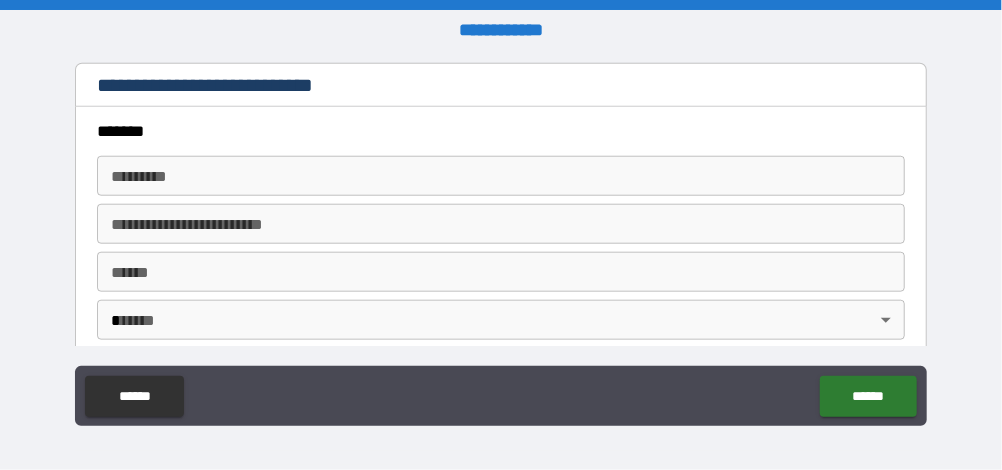 click on "*******   *" at bounding box center [500, 176] 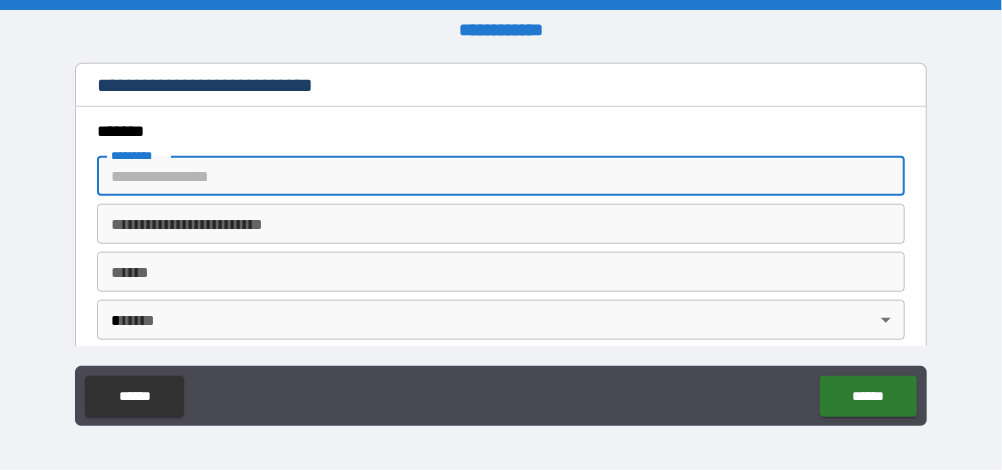 type on "**********" 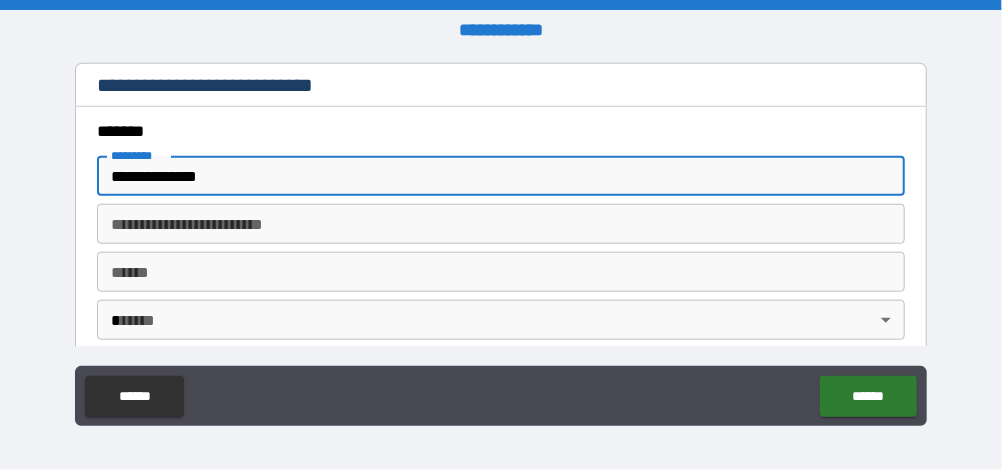 type on "**" 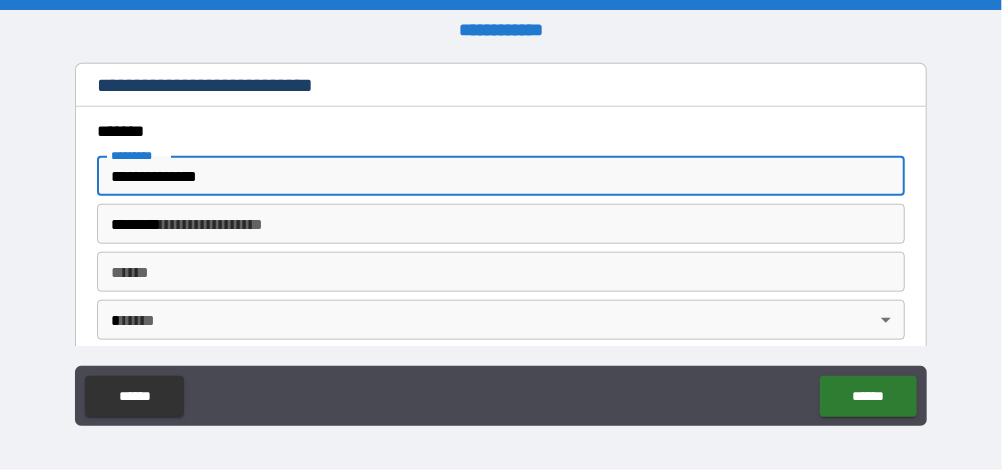 type on "**********" 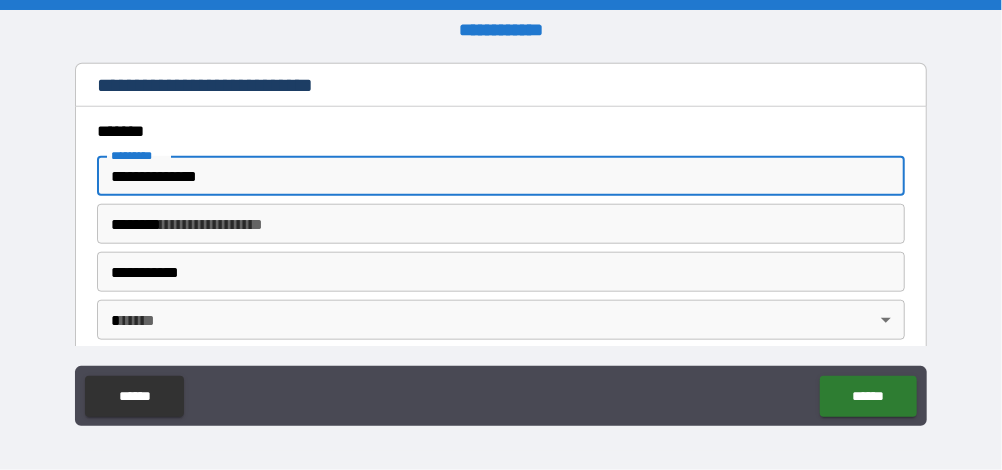 type on "**" 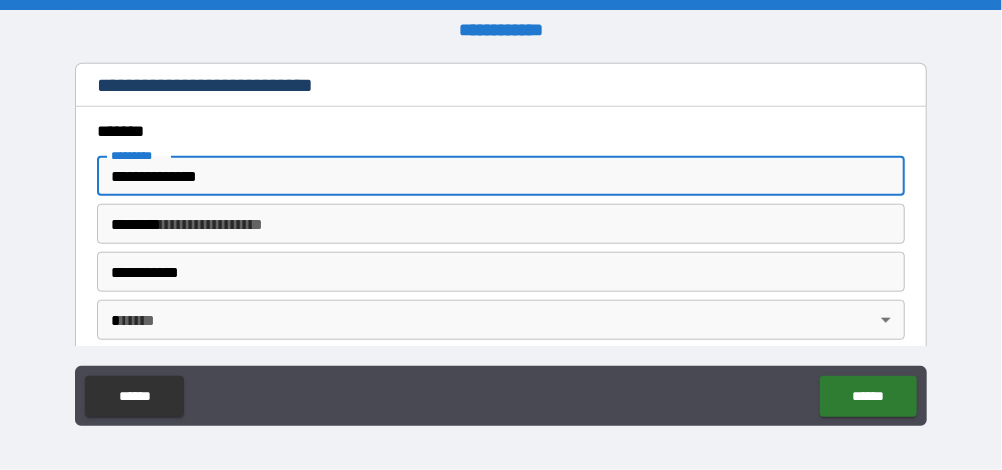 type on "*****" 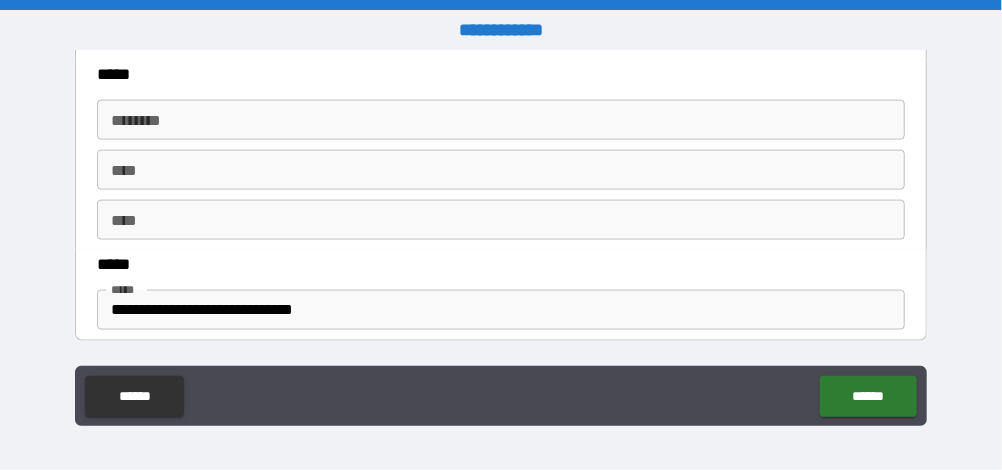 scroll, scrollTop: 1074, scrollLeft: 0, axis: vertical 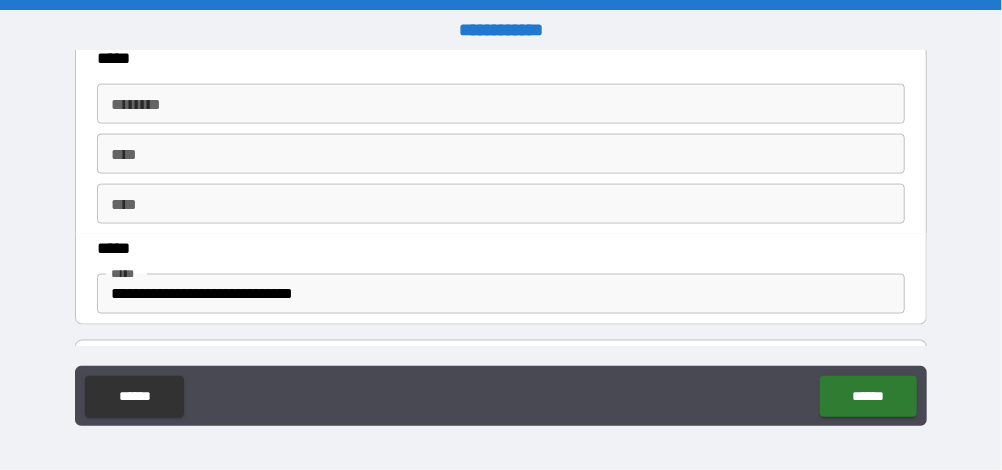 click on "******   *" at bounding box center [500, 104] 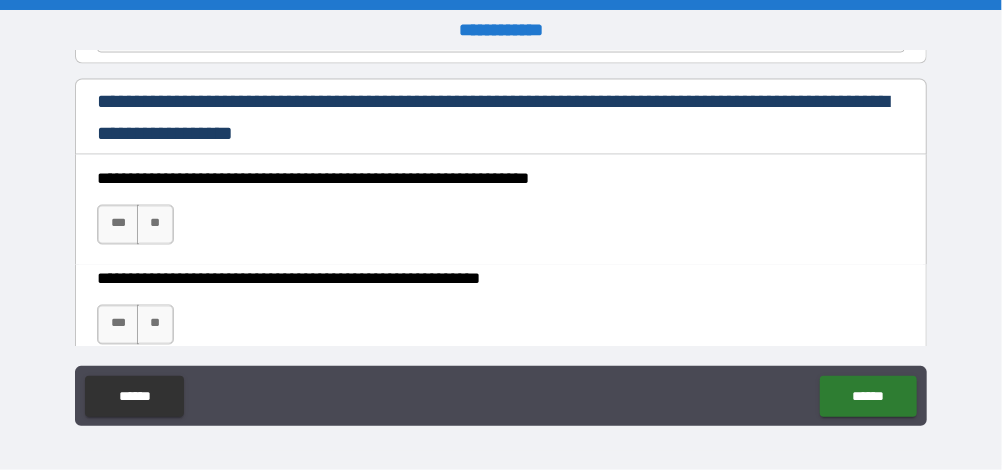 scroll, scrollTop: 1347, scrollLeft: 0, axis: vertical 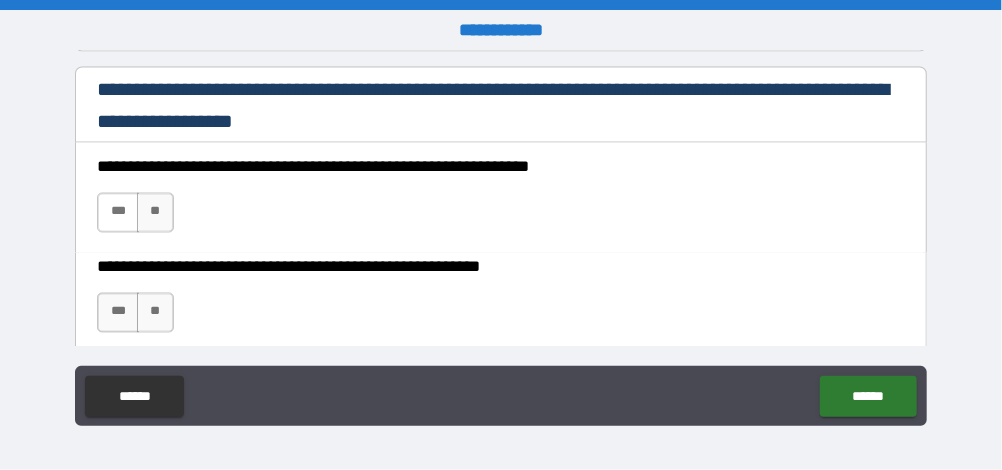 type on "**********" 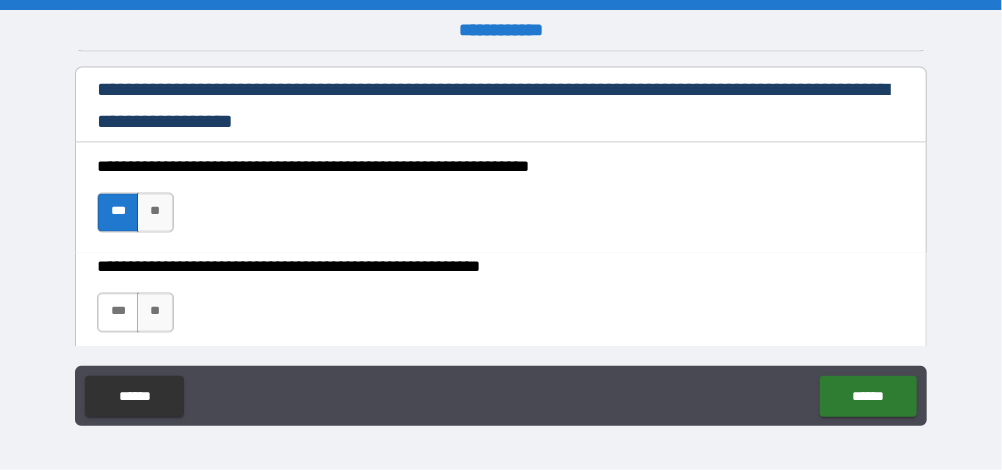click on "***" at bounding box center [118, 313] 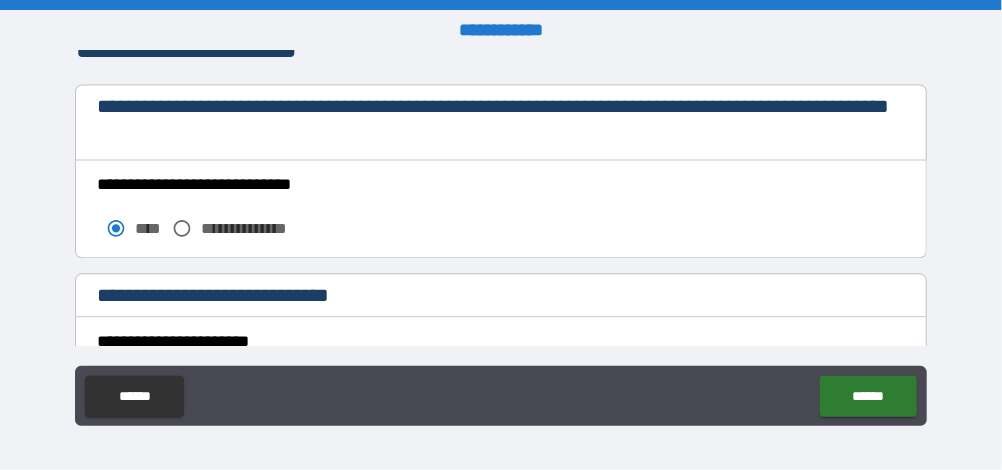 scroll, scrollTop: 1711, scrollLeft: 0, axis: vertical 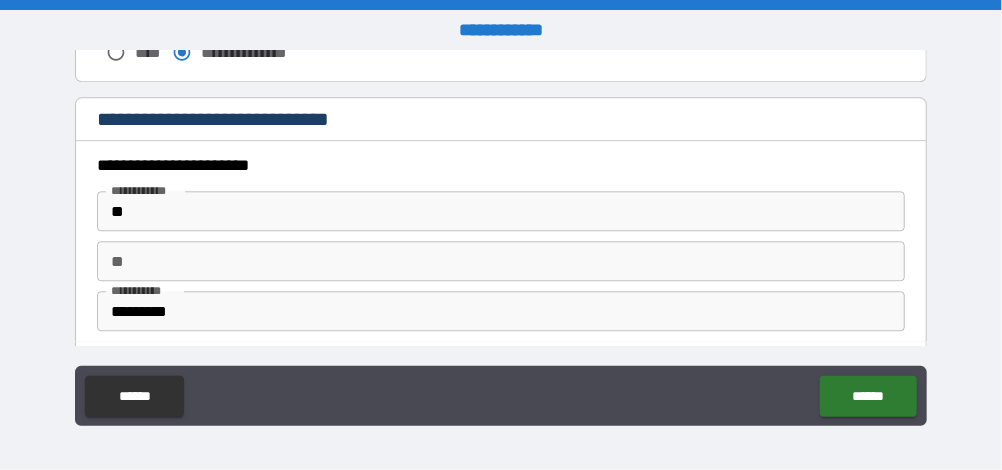 click on "**" at bounding box center (500, 211) 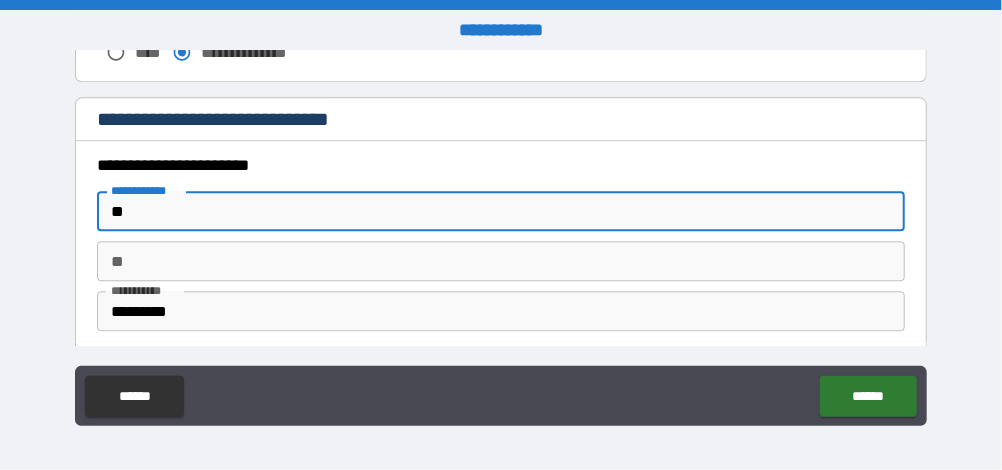 type on "*" 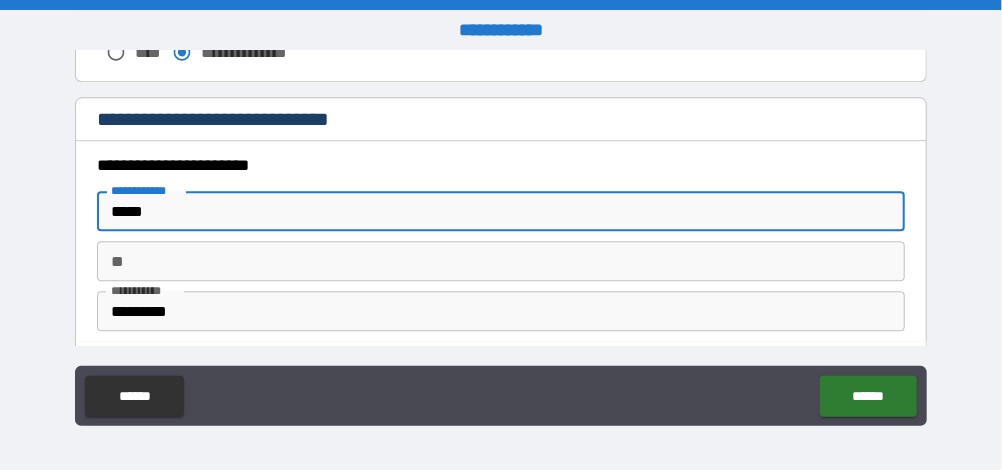 type on "*********" 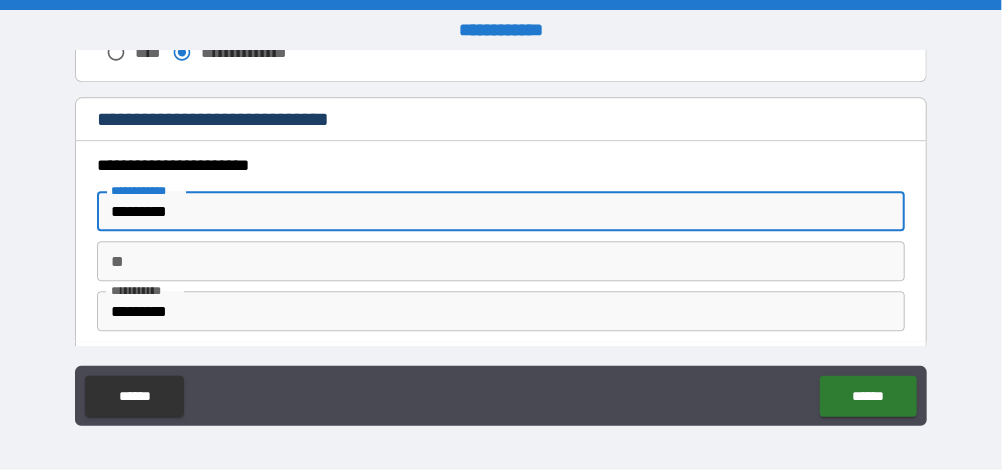 type on "**********" 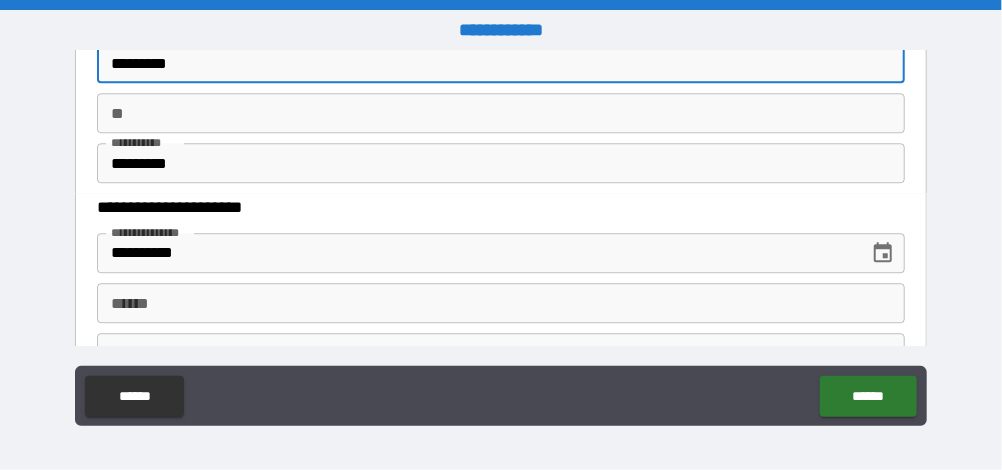 scroll, scrollTop: 2045, scrollLeft: 0, axis: vertical 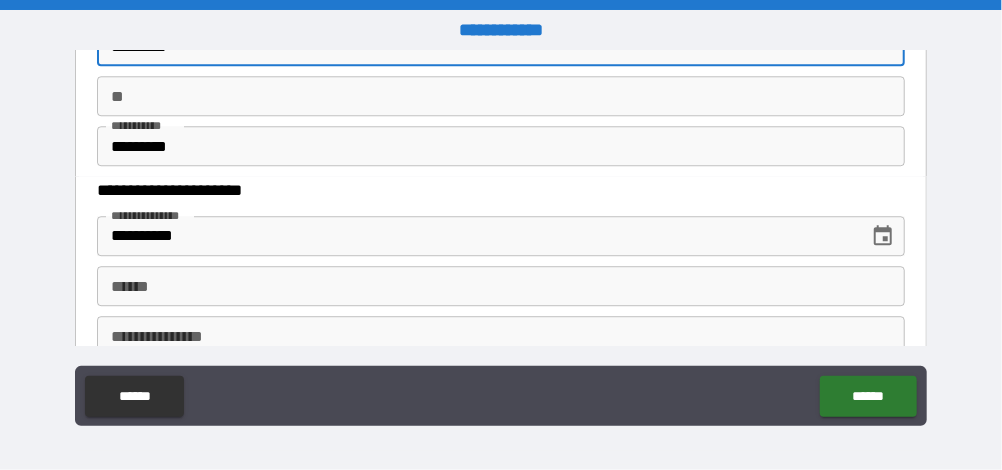 click on "*********" at bounding box center (500, 146) 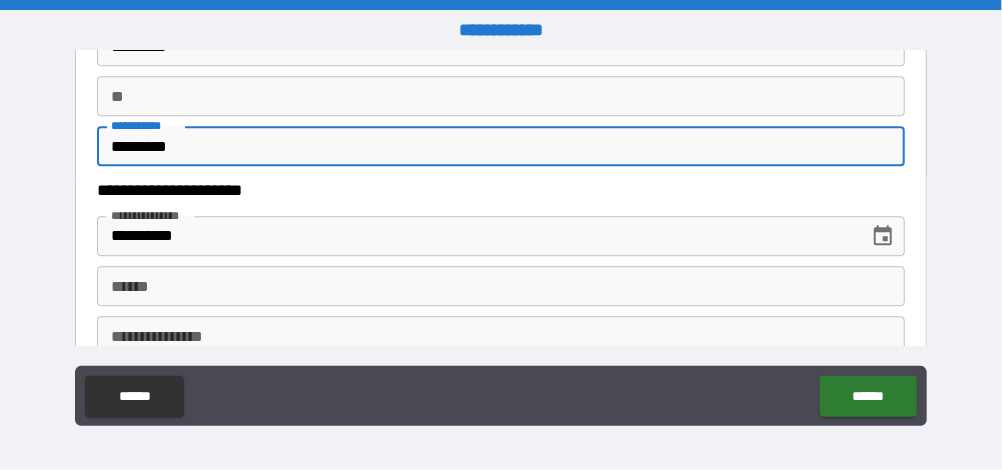 type on "**********" 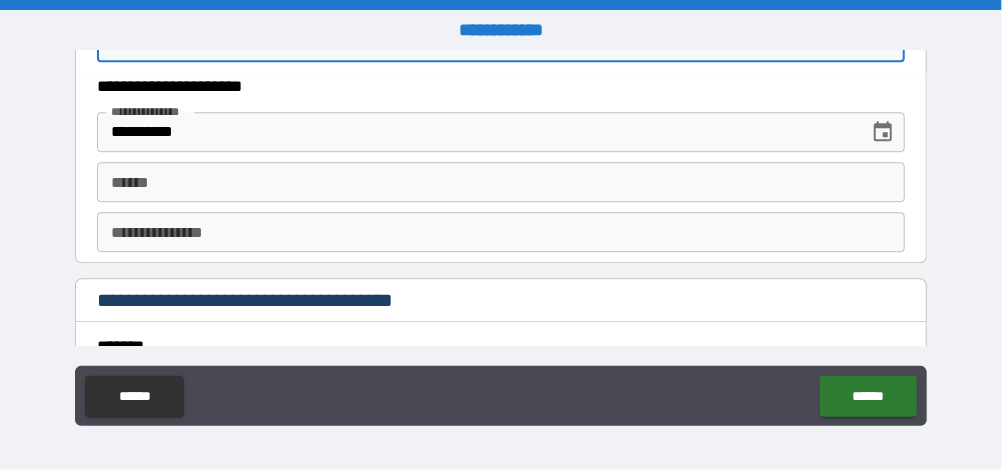 scroll, scrollTop: 2173, scrollLeft: 0, axis: vertical 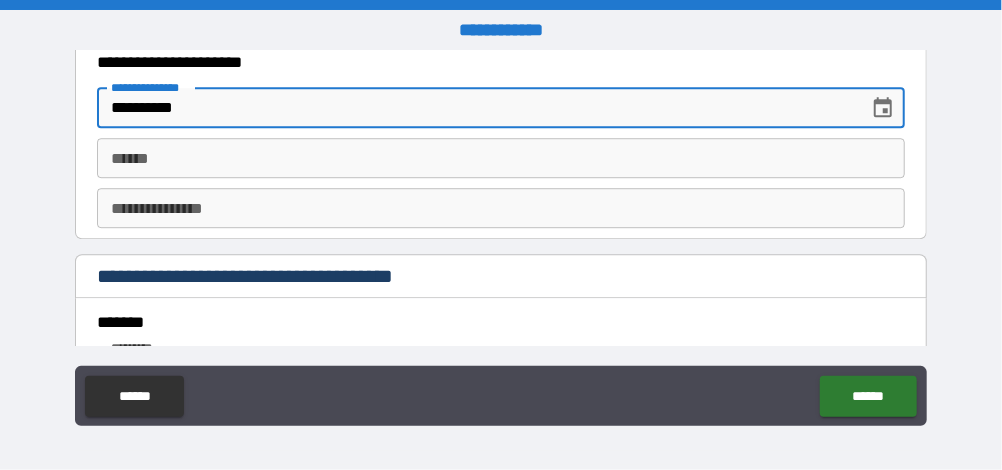 click on "**********" at bounding box center [475, 108] 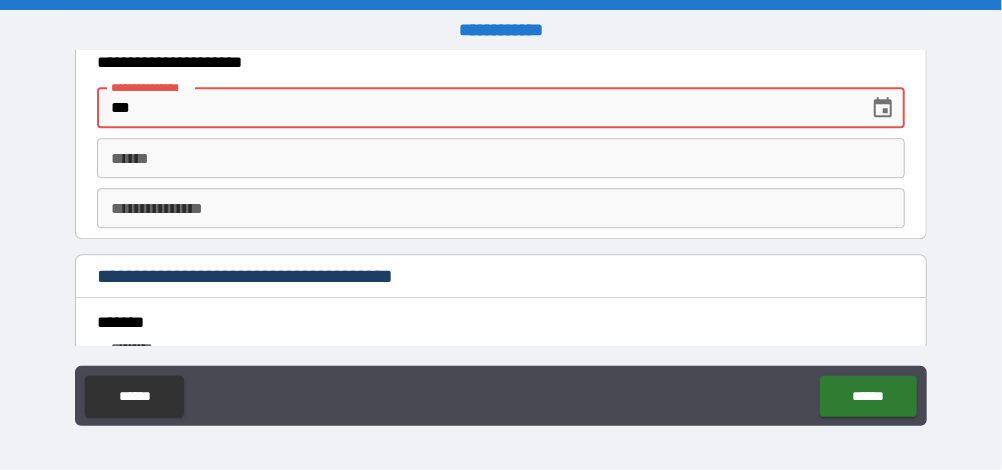 type on "*" 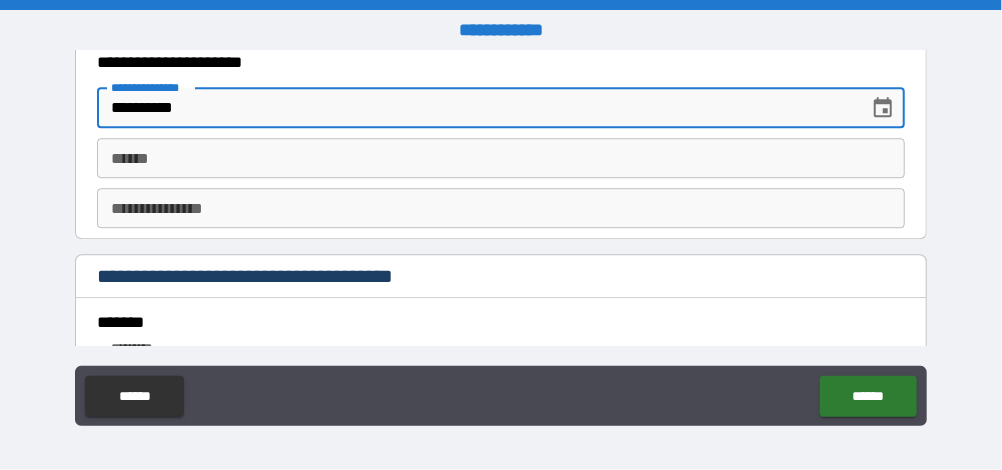 type on "**********" 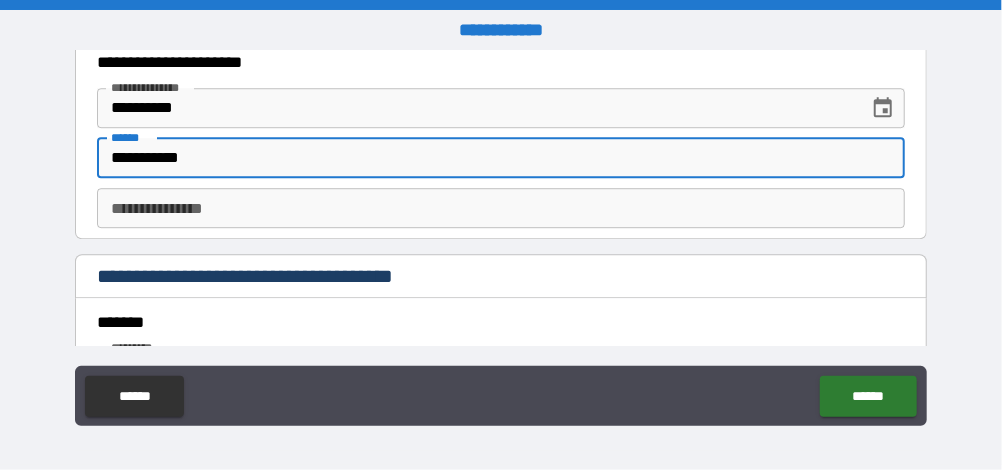 type on "**********" 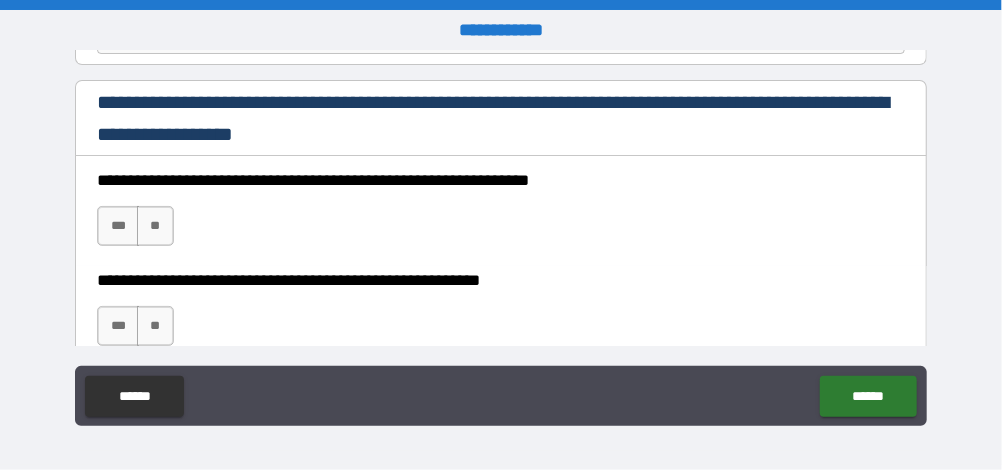 scroll, scrollTop: 2980, scrollLeft: 0, axis: vertical 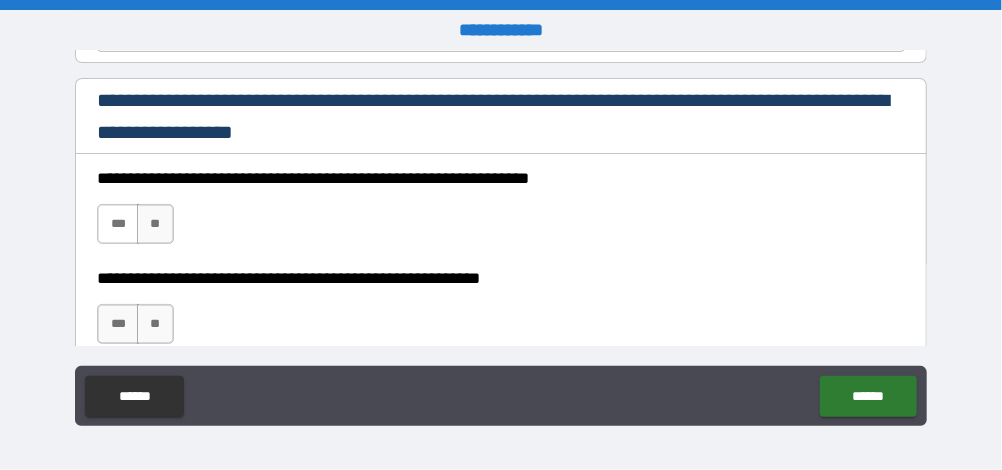 type on "********" 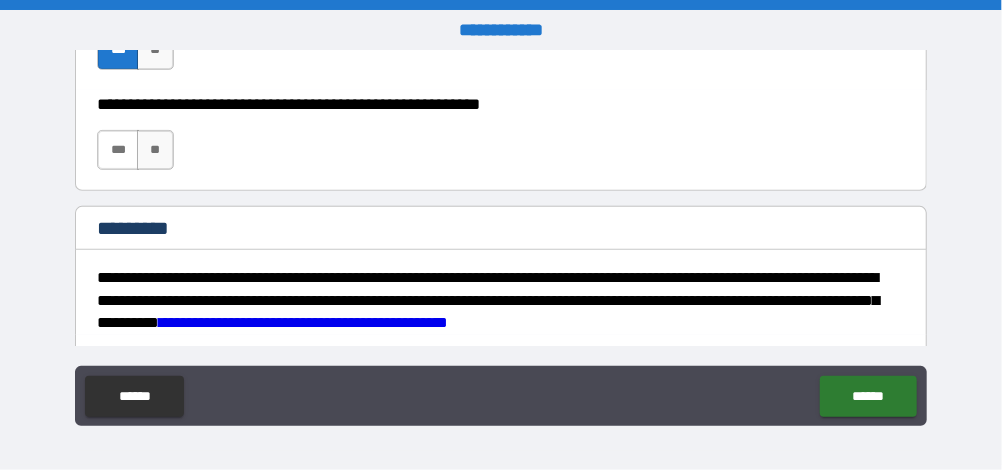 click on "***" at bounding box center [118, 150] 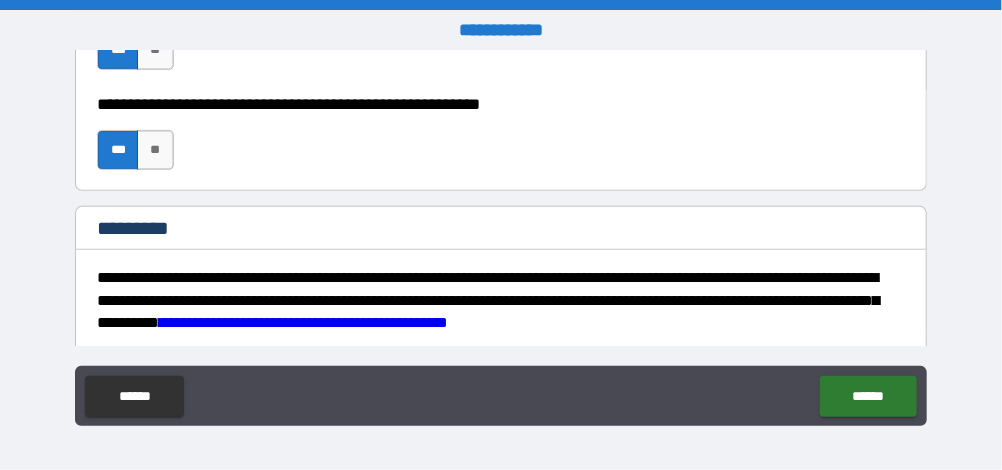 scroll, scrollTop: 3299, scrollLeft: 0, axis: vertical 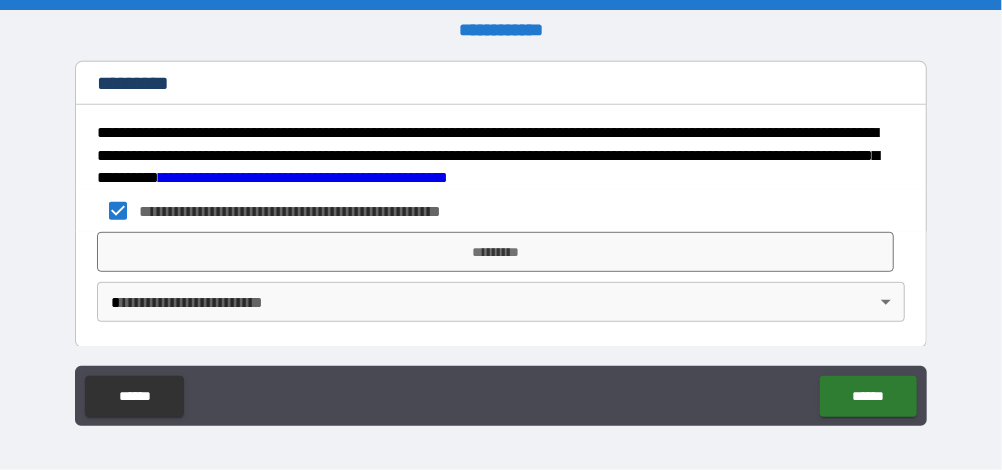 click on "**********" at bounding box center [501, 235] 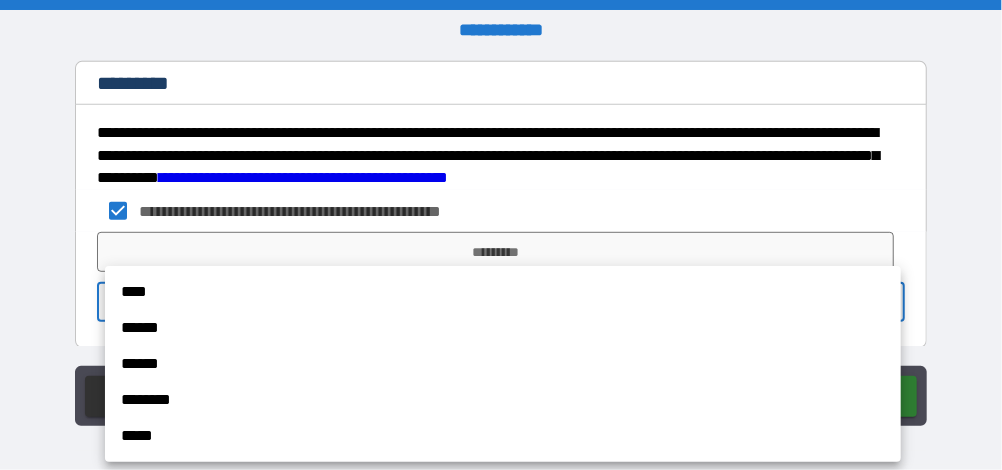 click on "******" at bounding box center (503, 328) 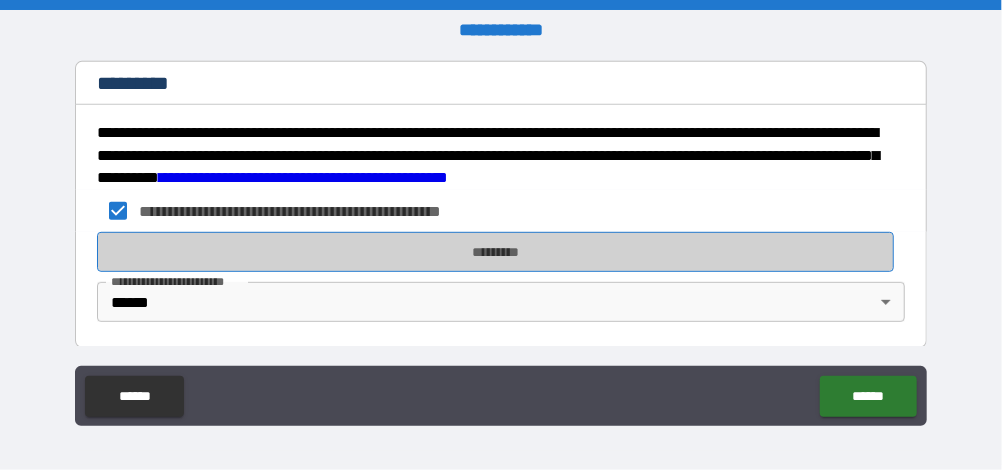 click on "*********" at bounding box center [495, 252] 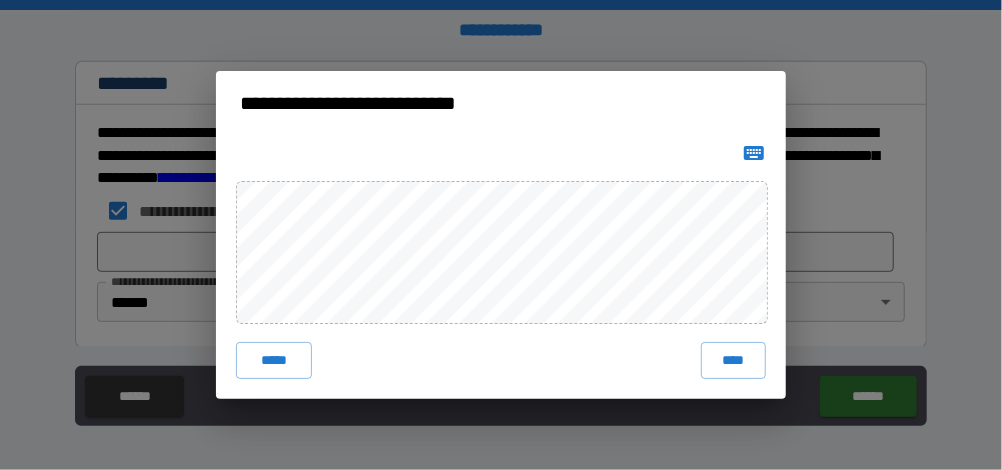 click 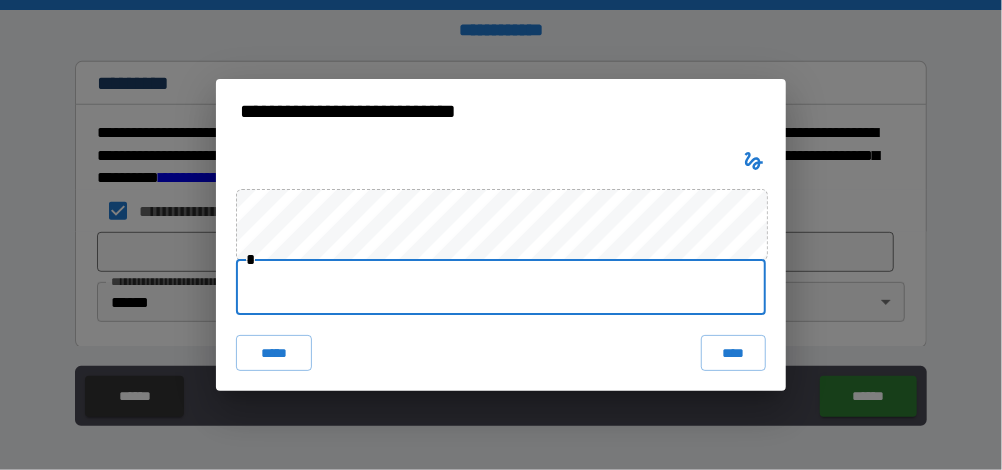 click at bounding box center (501, 287) 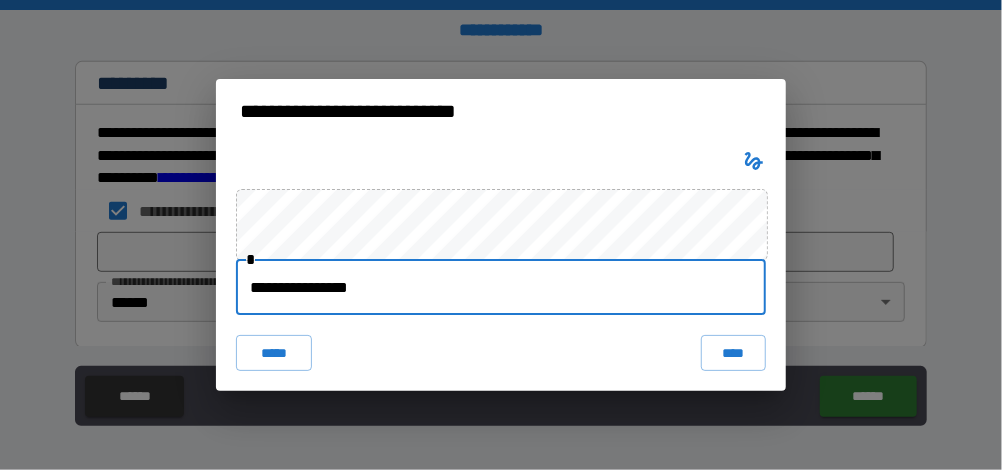 click on "**********" at bounding box center [501, 287] 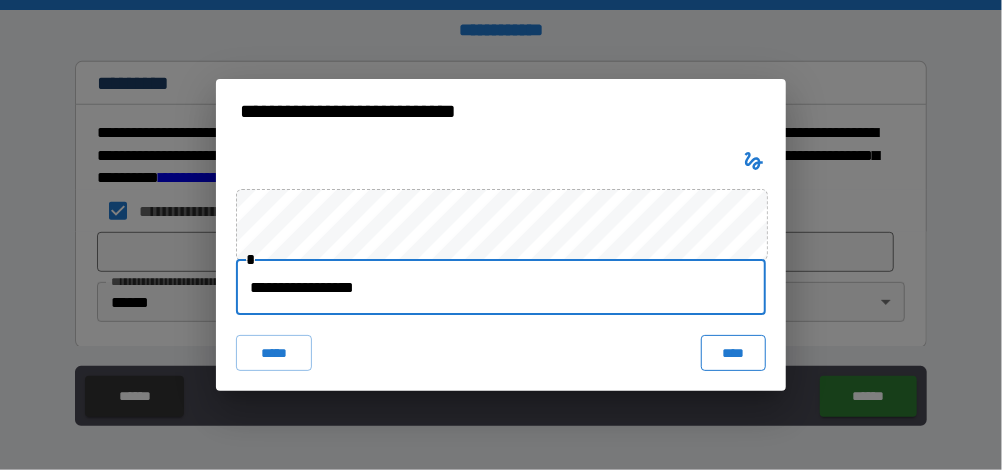 type on "**********" 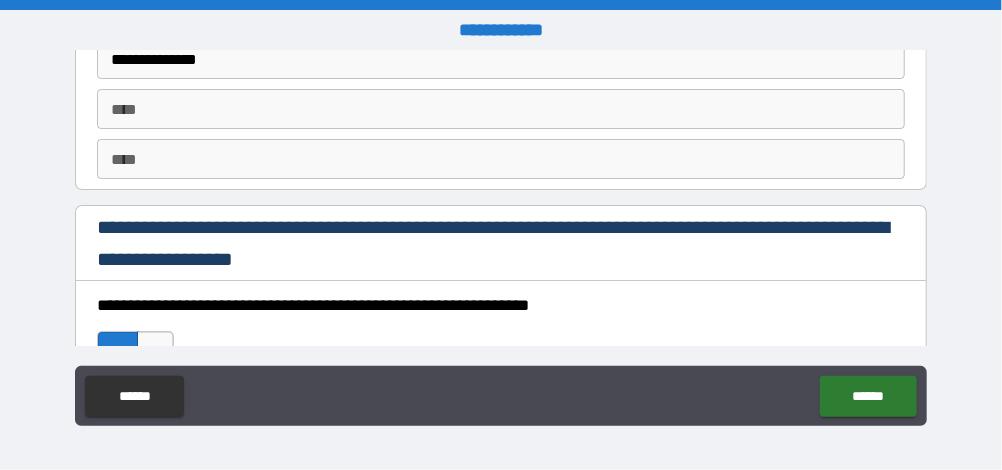 scroll, scrollTop: 2981, scrollLeft: 0, axis: vertical 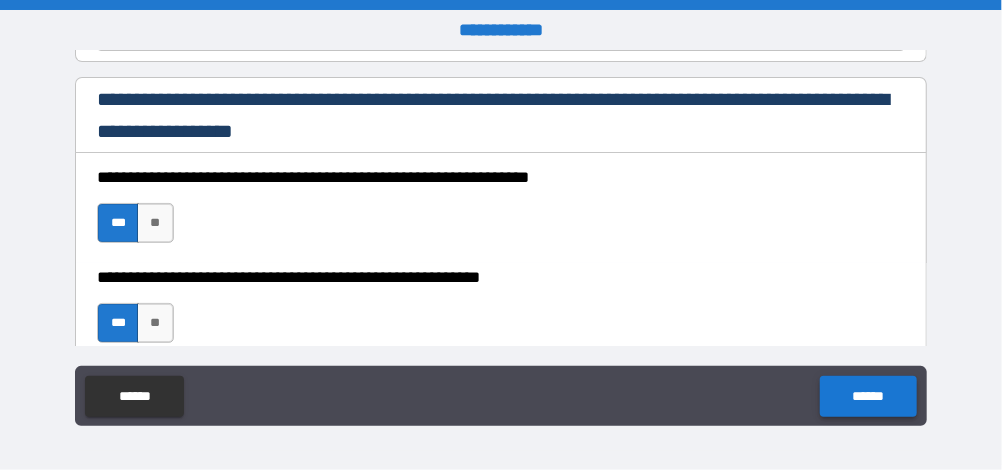click on "******" at bounding box center (868, 396) 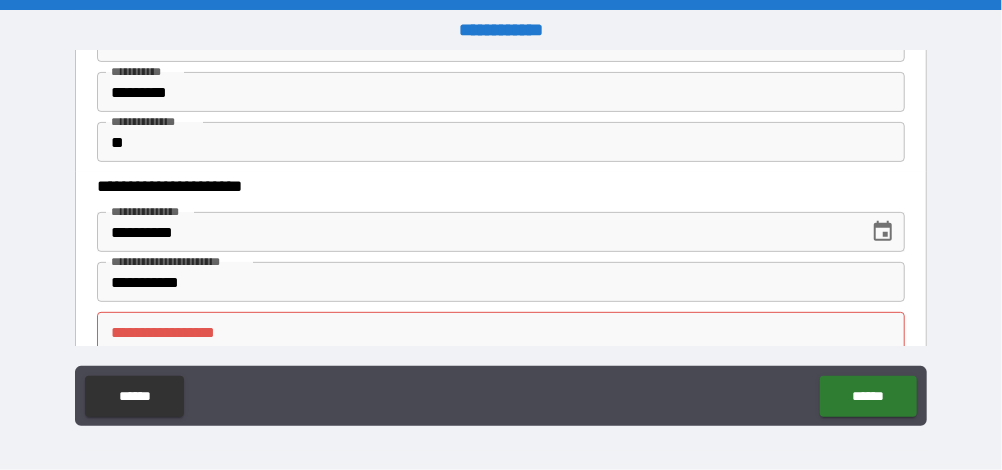 scroll, scrollTop: 235, scrollLeft: 0, axis: vertical 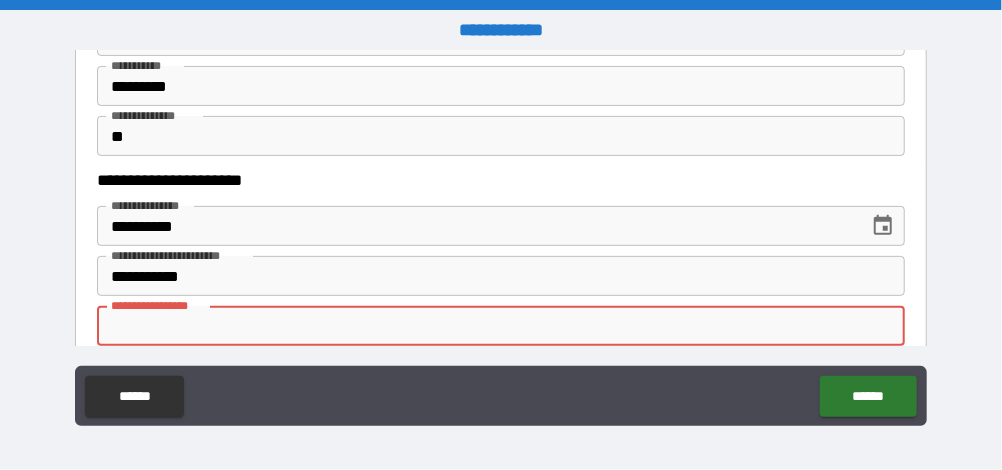 click on "**********" at bounding box center [500, 326] 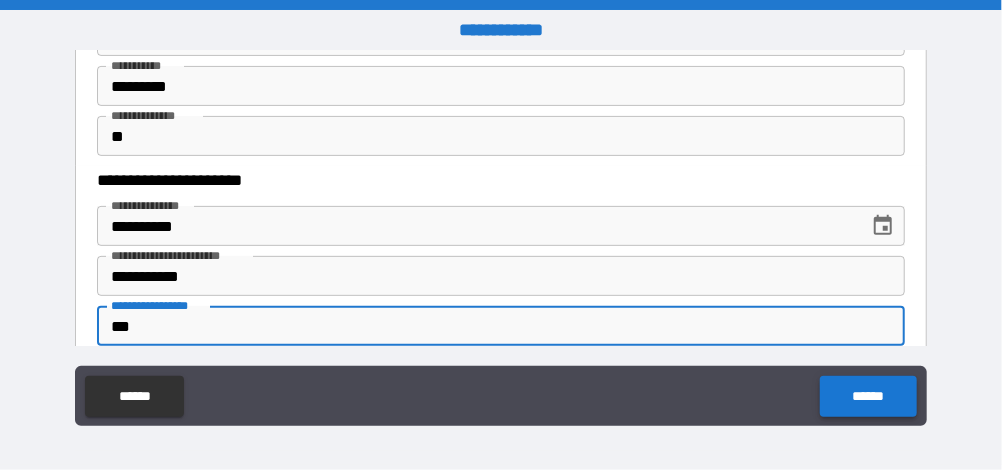 type on "***" 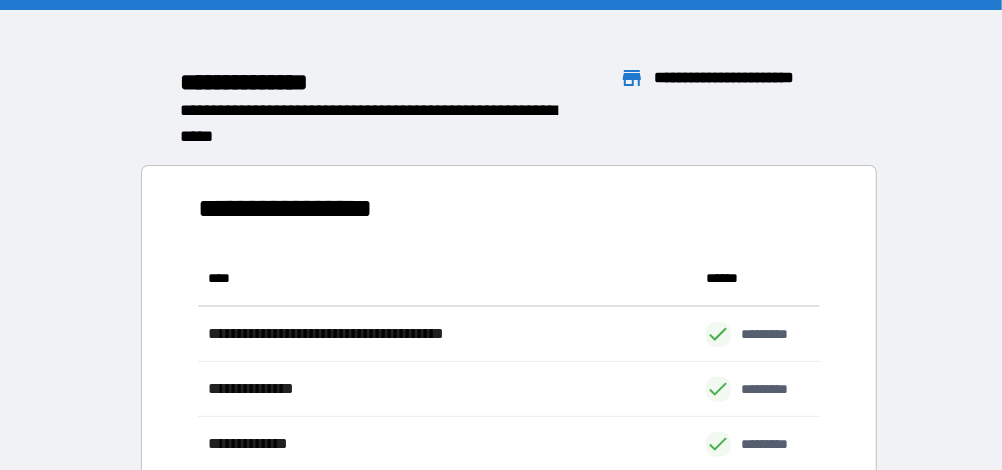 scroll, scrollTop: 0, scrollLeft: 0, axis: both 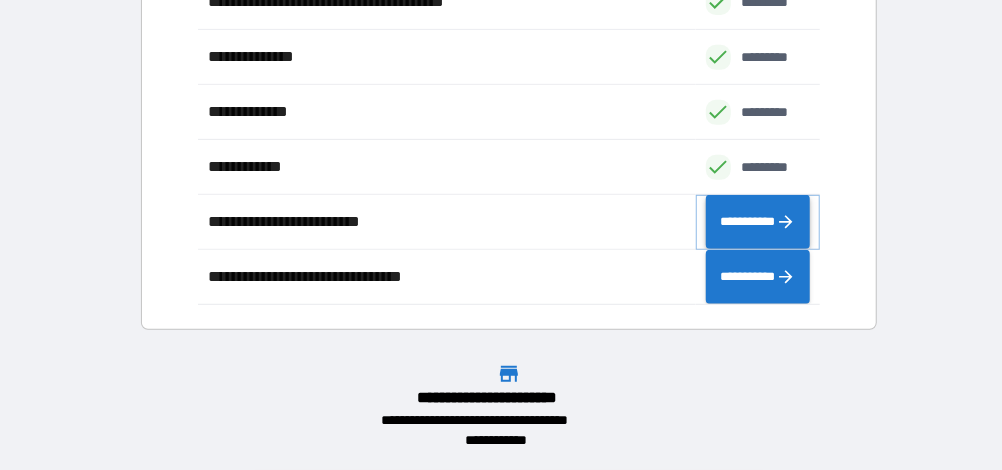 click on "**********" at bounding box center (758, 221) 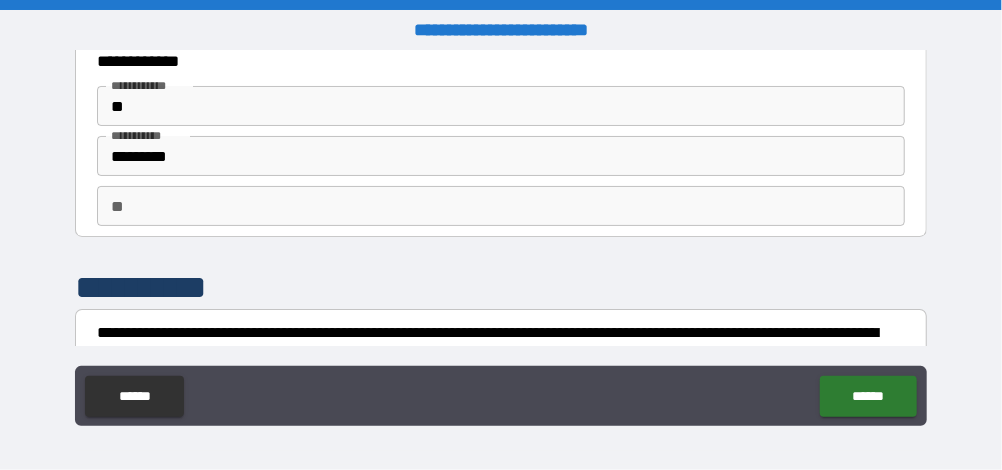 scroll, scrollTop: 53, scrollLeft: 0, axis: vertical 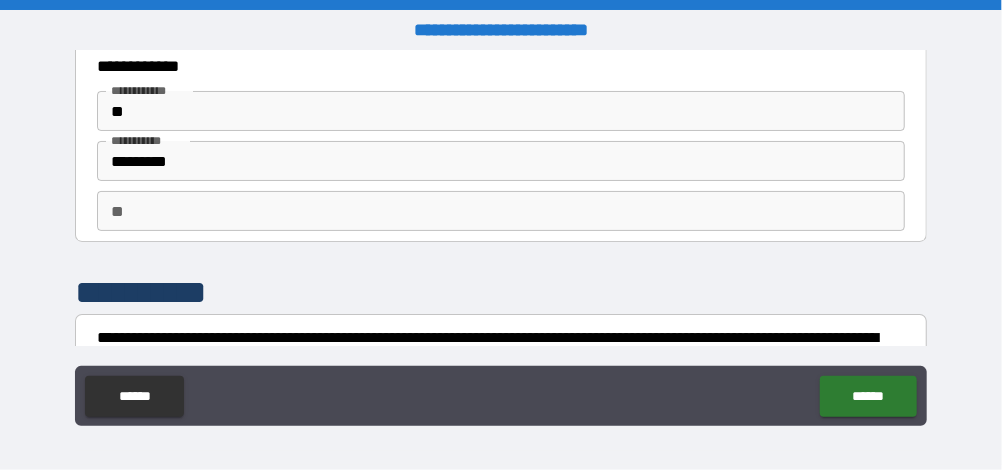 click on "**" at bounding box center [500, 111] 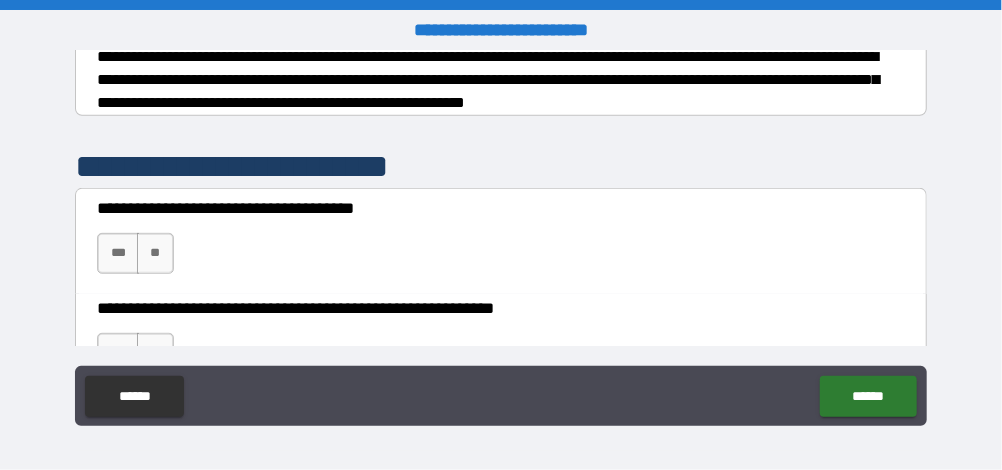 scroll, scrollTop: 343, scrollLeft: 0, axis: vertical 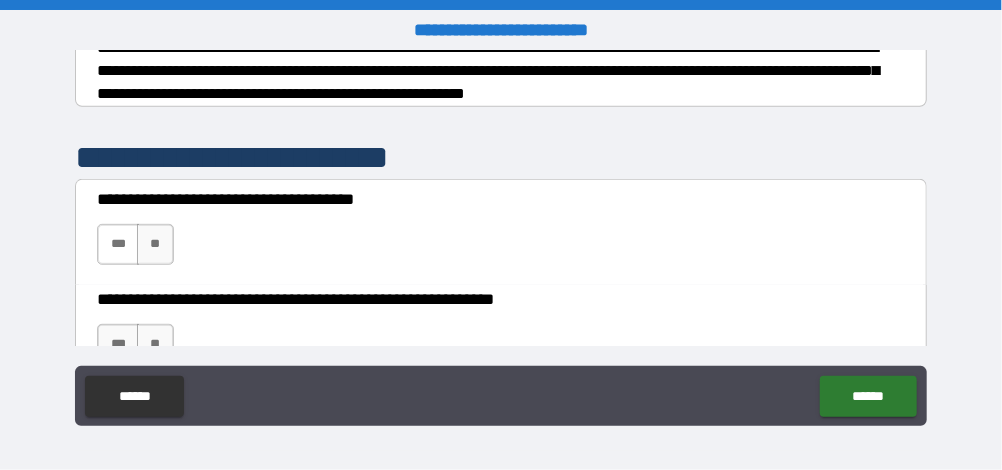 type on "***" 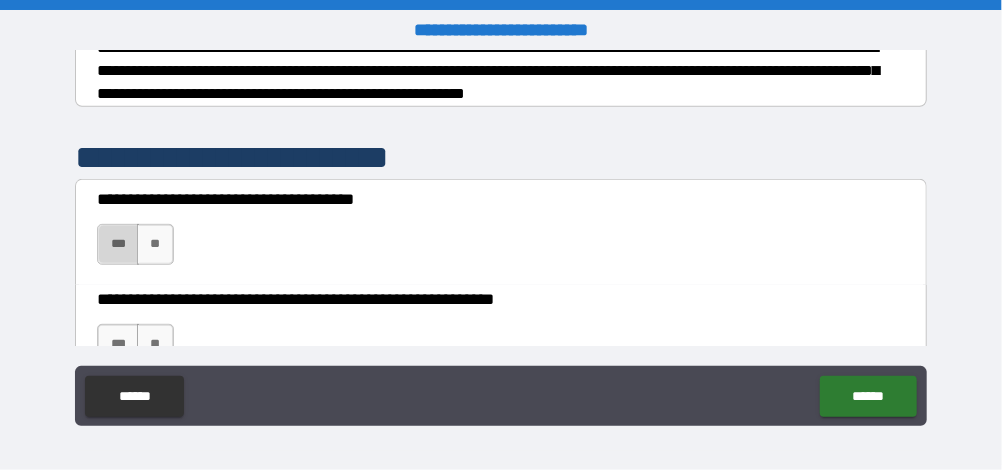click on "***" at bounding box center (118, 244) 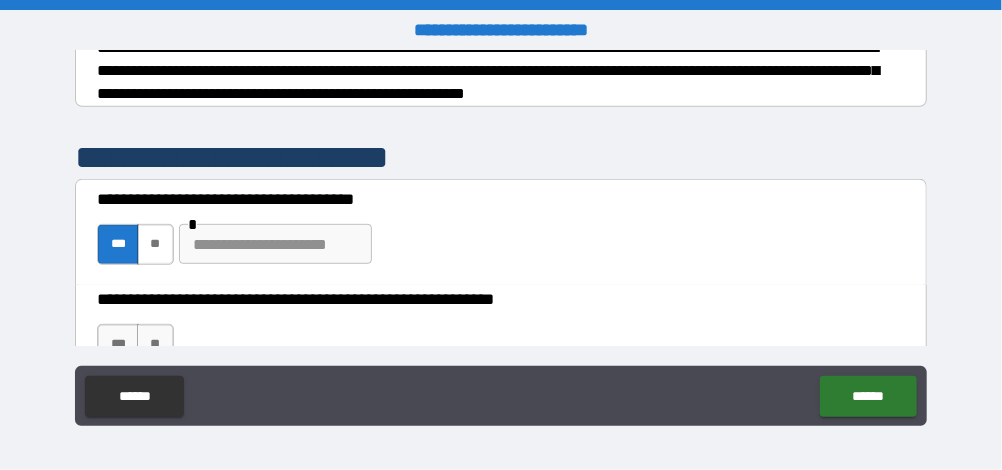 click on "**" at bounding box center [155, 244] 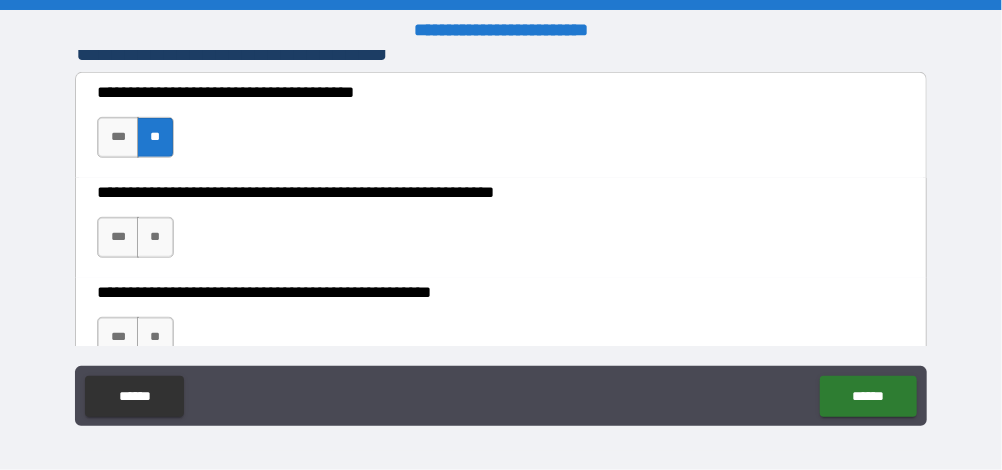 scroll, scrollTop: 458, scrollLeft: 0, axis: vertical 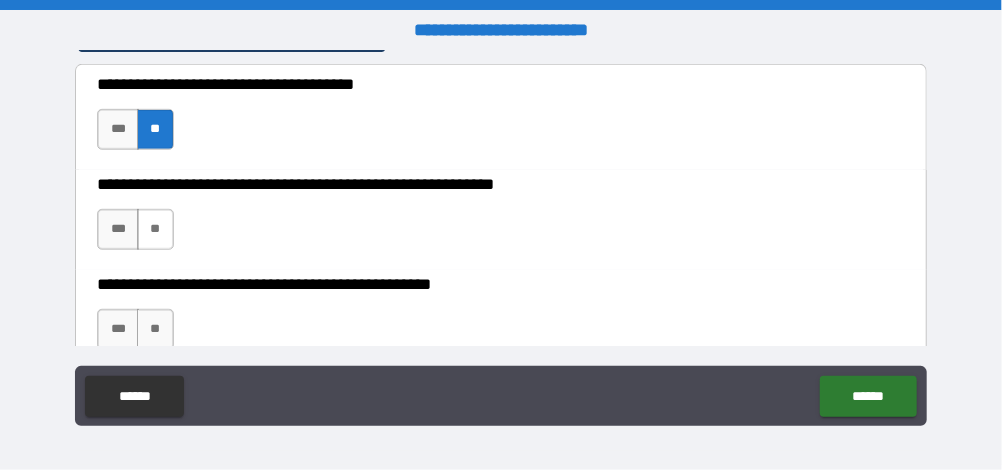 click on "**" at bounding box center [155, 229] 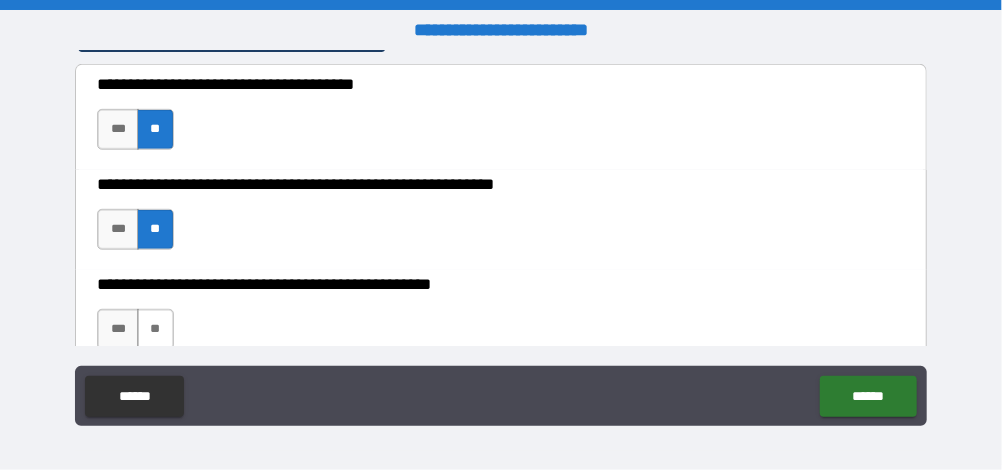 click on "**" at bounding box center [155, 329] 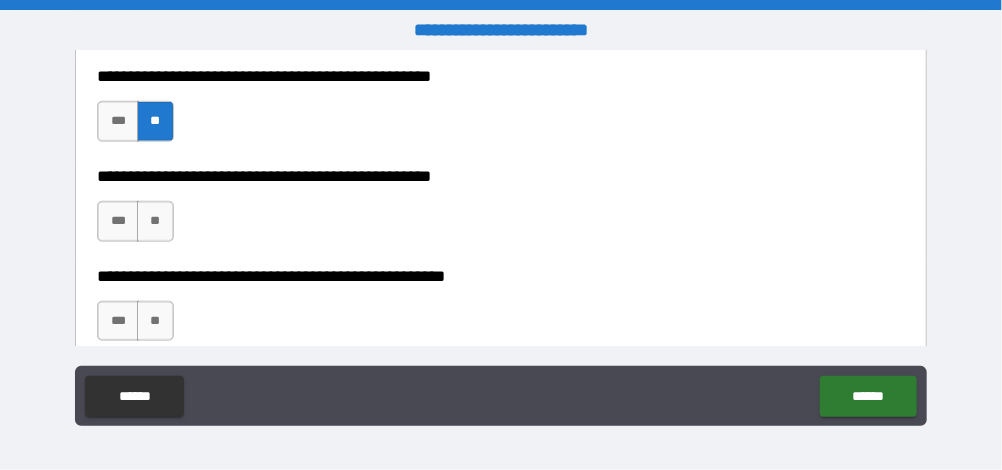 scroll, scrollTop: 671, scrollLeft: 0, axis: vertical 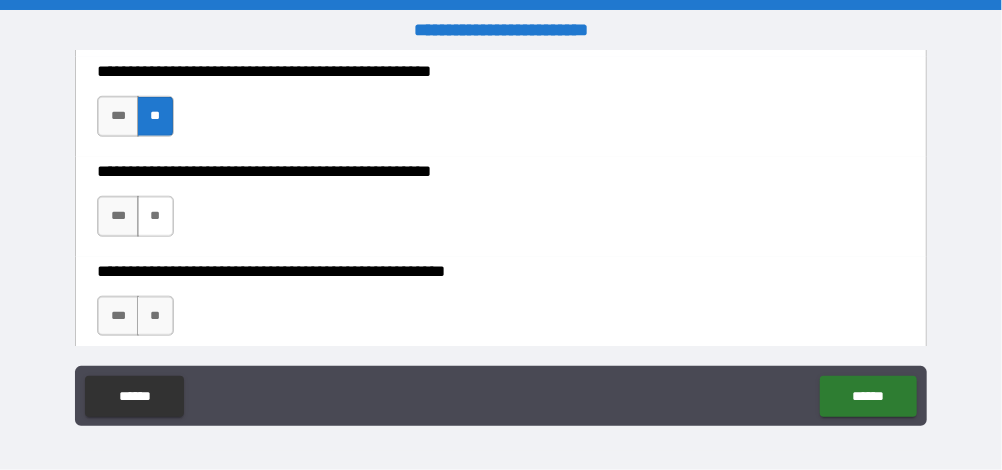 click on "**" at bounding box center (155, 216) 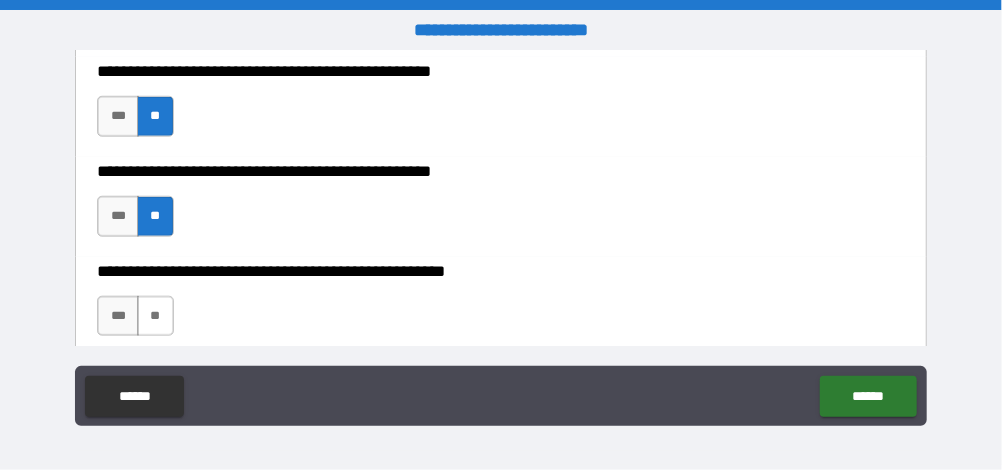 click on "**" at bounding box center [155, 316] 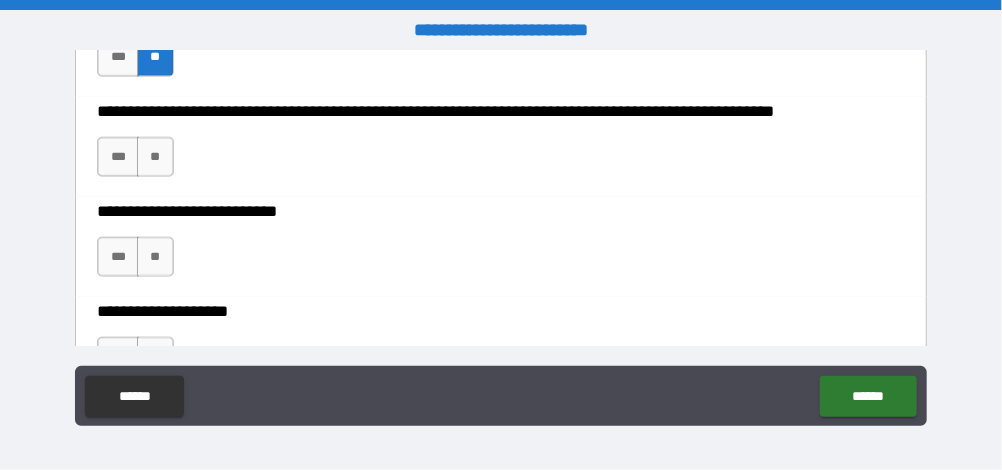scroll, scrollTop: 930, scrollLeft: 0, axis: vertical 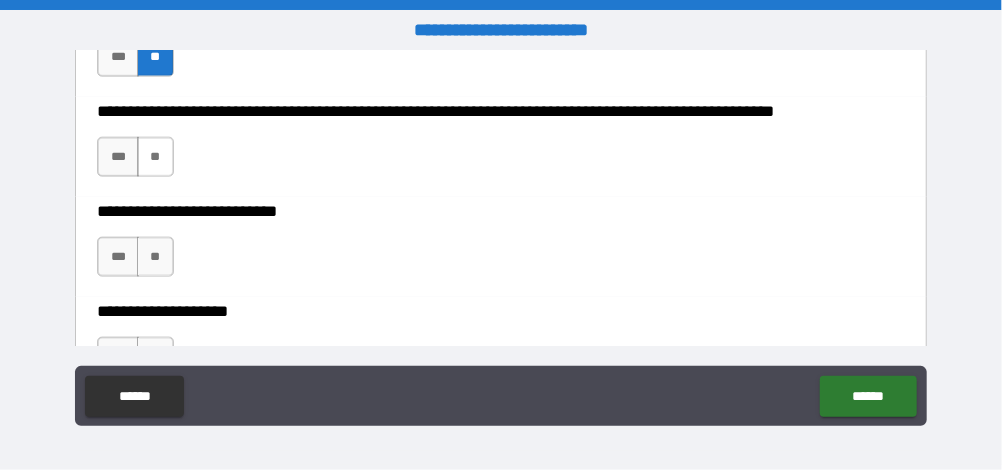 click on "**" at bounding box center [155, 157] 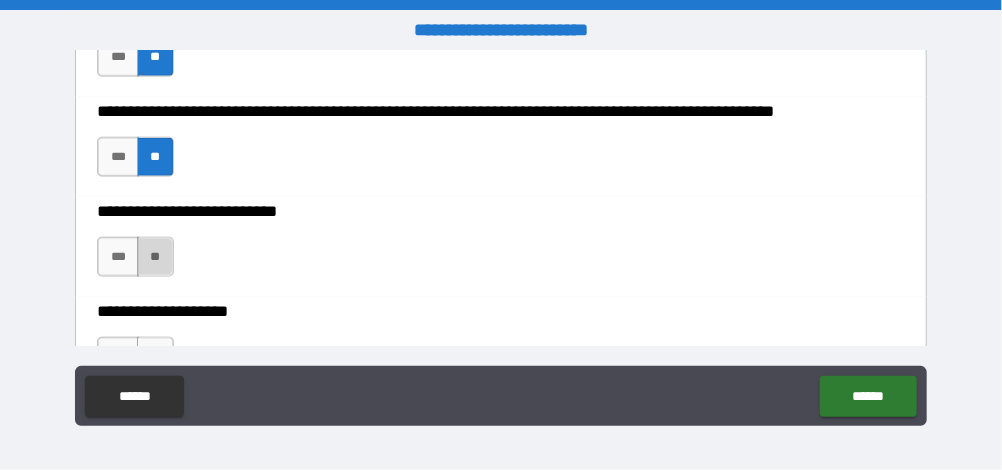 click on "**" at bounding box center (155, 257) 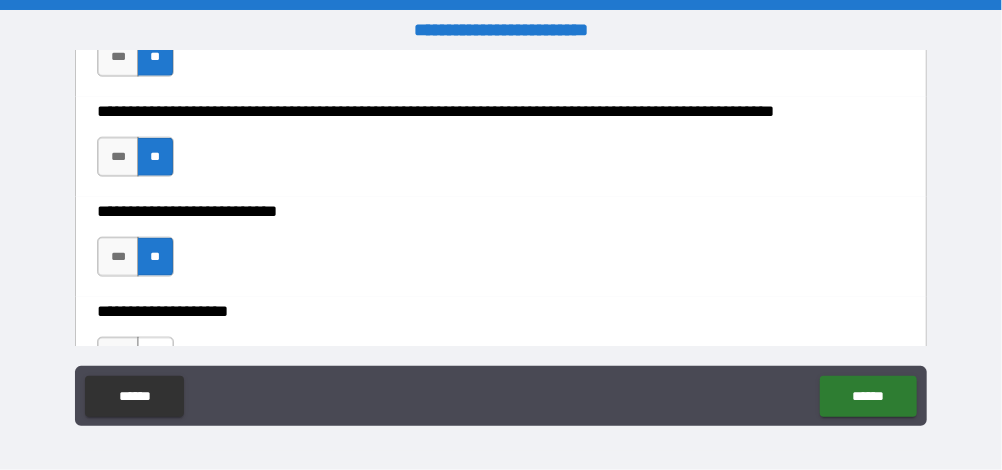 click on "**" at bounding box center [155, 357] 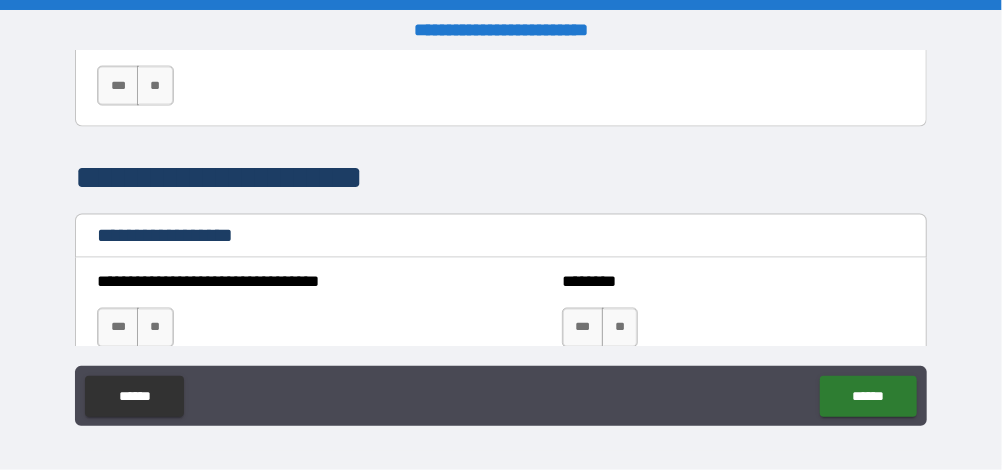scroll, scrollTop: 1247, scrollLeft: 0, axis: vertical 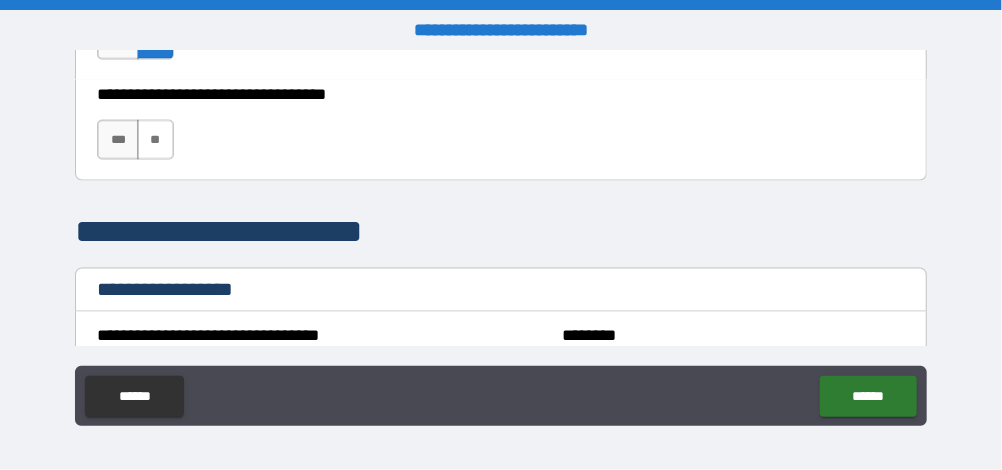 click on "**" at bounding box center (155, 140) 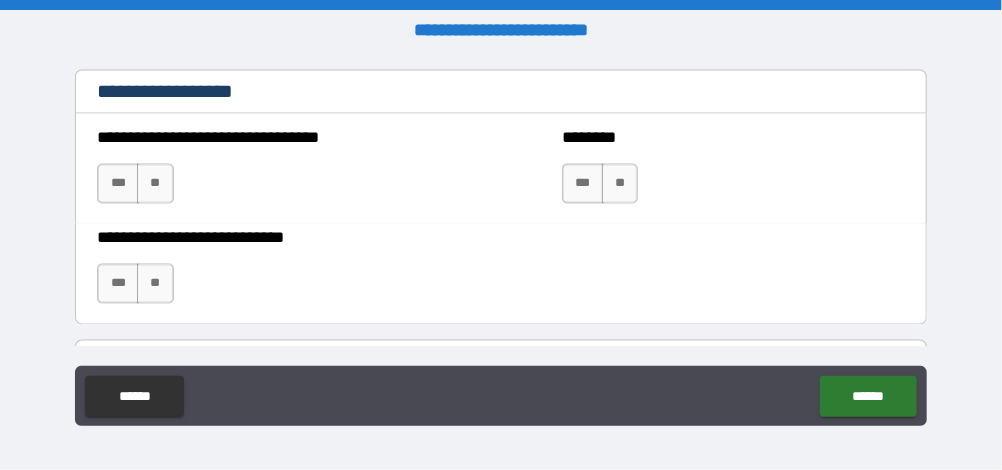 scroll, scrollTop: 1446, scrollLeft: 0, axis: vertical 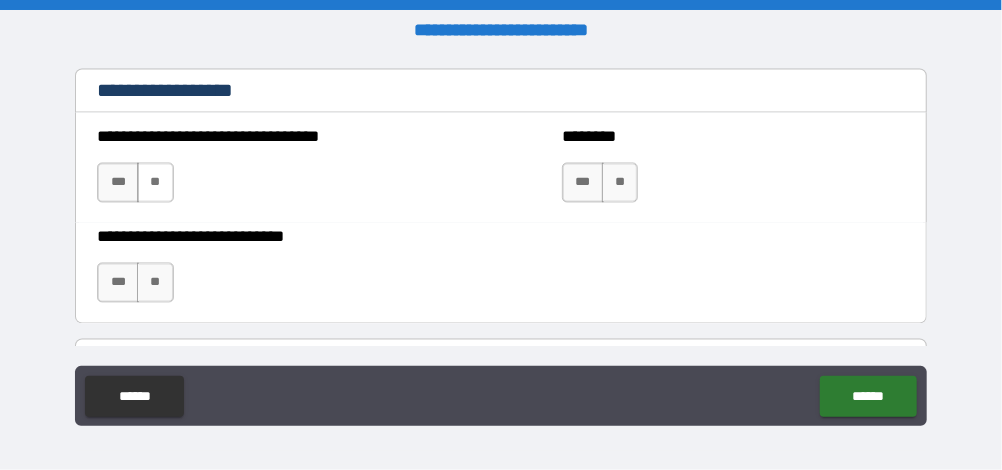click on "**" at bounding box center [155, 183] 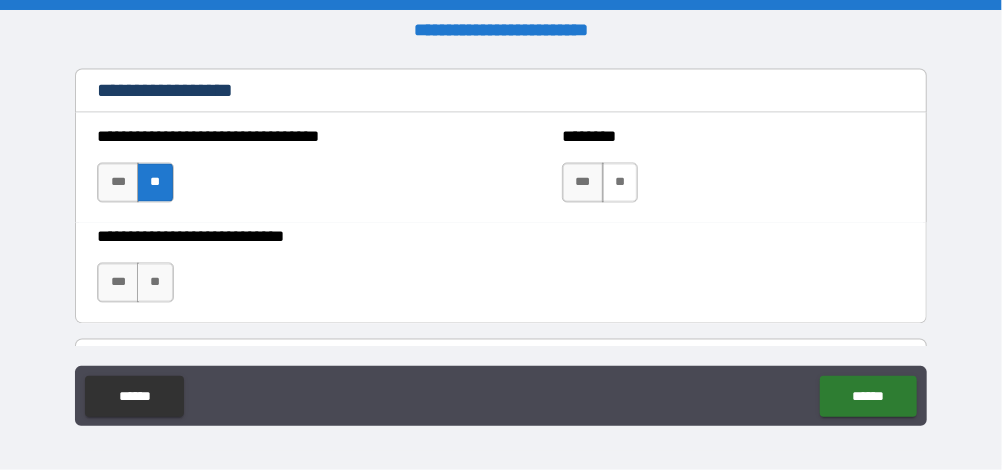 click on "**" at bounding box center [620, 183] 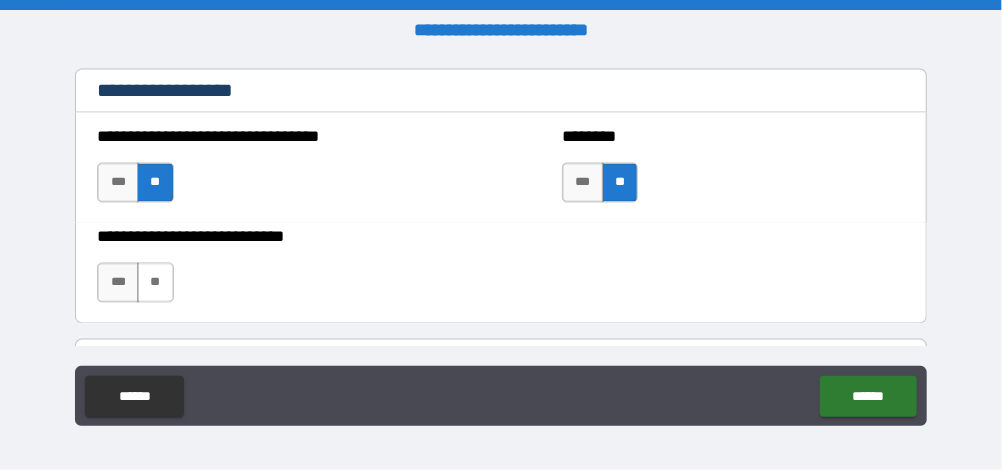 click on "**" at bounding box center [155, 283] 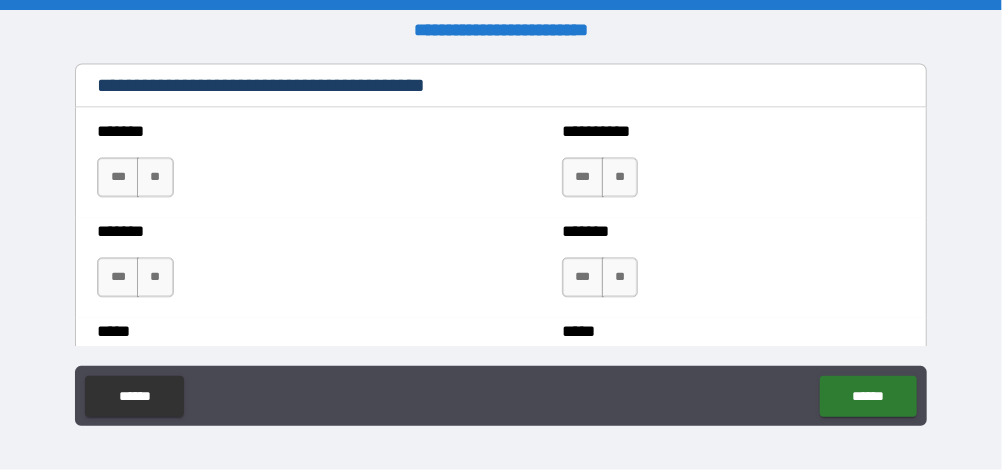 scroll, scrollTop: 1718, scrollLeft: 0, axis: vertical 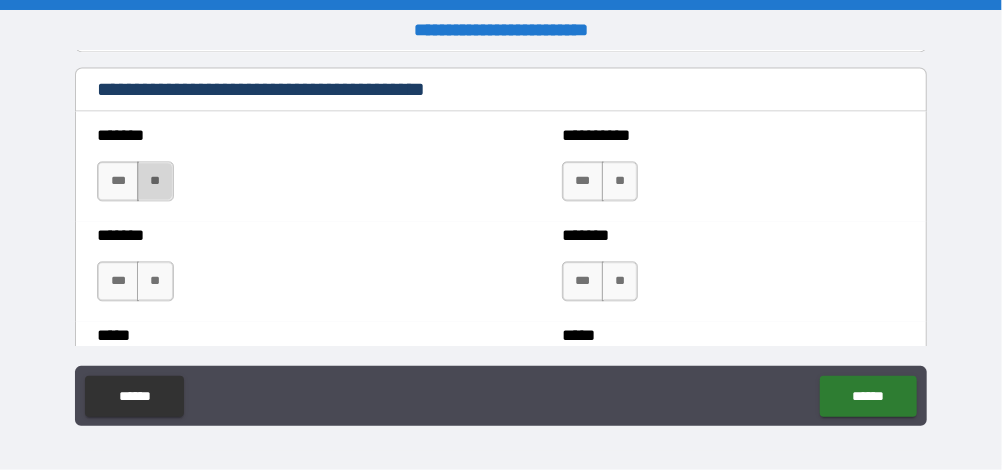 click on "**" at bounding box center [155, 181] 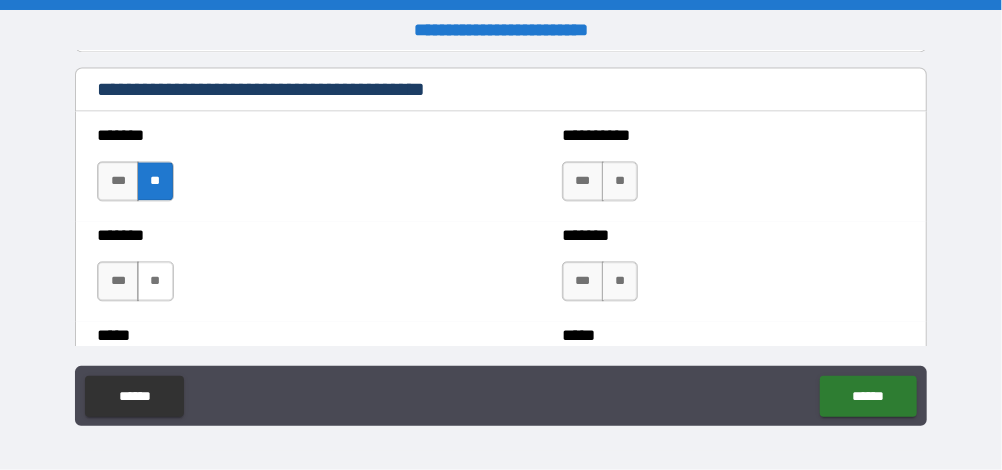 click on "**" at bounding box center [155, 281] 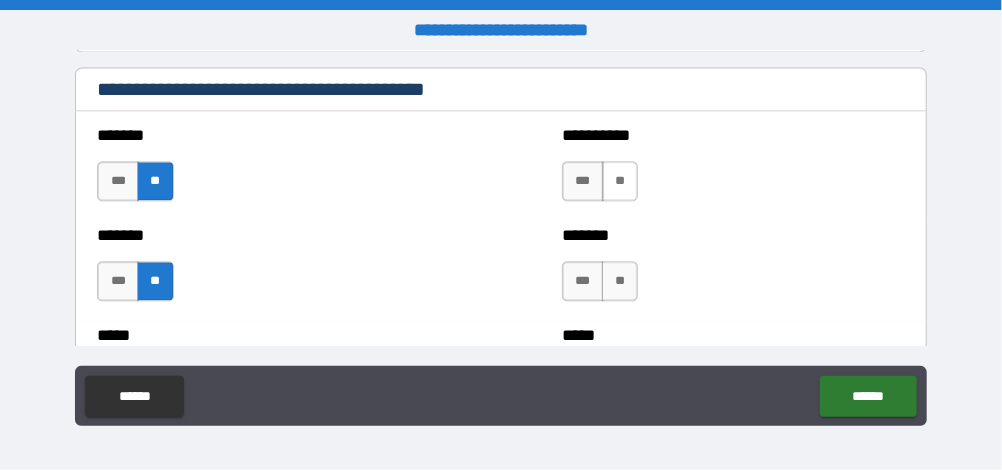 click on "**" at bounding box center (620, 181) 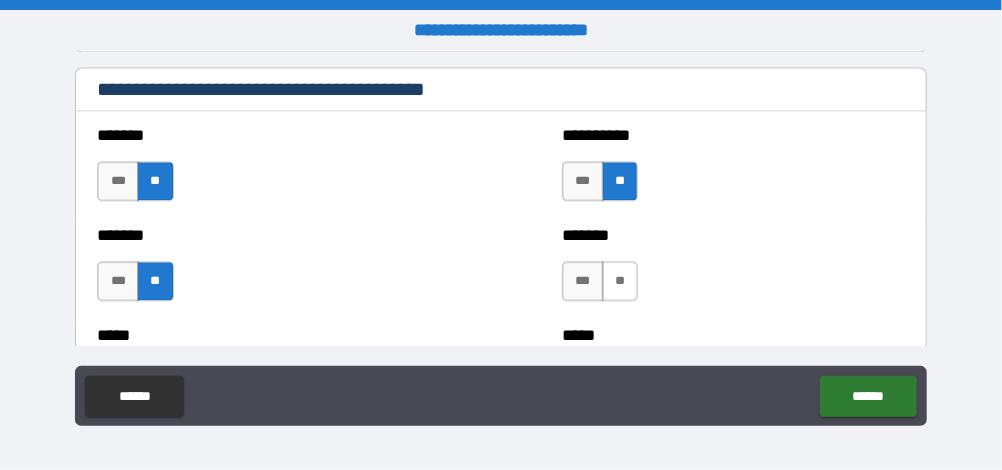 click on "**" at bounding box center (620, 281) 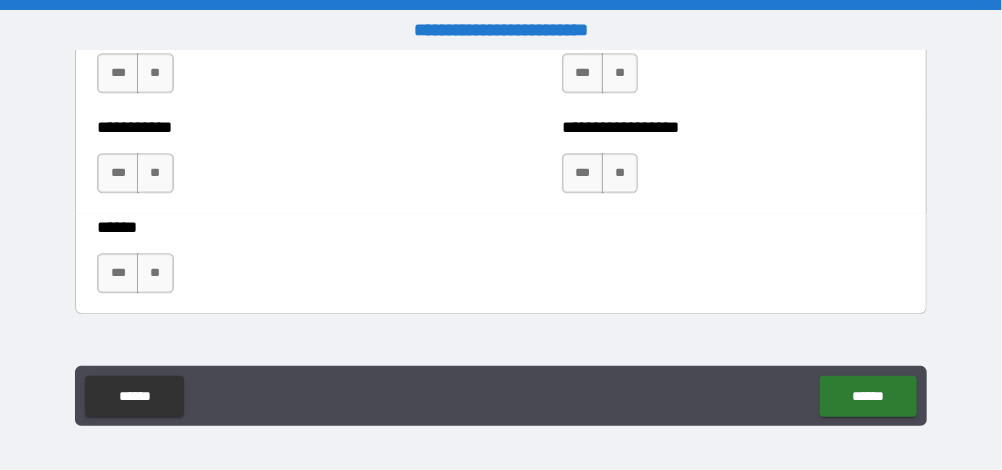 scroll, scrollTop: 2020, scrollLeft: 0, axis: vertical 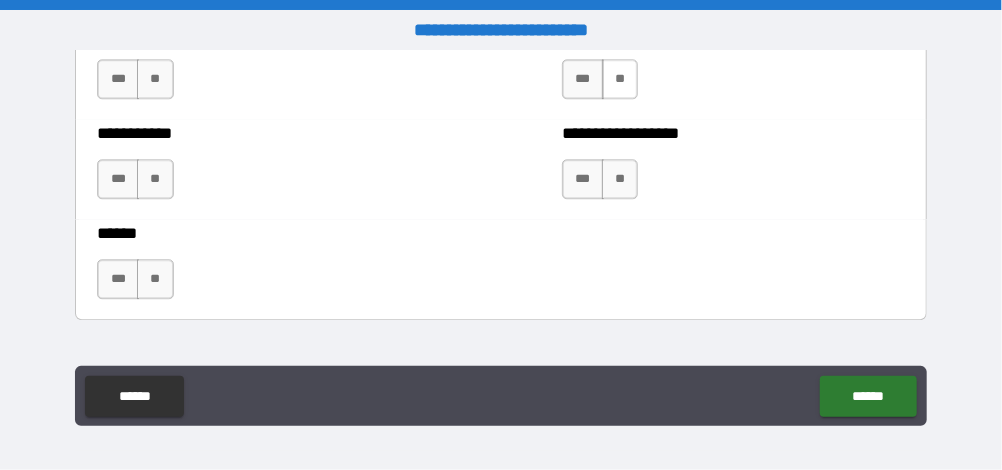 click on "**" at bounding box center [620, 79] 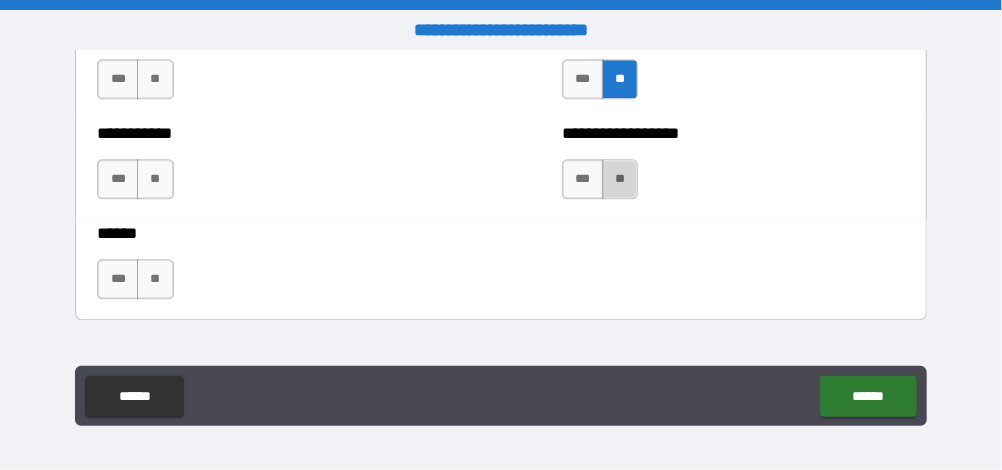 click on "**" at bounding box center (620, 179) 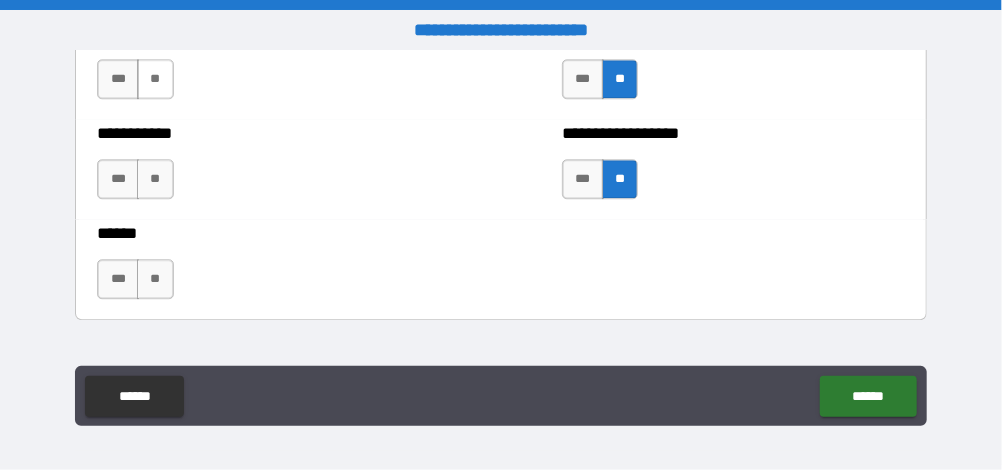 click on "**" at bounding box center [155, 79] 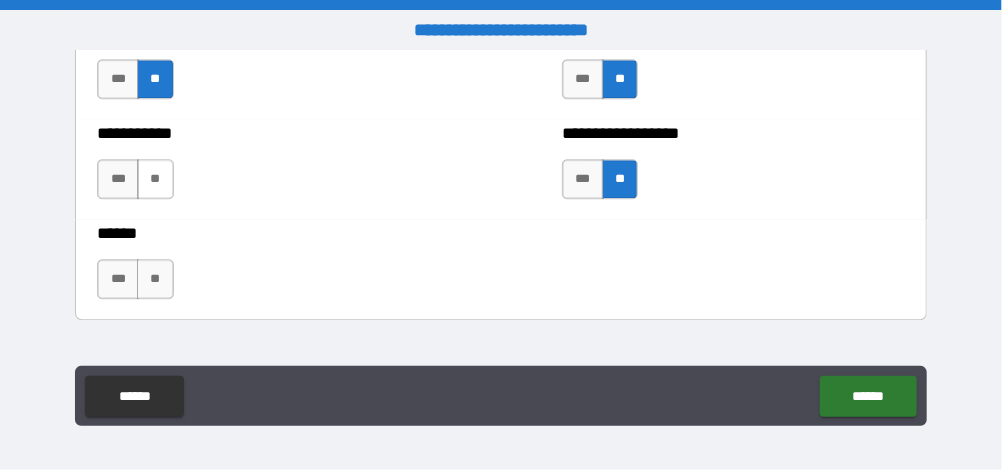 click on "**" at bounding box center [155, 179] 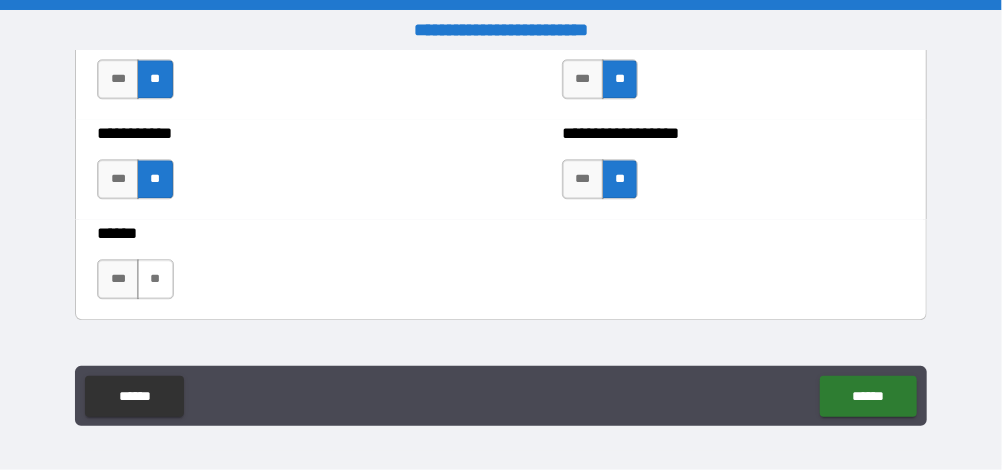 click on "**" at bounding box center (155, 279) 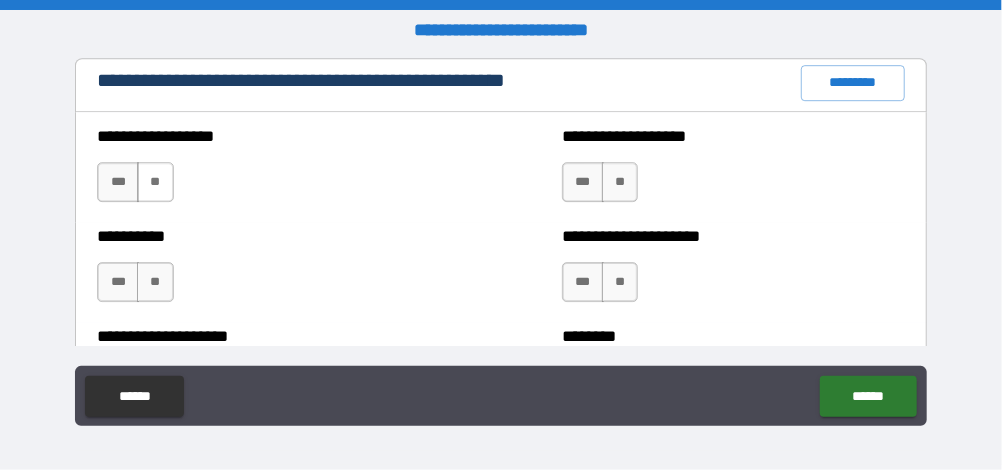 scroll, scrollTop: 2367, scrollLeft: 0, axis: vertical 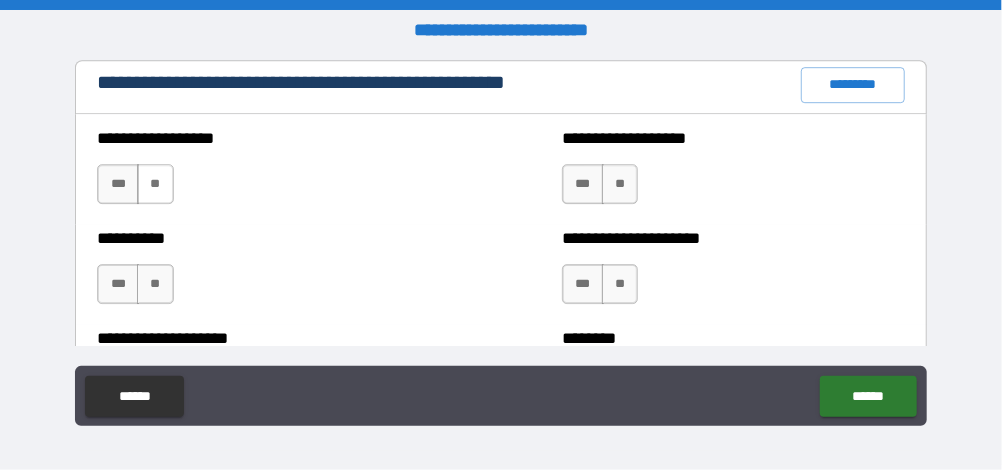 click on "**" at bounding box center [155, 184] 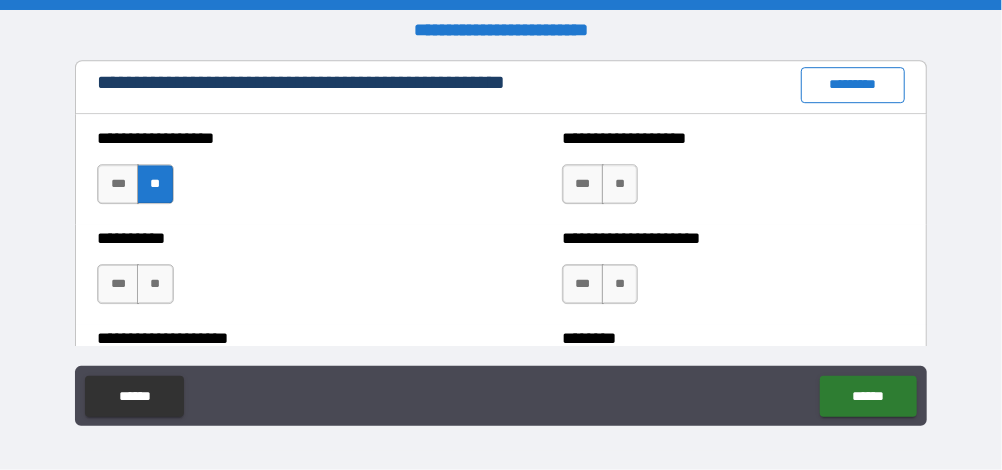 click on "*********" at bounding box center [853, 85] 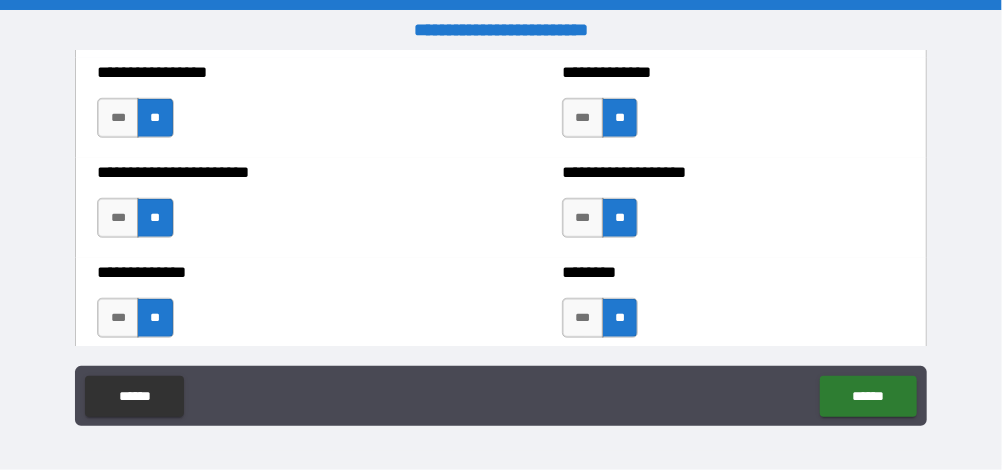 scroll, scrollTop: 3516, scrollLeft: 0, axis: vertical 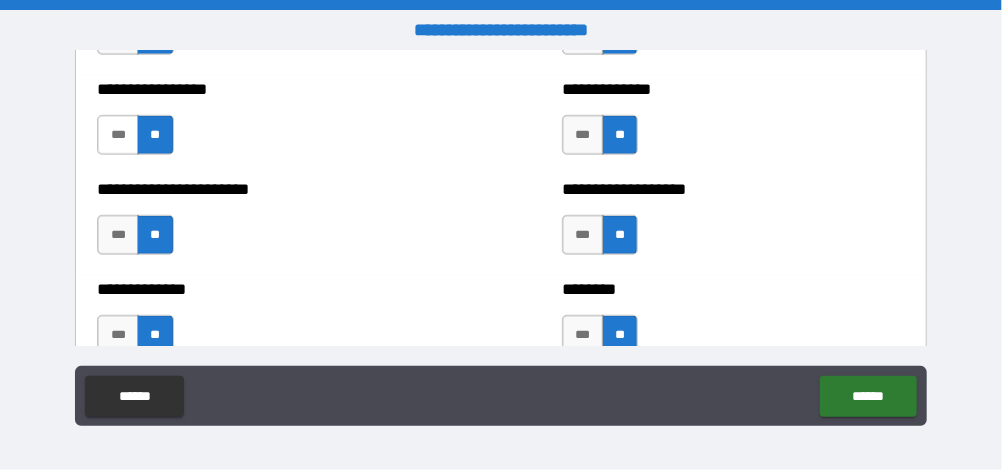 click on "***" at bounding box center [118, 135] 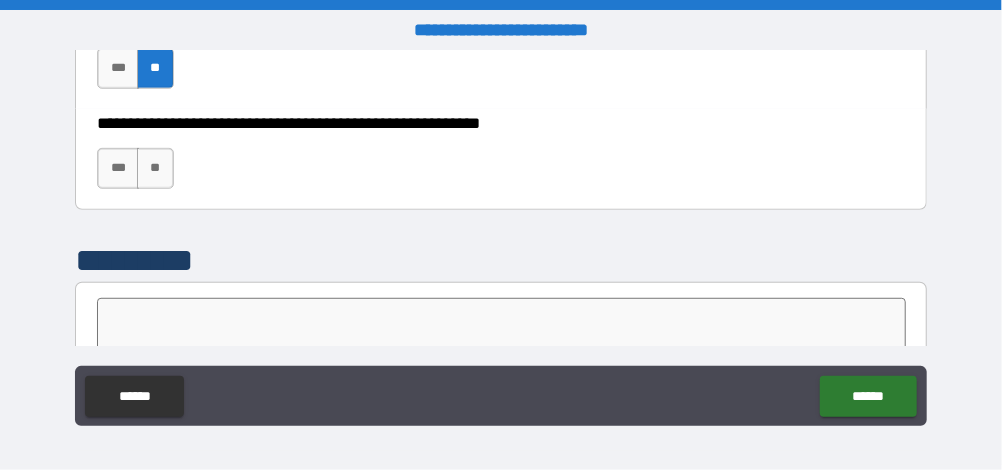 scroll, scrollTop: 6284, scrollLeft: 0, axis: vertical 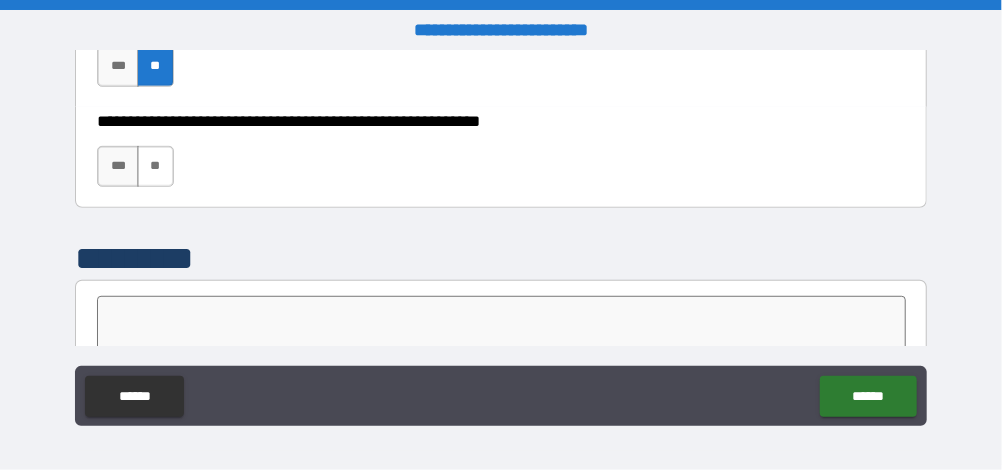 click on "**" at bounding box center [155, 166] 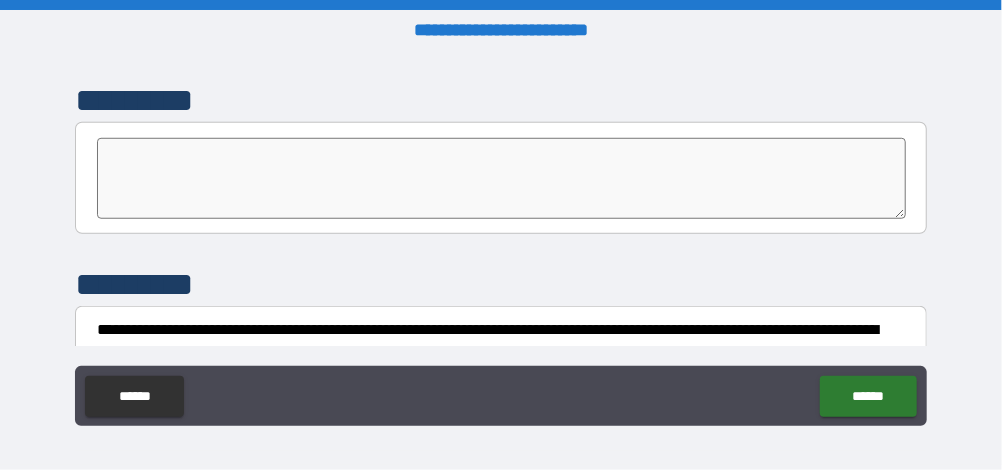 scroll, scrollTop: 6537, scrollLeft: 0, axis: vertical 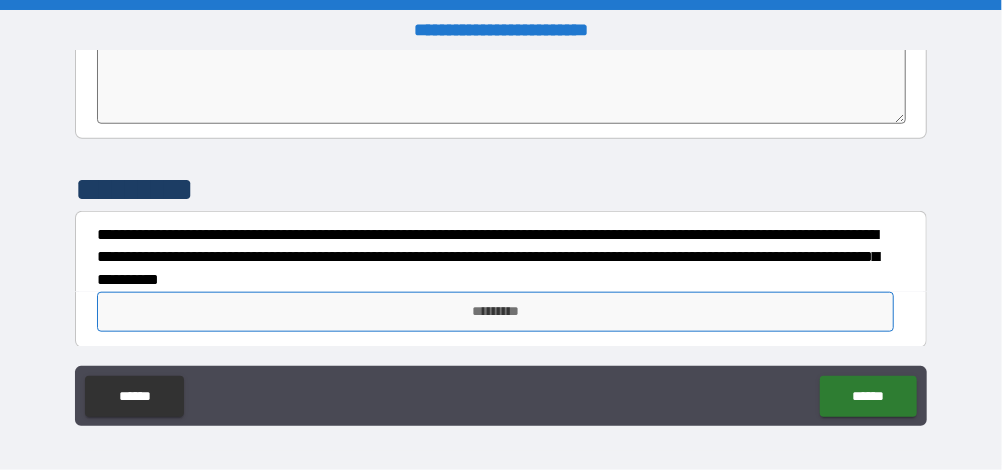 click on "*********" at bounding box center [495, 312] 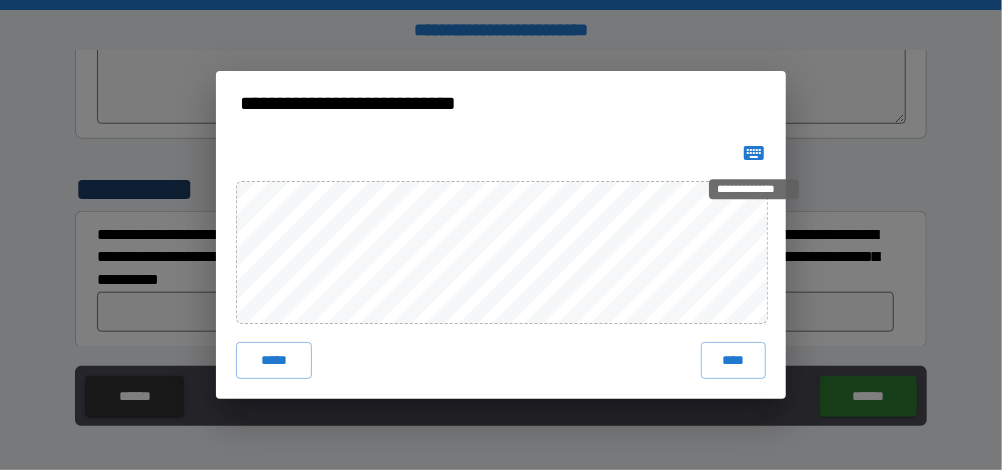 click 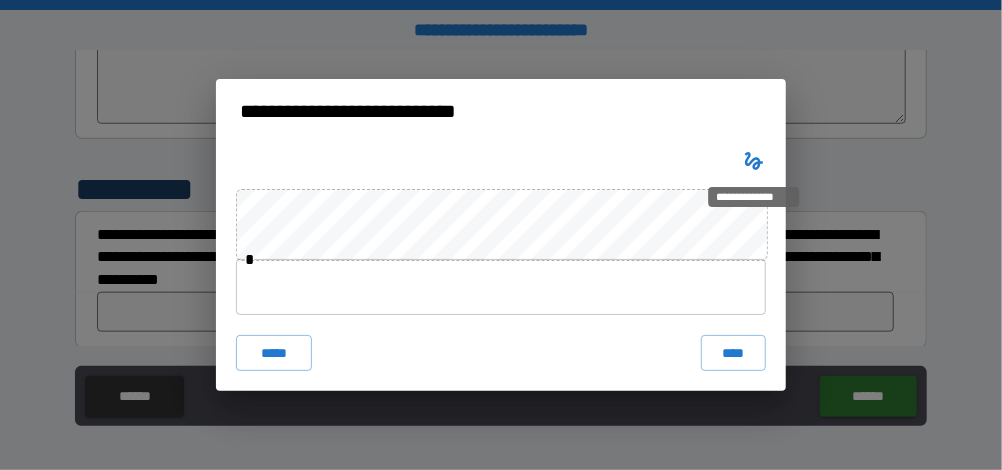 click at bounding box center (501, 287) 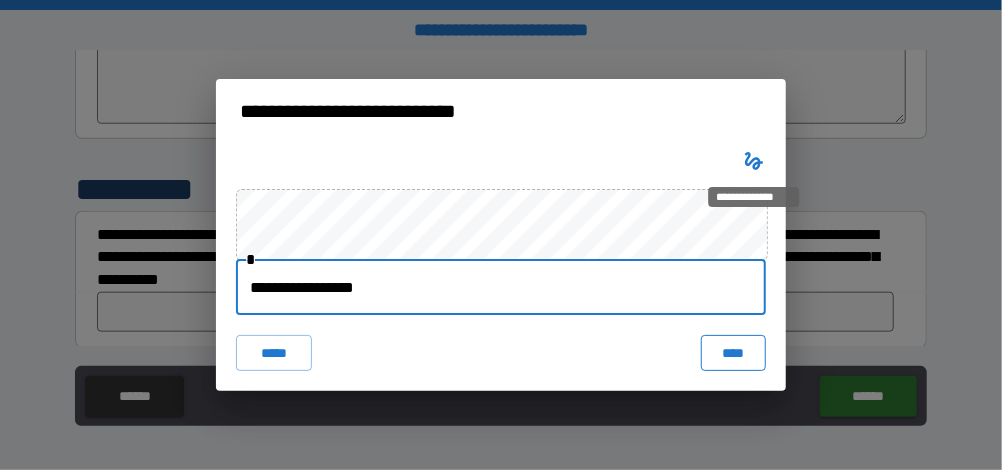 type on "**********" 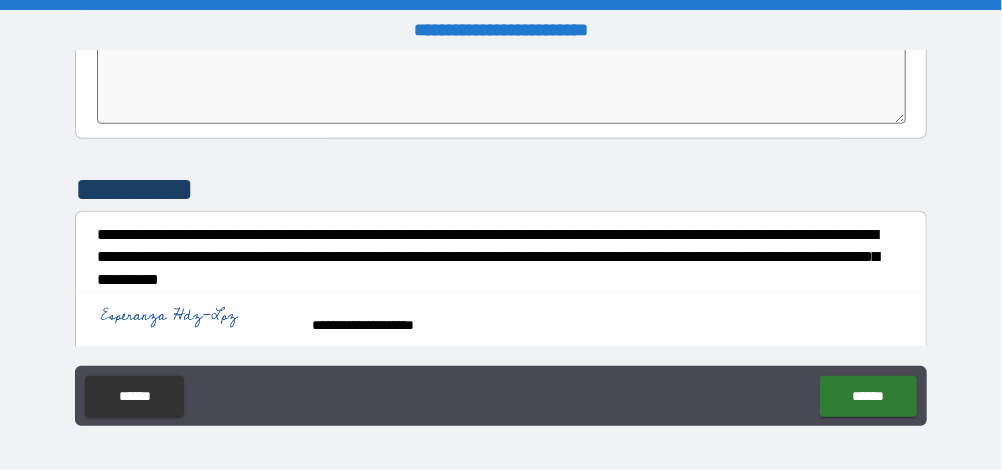 scroll, scrollTop: 6551, scrollLeft: 0, axis: vertical 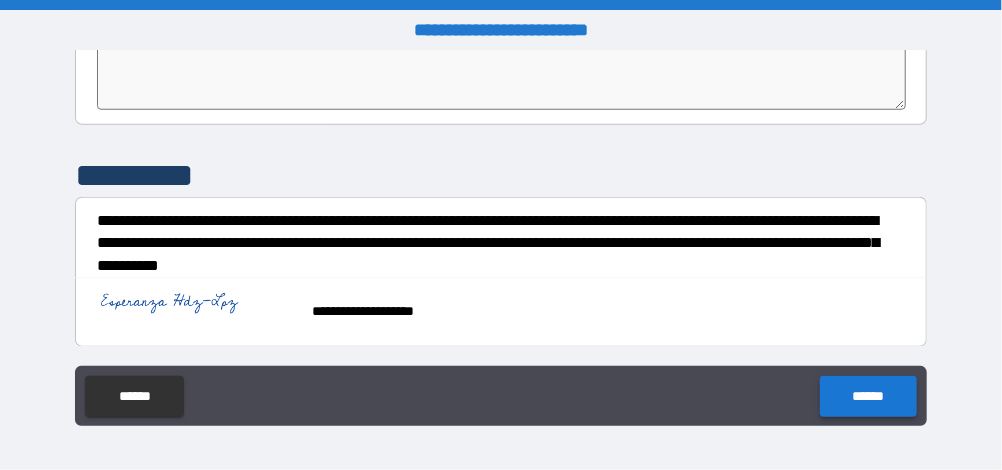 click on "******" at bounding box center [868, 396] 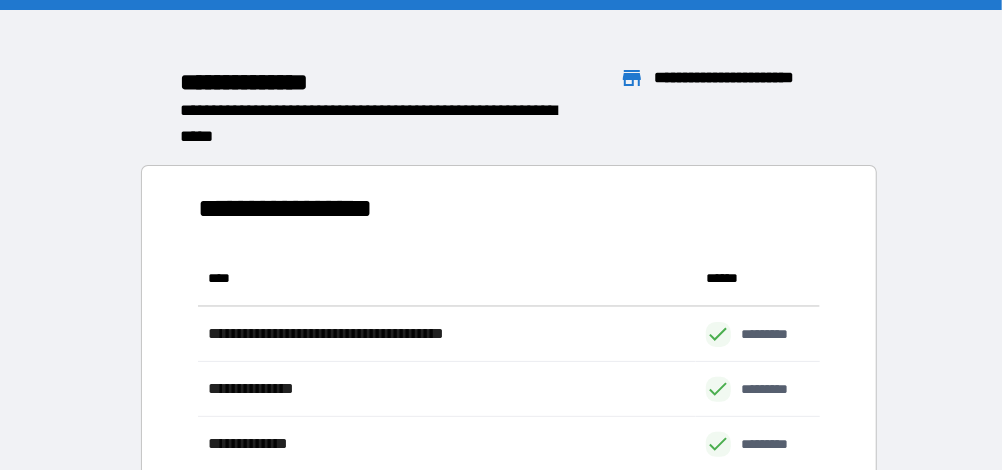 scroll, scrollTop: 0, scrollLeft: 0, axis: both 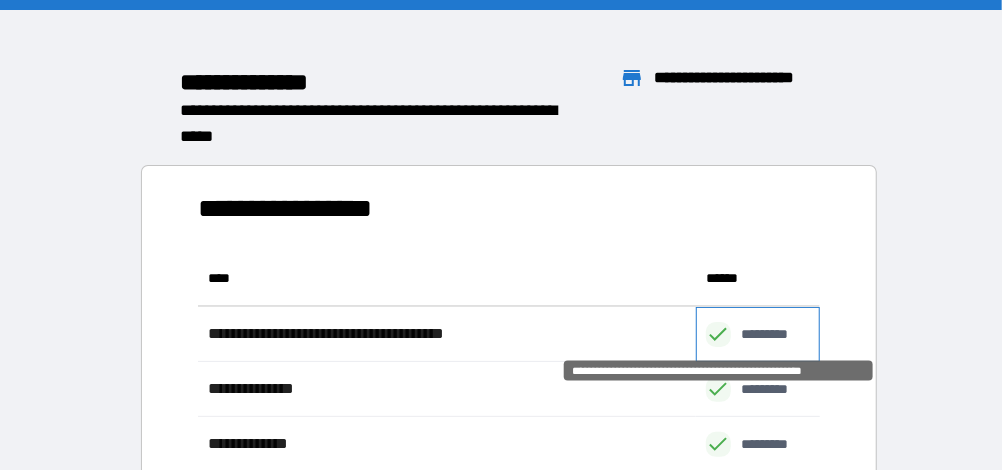 click 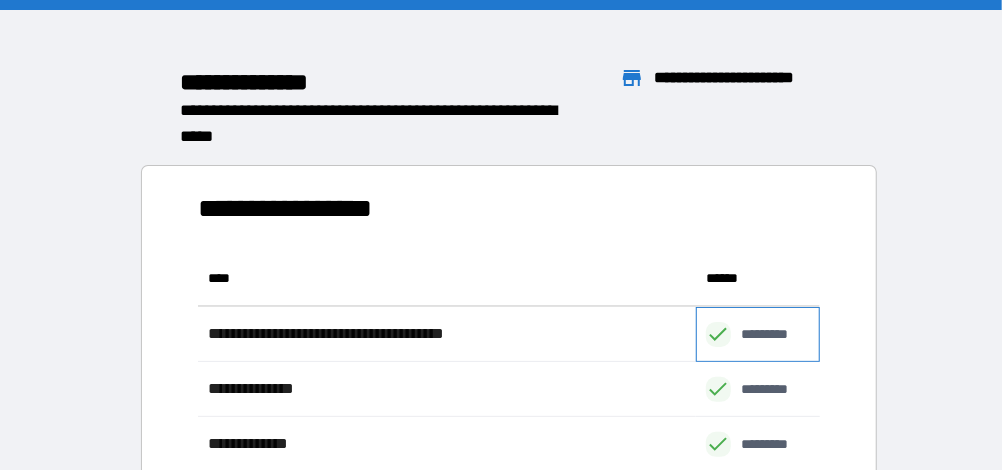 click on "*********" at bounding box center (775, 334) 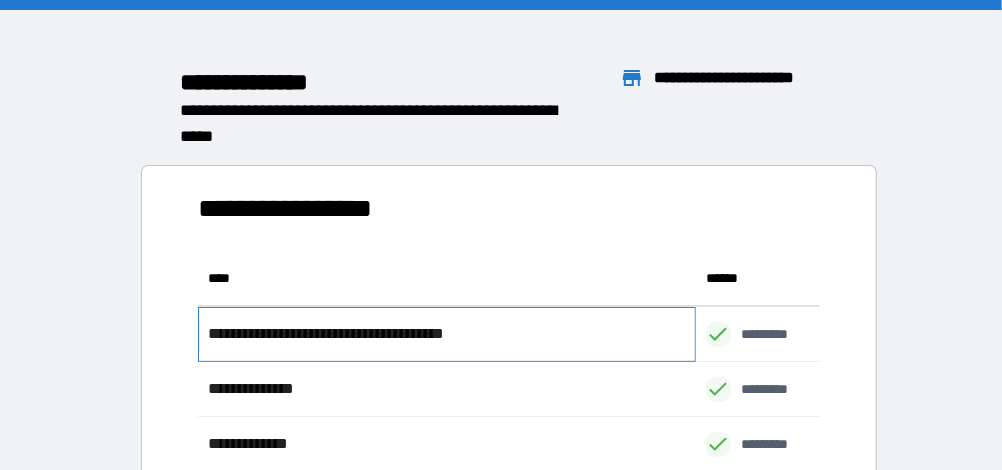 click on "**********" at bounding box center [363, 334] 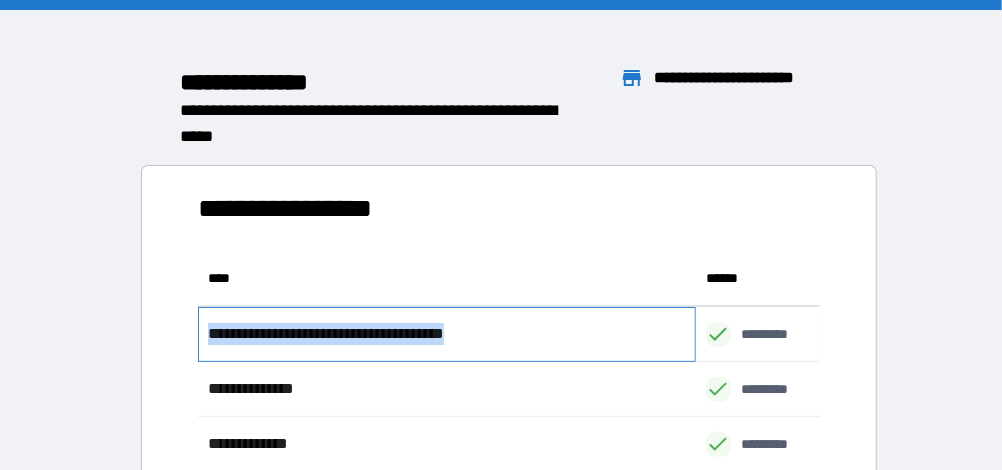 click on "**********" at bounding box center [447, 334] 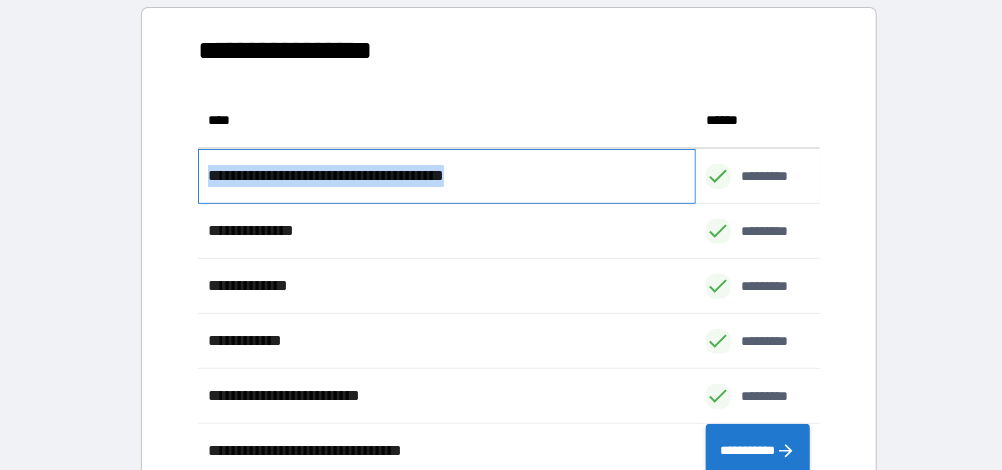 scroll, scrollTop: 222, scrollLeft: 0, axis: vertical 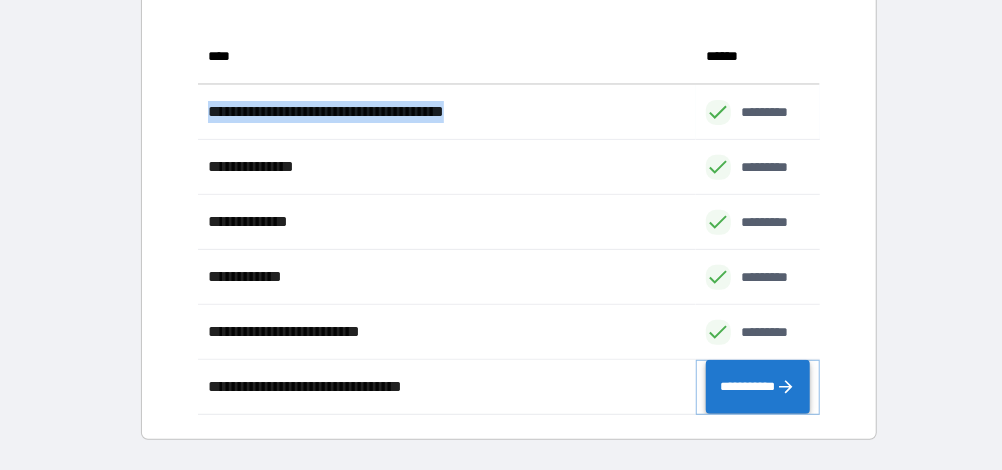 click on "**********" at bounding box center [758, 386] 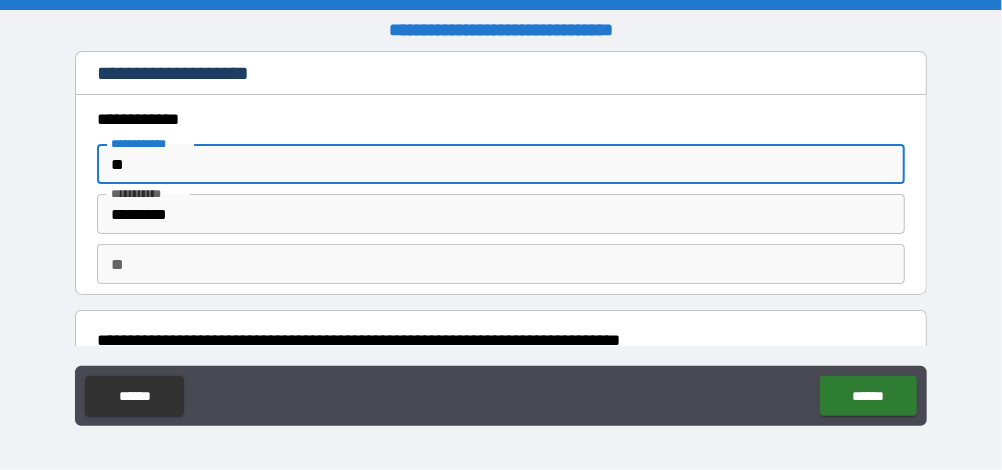 click on "**" at bounding box center [500, 164] 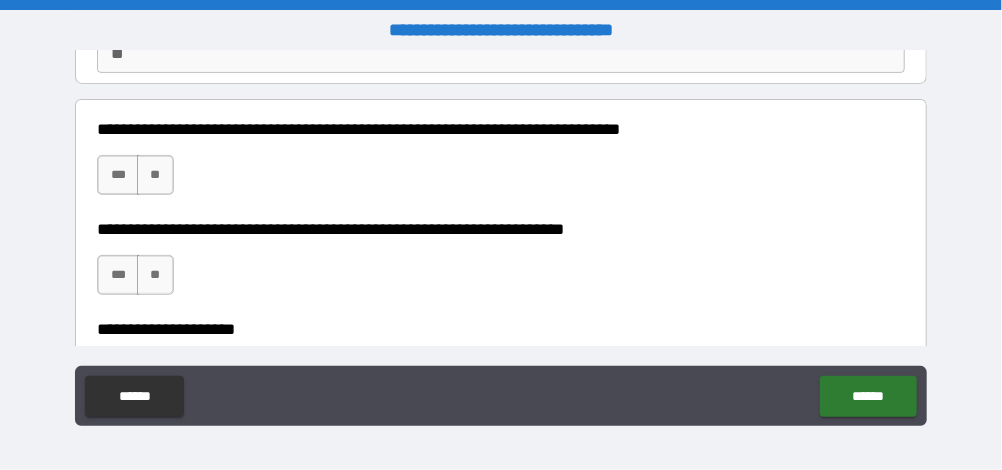 scroll, scrollTop: 248, scrollLeft: 0, axis: vertical 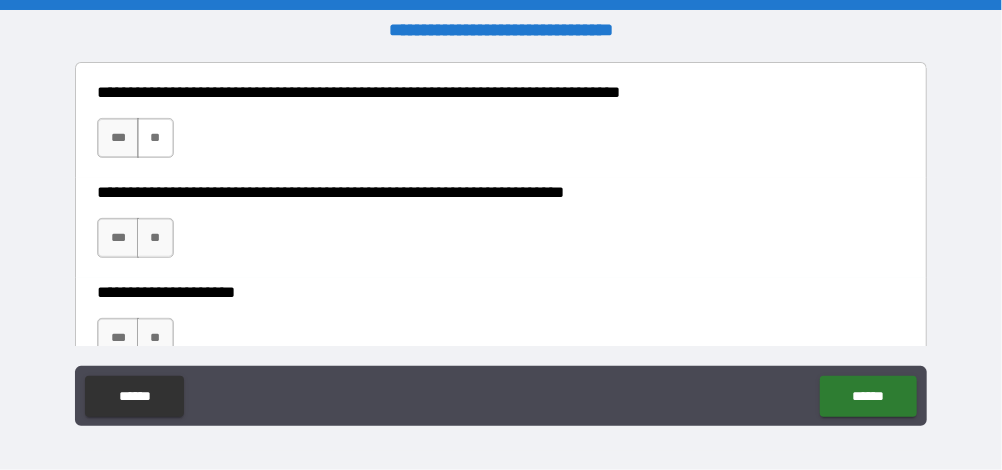type on "***" 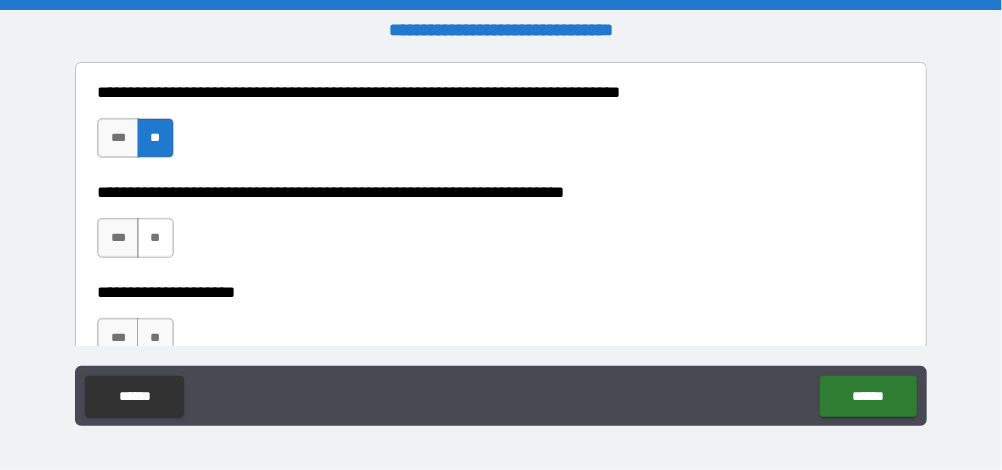 click on "**" at bounding box center (155, 238) 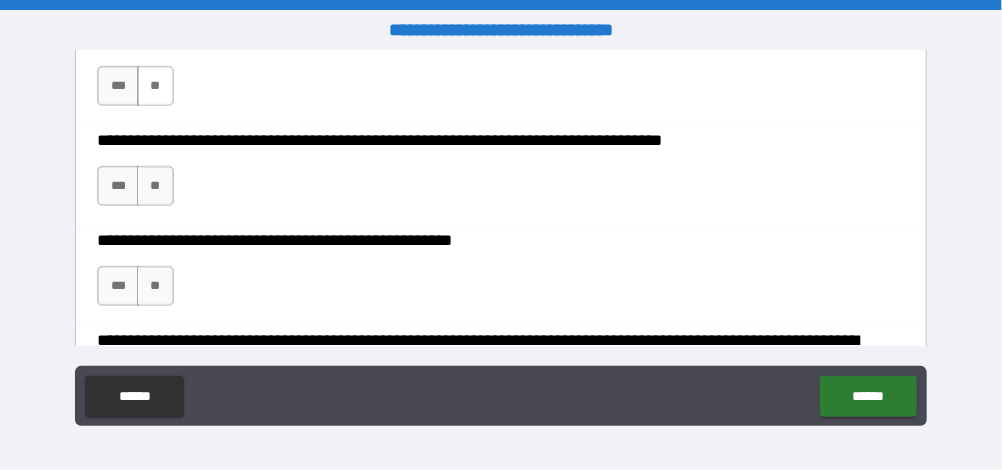 scroll, scrollTop: 506, scrollLeft: 0, axis: vertical 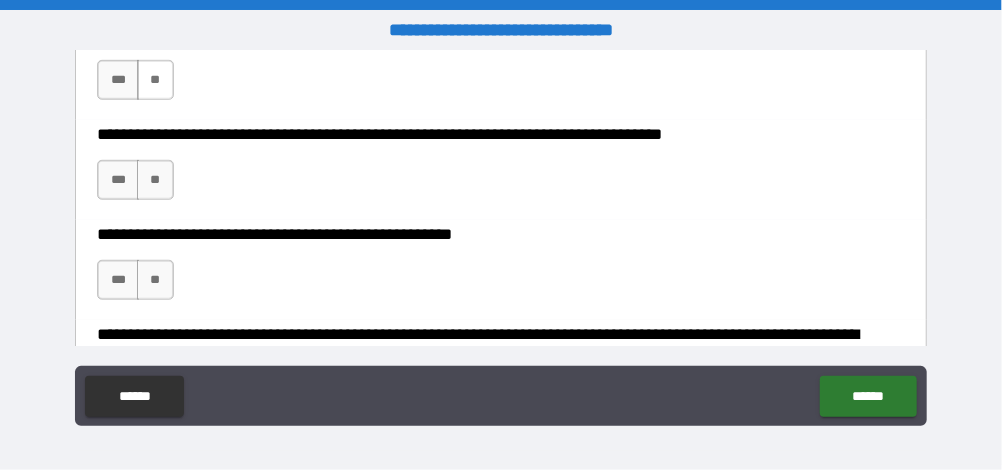 click on "**" at bounding box center (155, 80) 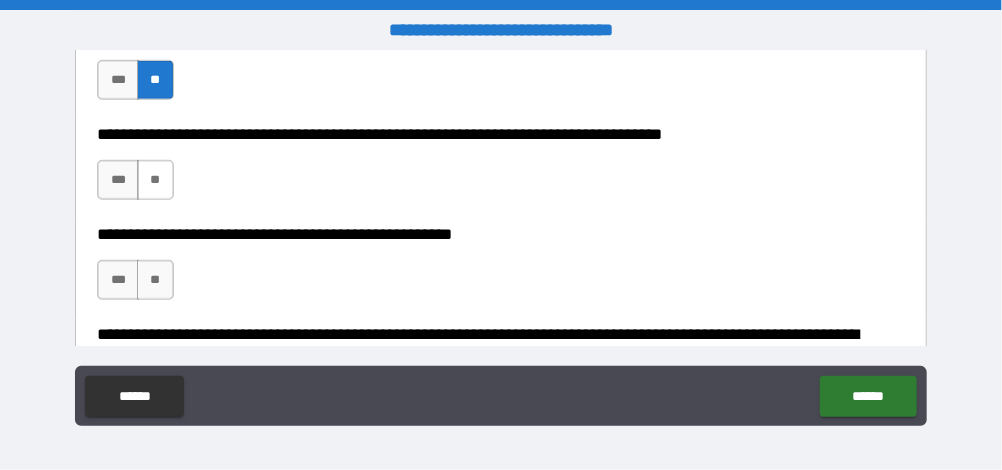 click on "**" at bounding box center (155, 180) 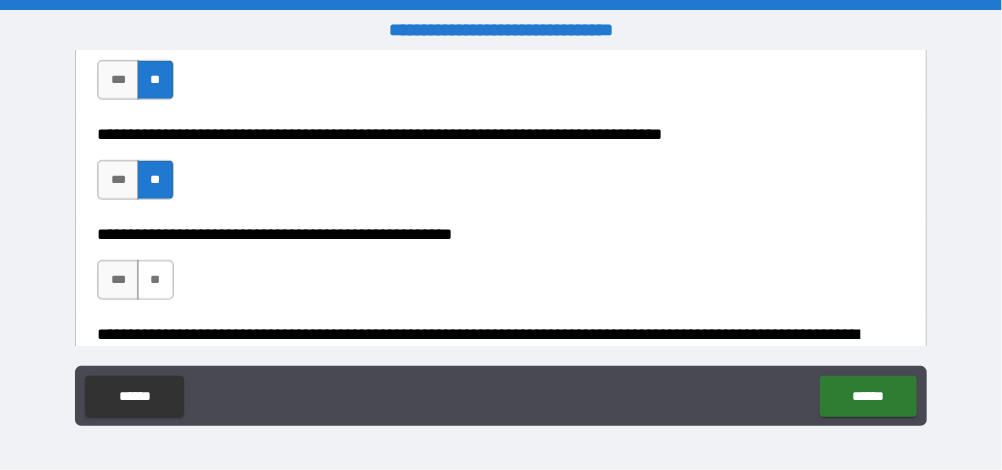 click on "**" at bounding box center [155, 280] 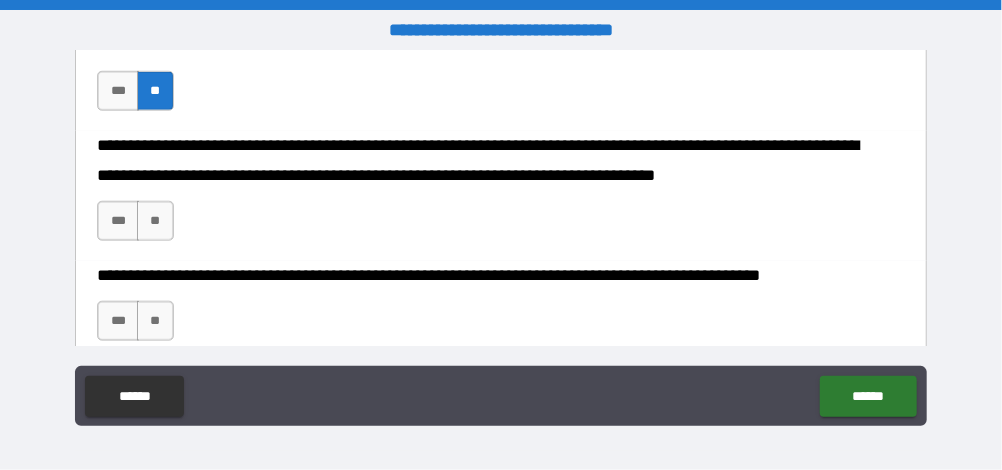 scroll, scrollTop: 697, scrollLeft: 0, axis: vertical 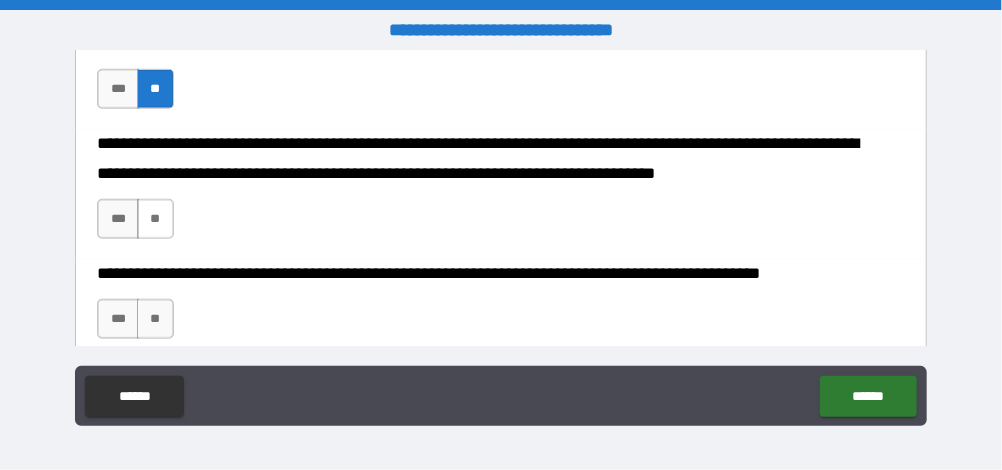 click on "**" at bounding box center (155, 219) 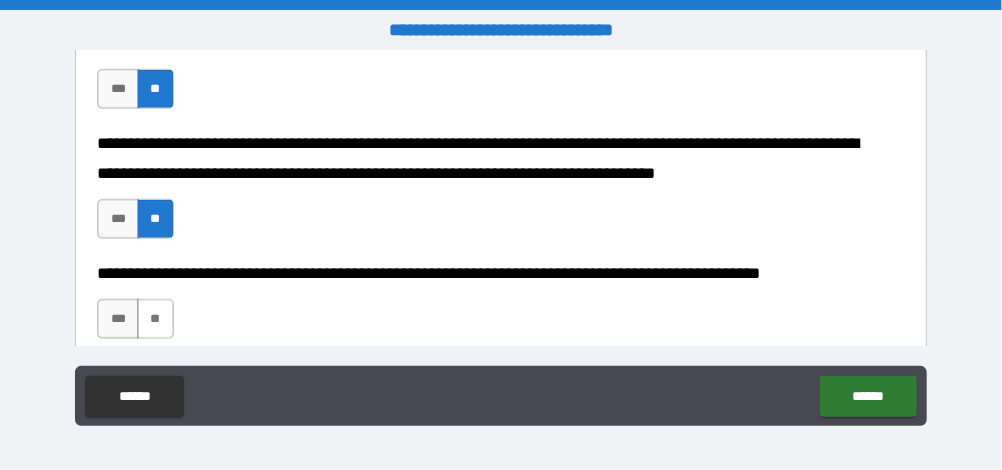 click on "**" at bounding box center (155, 319) 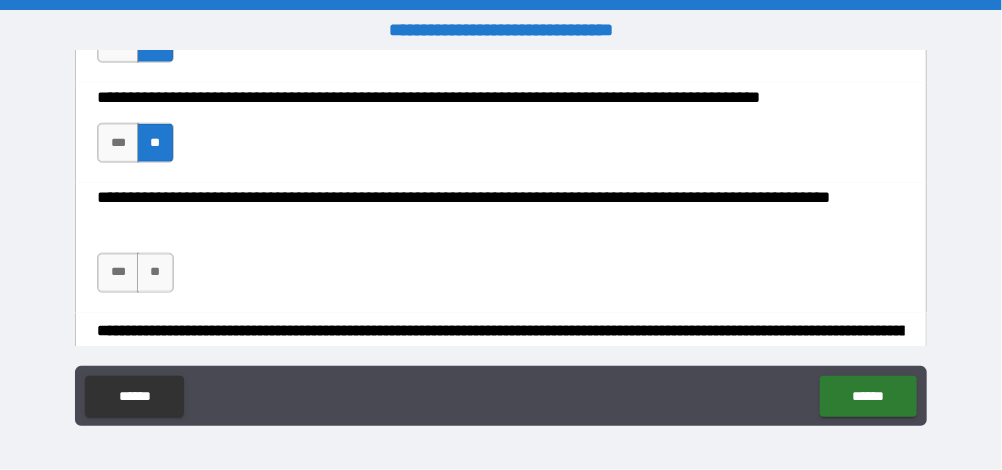 scroll, scrollTop: 934, scrollLeft: 0, axis: vertical 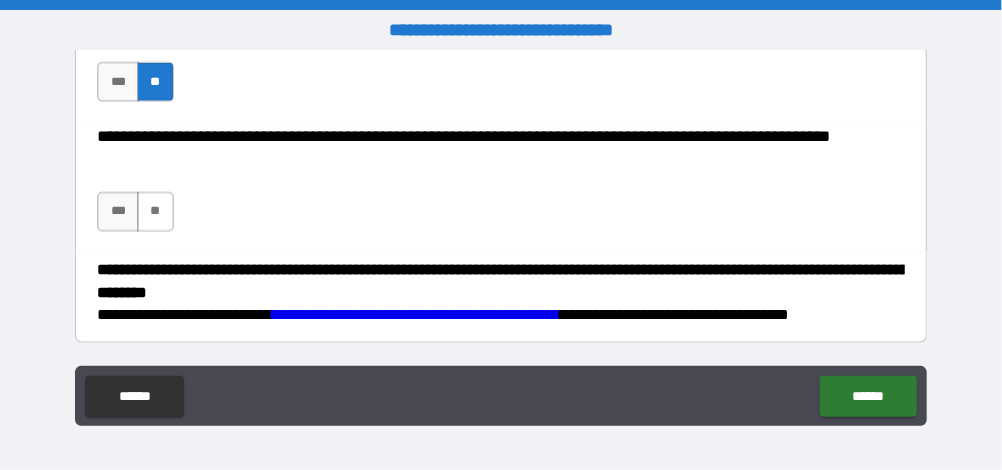 click on "**" at bounding box center [155, 212] 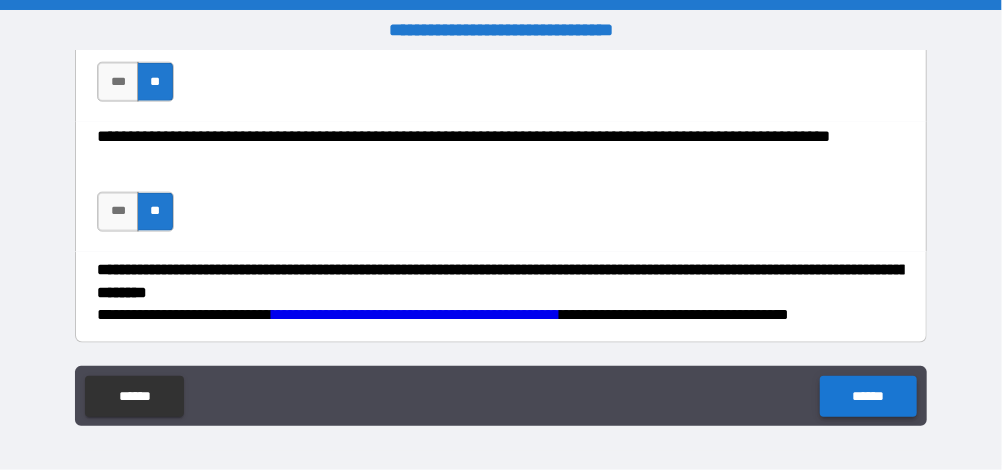 click on "******" at bounding box center [868, 396] 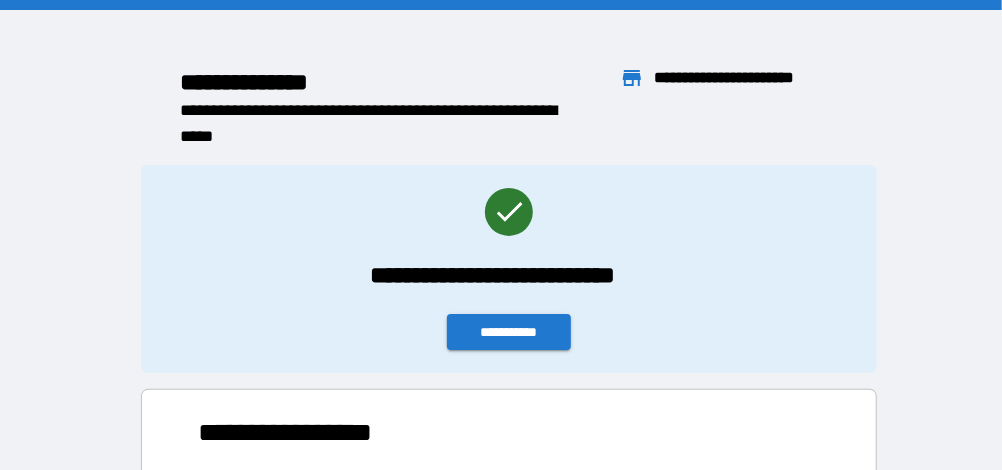 scroll, scrollTop: 0, scrollLeft: 0, axis: both 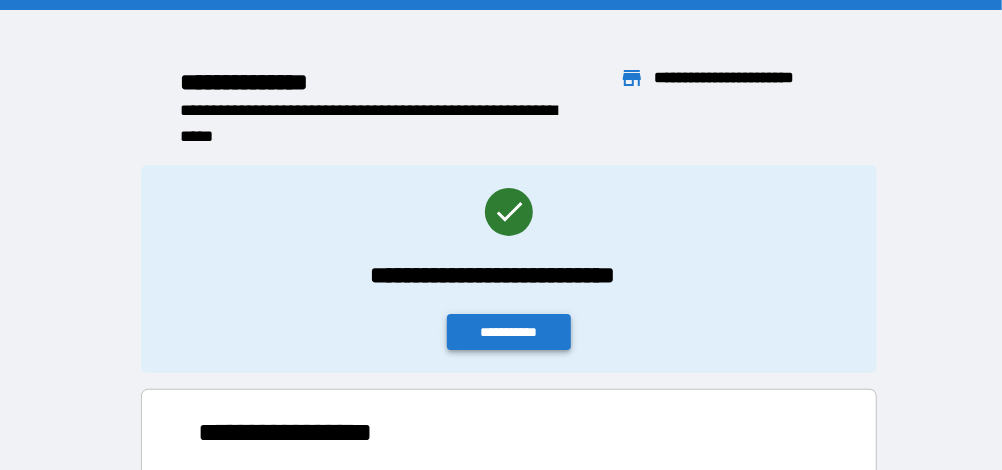 click on "**********" at bounding box center [509, 332] 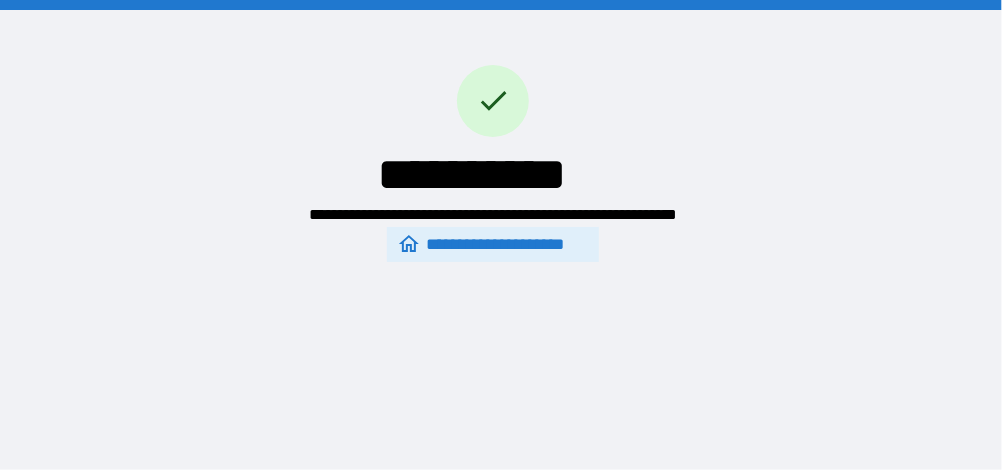 click on "**********" at bounding box center (492, 244) 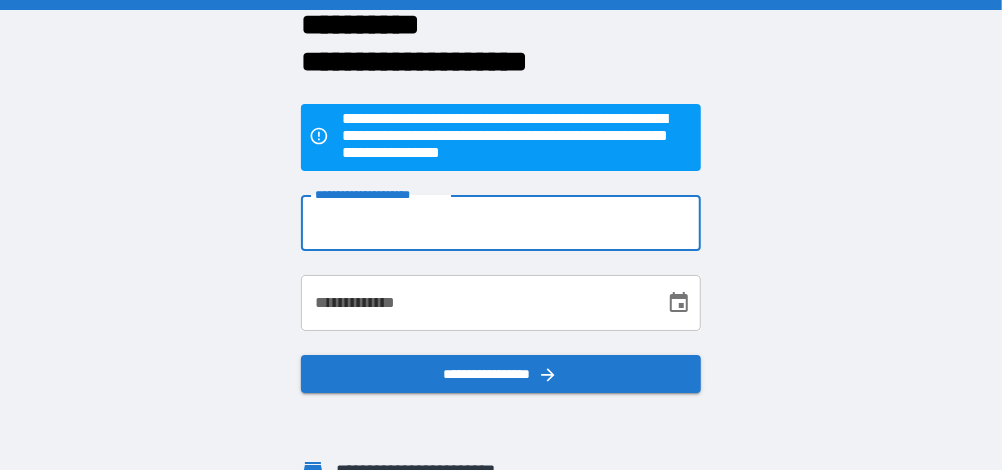 click on "**********" at bounding box center [501, 223] 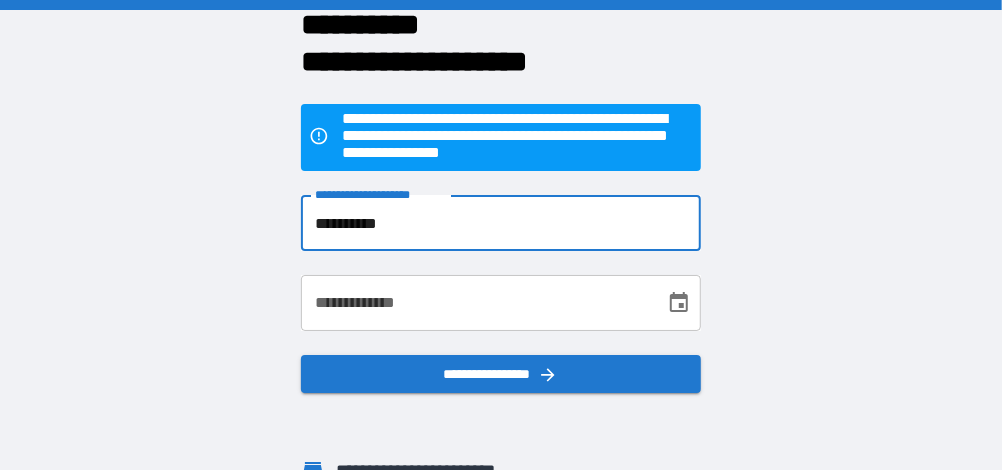 type on "**********" 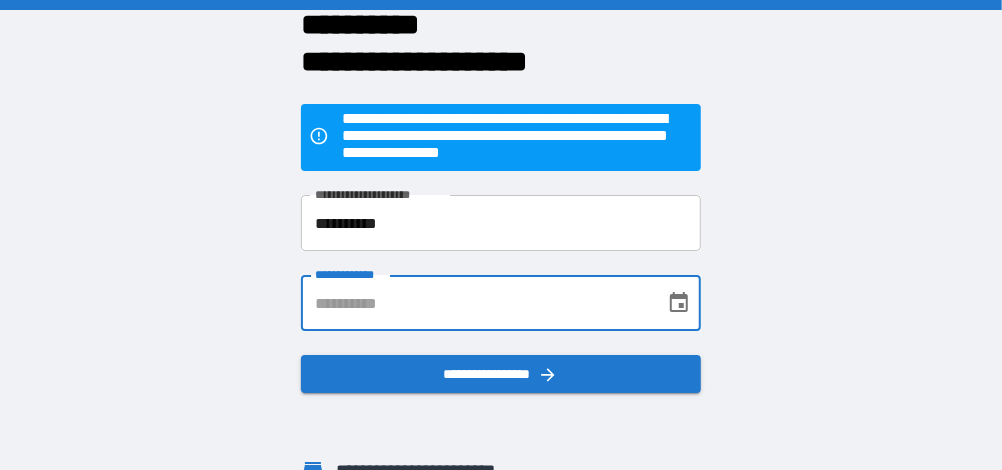 click on "**********" at bounding box center [476, 303] 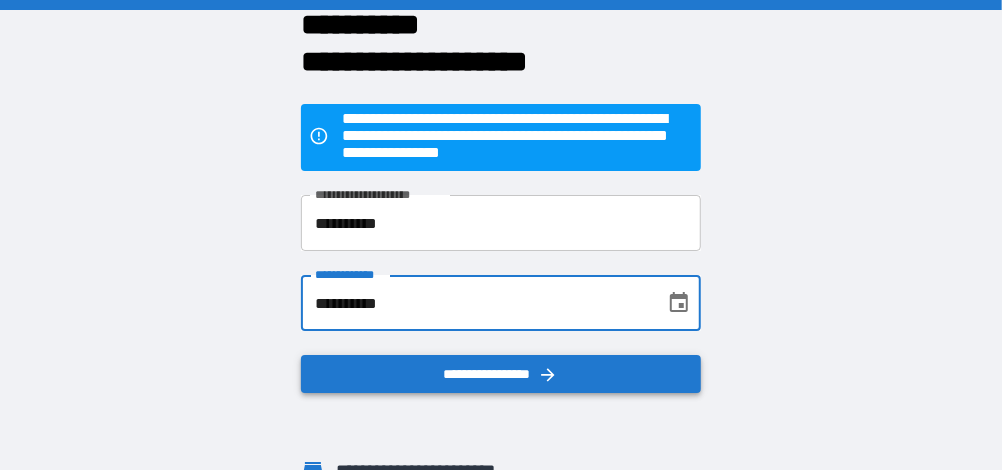type on "**********" 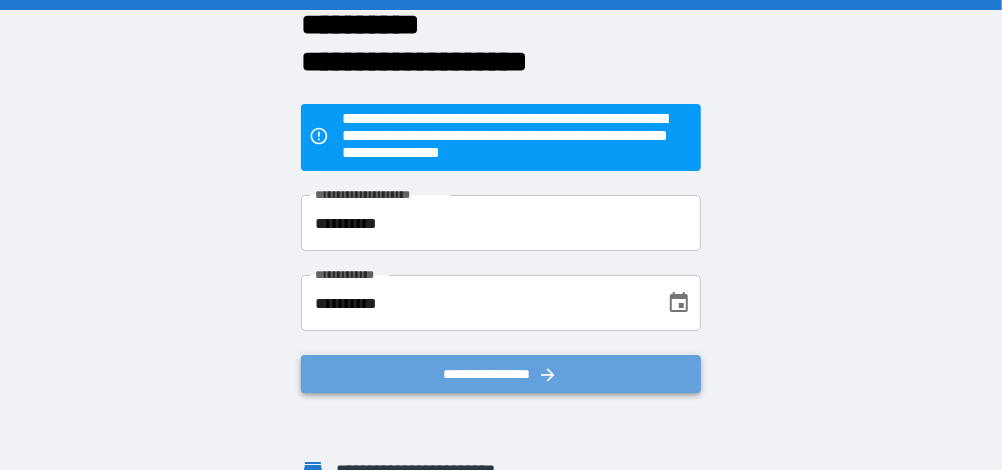 click on "**********" at bounding box center [501, 373] 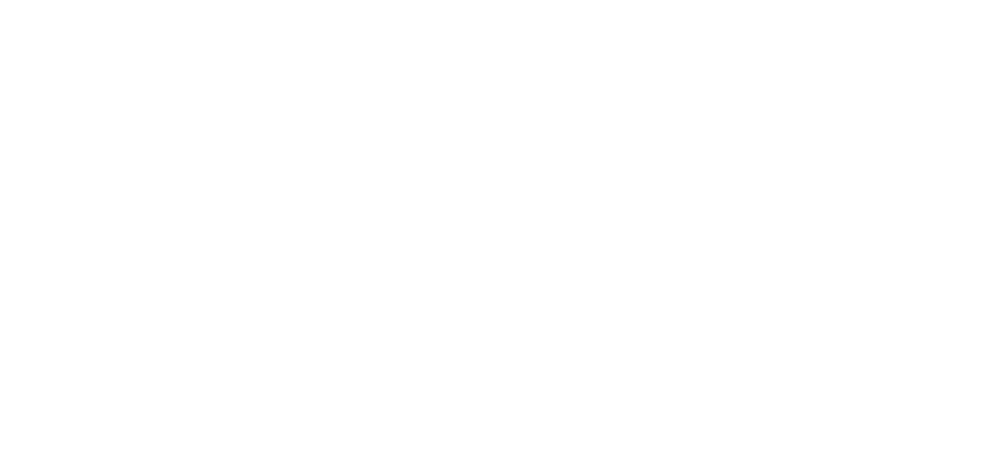 scroll, scrollTop: 0, scrollLeft: 0, axis: both 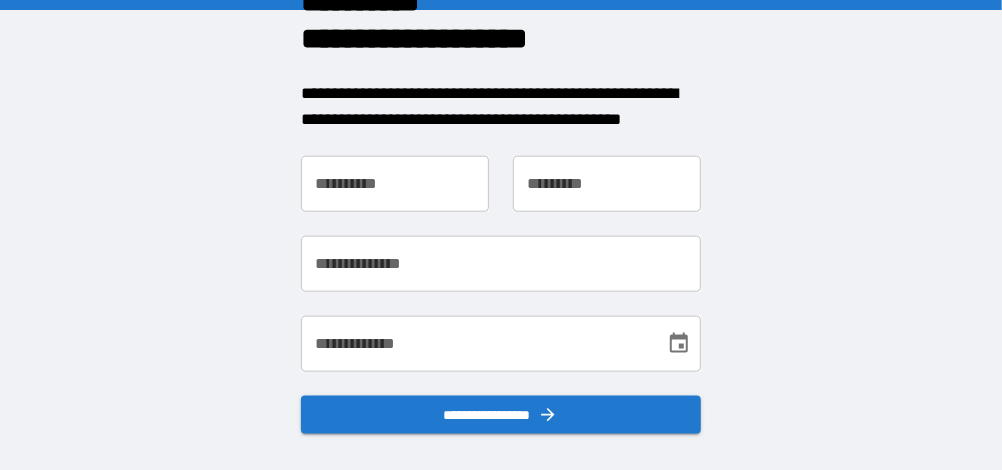 click on "**********" at bounding box center [395, 184] 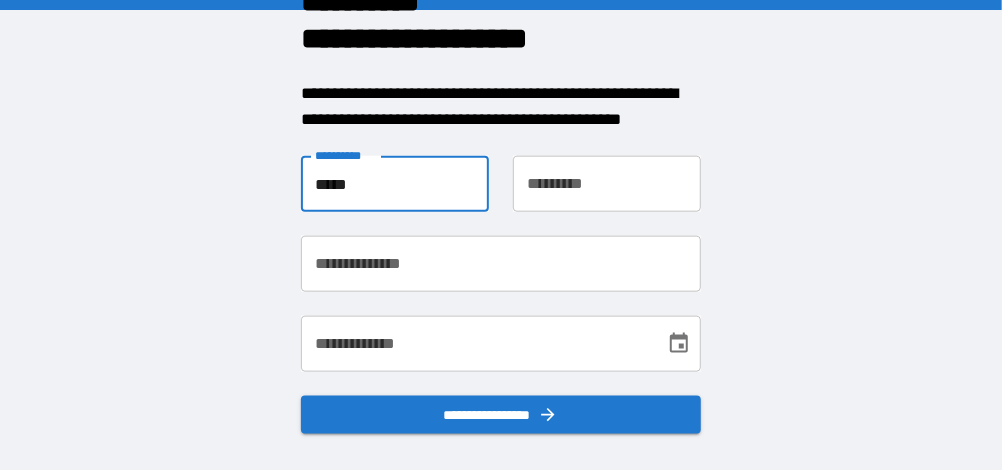 type on "*****" 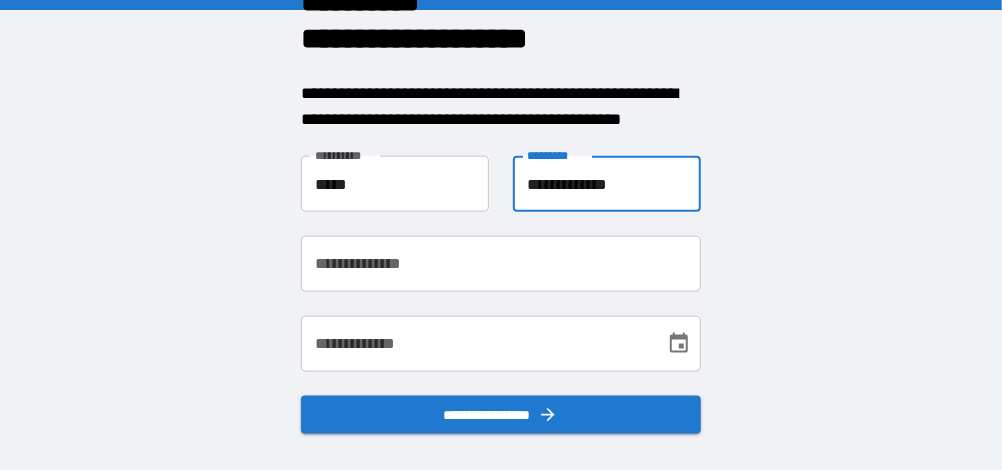 type on "**********" 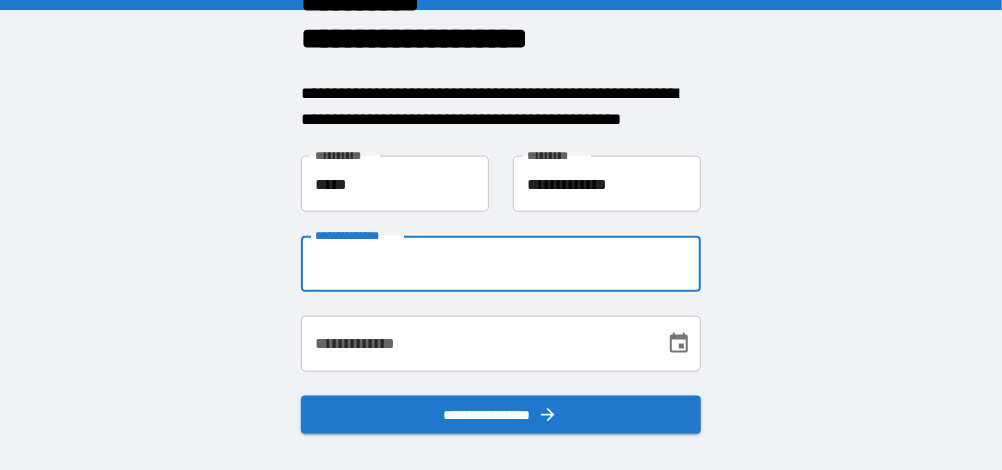 click on "**********" at bounding box center (501, 264) 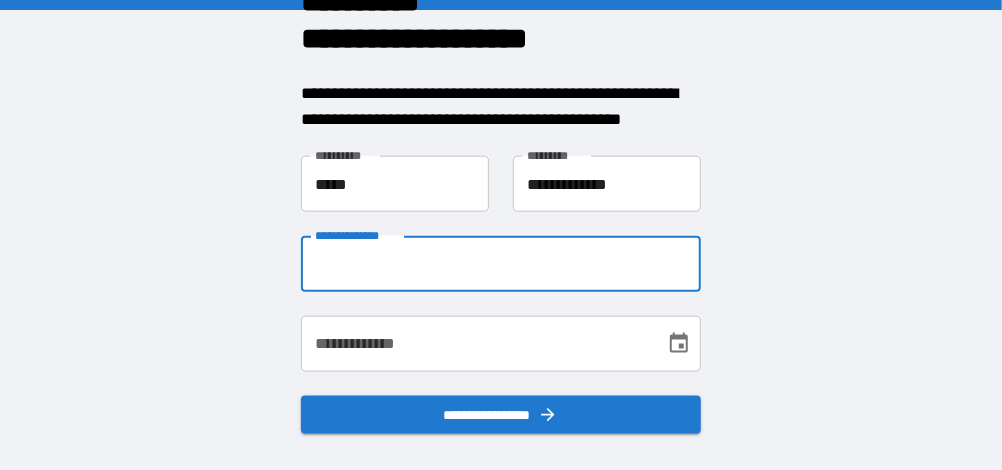 type on "**********" 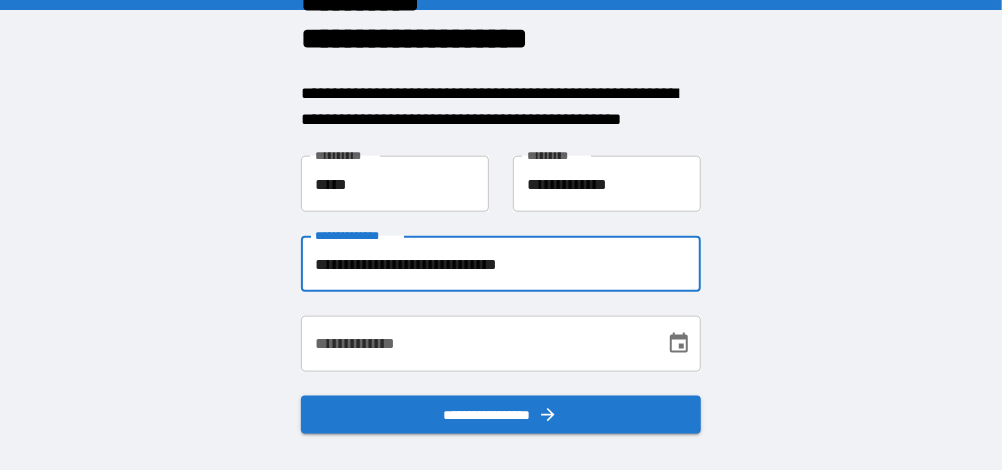 click on "**********" at bounding box center (476, 344) 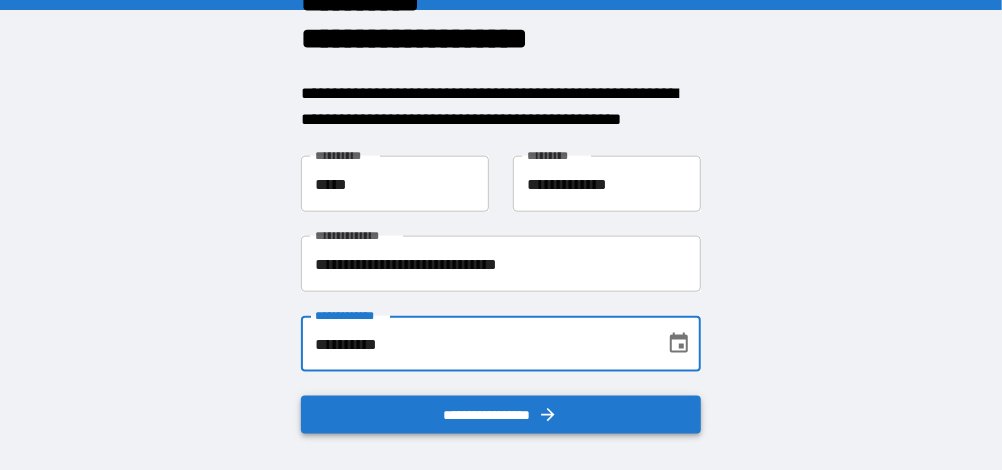 type on "**********" 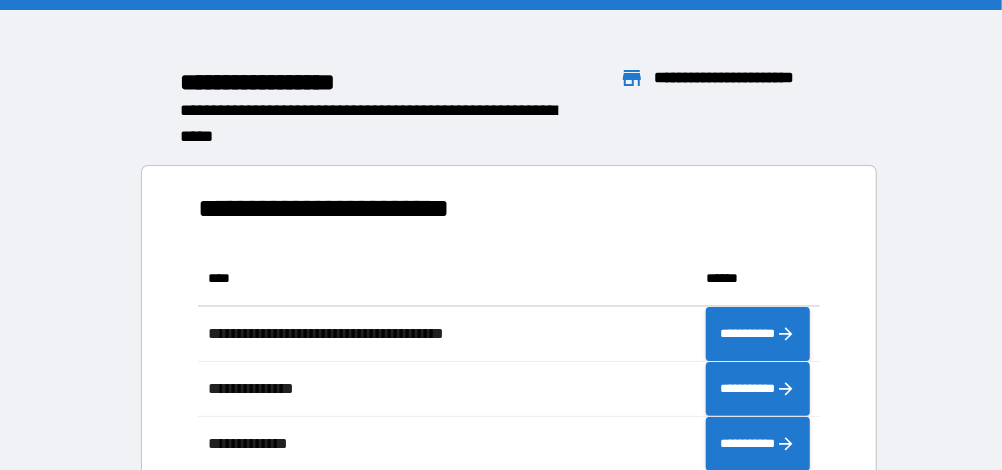 scroll, scrollTop: 0, scrollLeft: 0, axis: both 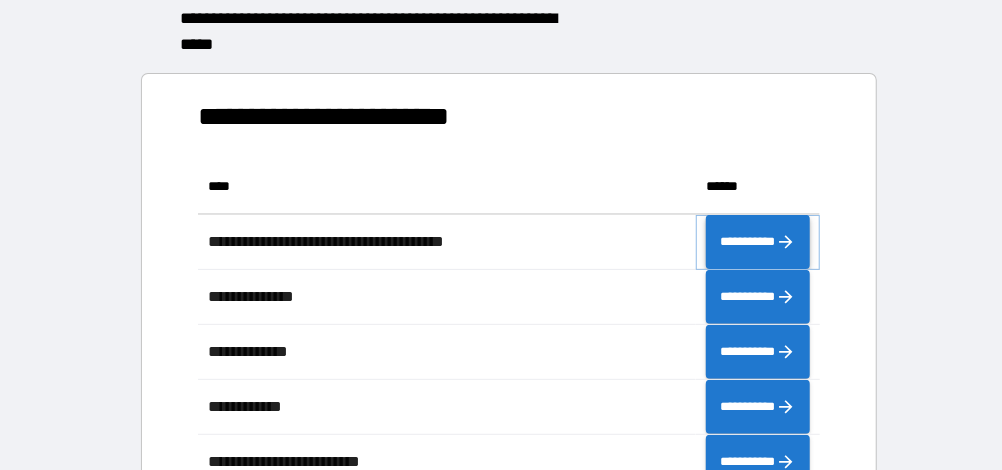 click on "**********" at bounding box center [758, 241] 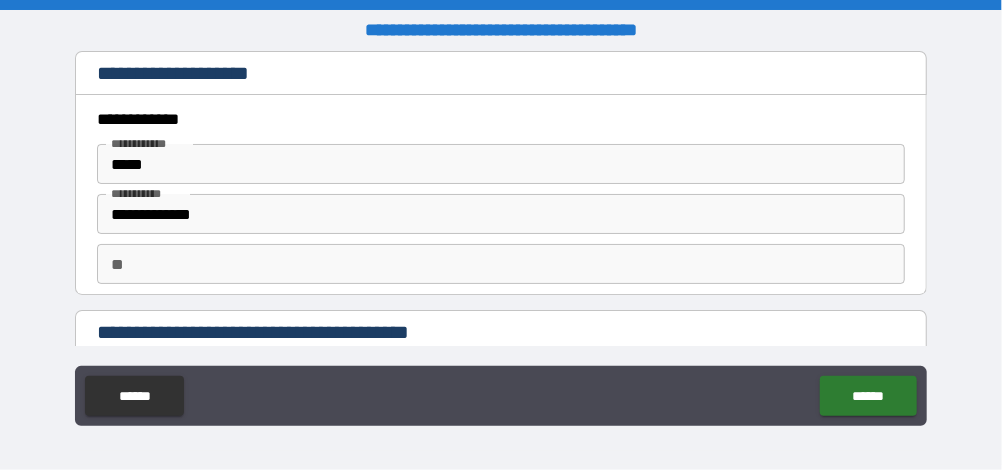 click on "**" at bounding box center [500, 264] 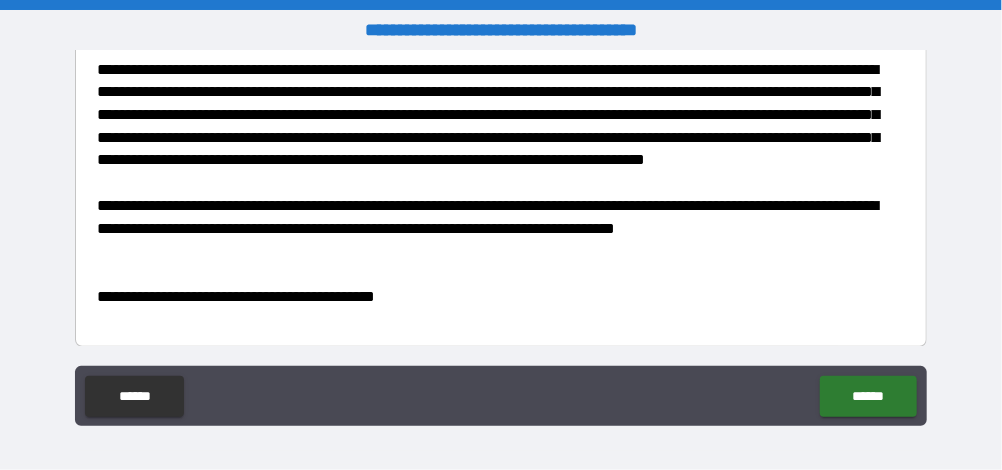 scroll, scrollTop: 385, scrollLeft: 0, axis: vertical 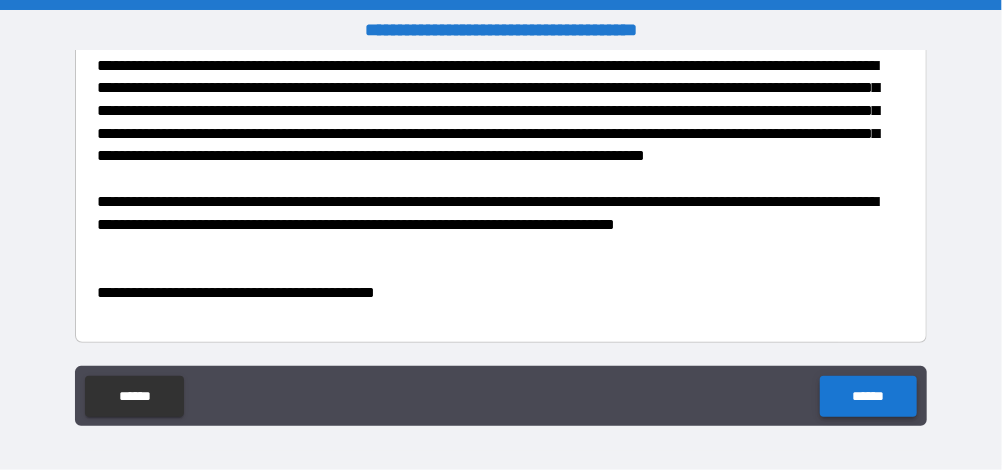 type on "****" 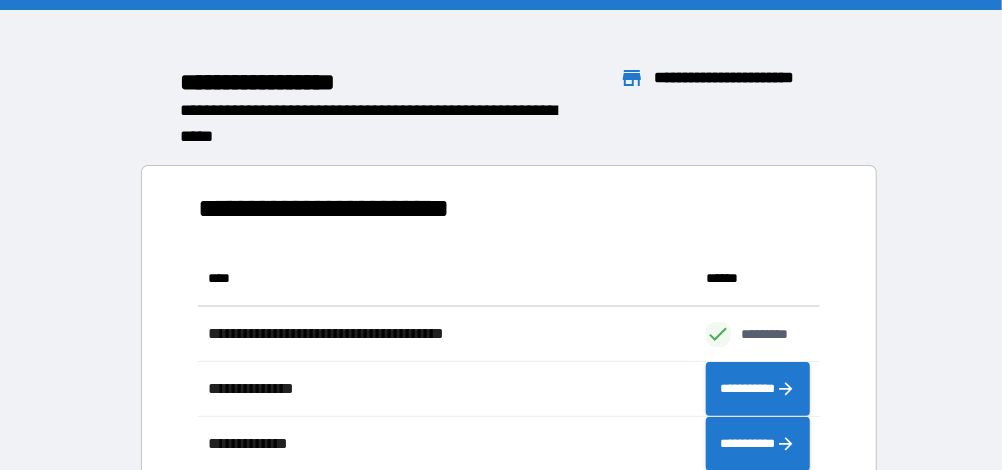 scroll, scrollTop: 0, scrollLeft: 0, axis: both 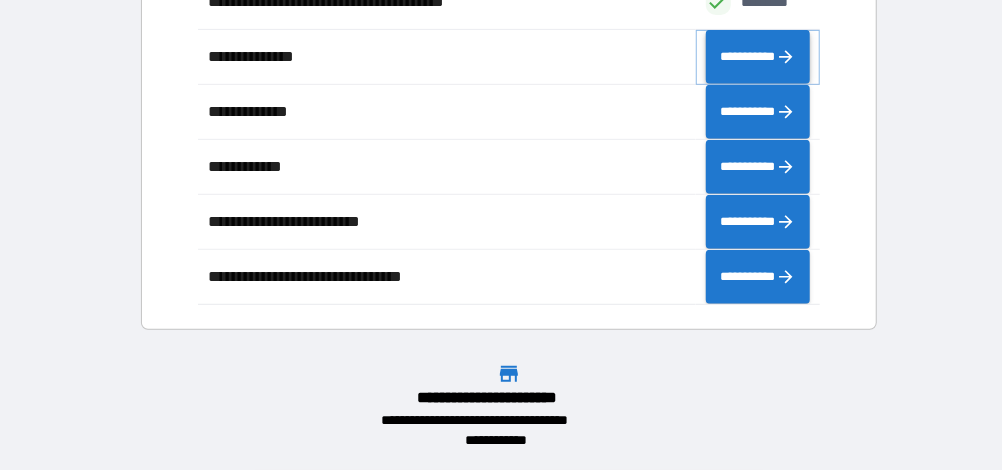 click on "**********" at bounding box center [758, 56] 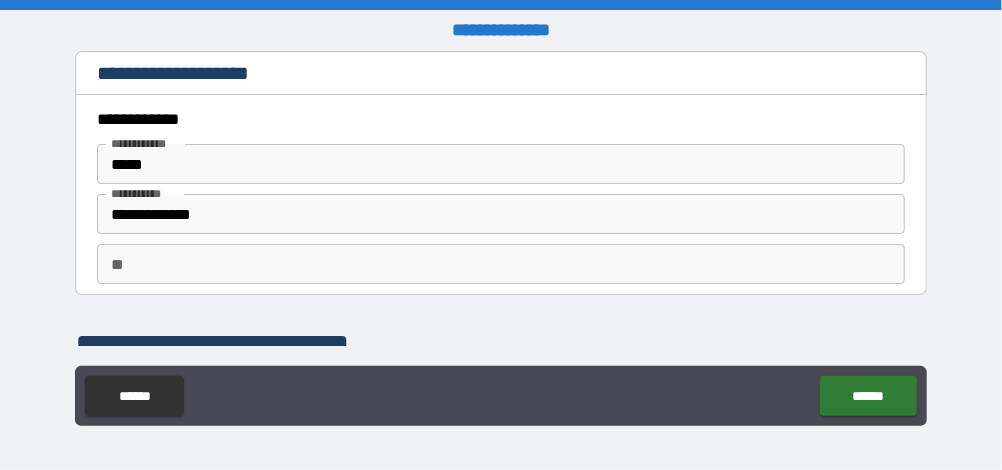 click on "**" at bounding box center (500, 264) 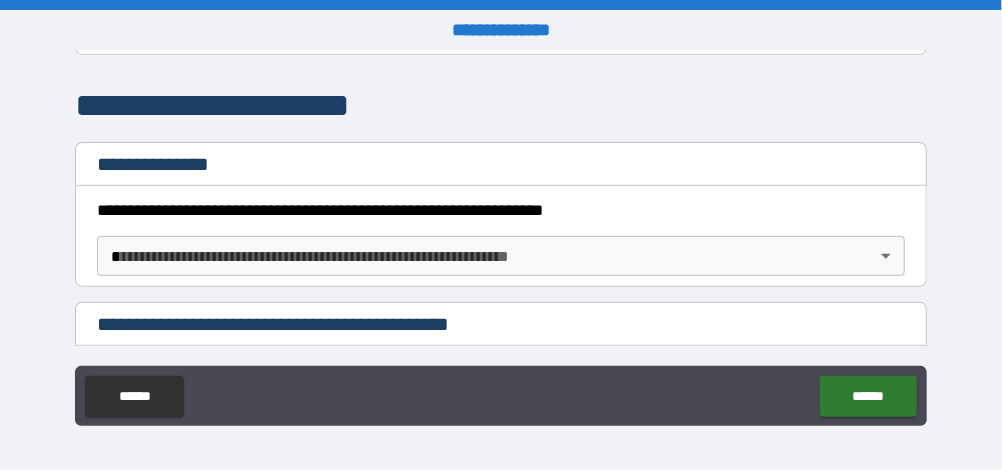 scroll, scrollTop: 242, scrollLeft: 0, axis: vertical 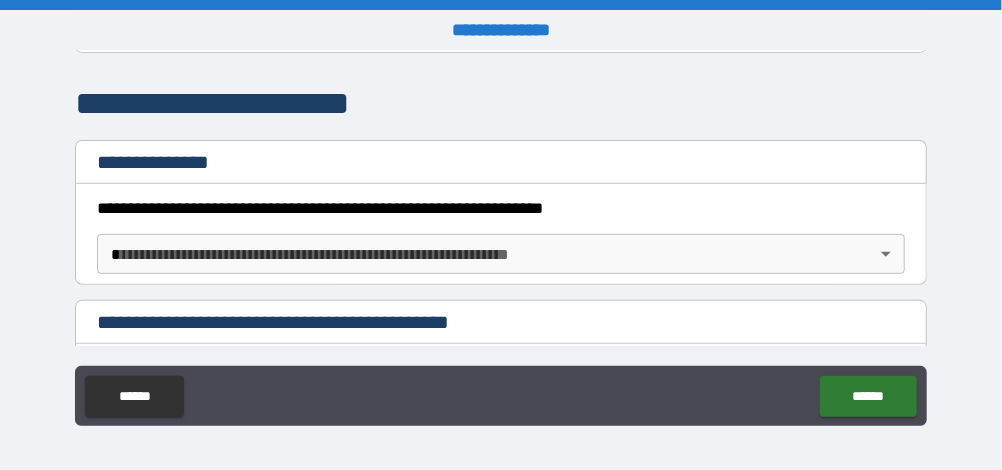 type on "****" 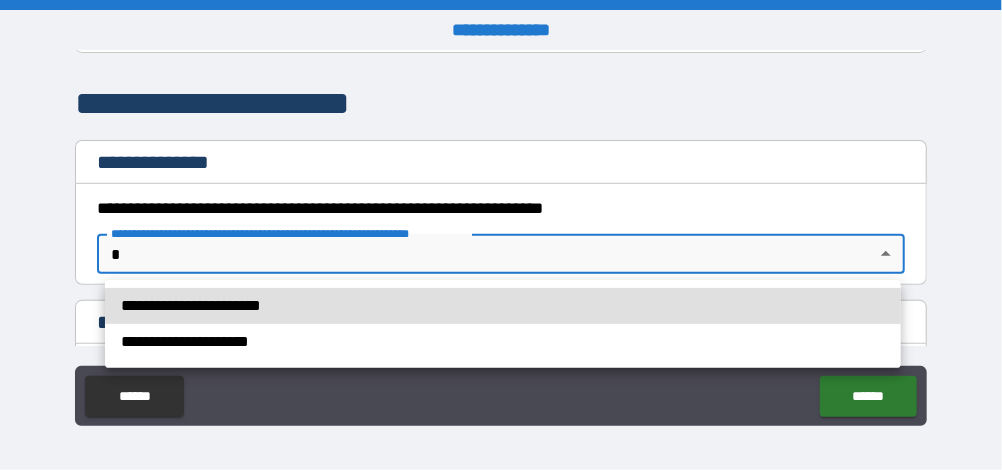 click on "**********" at bounding box center (503, 306) 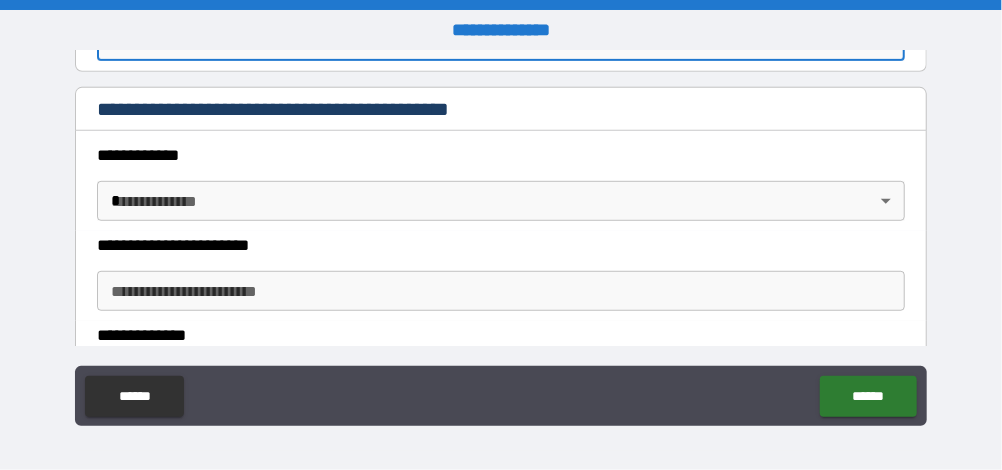 scroll, scrollTop: 463, scrollLeft: 0, axis: vertical 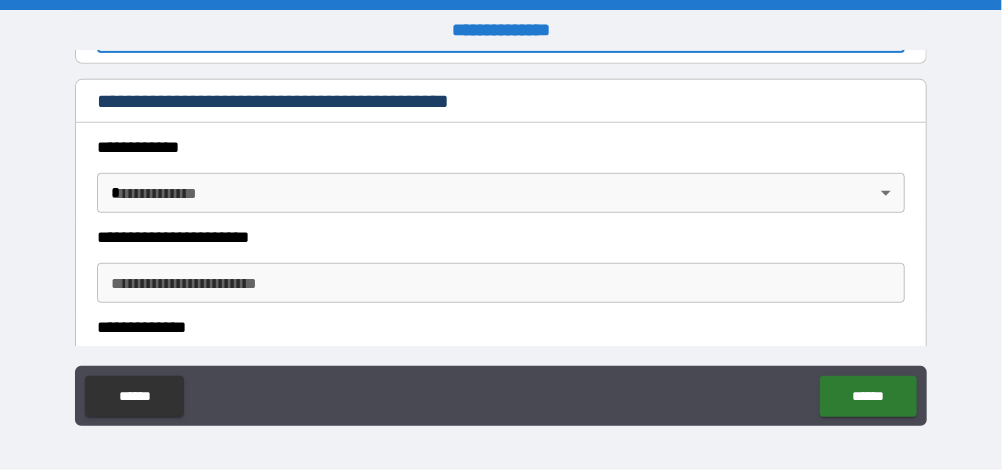 click on "**********" at bounding box center [501, 235] 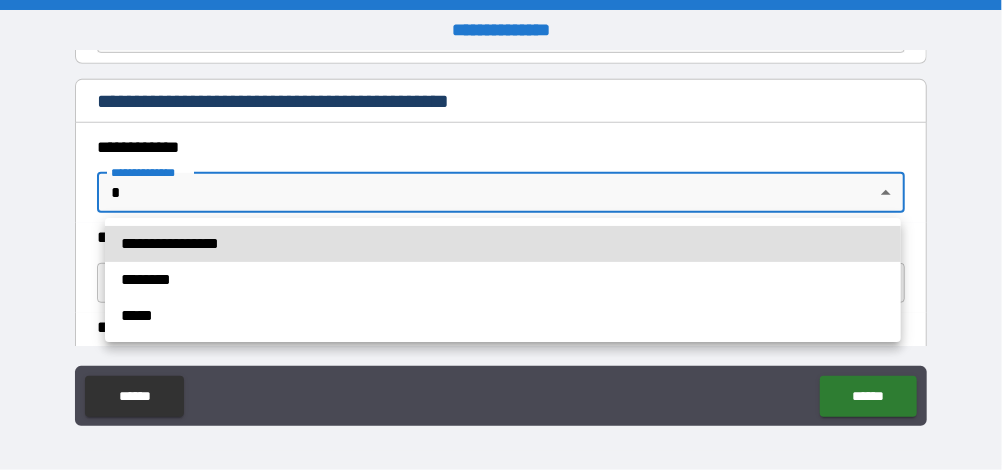click on "********" at bounding box center [503, 280] 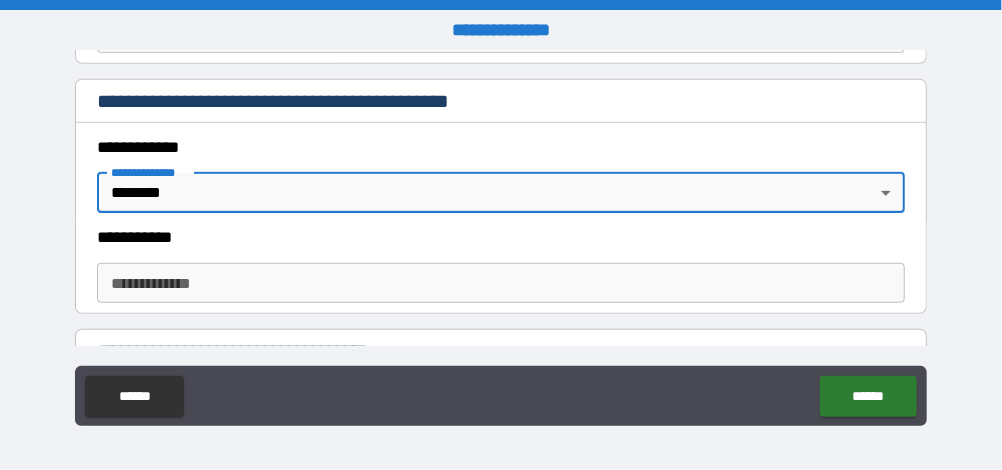 click on "**********" at bounding box center [500, 283] 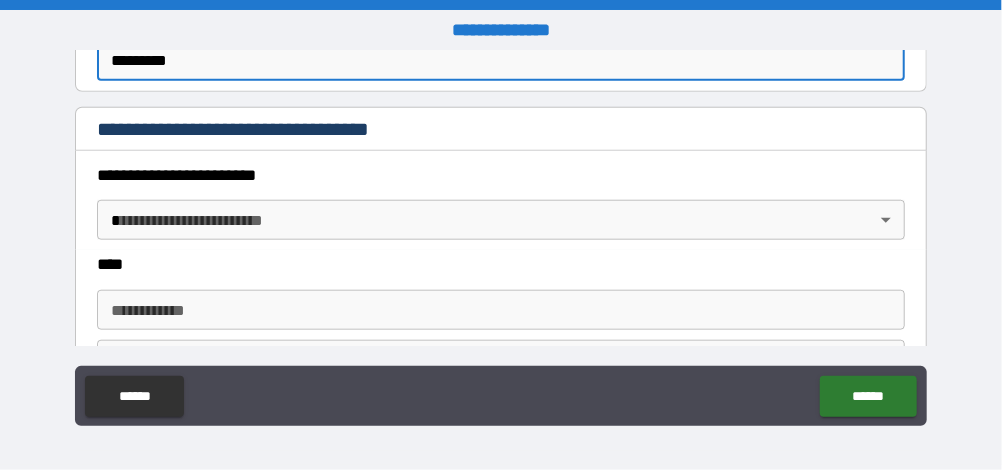 scroll, scrollTop: 687, scrollLeft: 0, axis: vertical 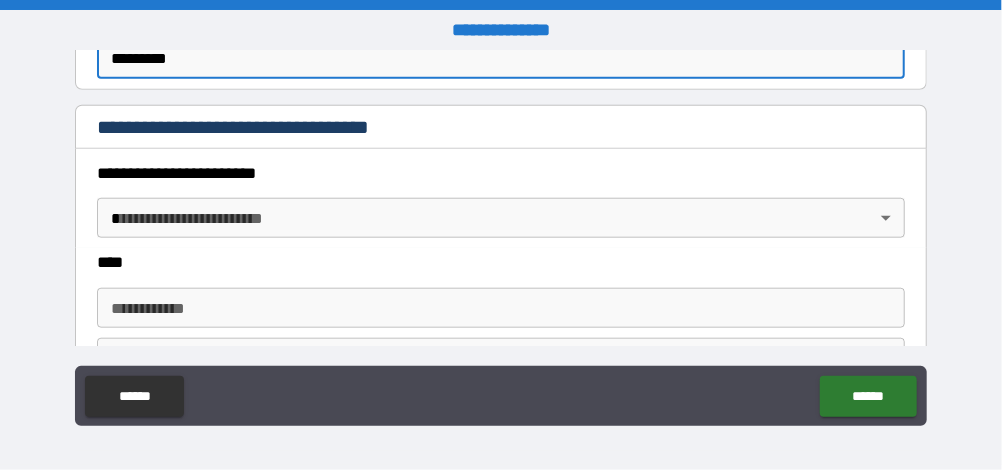 type on "*********" 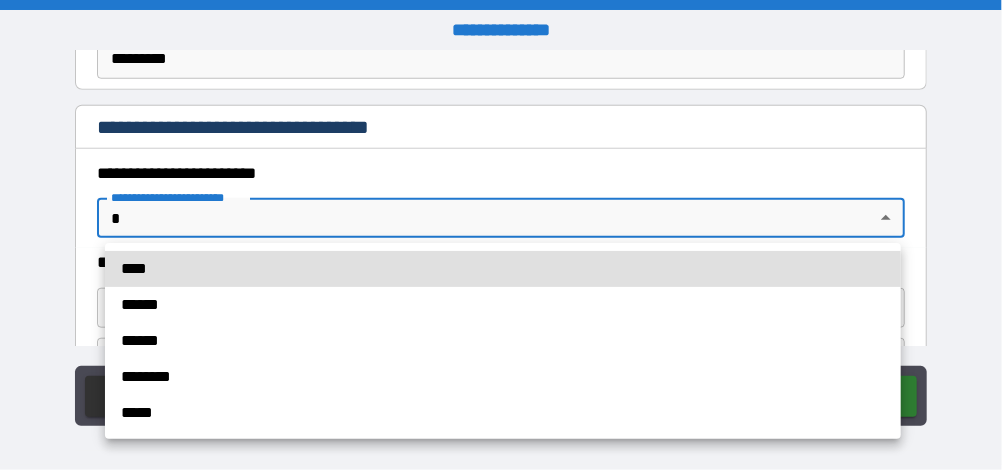 click on "****" at bounding box center [503, 269] 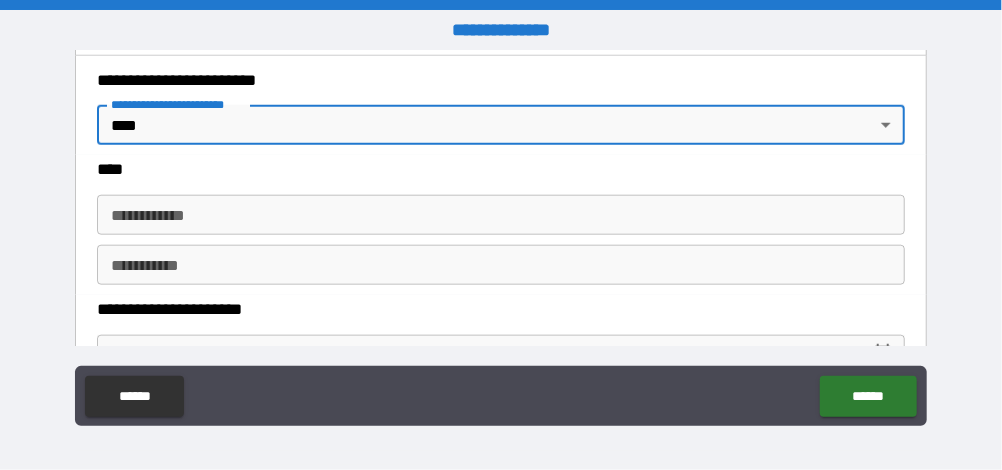 scroll, scrollTop: 781, scrollLeft: 0, axis: vertical 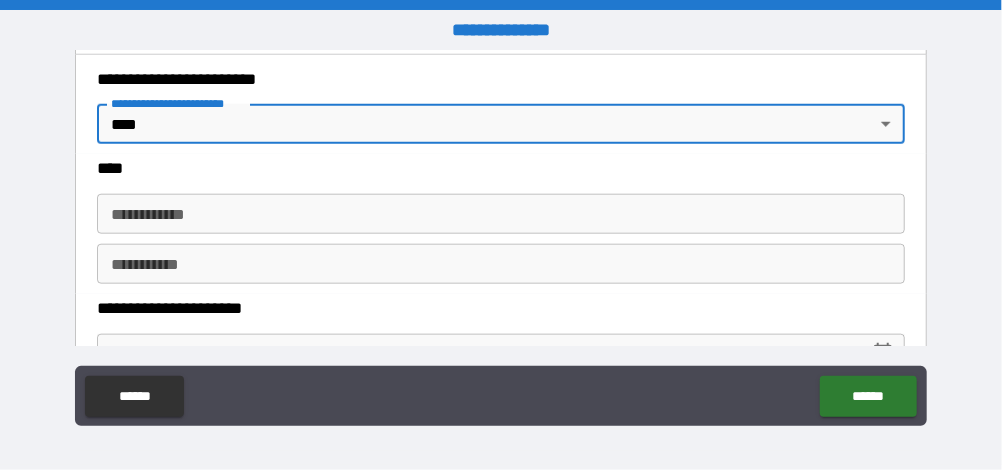 click on "**********" at bounding box center [500, 214] 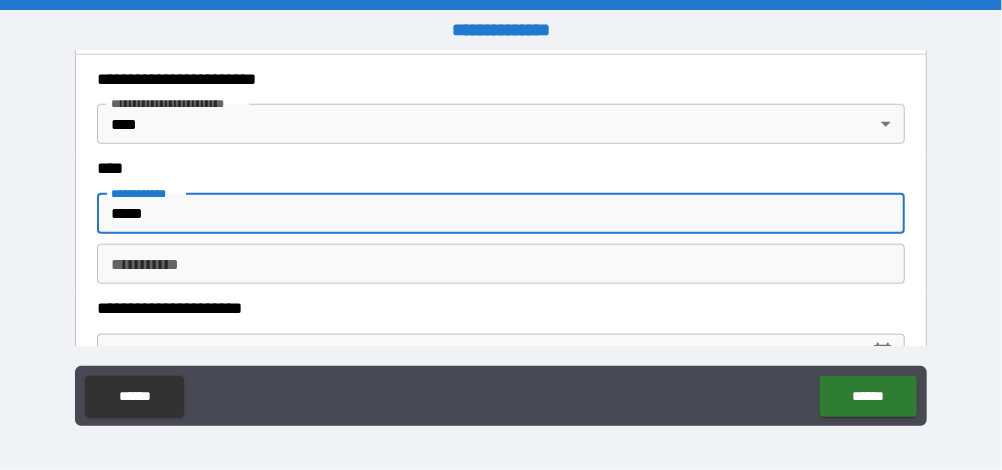 type on "*****" 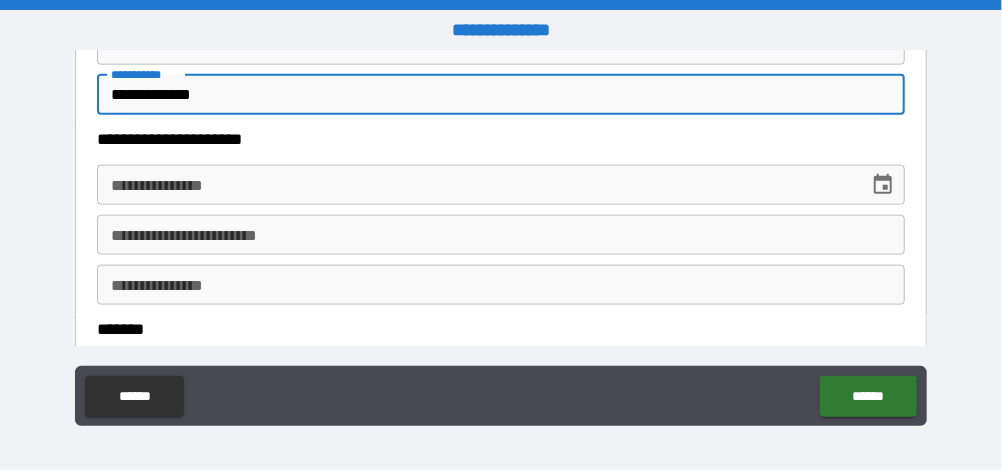 scroll, scrollTop: 950, scrollLeft: 0, axis: vertical 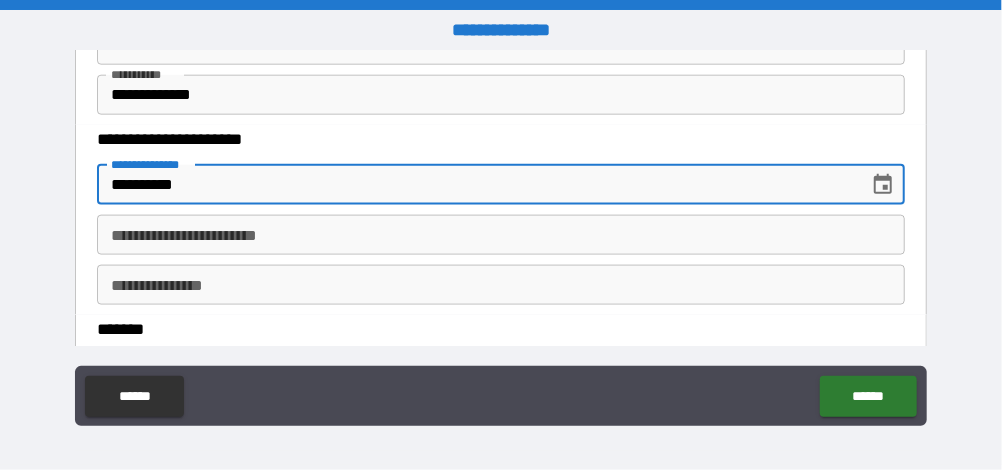 type on "**********" 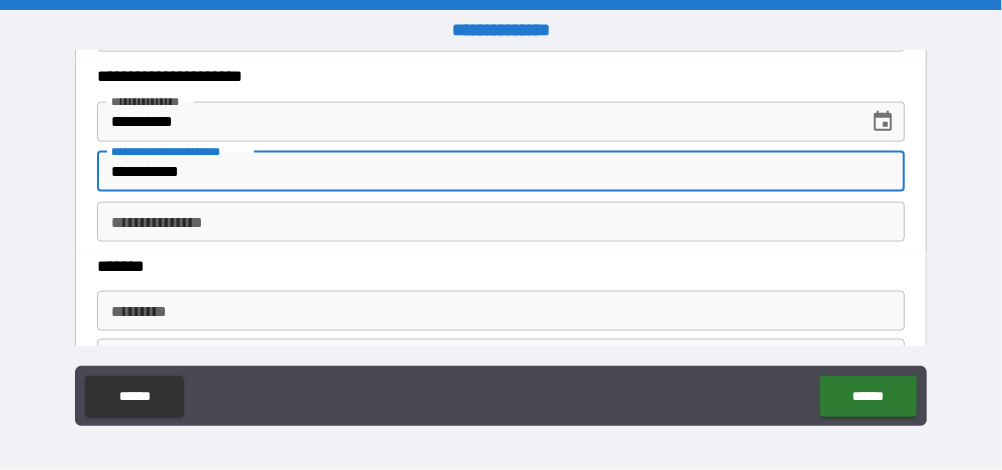 scroll, scrollTop: 1020, scrollLeft: 0, axis: vertical 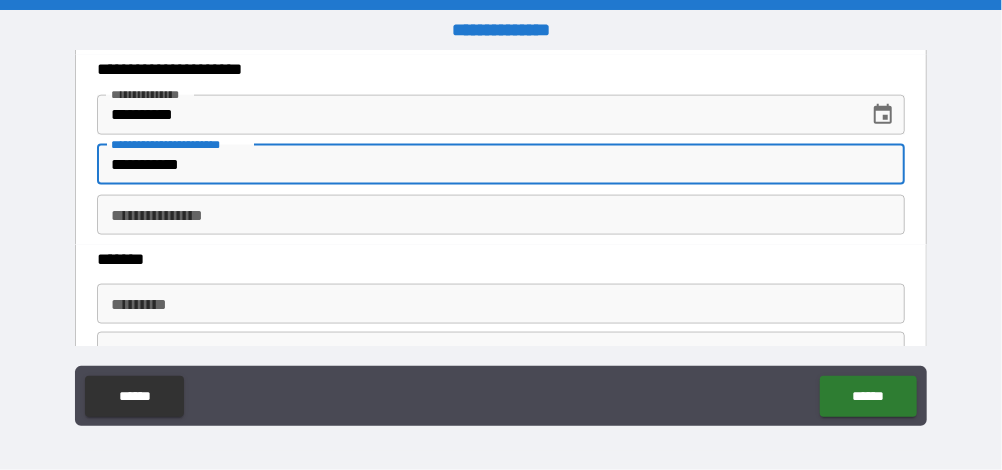 type on "**********" 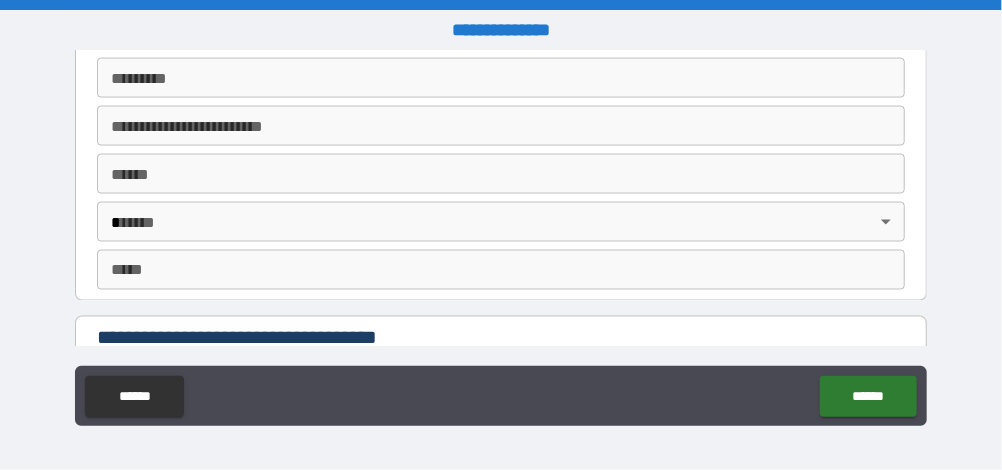 scroll, scrollTop: 1255, scrollLeft: 0, axis: vertical 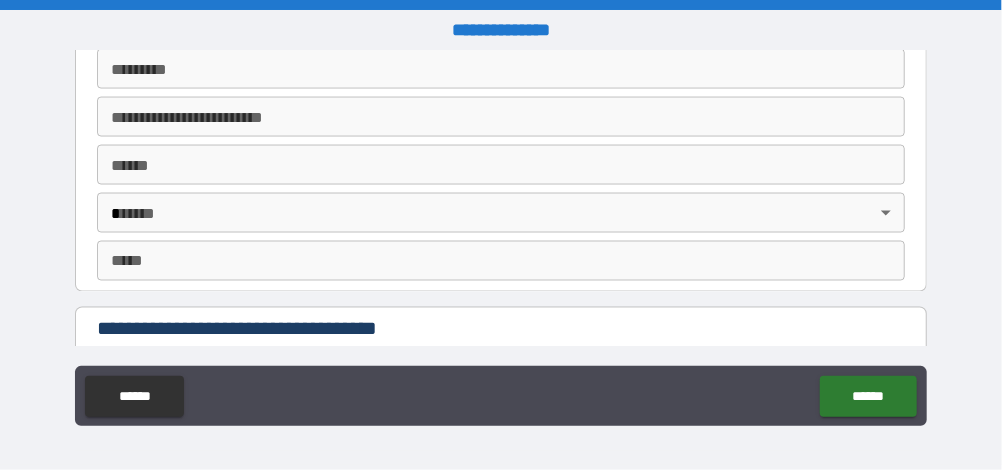 type on "***" 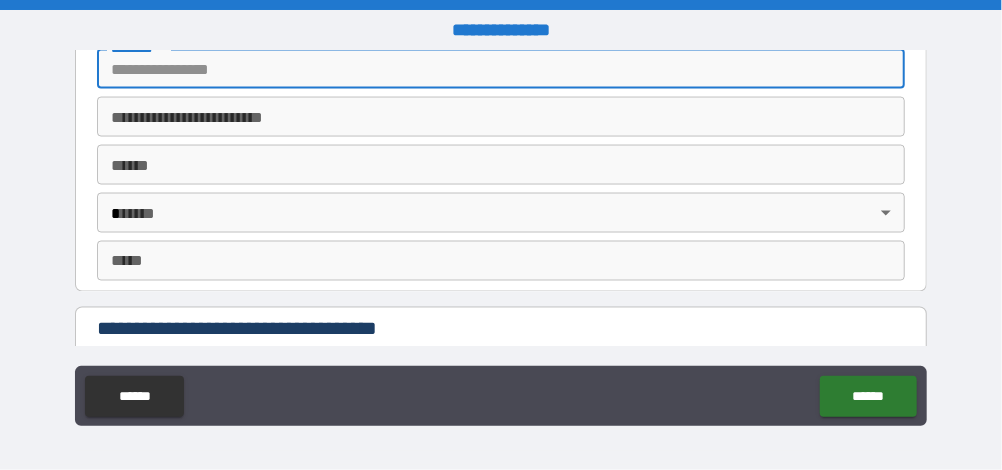 click on "*******   * *******   *" at bounding box center (500, 69) 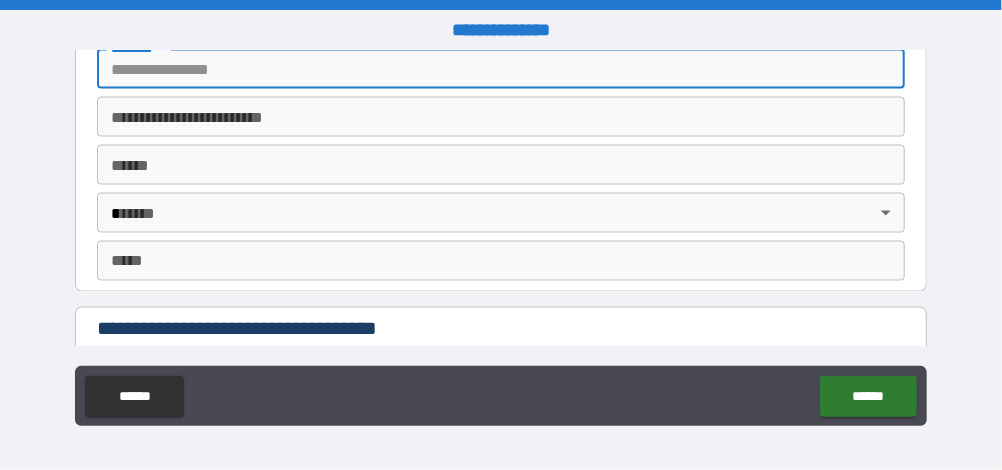 type on "**********" 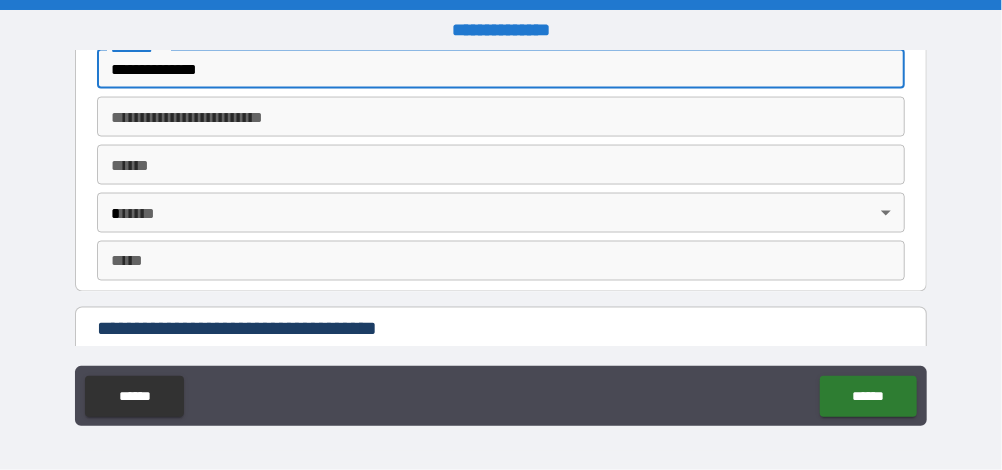 type on "********" 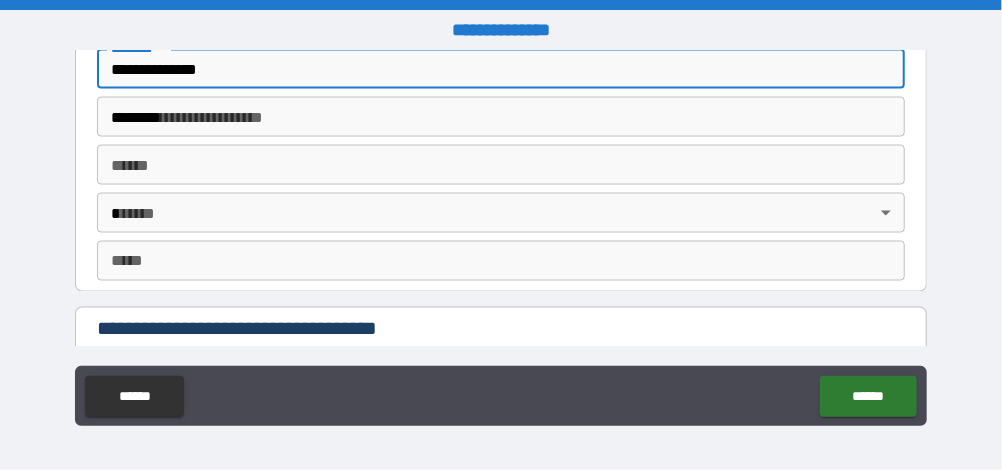 type on "**********" 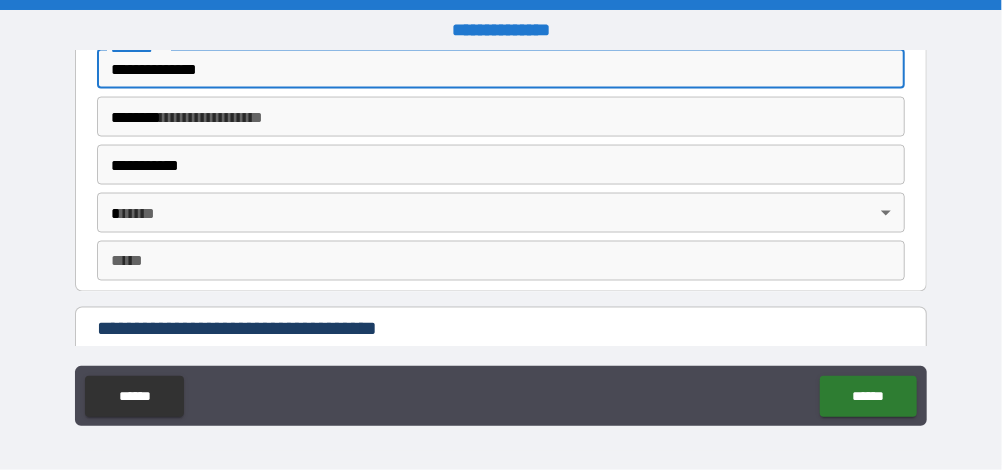 type on "**" 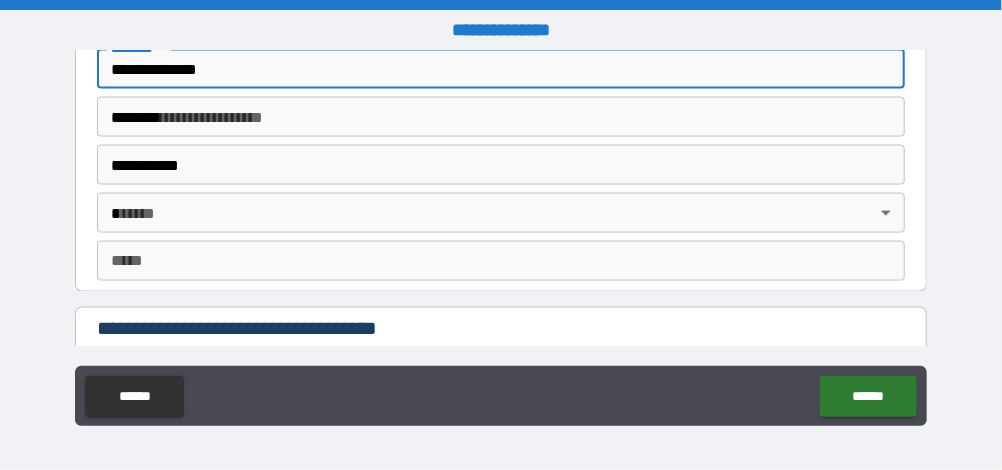 type on "*****" 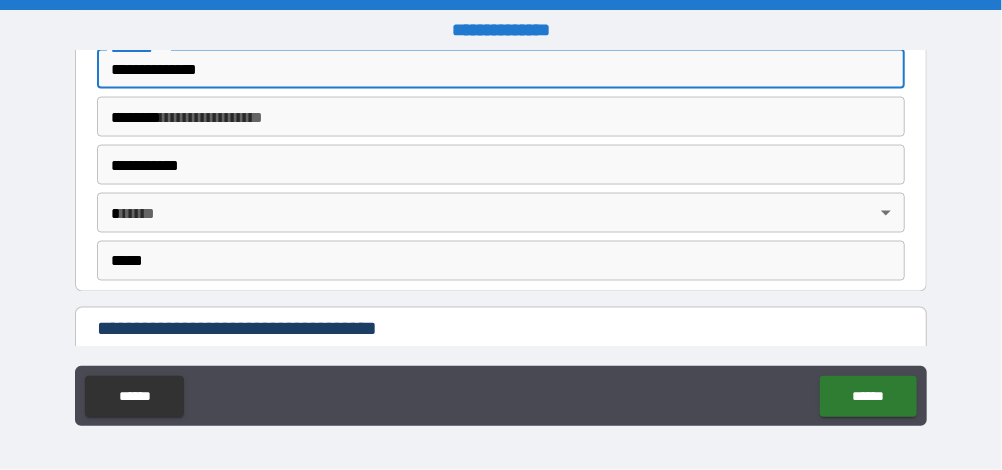 type on "***" 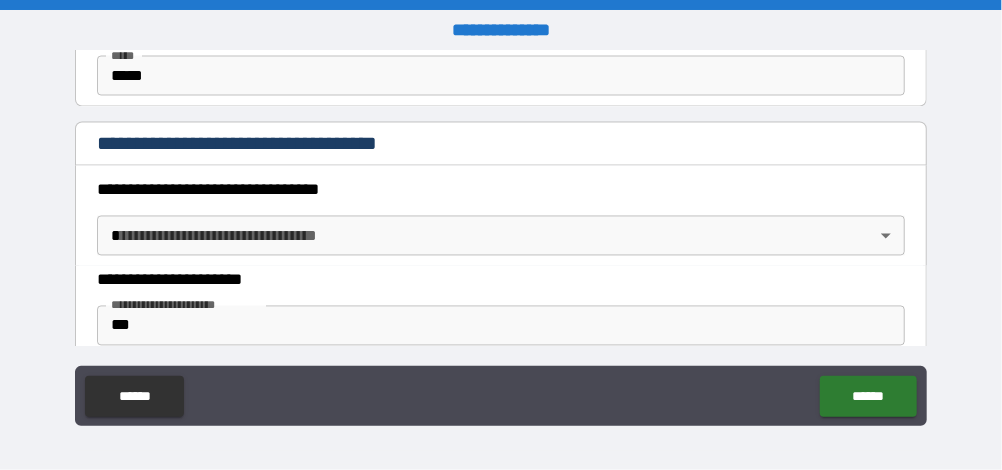 scroll, scrollTop: 1443, scrollLeft: 0, axis: vertical 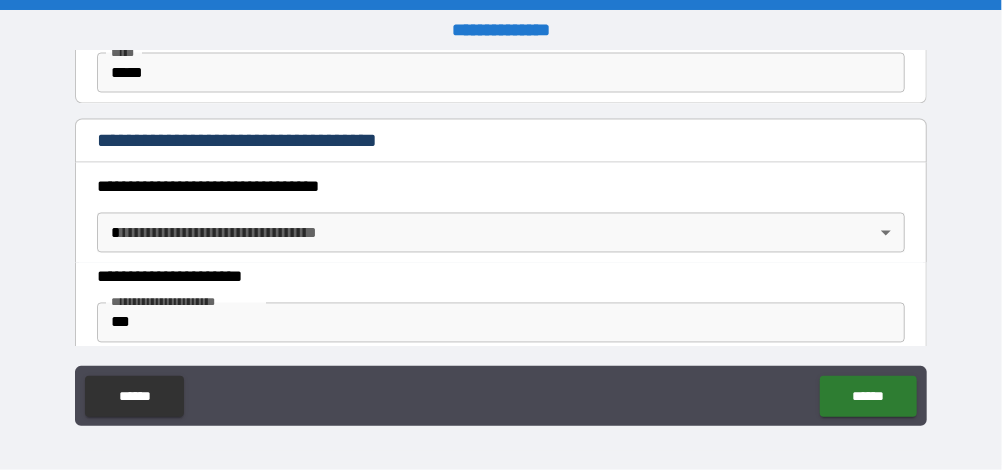 click on "**********" at bounding box center (501, 235) 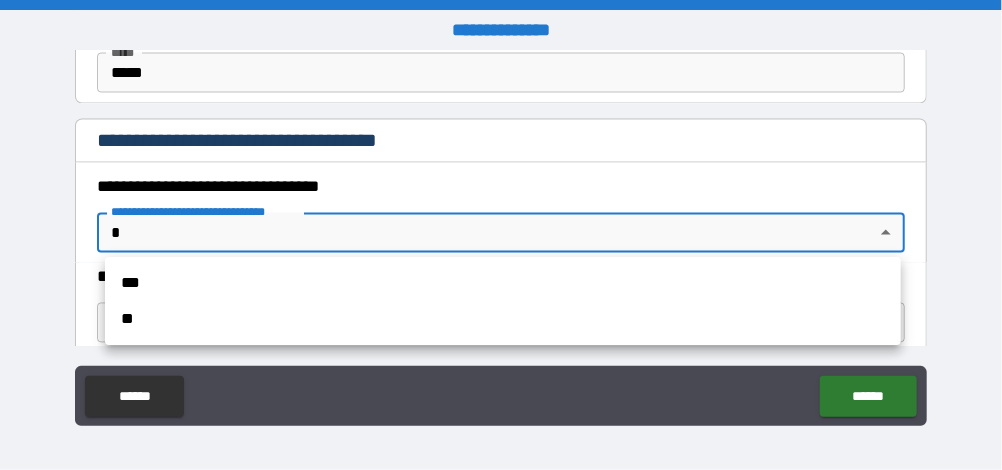 click on "**" at bounding box center (503, 319) 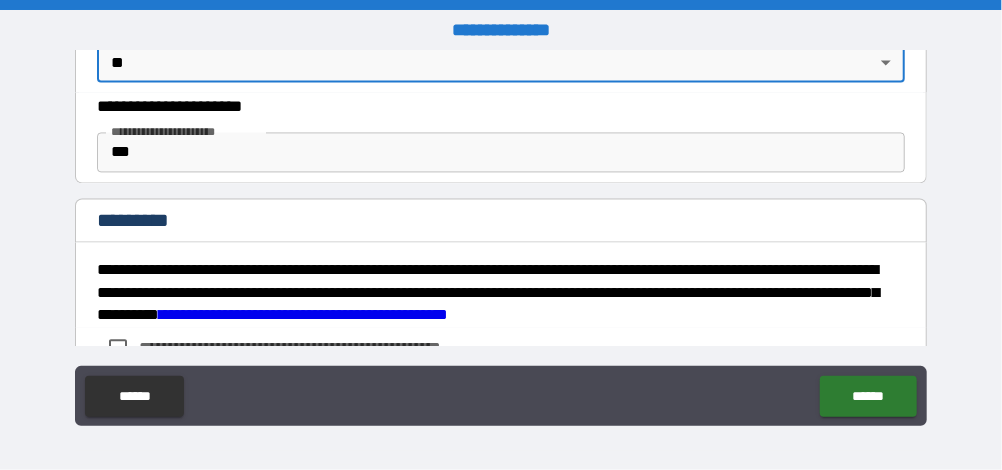 scroll, scrollTop: 1753, scrollLeft: 0, axis: vertical 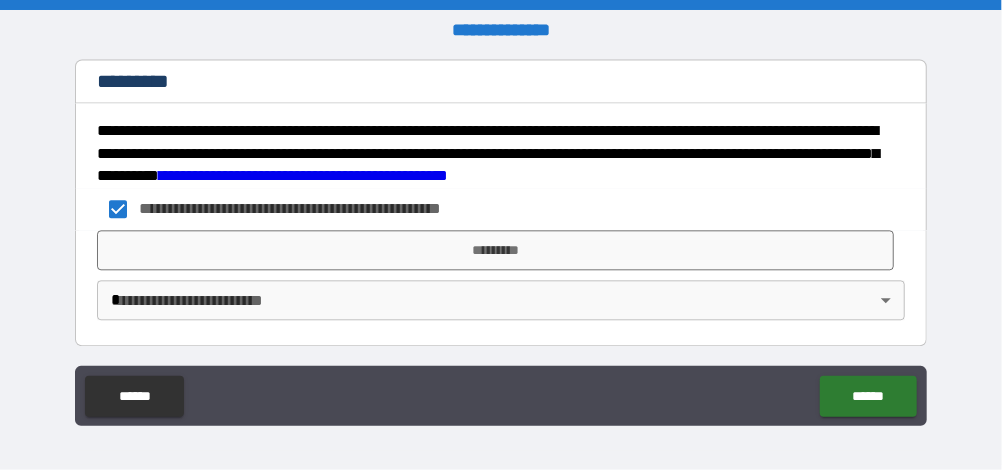click on "**********" at bounding box center (501, 235) 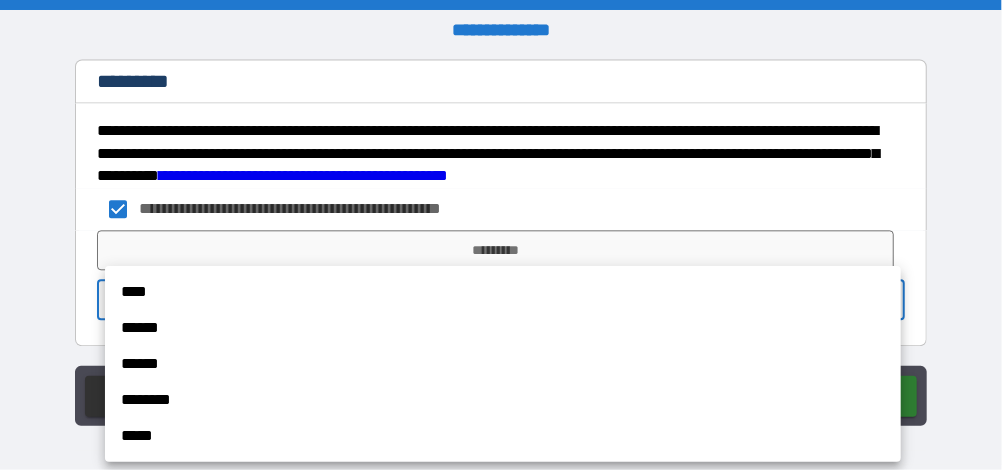 click on "******" at bounding box center [503, 328] 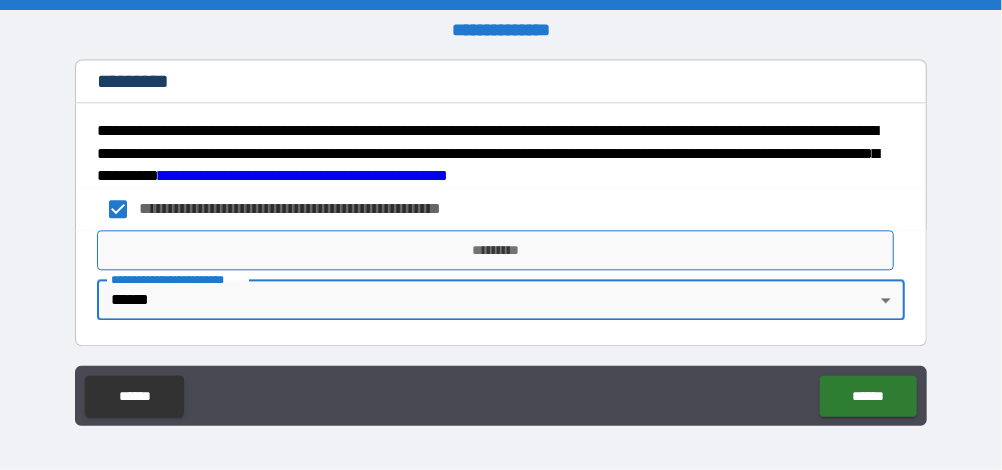 click on "*********" at bounding box center (495, 250) 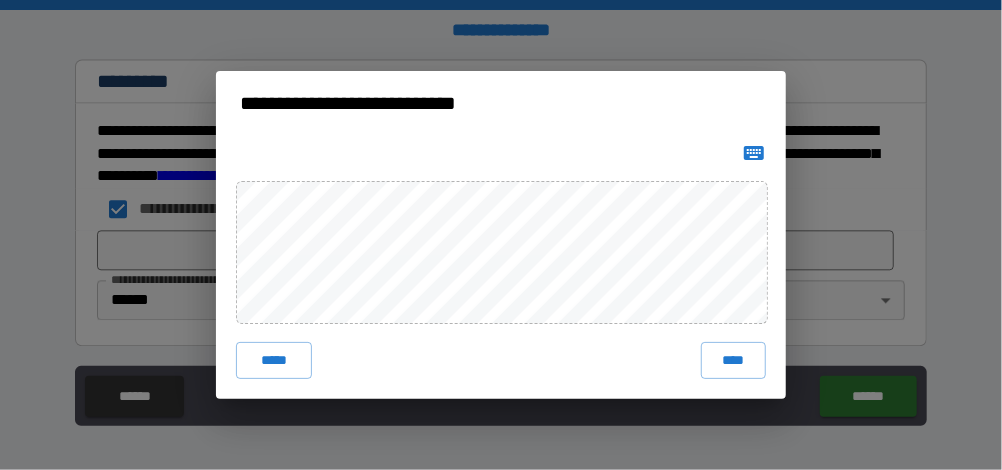 click 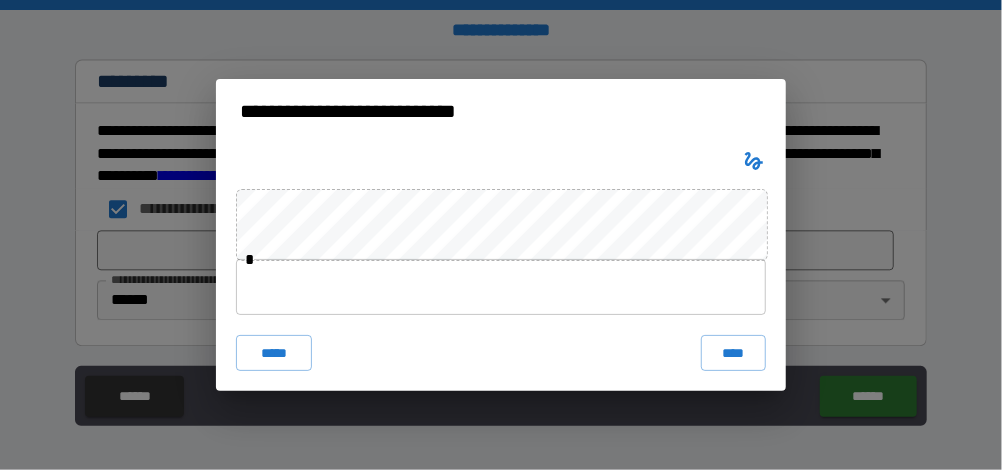 click at bounding box center (501, 287) 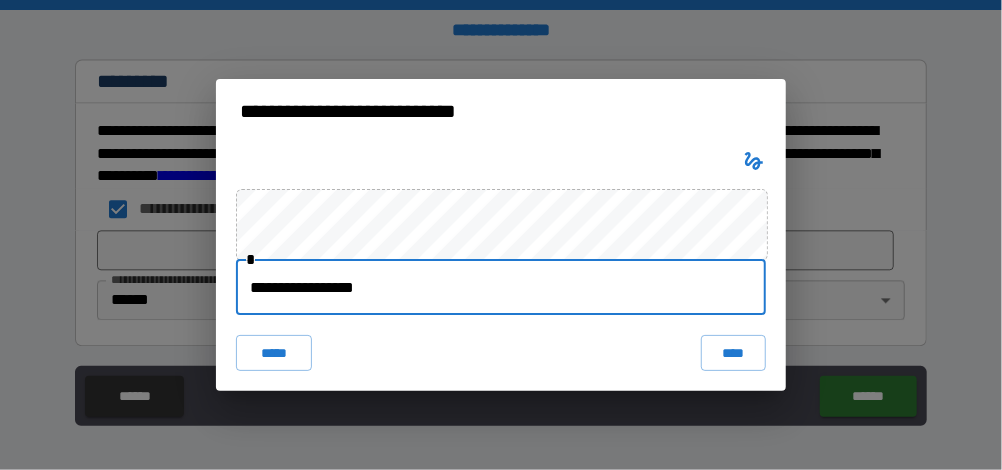 drag, startPoint x: 427, startPoint y: 288, endPoint x: 168, endPoint y: 290, distance: 259.00772 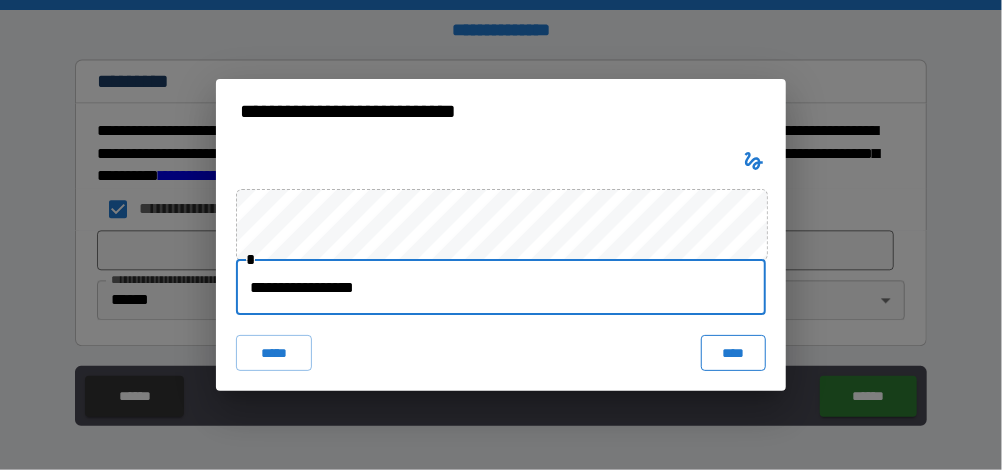 type on "**********" 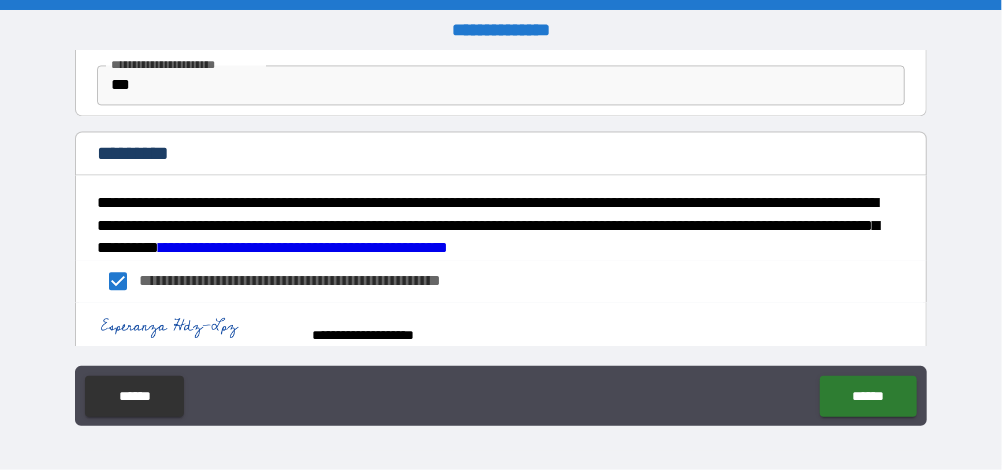 scroll, scrollTop: 1701, scrollLeft: 0, axis: vertical 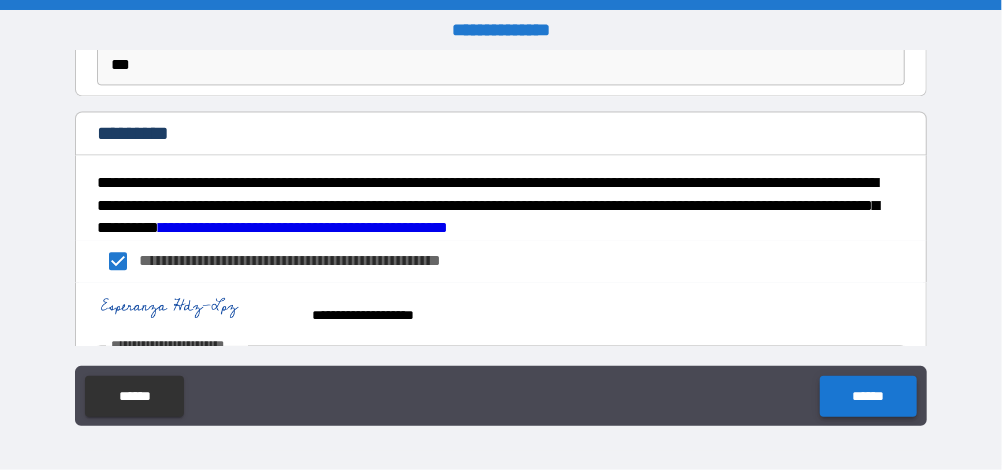 click on "******" at bounding box center (868, 396) 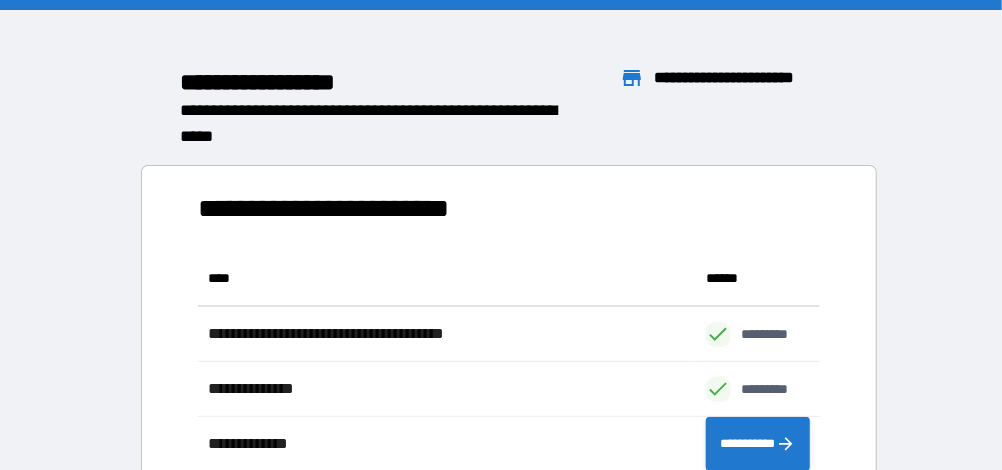scroll, scrollTop: 0, scrollLeft: 0, axis: both 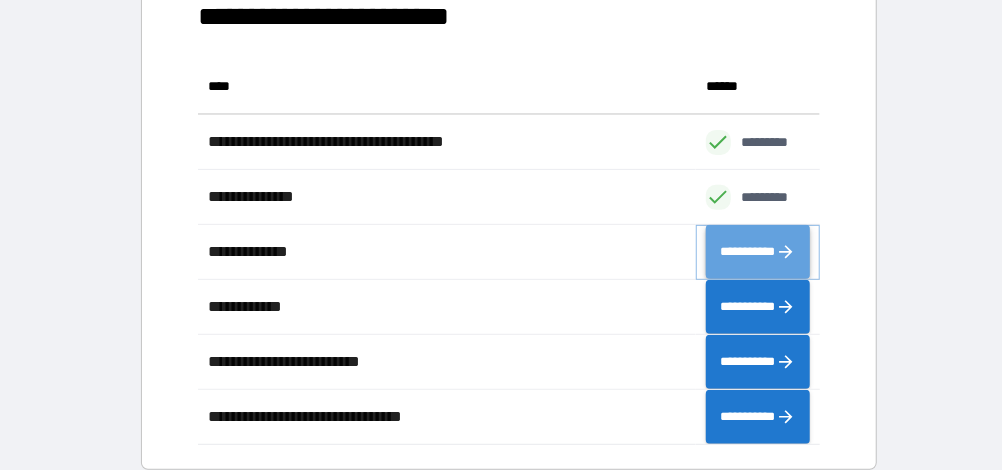 click on "**********" at bounding box center (758, 251) 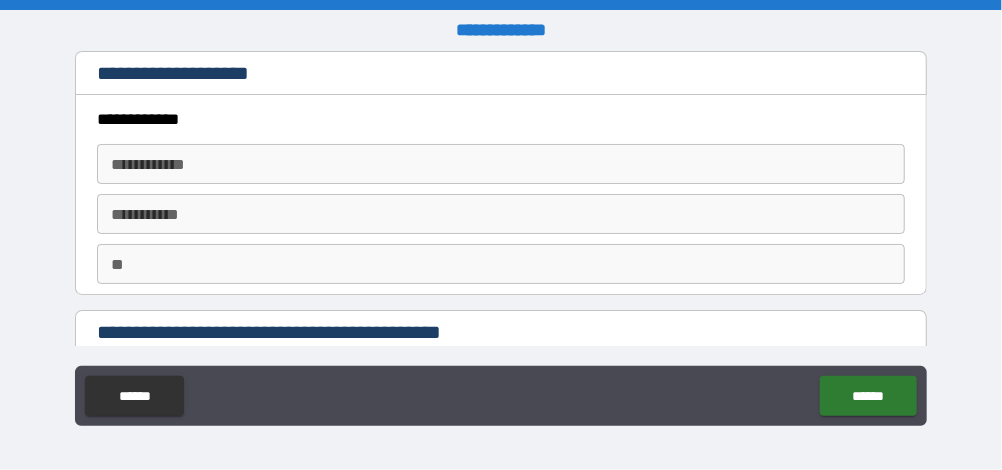 click on "**********" at bounding box center [500, 164] 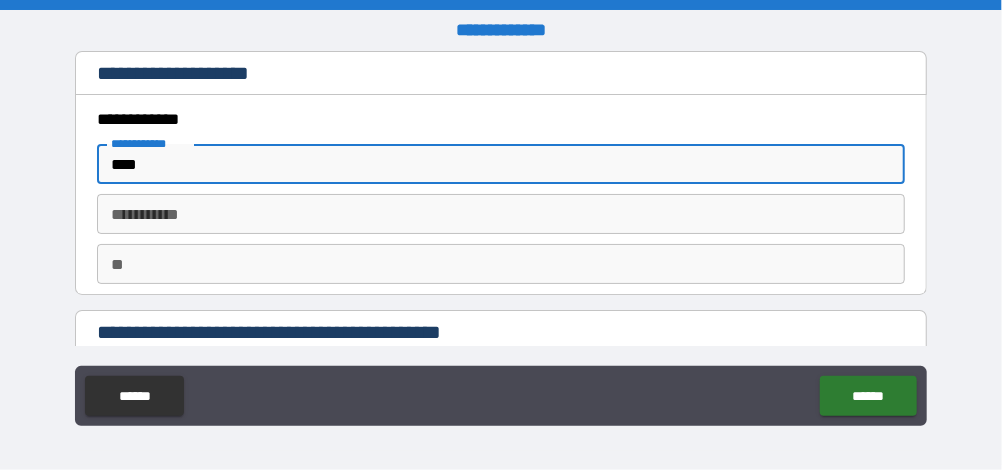 type on "*****" 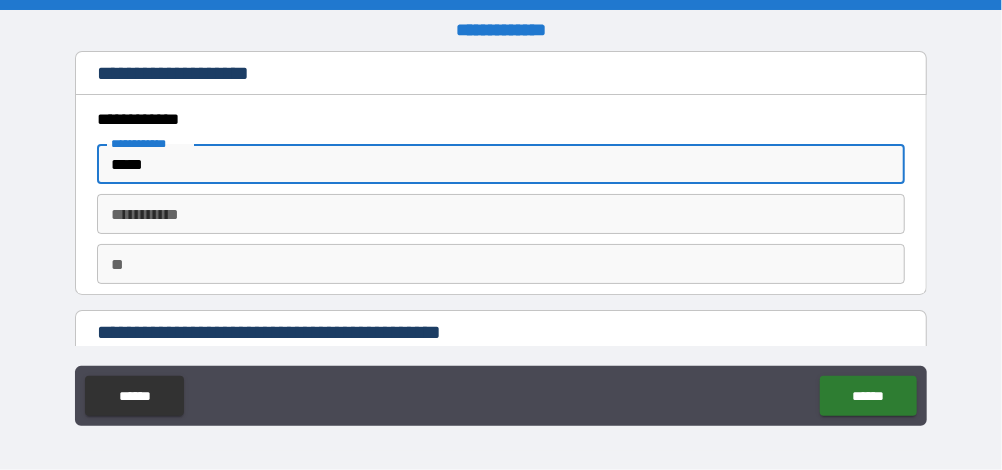 type on "**********" 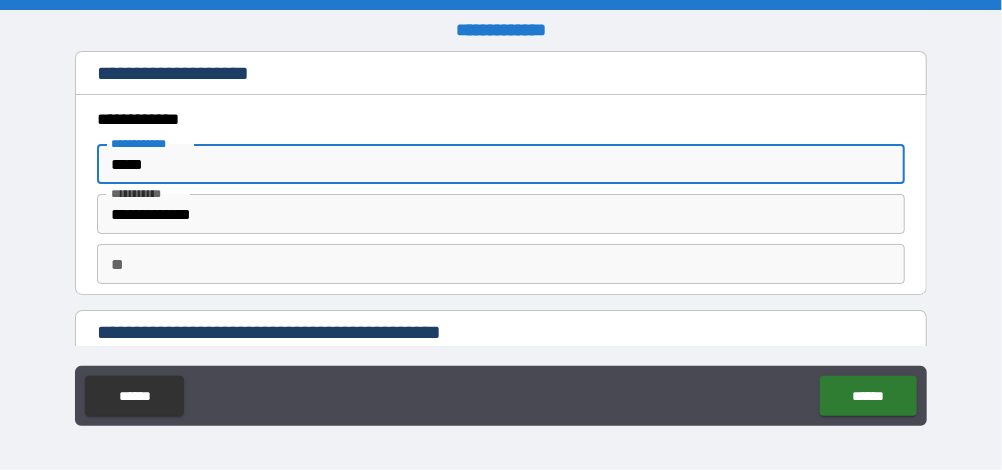type on "*****" 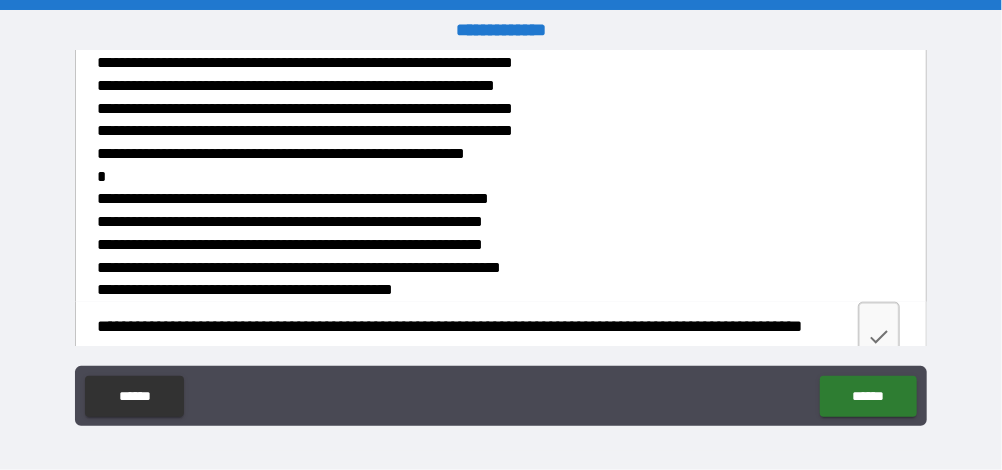 scroll, scrollTop: 795, scrollLeft: 0, axis: vertical 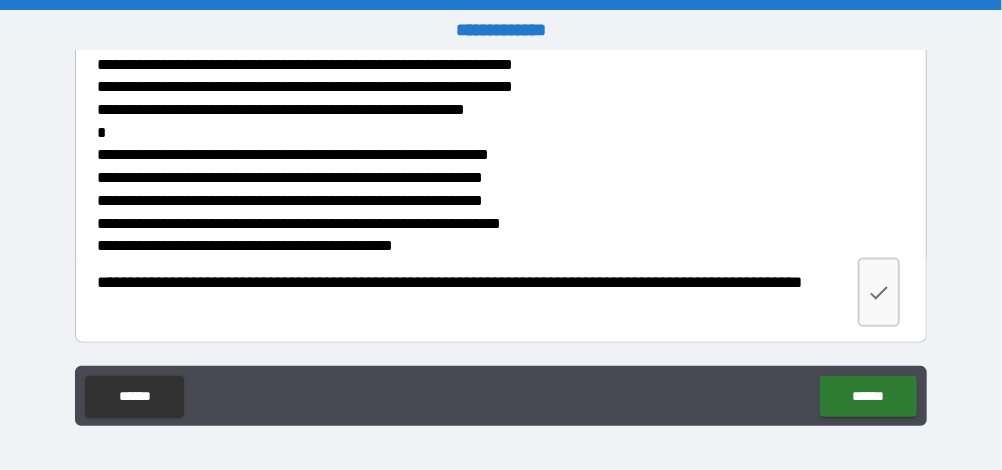 type on "****" 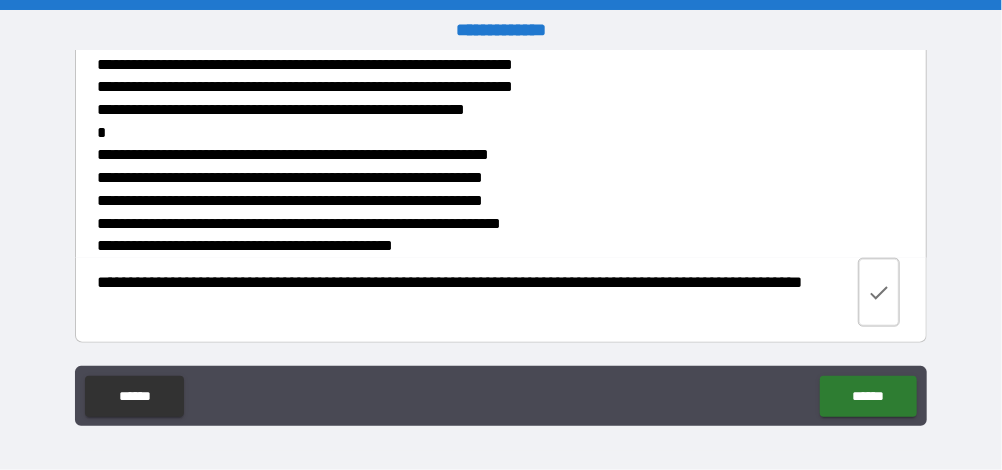 click 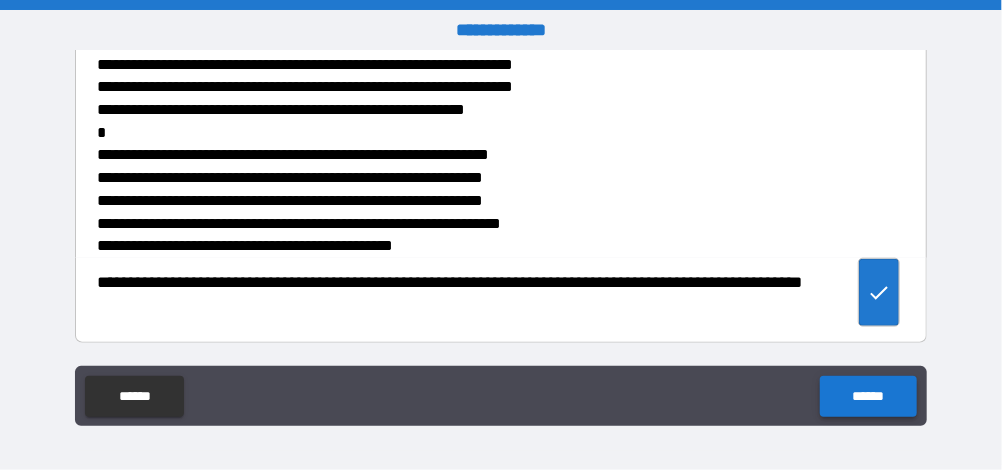 click on "******" at bounding box center (868, 396) 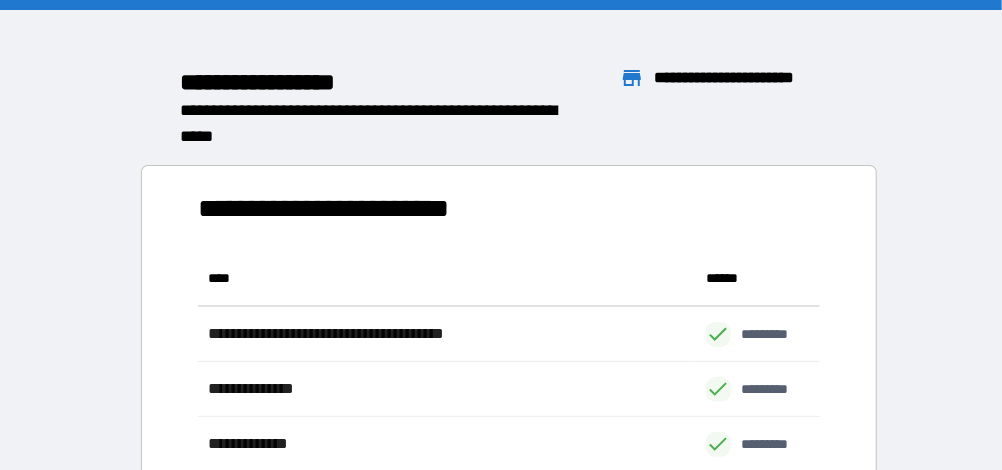 scroll, scrollTop: 0, scrollLeft: 0, axis: both 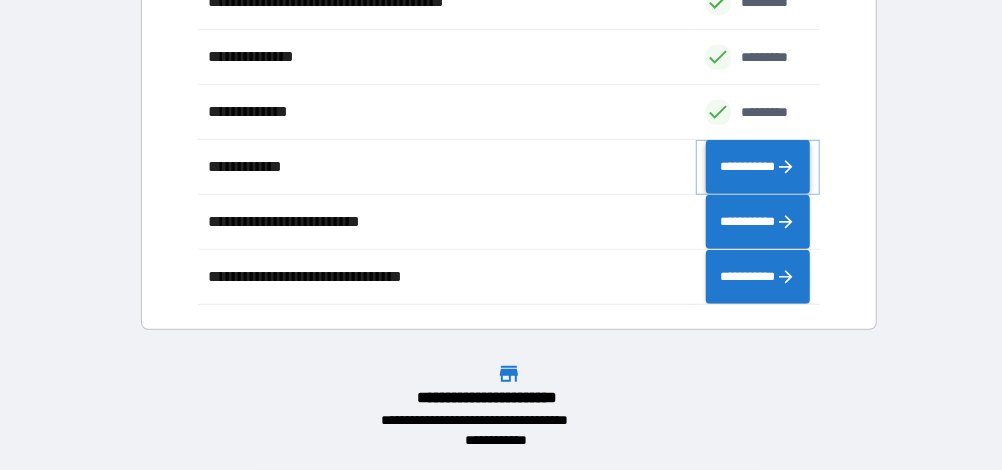 click on "**********" at bounding box center [758, 166] 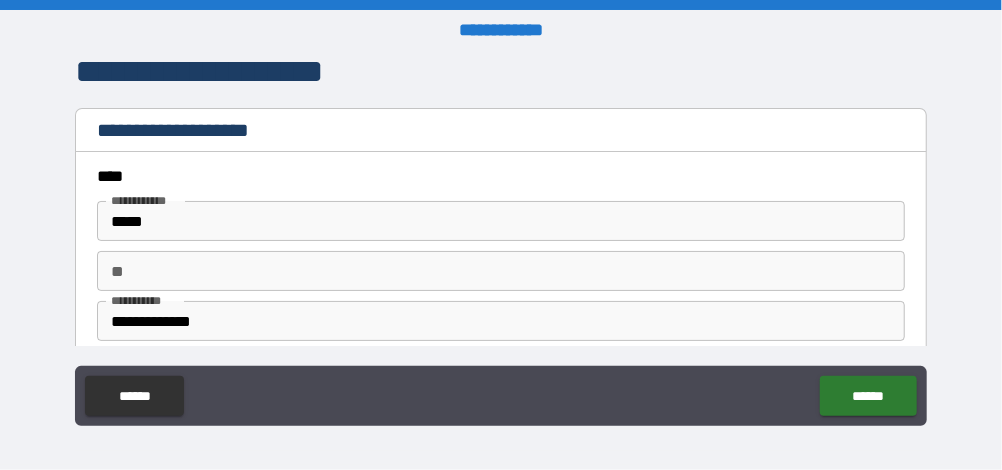 click on "**" at bounding box center [500, 271] 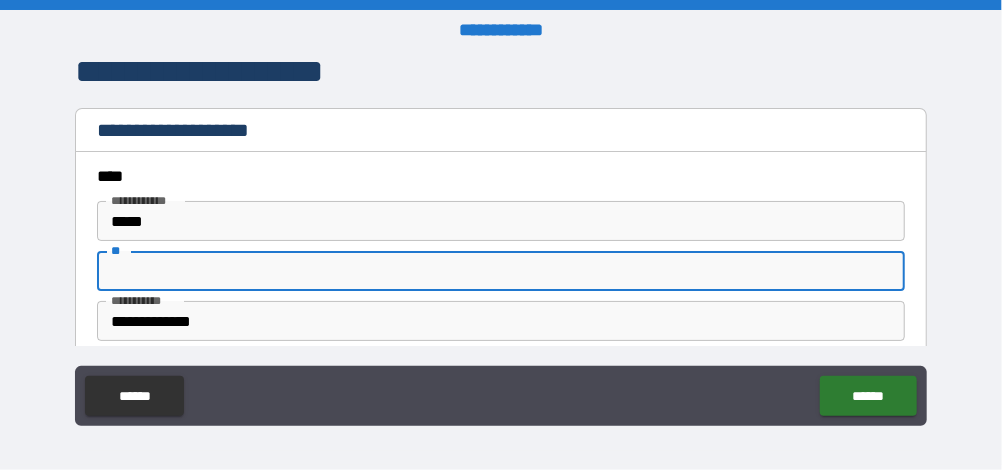 type on "****" 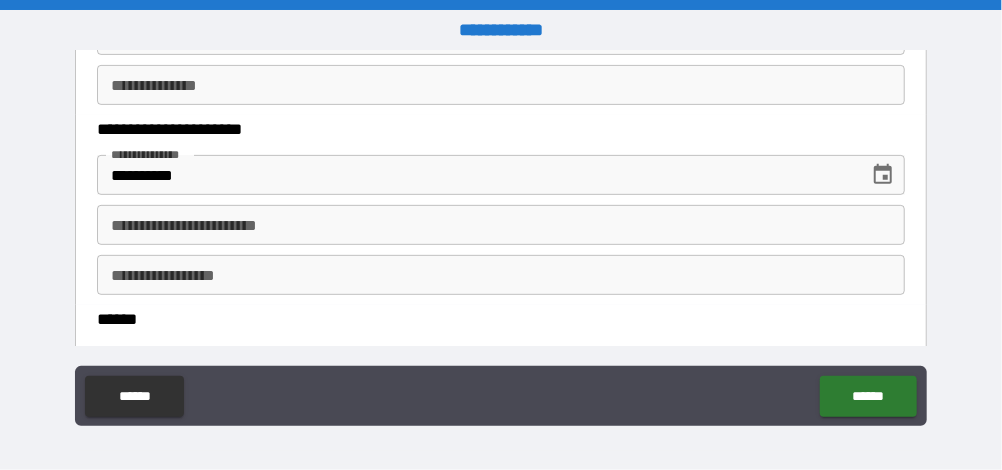 scroll, scrollTop: 301, scrollLeft: 0, axis: vertical 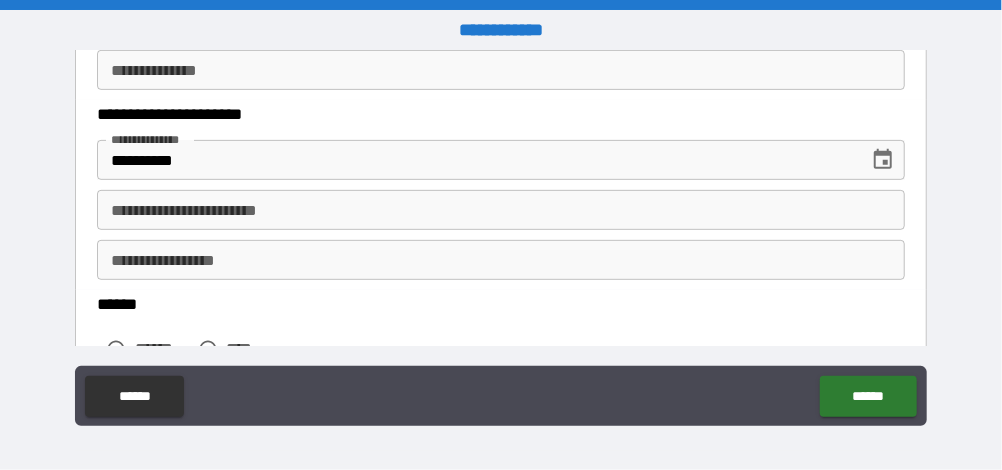 click on "**********" at bounding box center (500, 70) 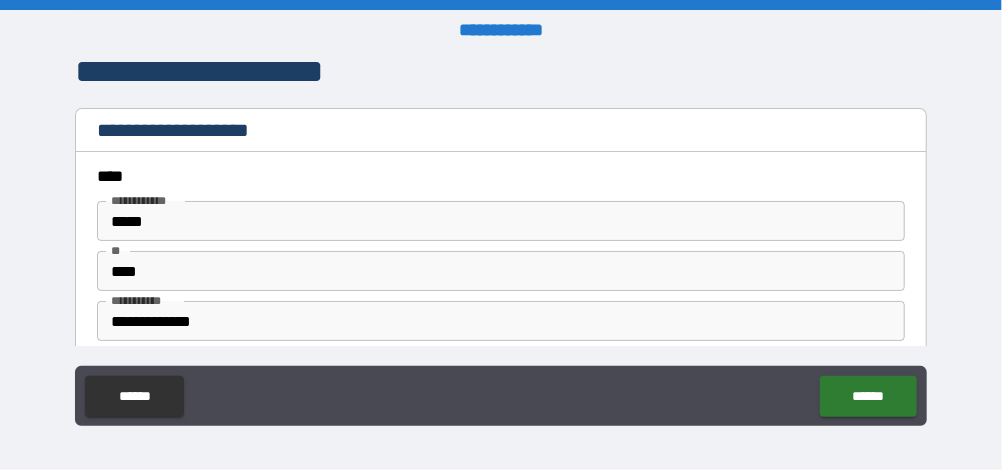 scroll, scrollTop: 362, scrollLeft: 0, axis: vertical 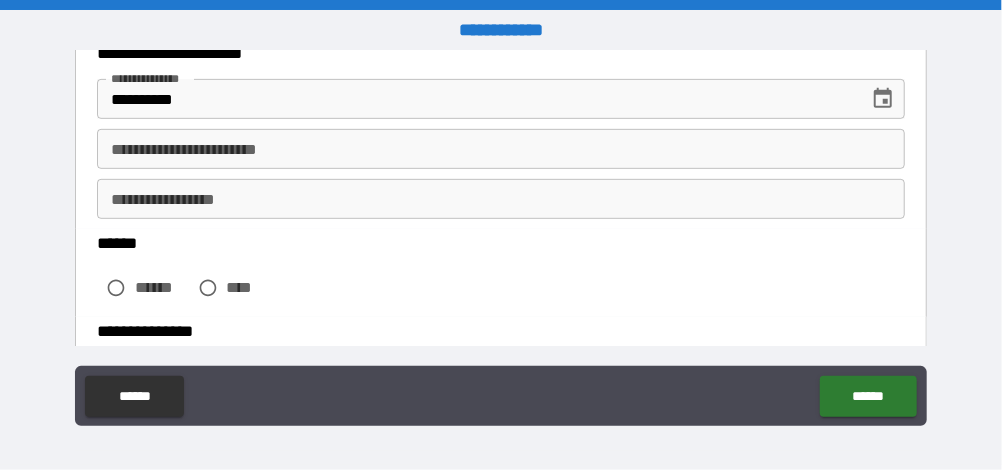 type on "****" 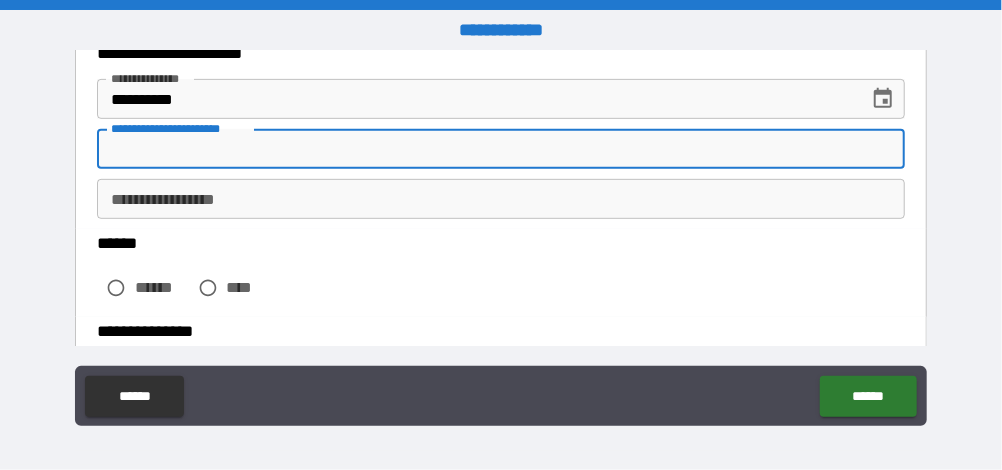 click on "**********" at bounding box center (500, 149) 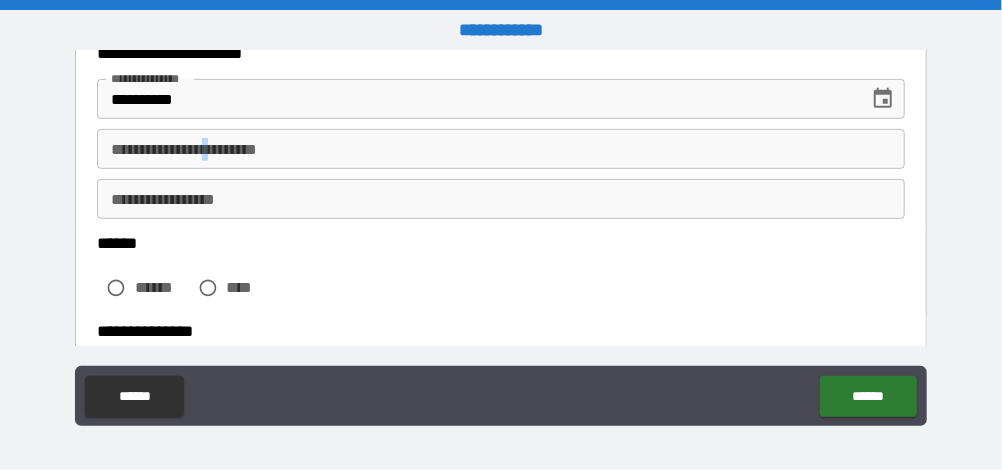 click on "**********" at bounding box center [500, 149] 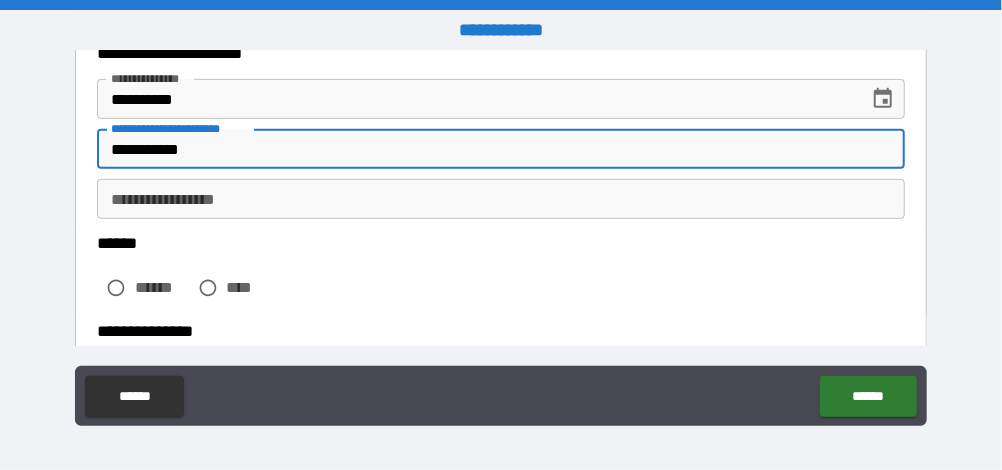 type on "**********" 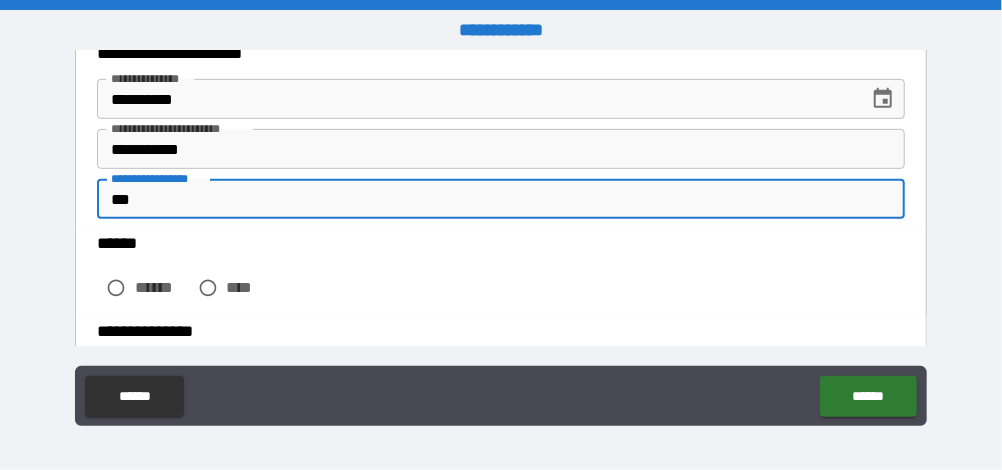 type on "***" 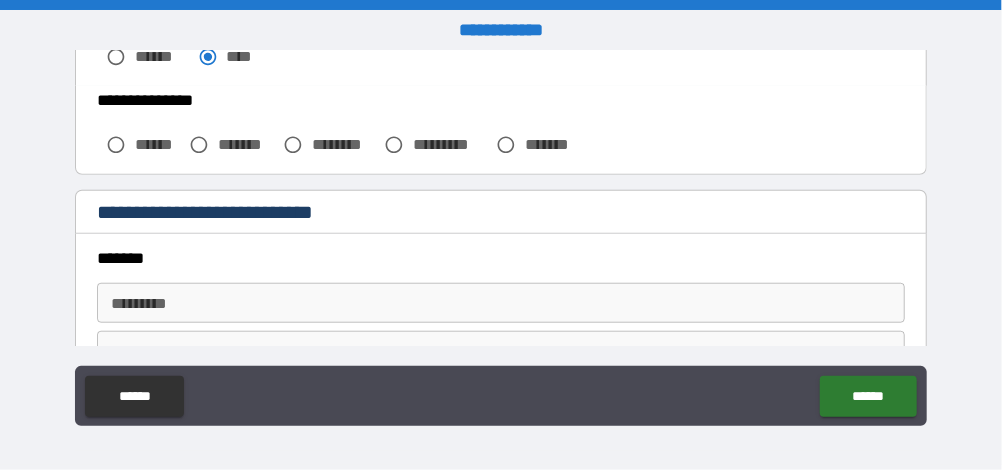 scroll, scrollTop: 594, scrollLeft: 0, axis: vertical 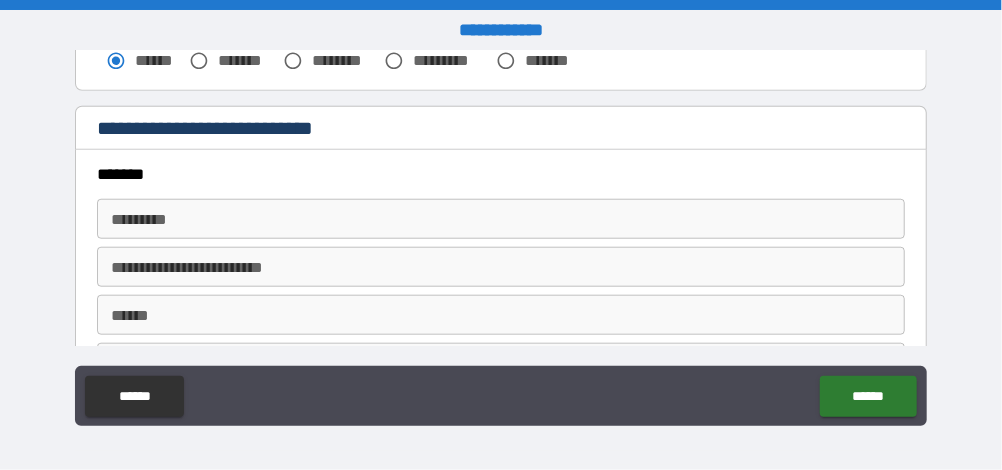 click on "*******   * *******   *" at bounding box center [500, 219] 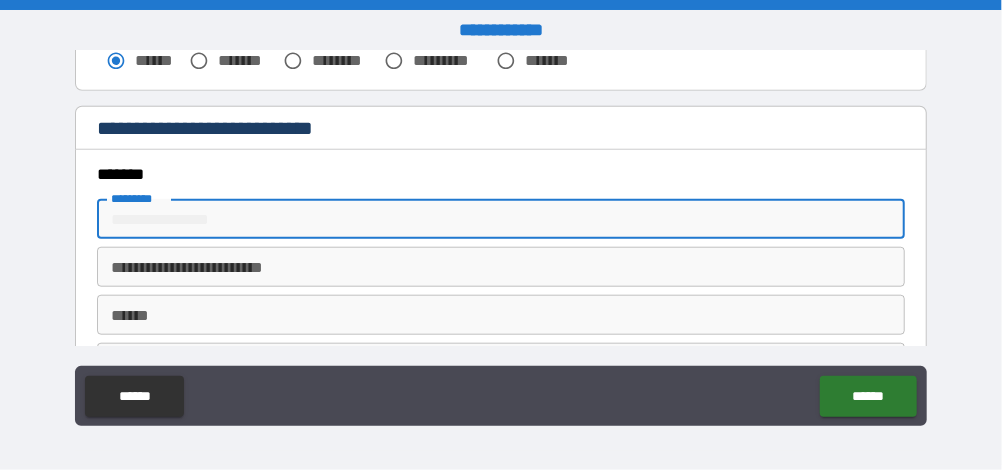 type on "**********" 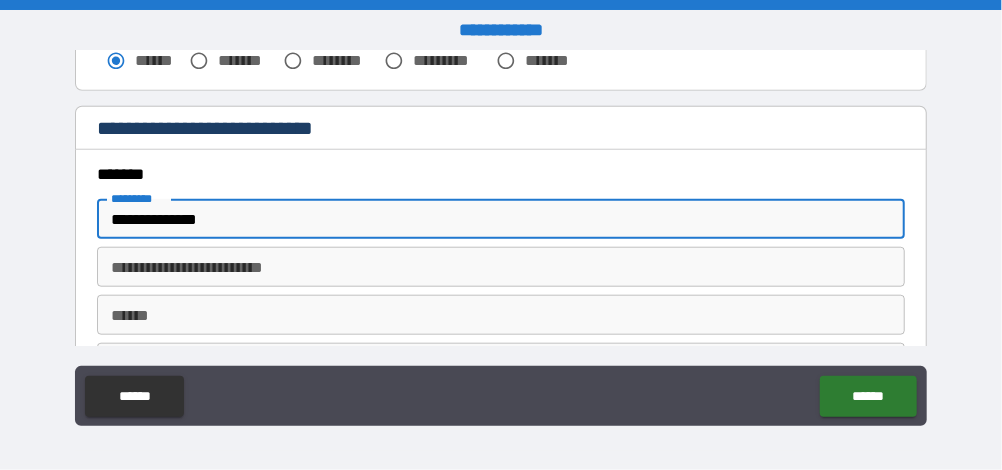type on "********" 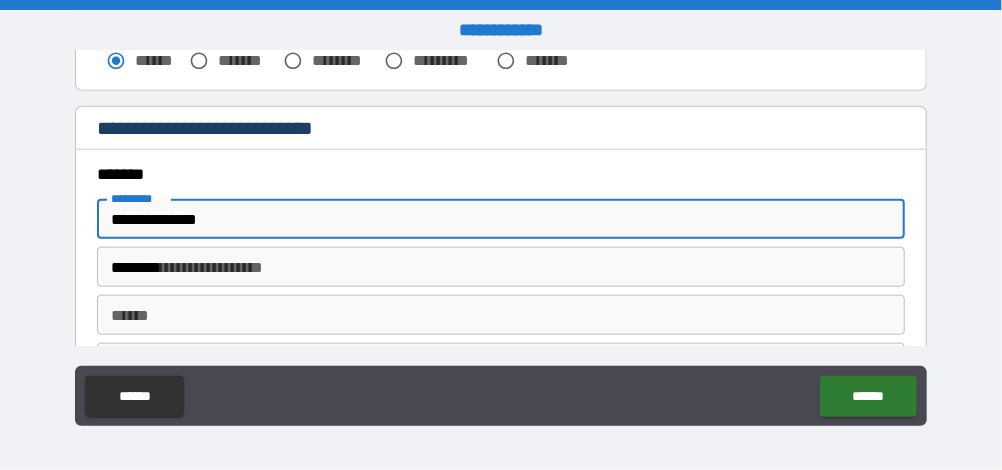 type on "**********" 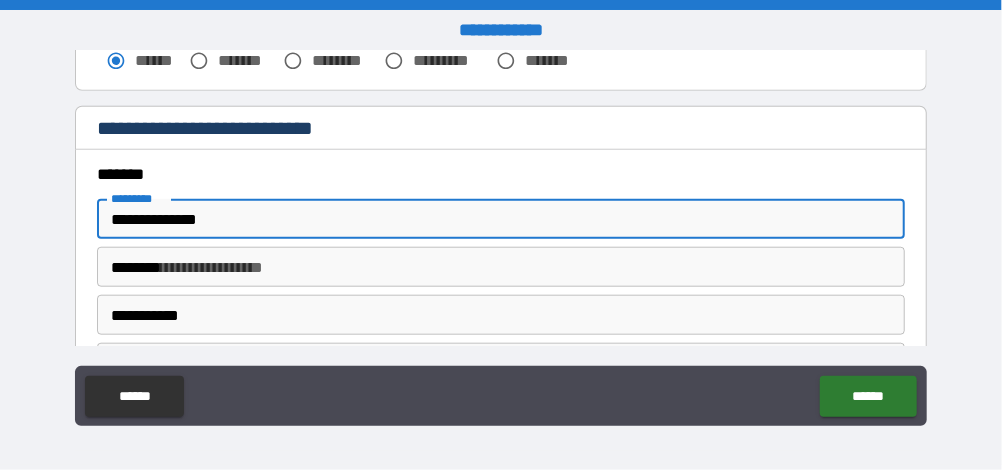 type on "**" 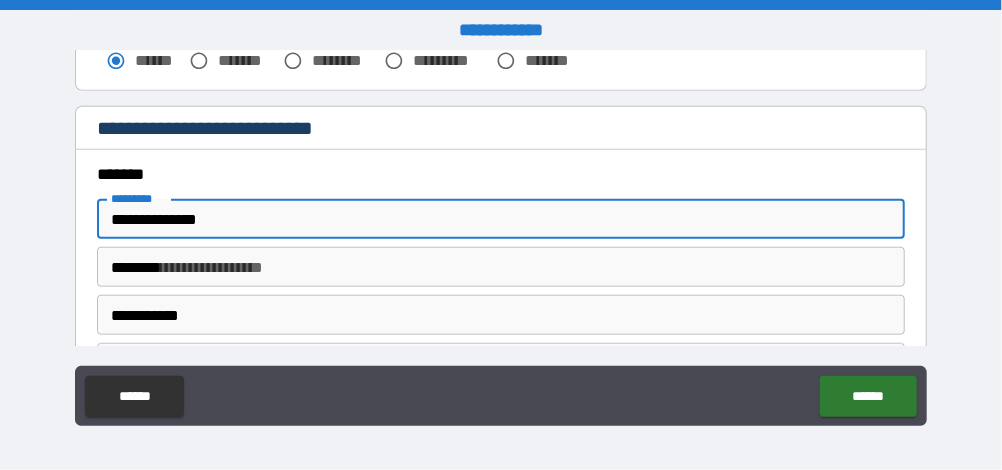 type on "*****" 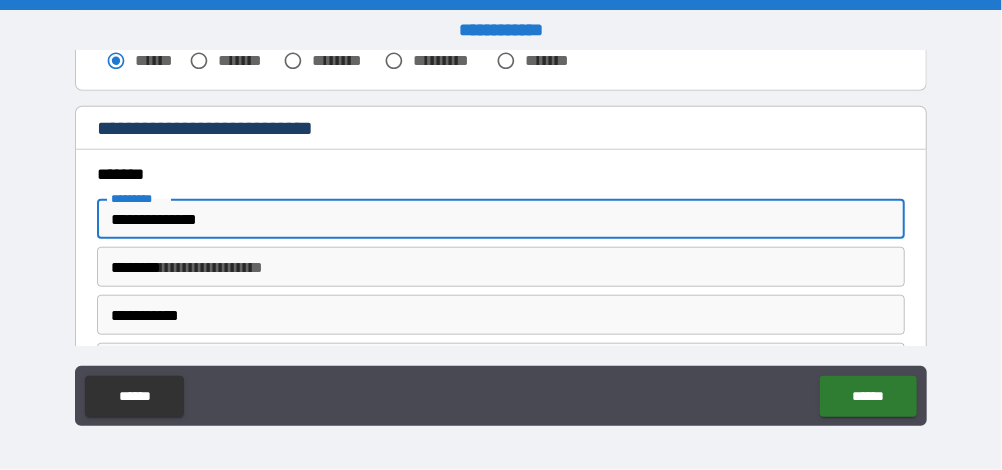 type on "**********" 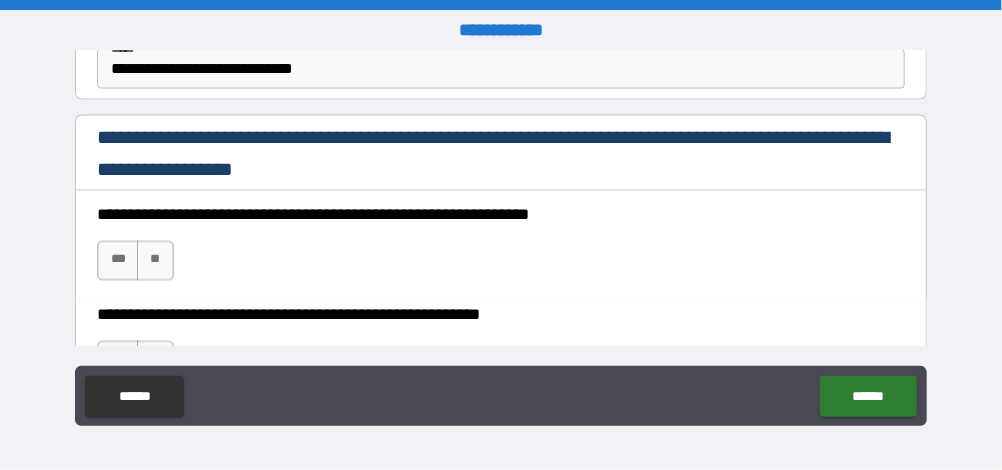 scroll, scrollTop: 1333, scrollLeft: 0, axis: vertical 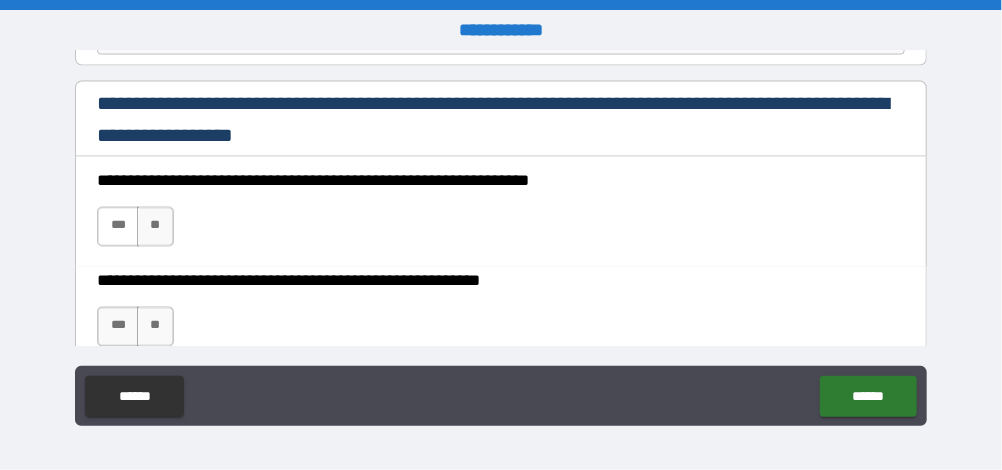 click on "***" at bounding box center [118, 227] 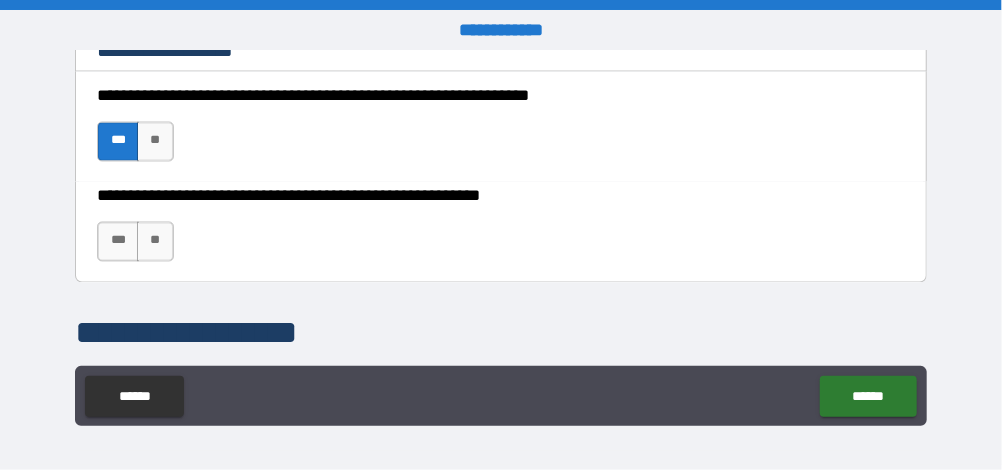 scroll, scrollTop: 1432, scrollLeft: 0, axis: vertical 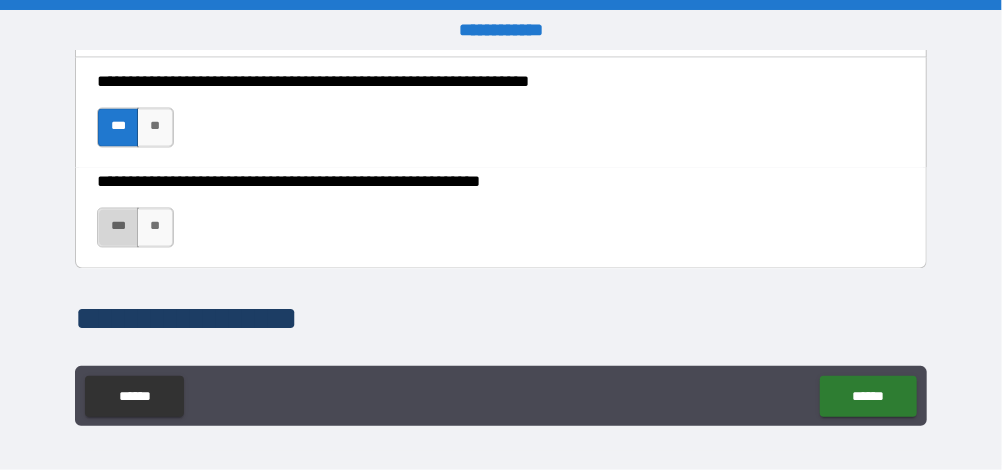 click on "***" at bounding box center (118, 228) 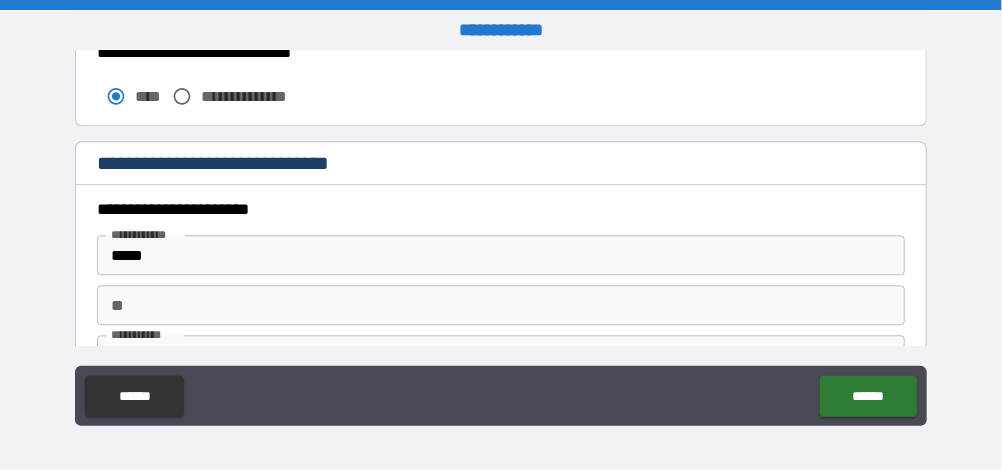 scroll, scrollTop: 1787, scrollLeft: 0, axis: vertical 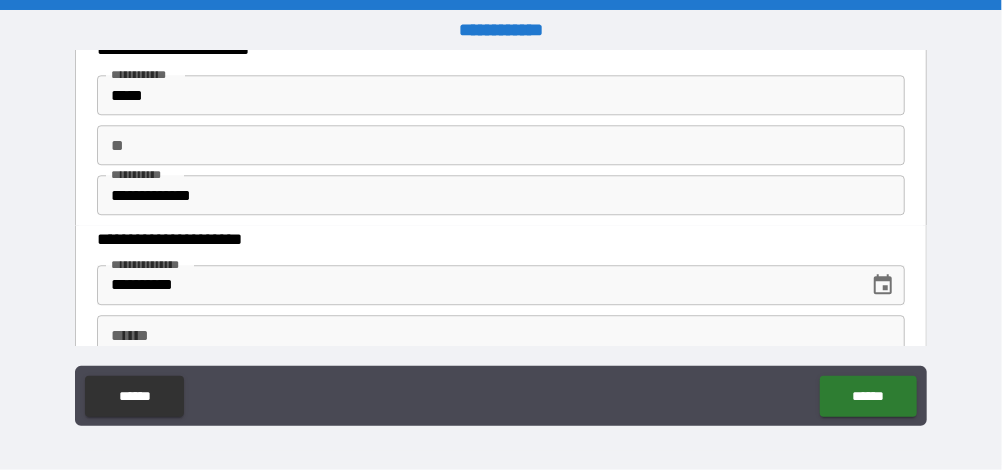 click on "*****" at bounding box center (500, 95) 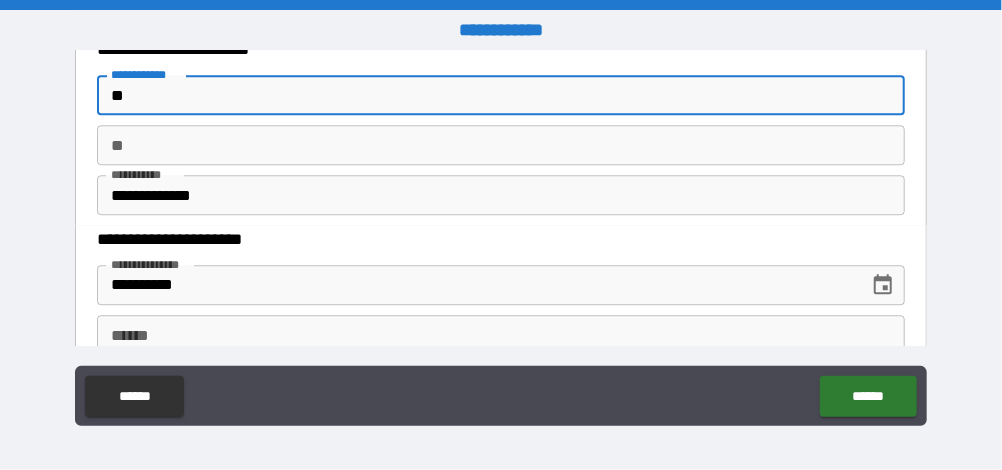 type on "*" 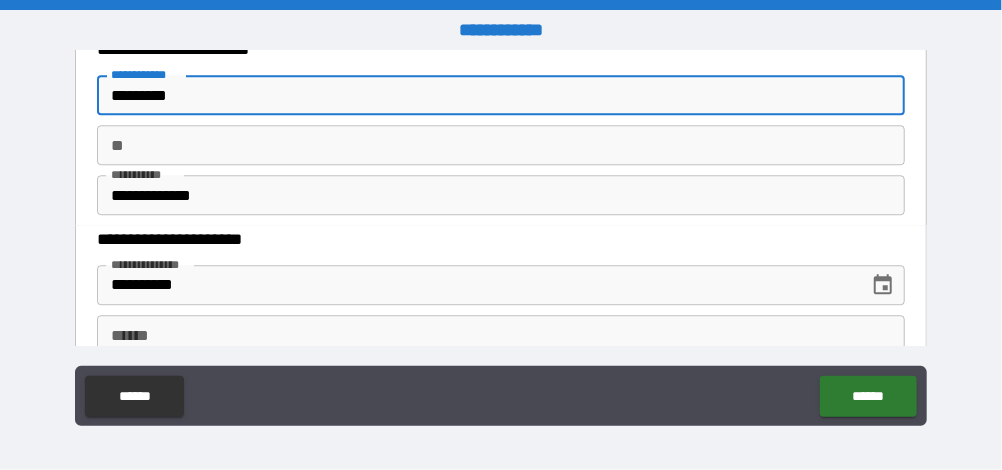 type on "**********" 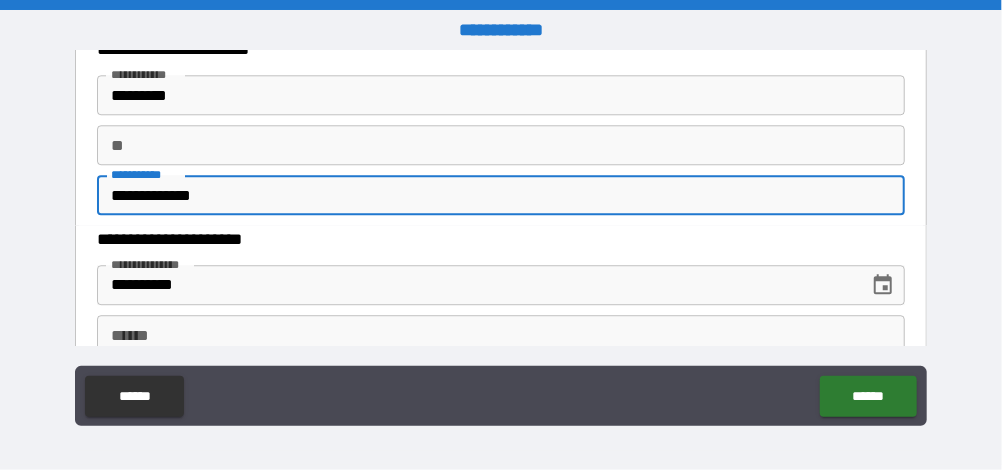 click on "**********" at bounding box center (500, 195) 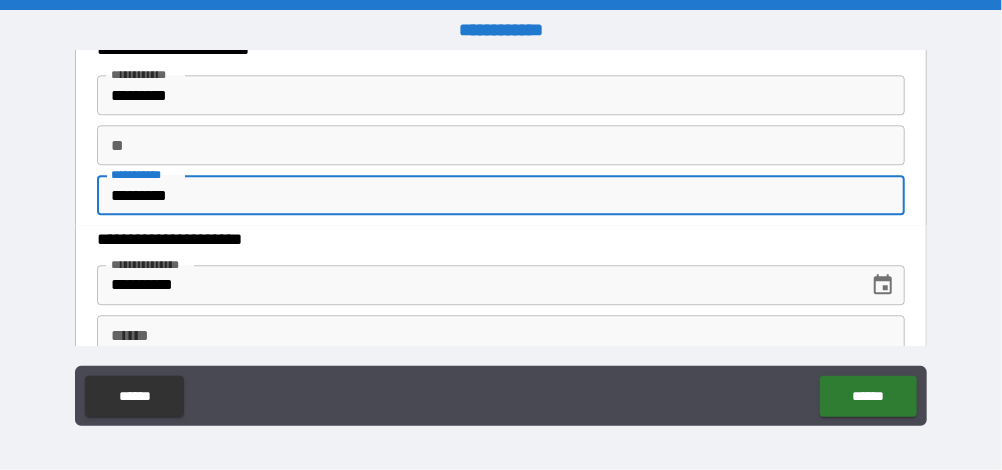 type on "**********" 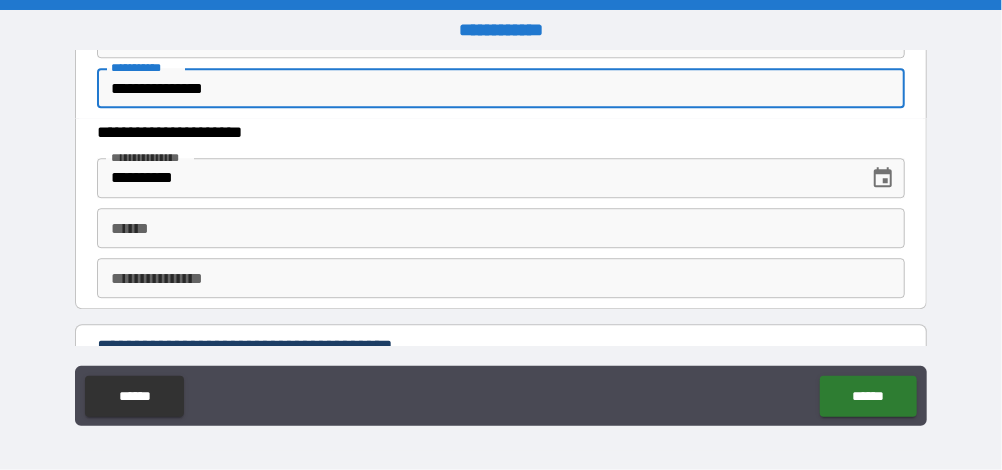 scroll, scrollTop: 2105, scrollLeft: 0, axis: vertical 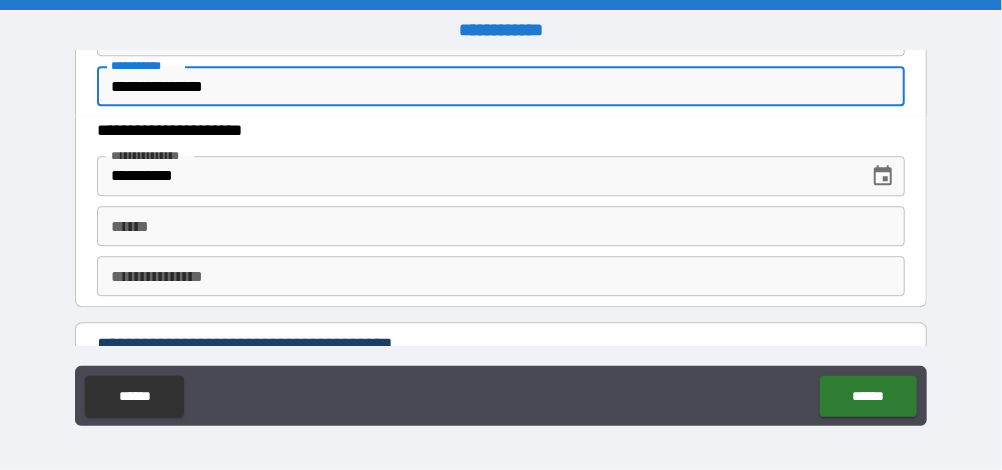 click on "**********" at bounding box center (475, 176) 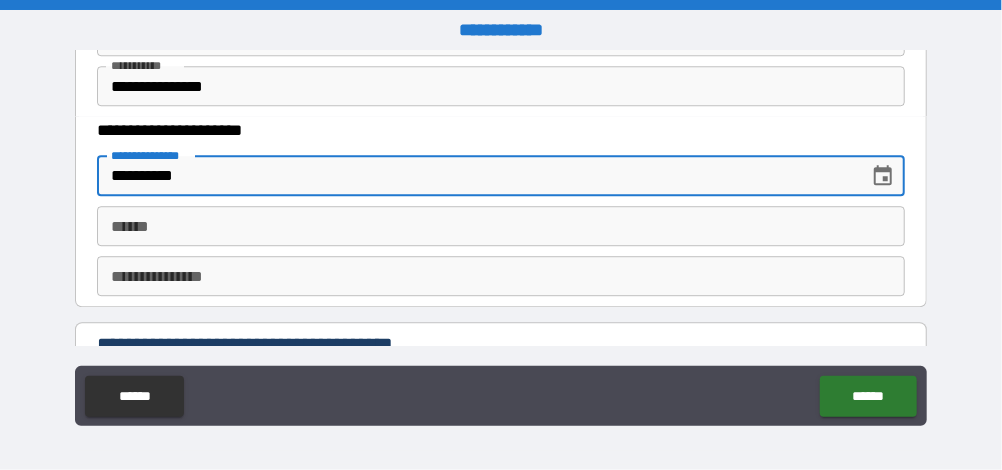 click on "**********" at bounding box center (475, 176) 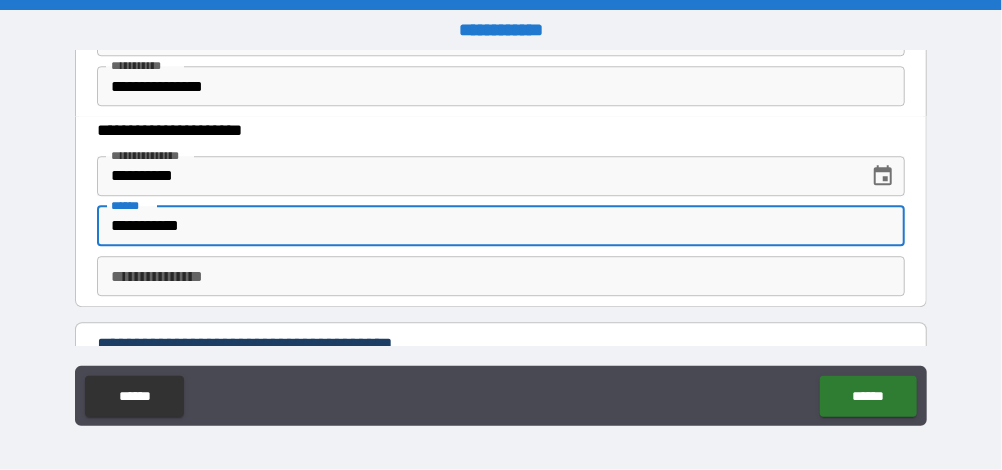 type on "**********" 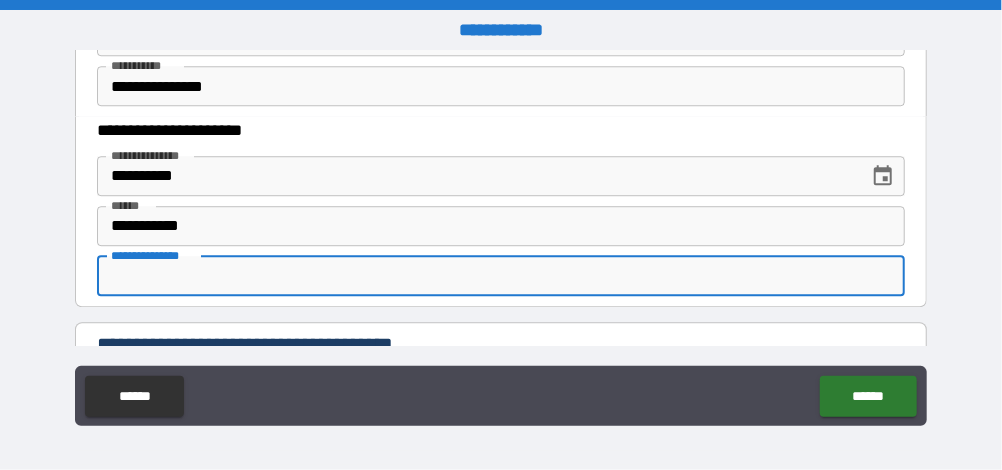 type on "********" 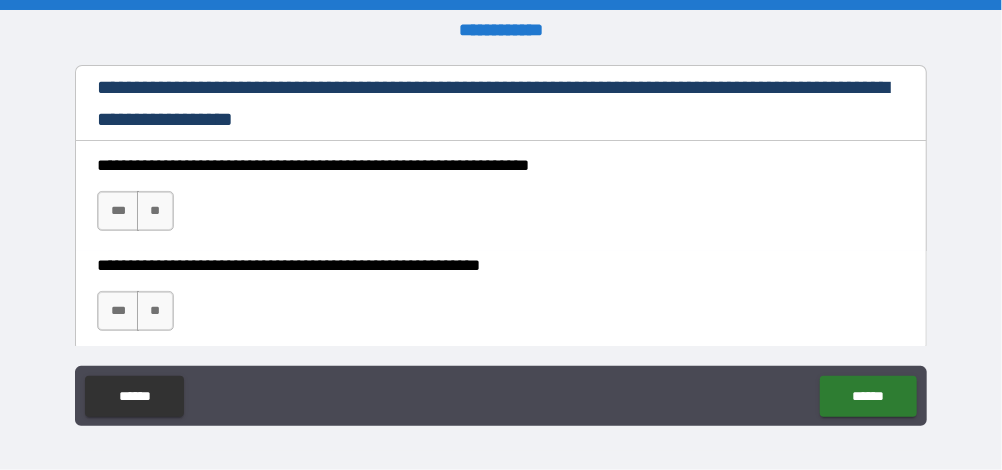 scroll, scrollTop: 3006, scrollLeft: 0, axis: vertical 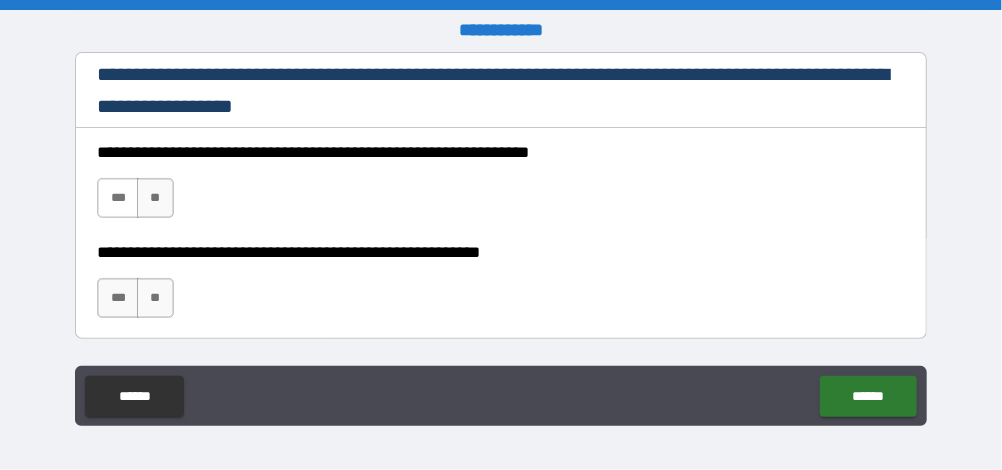 click on "***" at bounding box center [118, 198] 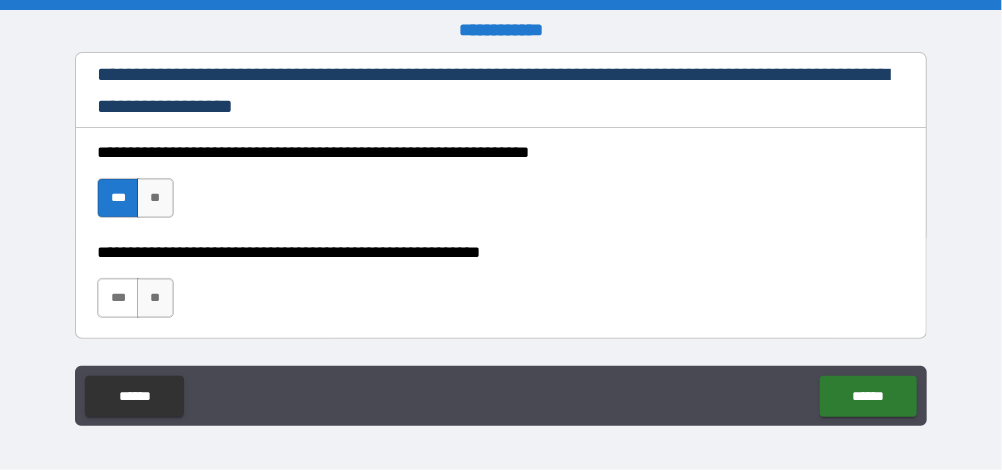 click on "***" at bounding box center (118, 298) 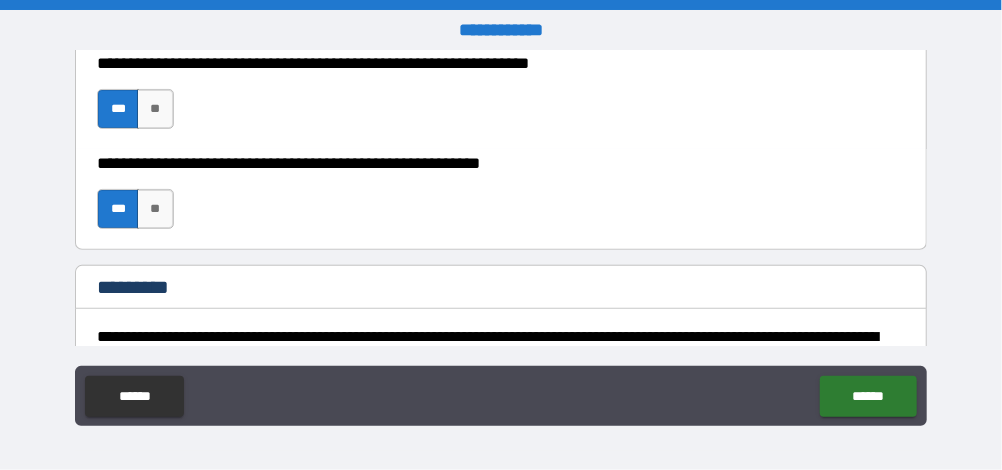 scroll, scrollTop: 3299, scrollLeft: 0, axis: vertical 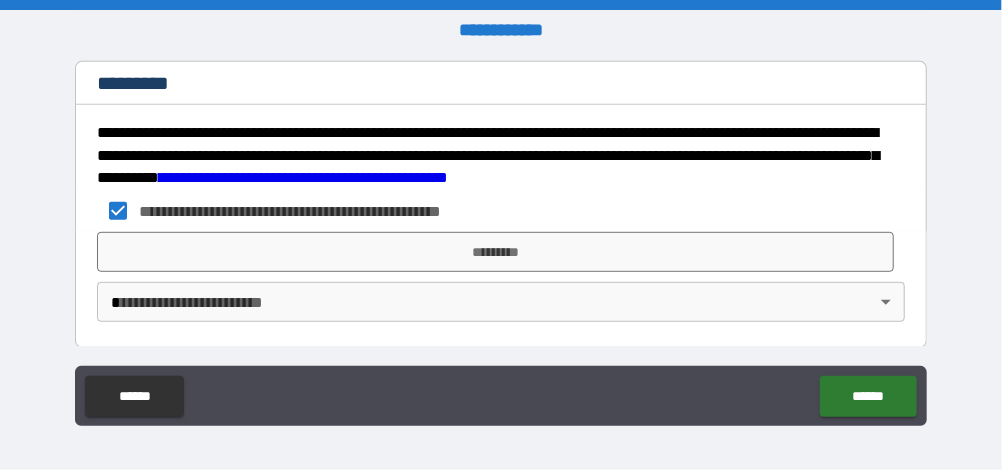 click on "**********" at bounding box center (501, 235) 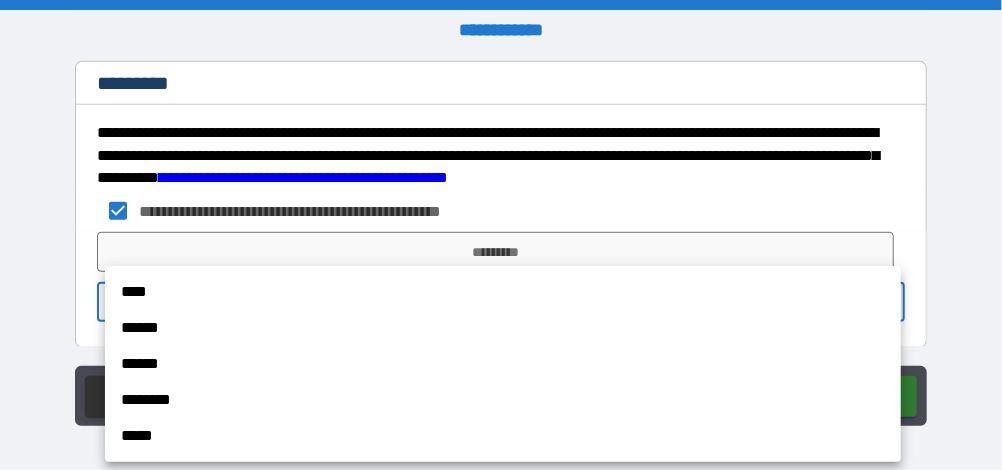click on "******" at bounding box center [503, 328] 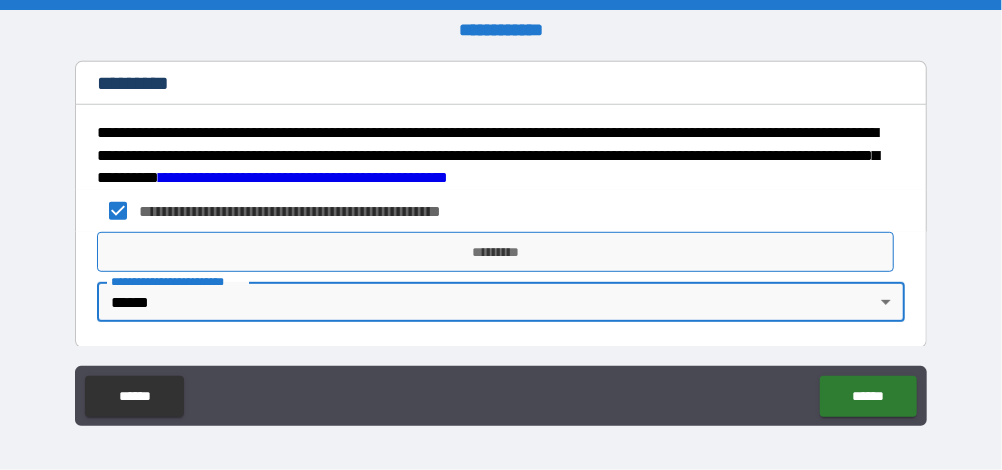 click on "*********" at bounding box center [495, 252] 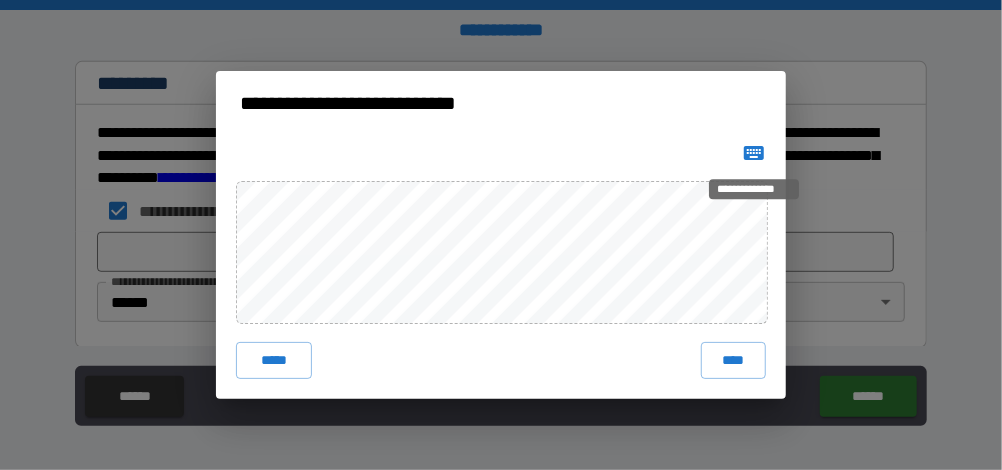 click 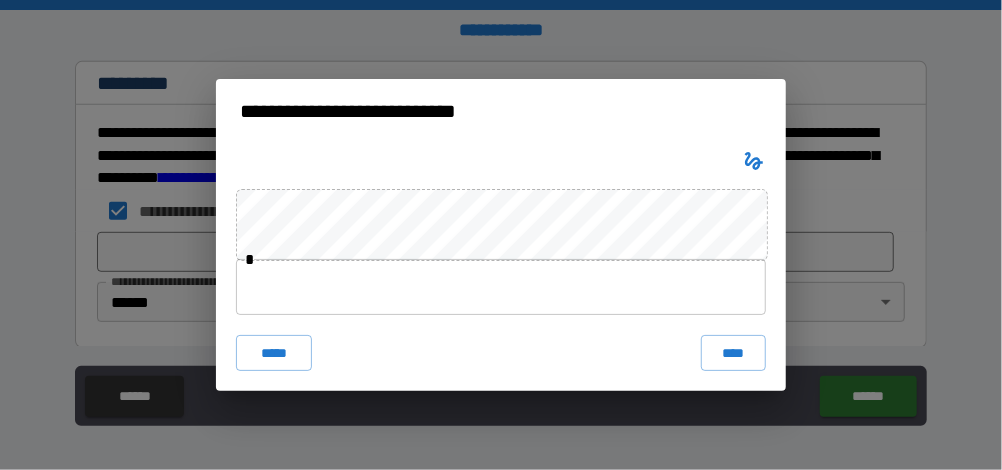 click at bounding box center [501, 287] 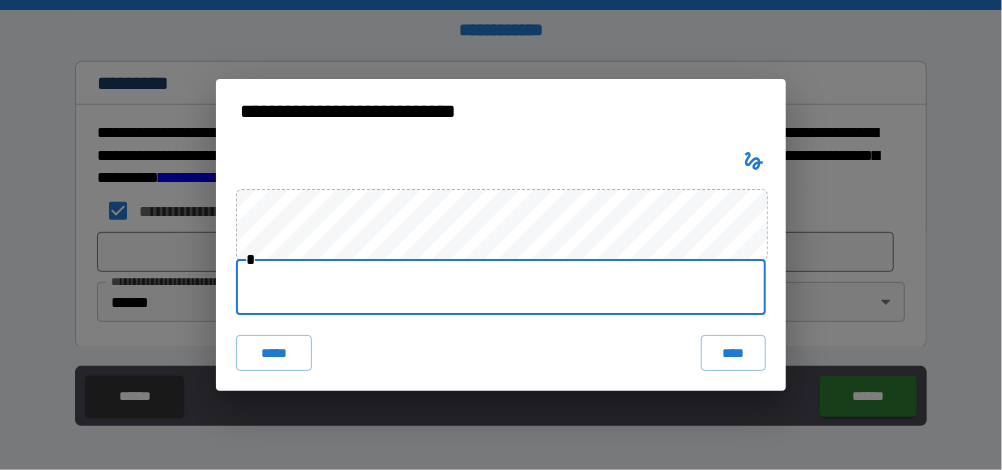 paste on "**********" 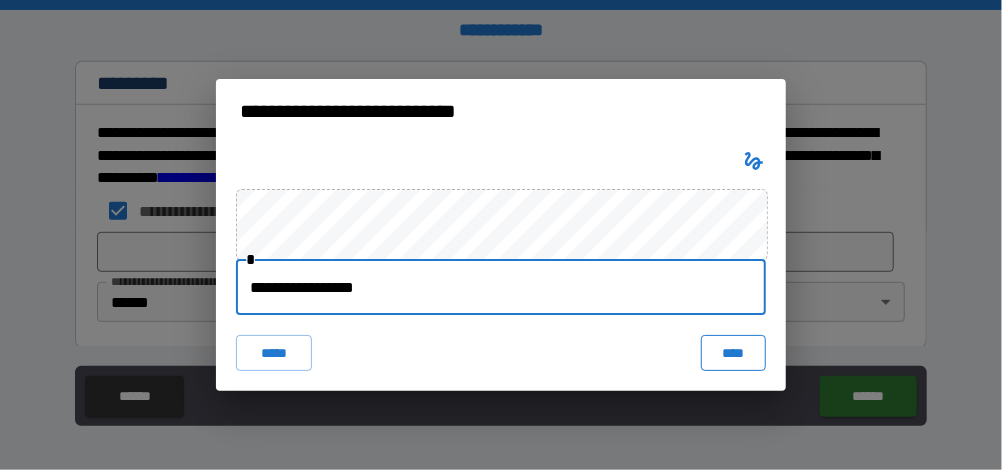 click on "****" at bounding box center [733, 353] 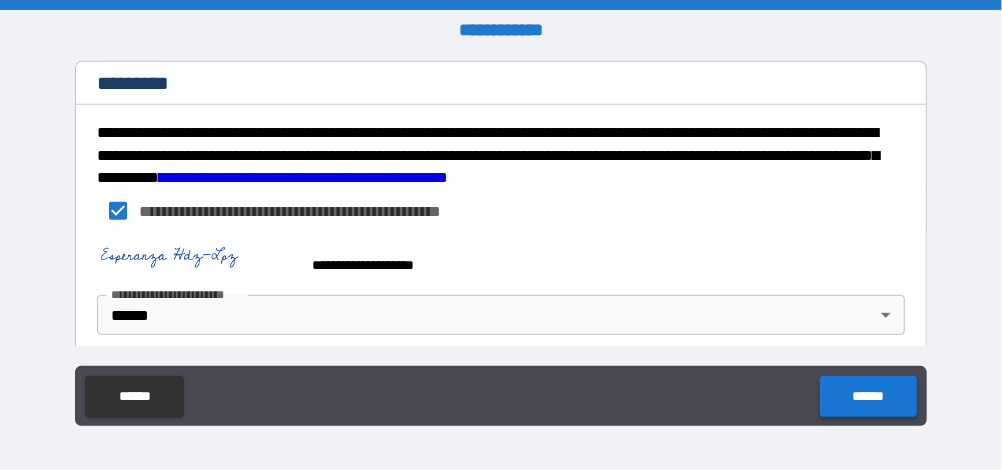 click on "******" at bounding box center [868, 396] 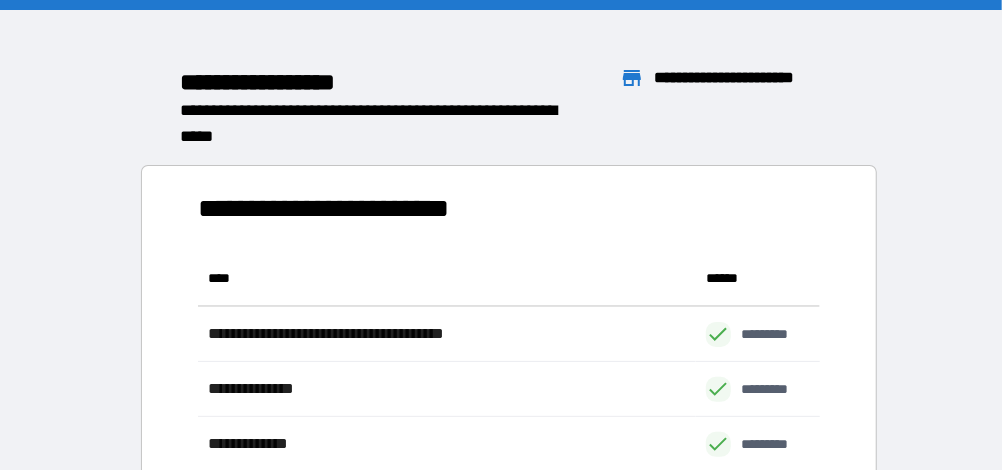 scroll, scrollTop: 0, scrollLeft: 0, axis: both 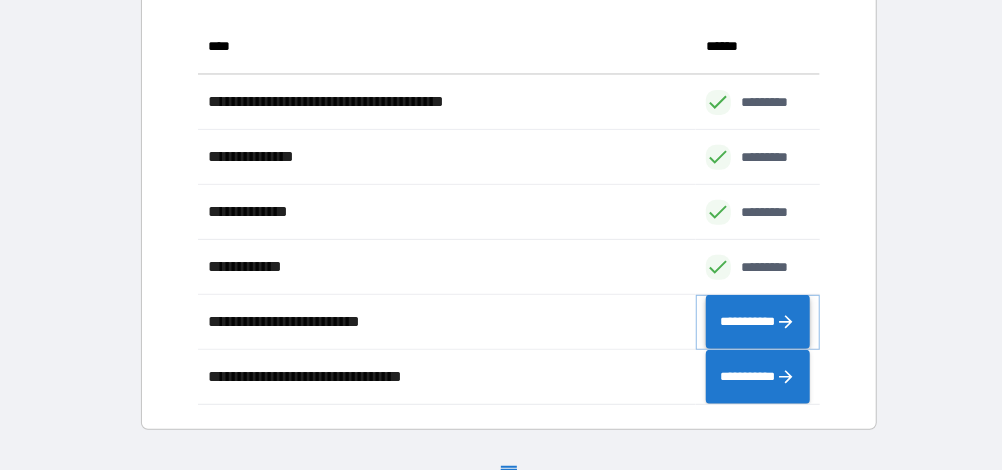 click on "**********" at bounding box center [758, 321] 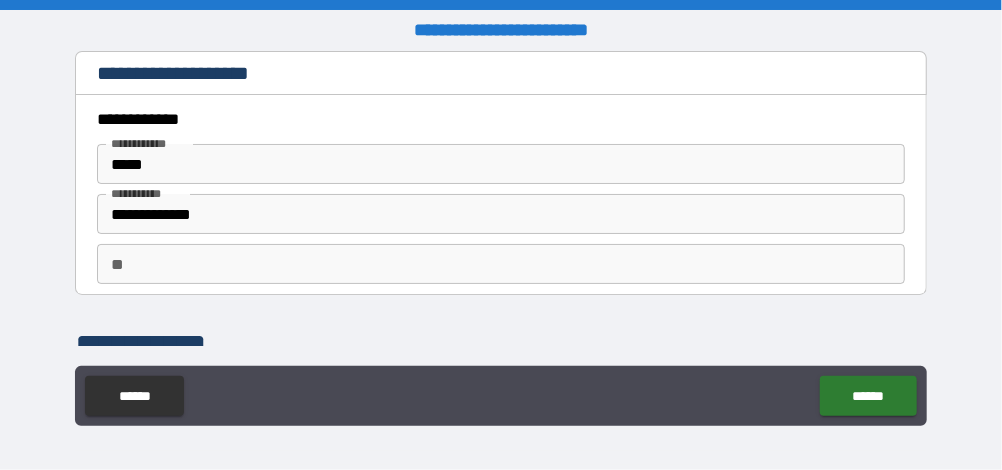 click on "**" at bounding box center [500, 264] 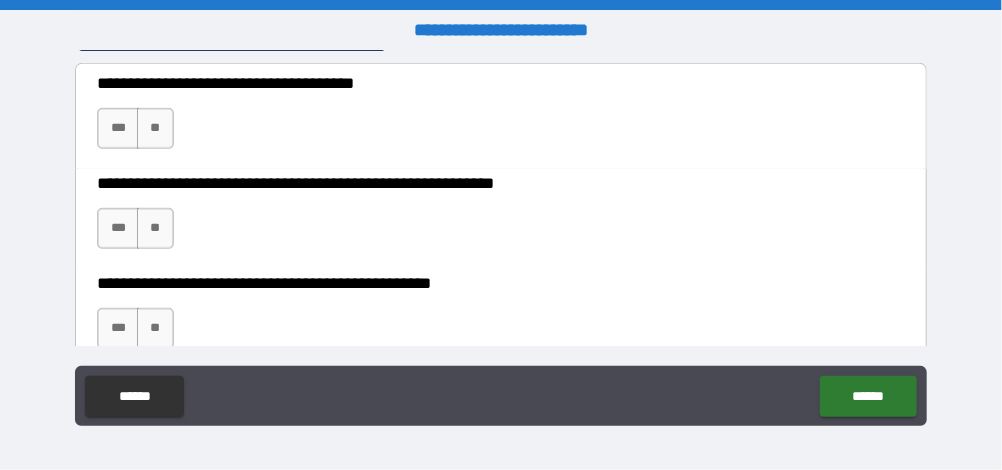 scroll, scrollTop: 460, scrollLeft: 0, axis: vertical 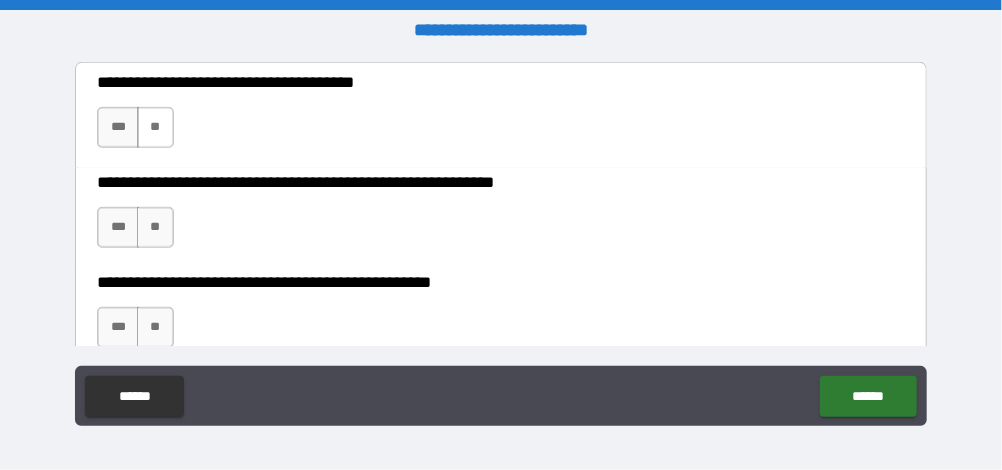 type on "****" 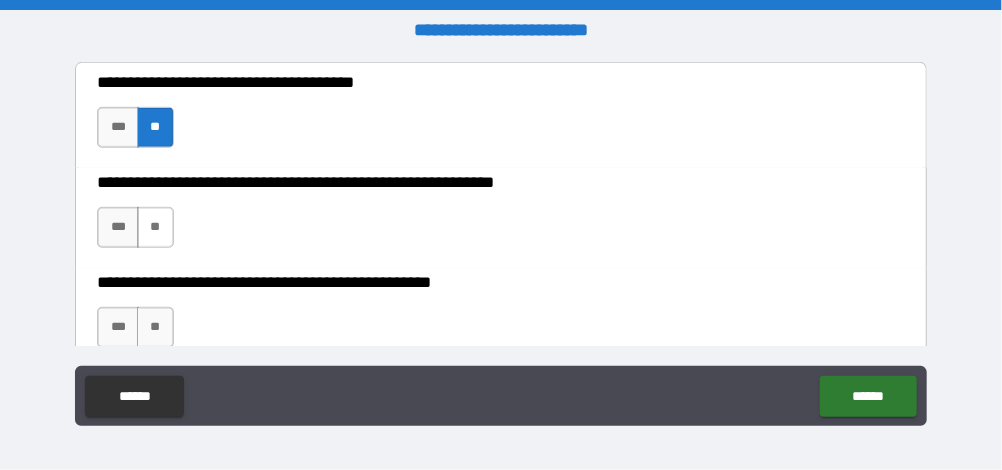click on "**" at bounding box center (155, 227) 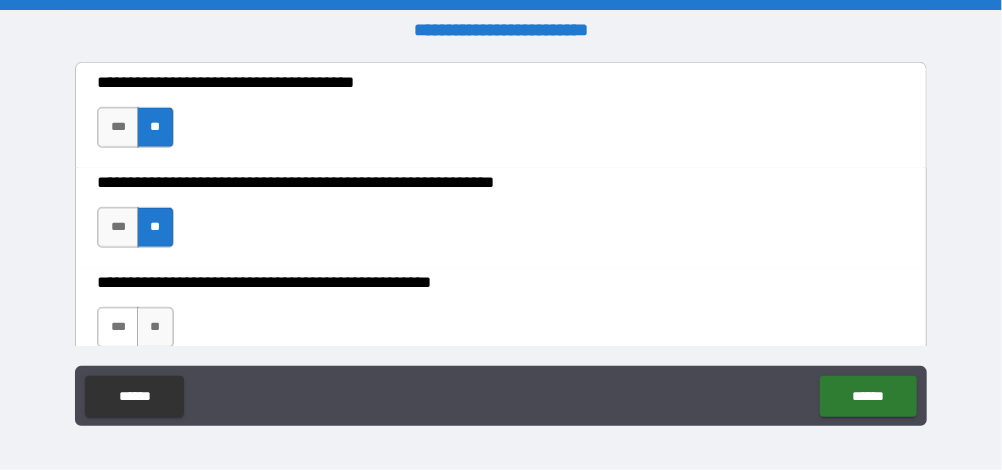click on "***" at bounding box center [118, 327] 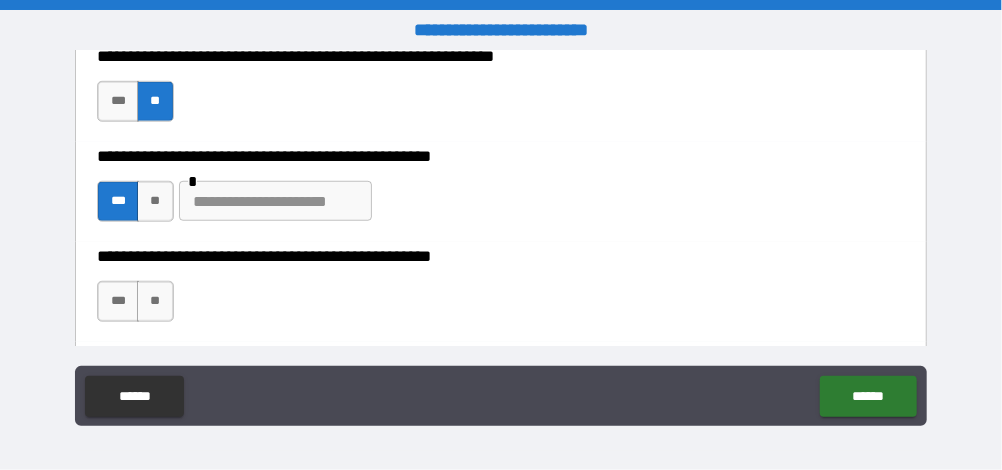 scroll, scrollTop: 596, scrollLeft: 0, axis: vertical 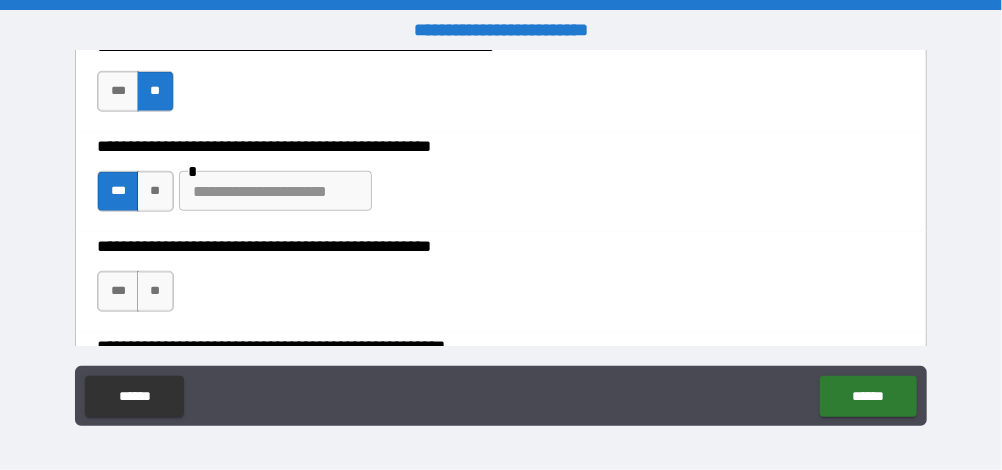 click at bounding box center [275, 191] 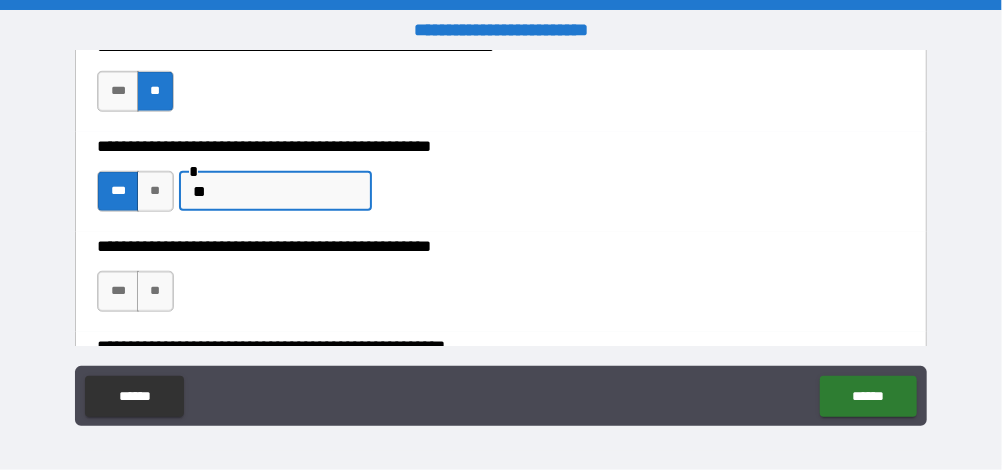 type on "*" 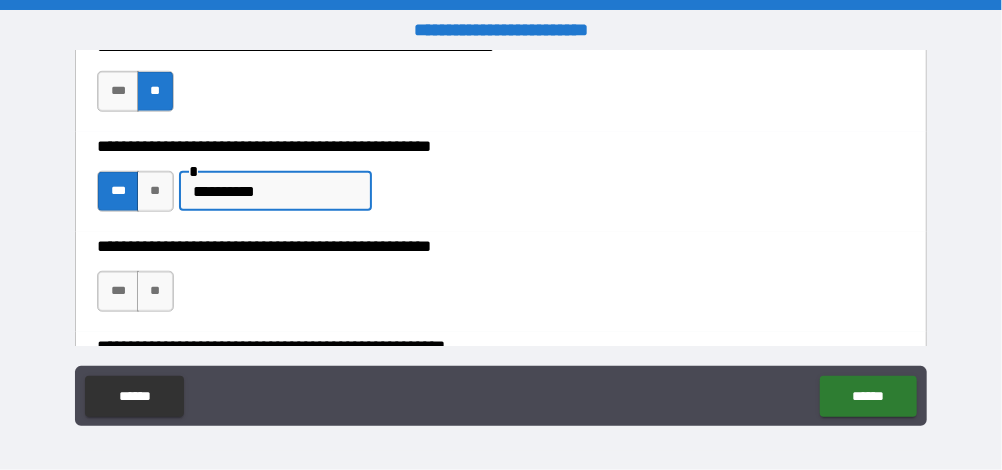 click on "**********" at bounding box center [275, 191] 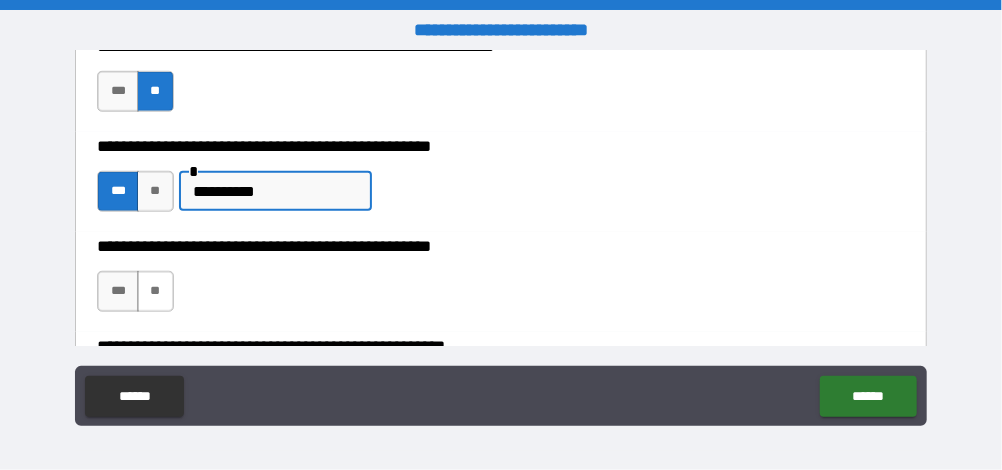 type on "**********" 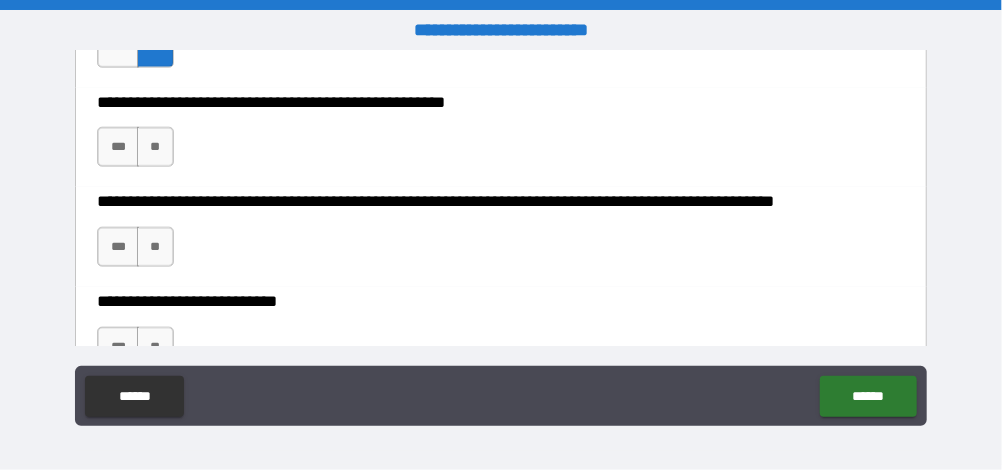 scroll, scrollTop: 840, scrollLeft: 0, axis: vertical 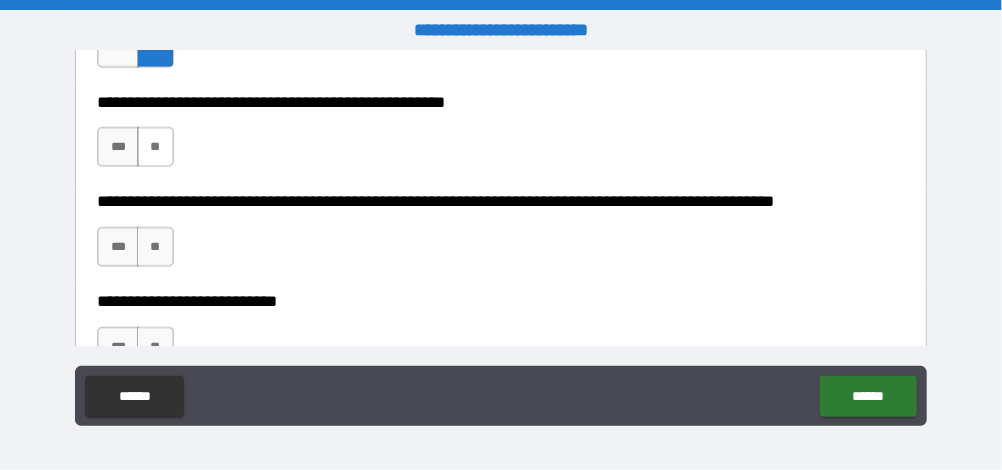 click on "**" at bounding box center [155, 147] 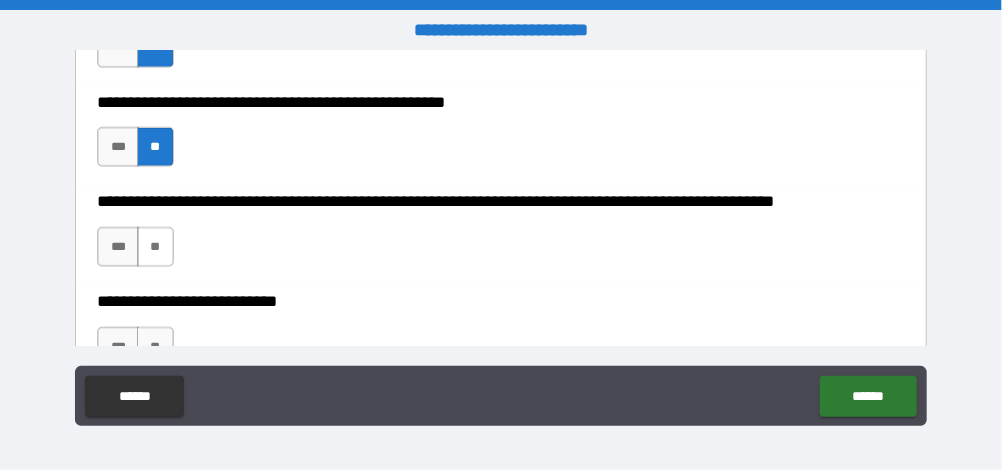 click on "**" at bounding box center (155, 247) 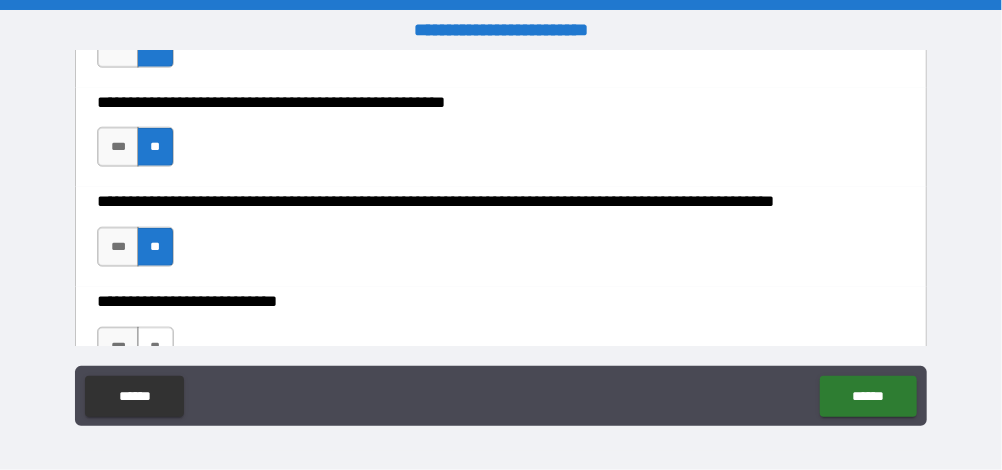 click on "**" at bounding box center [155, 347] 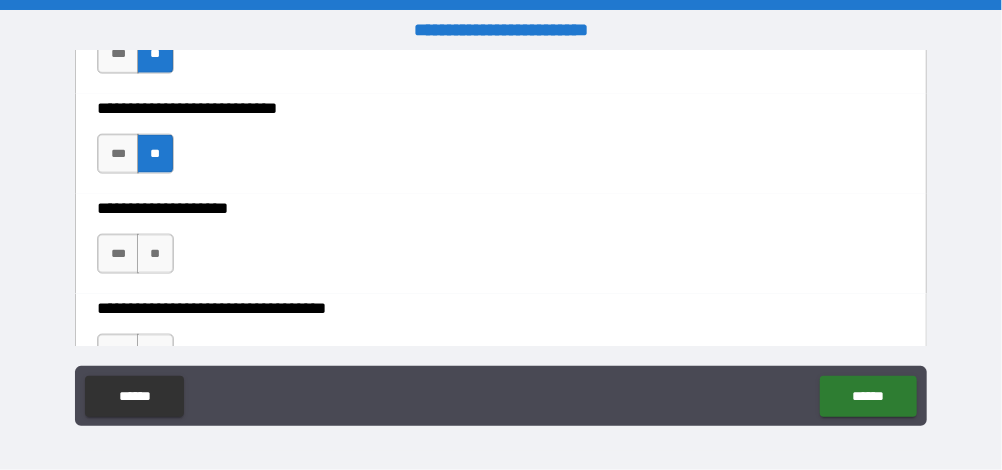scroll, scrollTop: 1038, scrollLeft: 0, axis: vertical 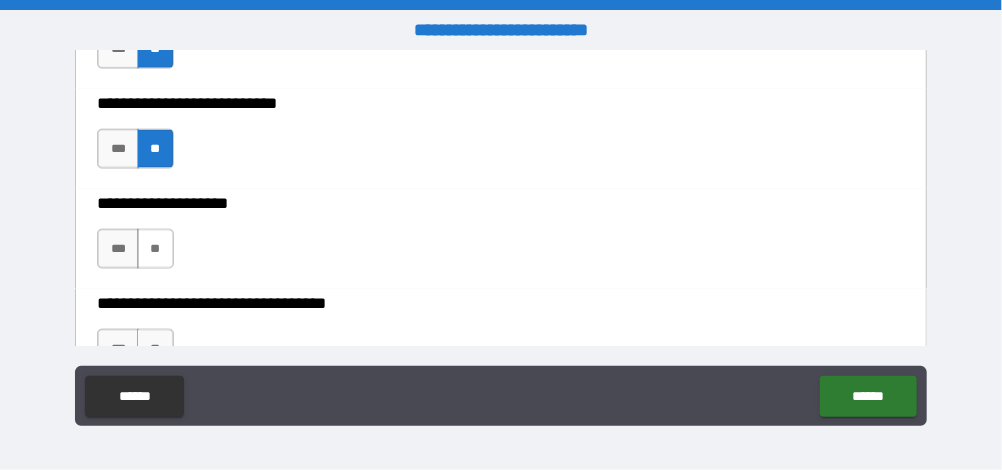click on "**" at bounding box center [155, 249] 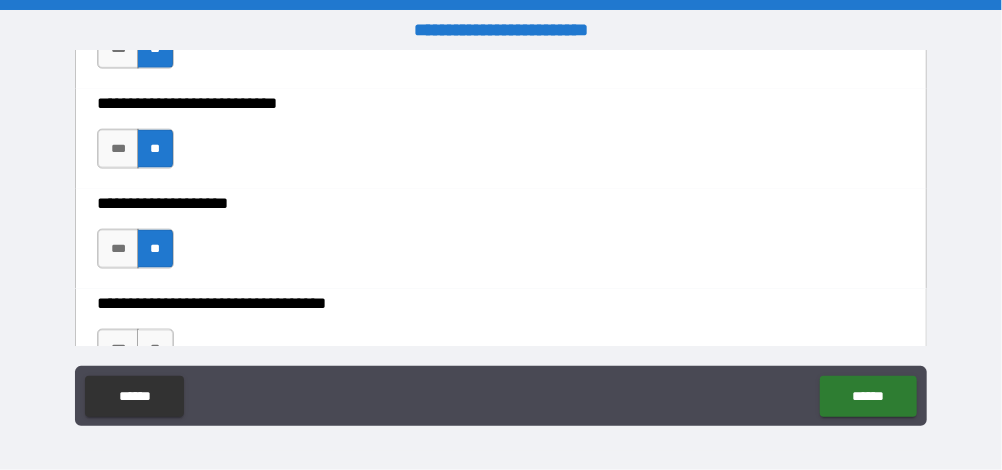 scroll, scrollTop: 1143, scrollLeft: 0, axis: vertical 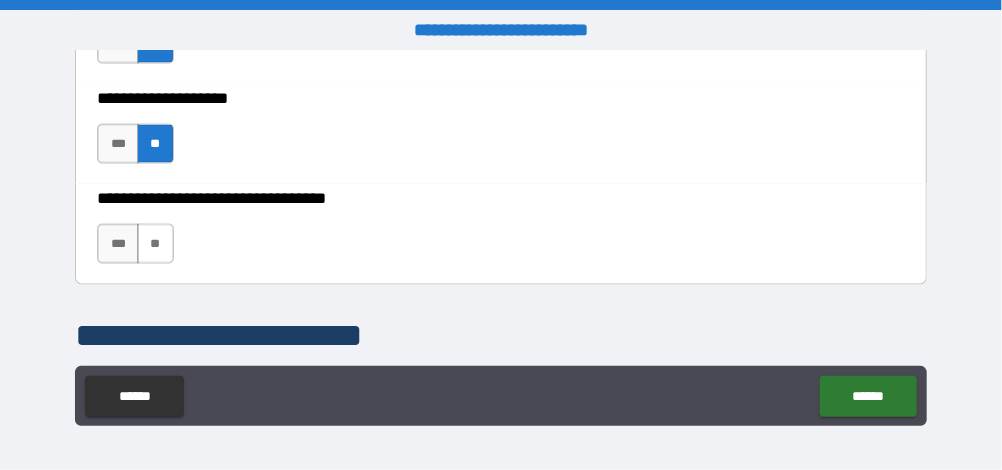 click on "**" at bounding box center [155, 244] 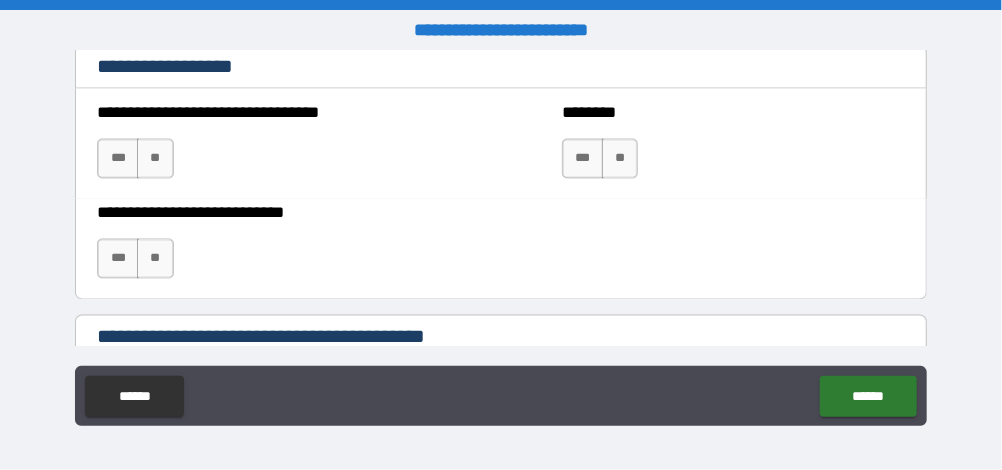scroll, scrollTop: 1473, scrollLeft: 0, axis: vertical 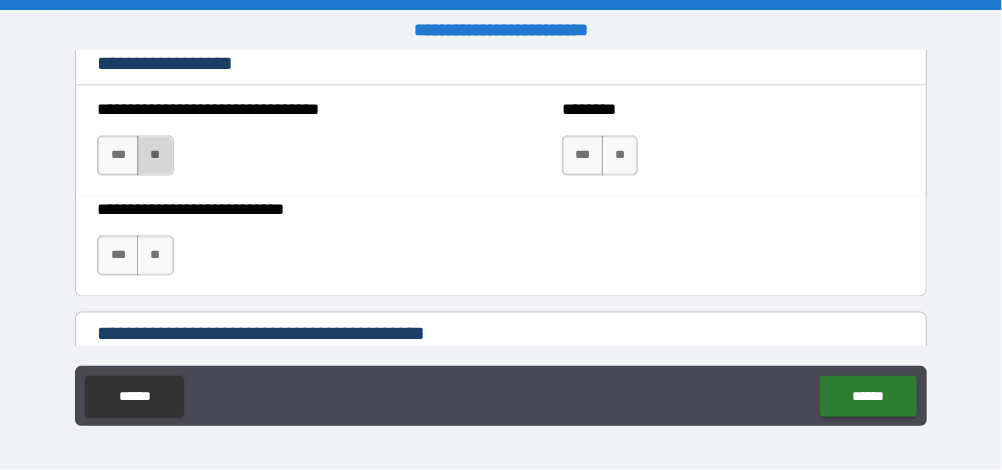 click on "**" at bounding box center (155, 156) 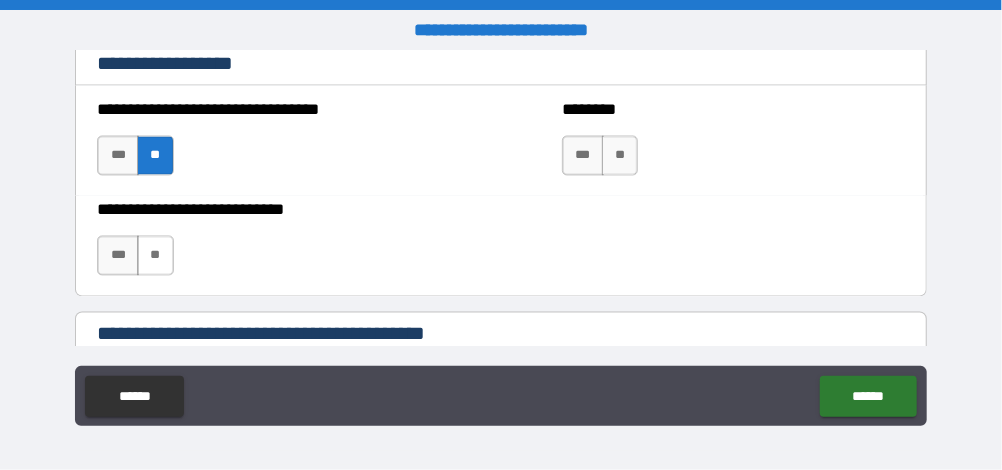 click on "**" at bounding box center (155, 256) 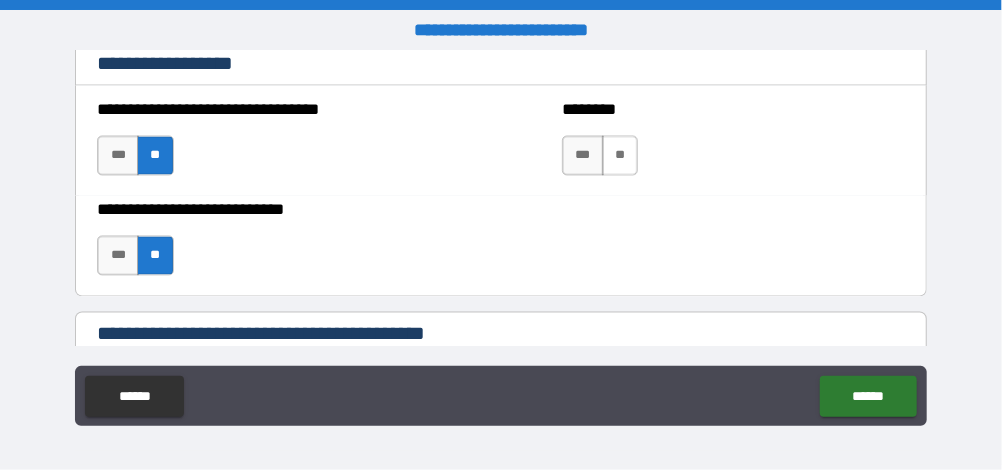 click on "**" at bounding box center [620, 156] 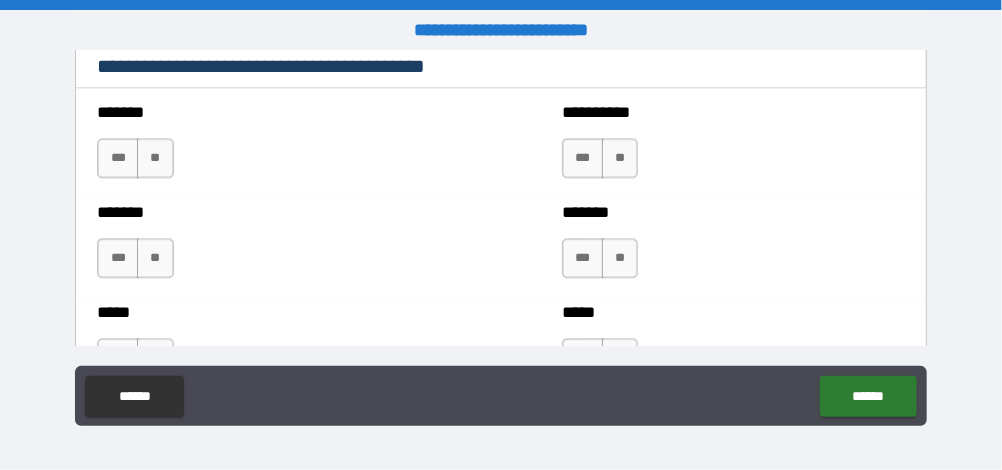 scroll, scrollTop: 1743, scrollLeft: 0, axis: vertical 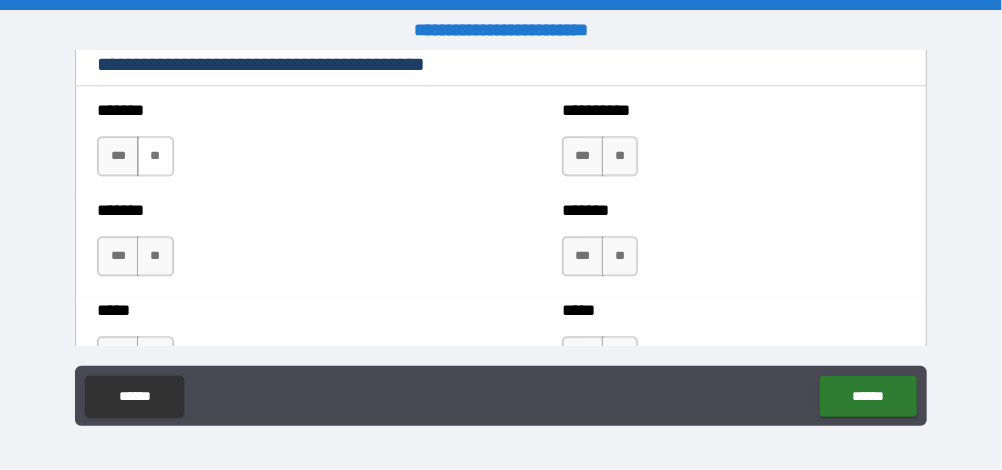 click on "**" at bounding box center (155, 156) 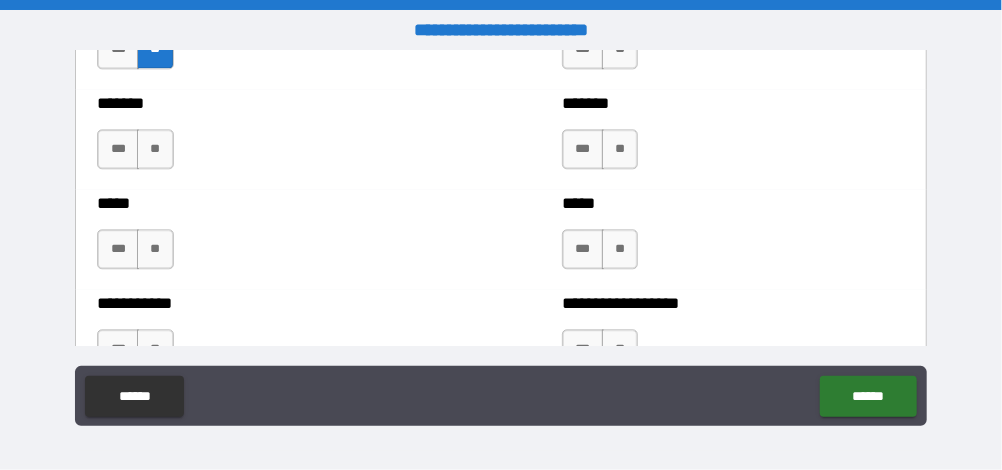 scroll, scrollTop: 1857, scrollLeft: 0, axis: vertical 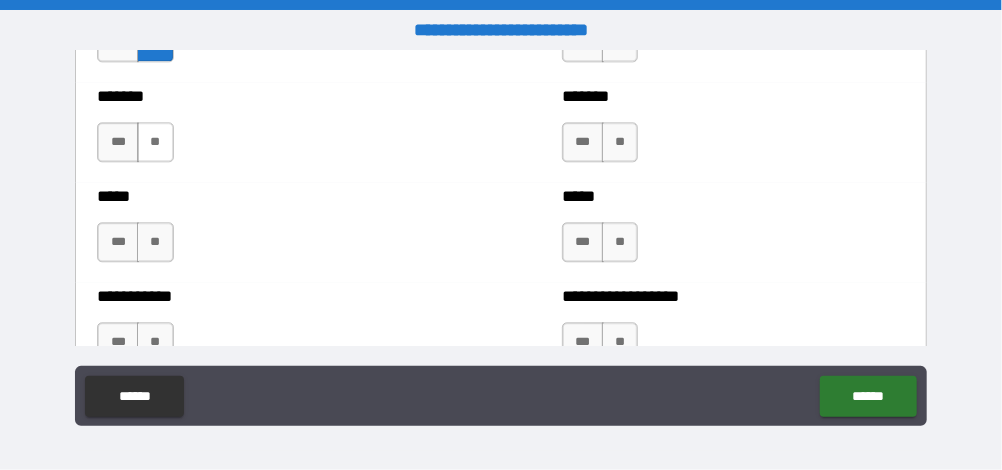 click on "**" at bounding box center [155, 142] 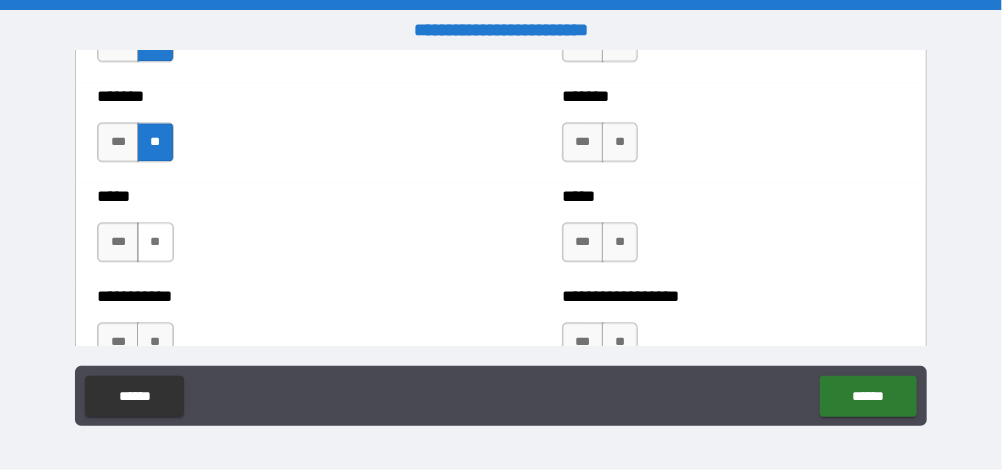 click on "**" at bounding box center [155, 242] 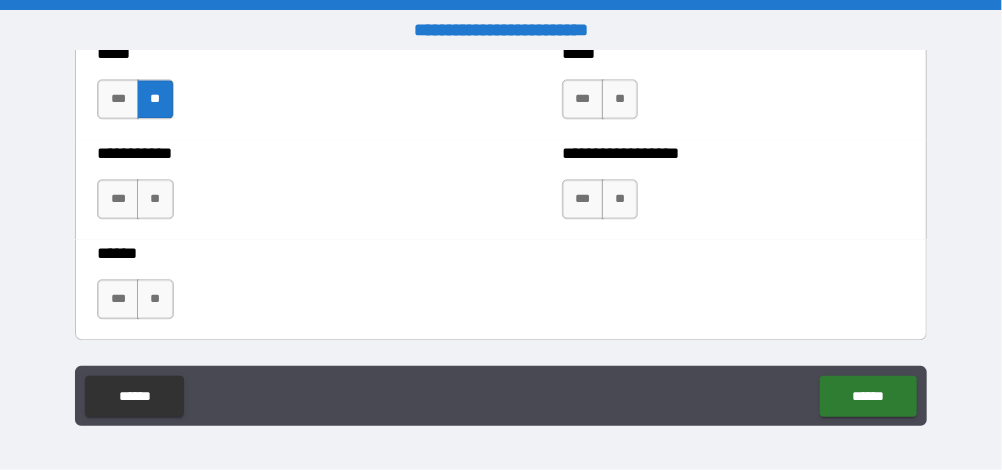scroll, scrollTop: 2002, scrollLeft: 0, axis: vertical 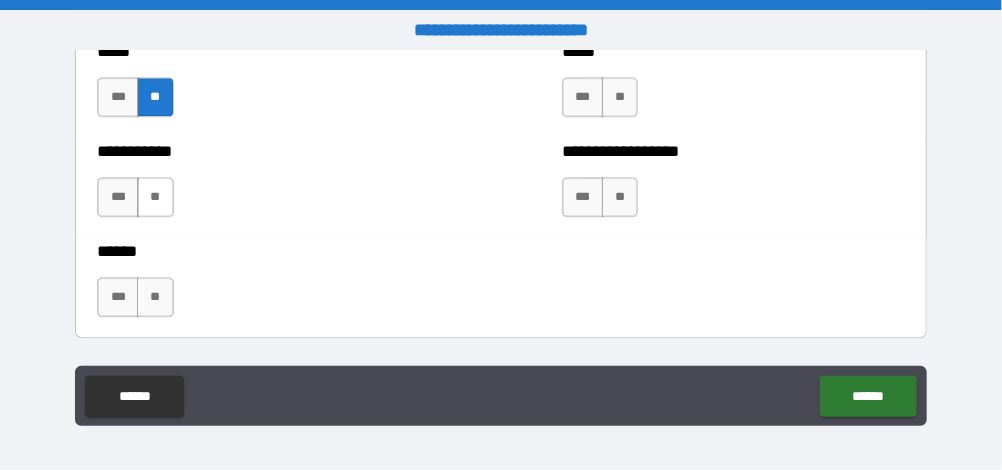click on "**" at bounding box center (155, 197) 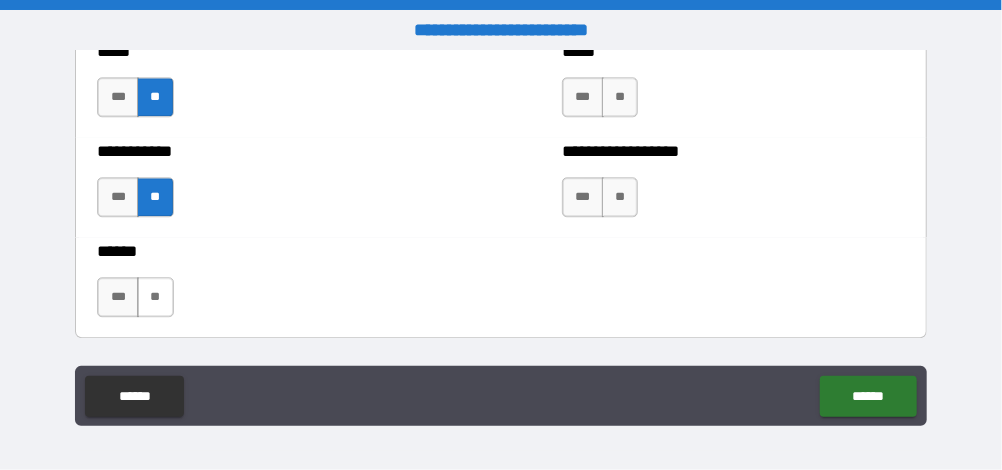click on "**" at bounding box center [155, 297] 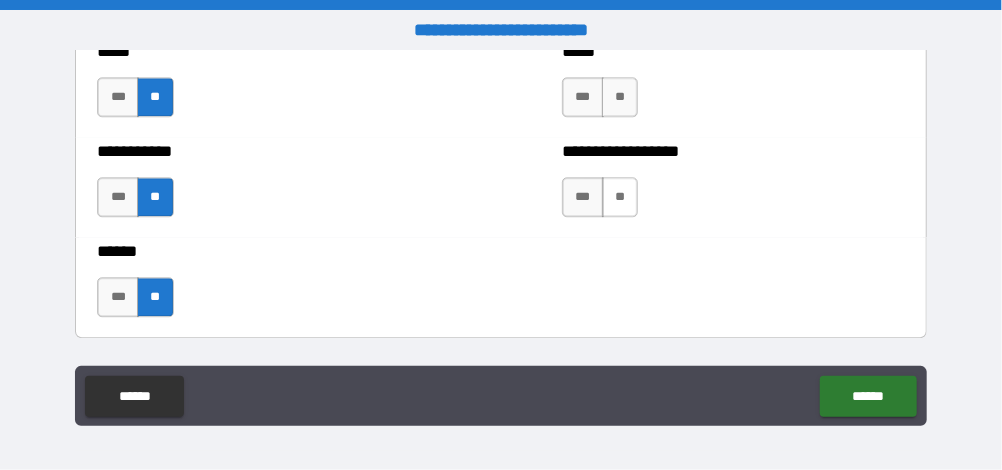 click on "**" at bounding box center (620, 197) 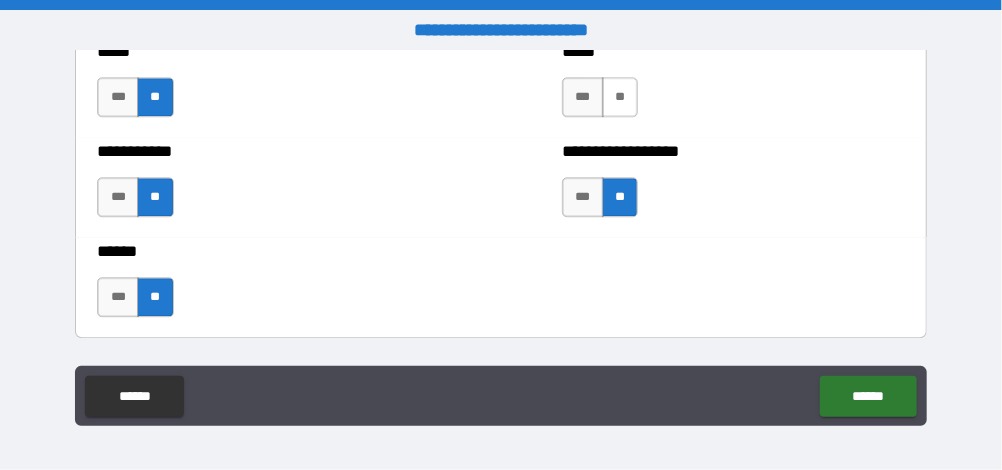 click on "**" at bounding box center (620, 97) 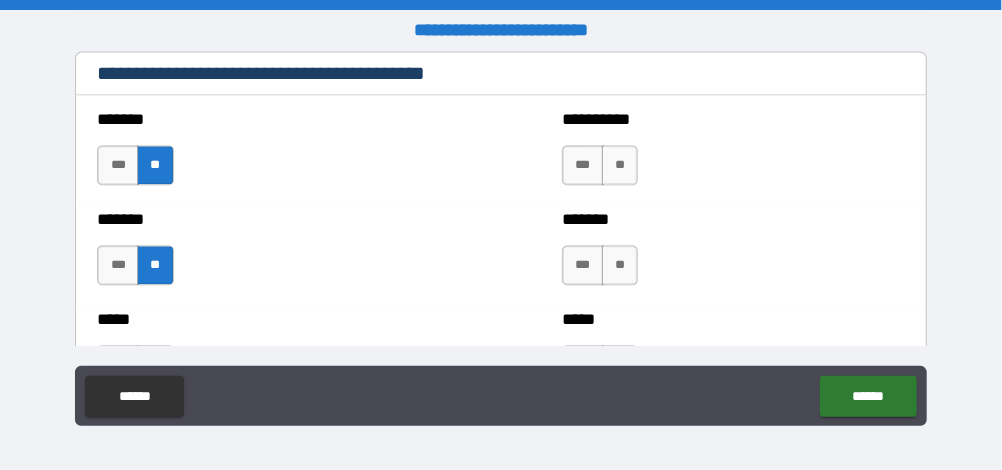 scroll, scrollTop: 1732, scrollLeft: 0, axis: vertical 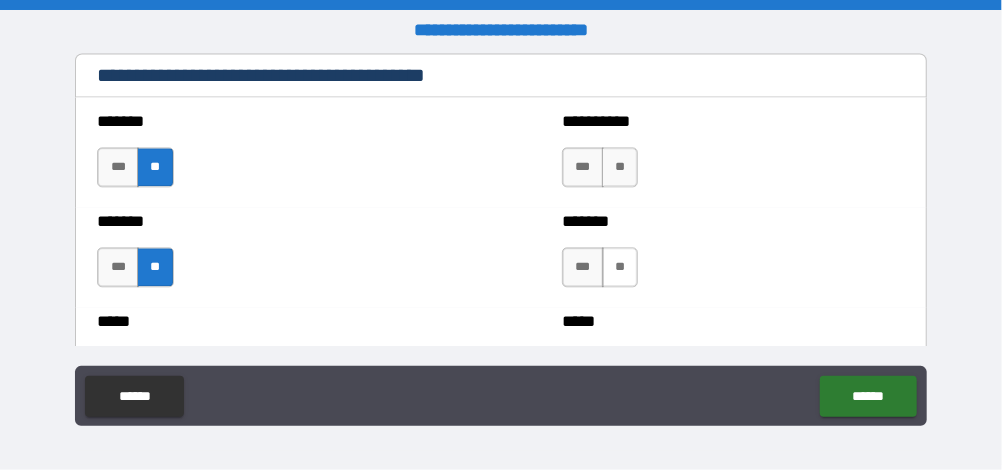 click on "**" at bounding box center (620, 267) 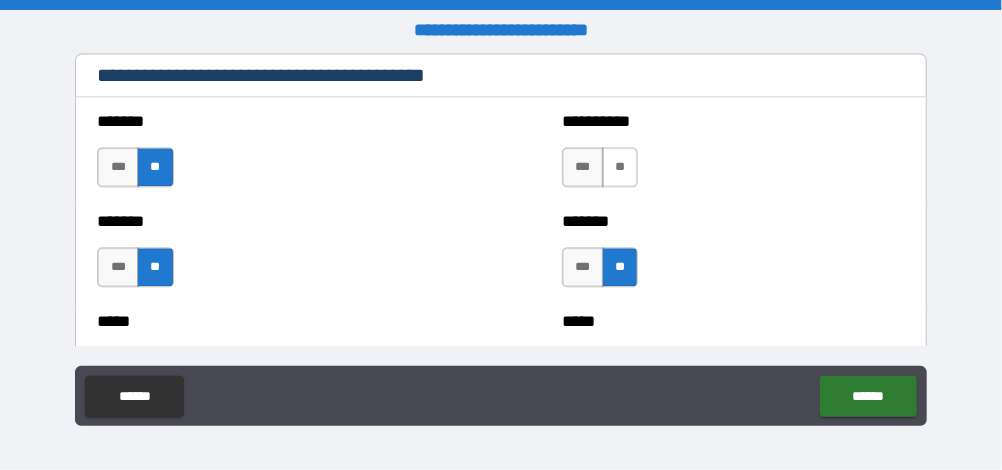 click on "**" at bounding box center [620, 167] 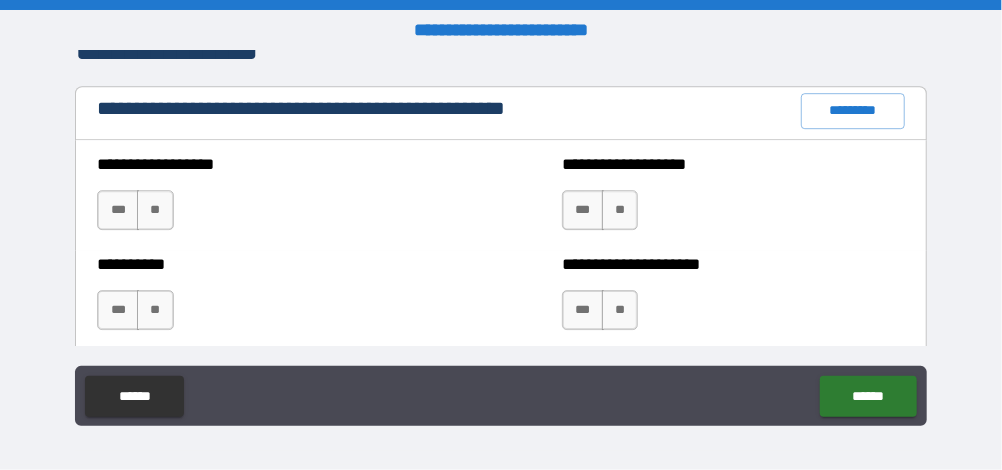 scroll, scrollTop: 2344, scrollLeft: 0, axis: vertical 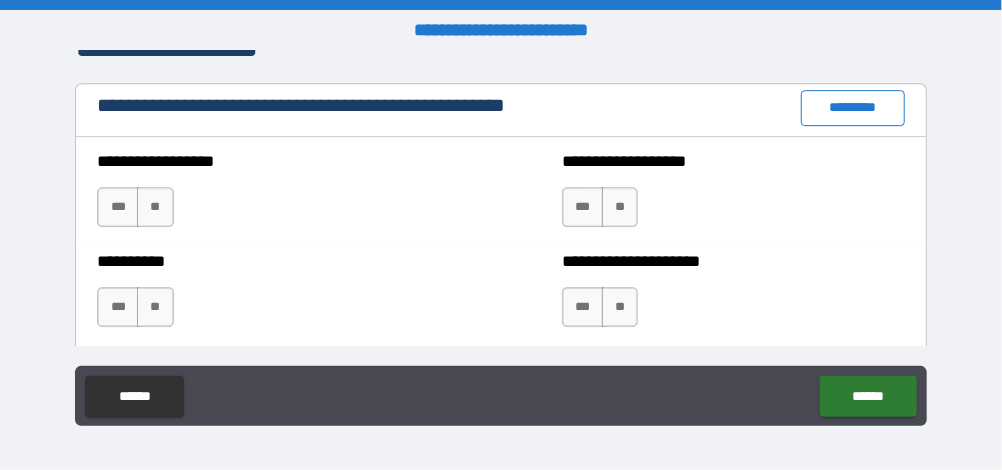 click on "*********" at bounding box center (853, 108) 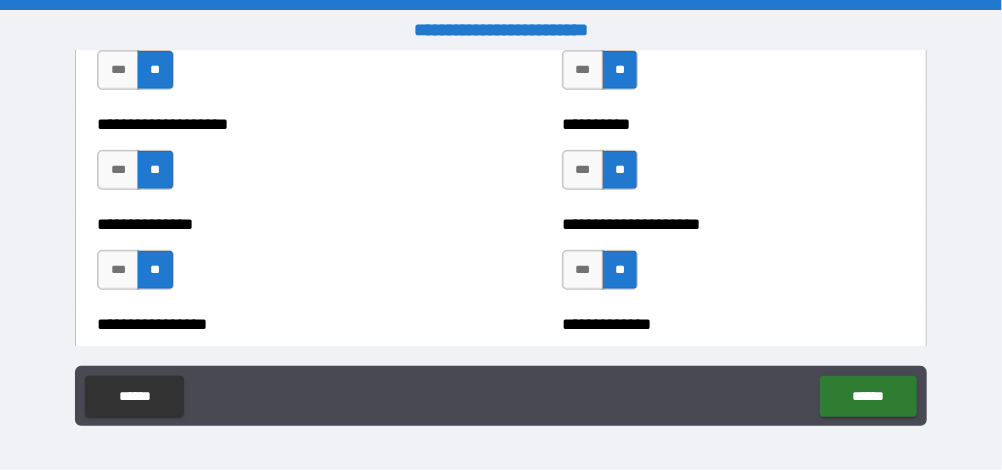 scroll, scrollTop: 3282, scrollLeft: 0, axis: vertical 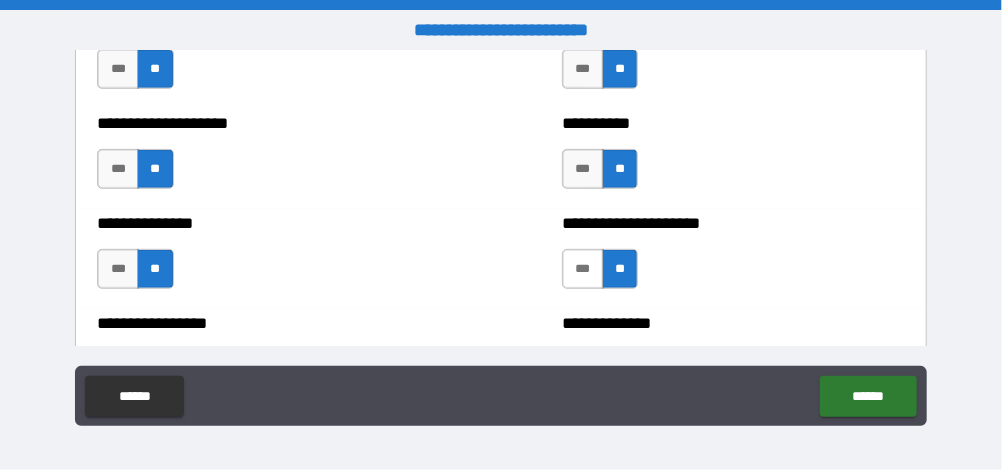 click on "***" at bounding box center [583, 269] 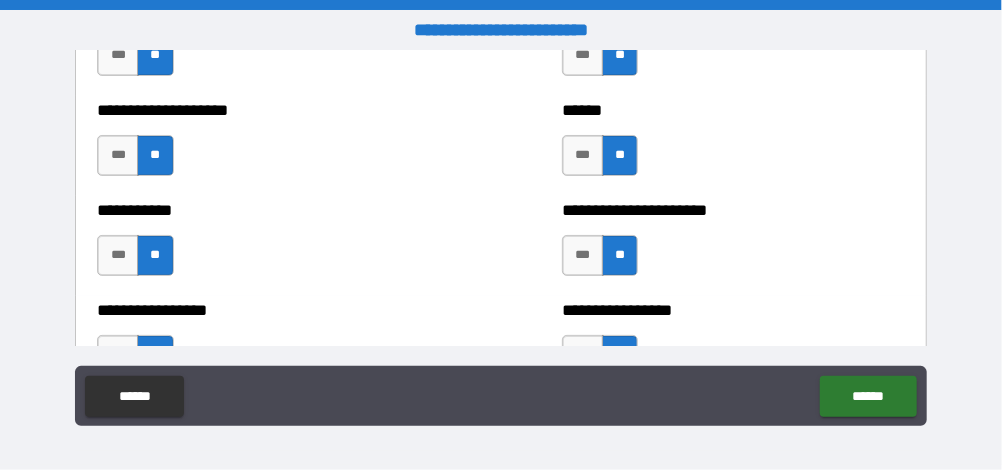 scroll, scrollTop: 5899, scrollLeft: 0, axis: vertical 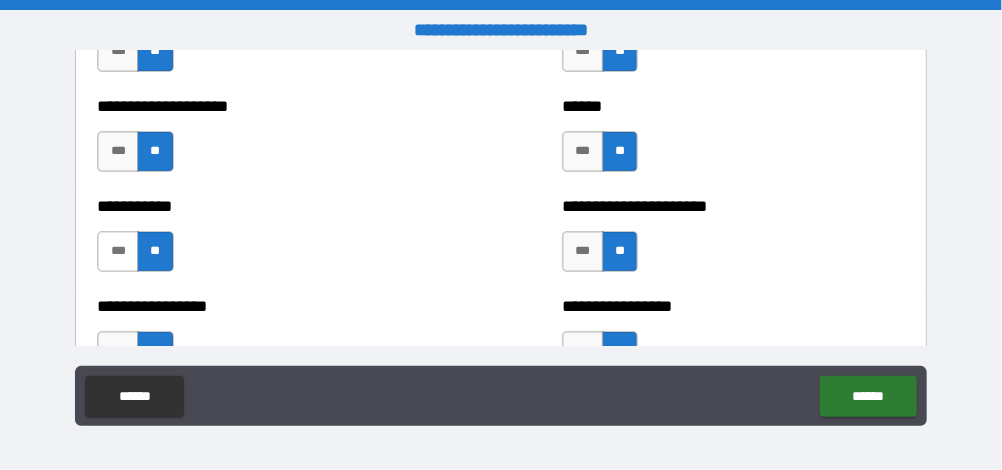 click on "***" at bounding box center (118, 251) 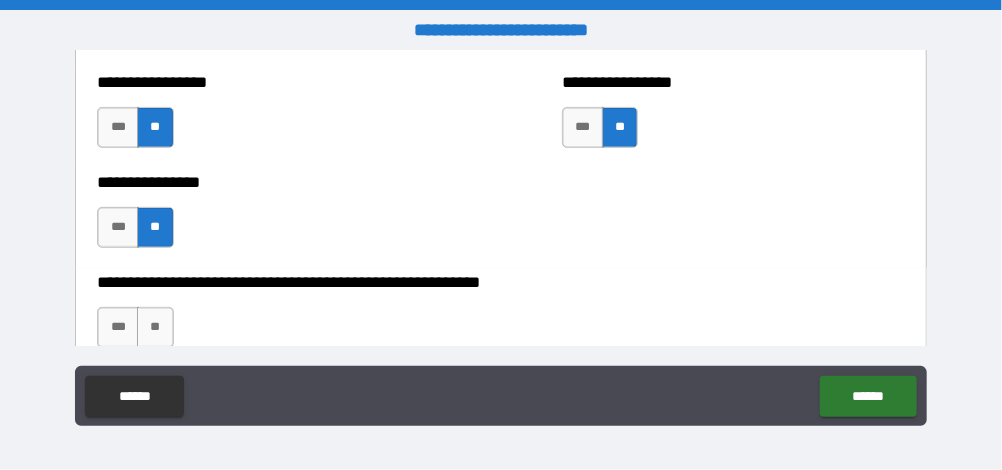 scroll, scrollTop: 6125, scrollLeft: 0, axis: vertical 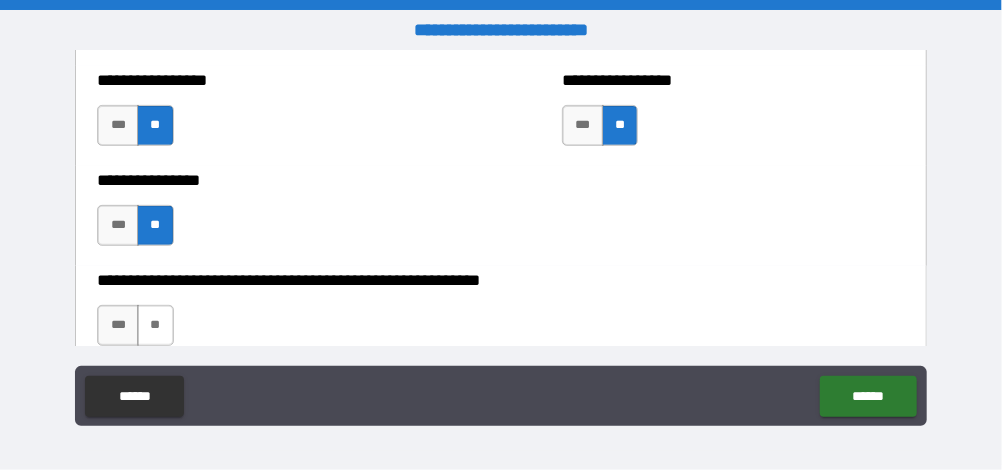 click on "**" at bounding box center [155, 325] 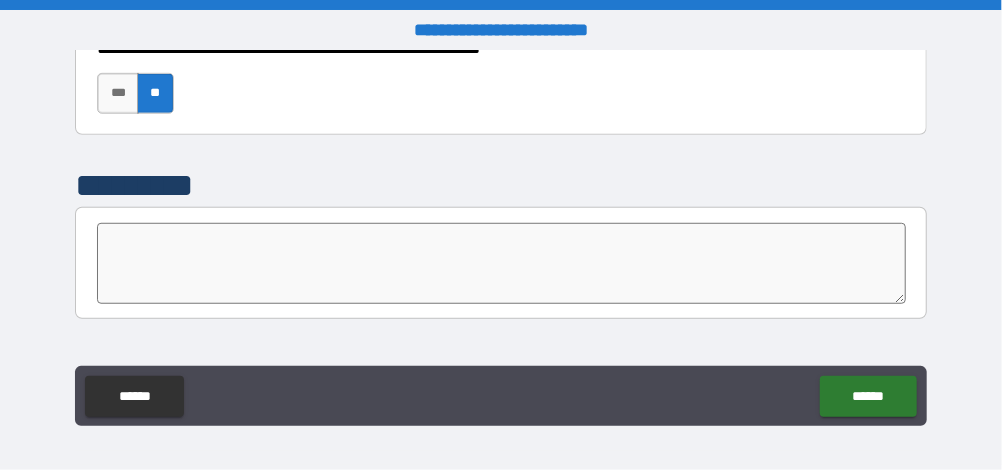 scroll, scrollTop: 6537, scrollLeft: 0, axis: vertical 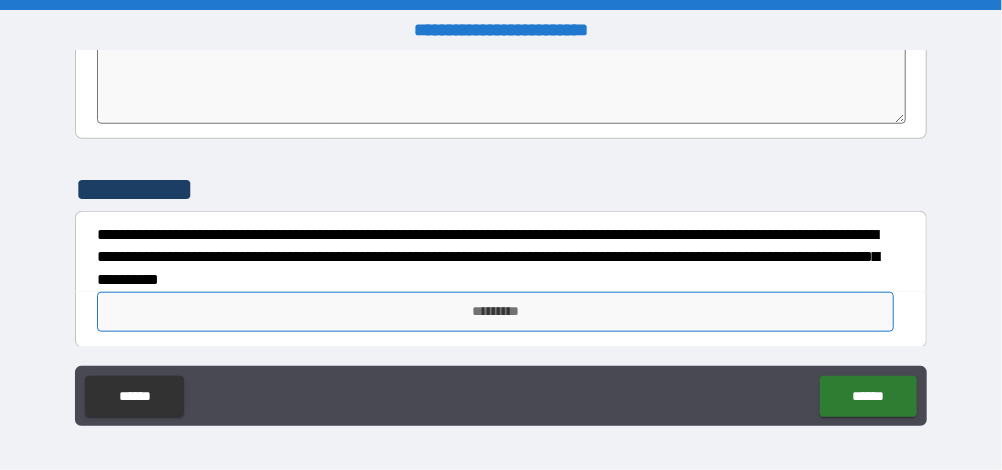 click on "*********" at bounding box center (495, 312) 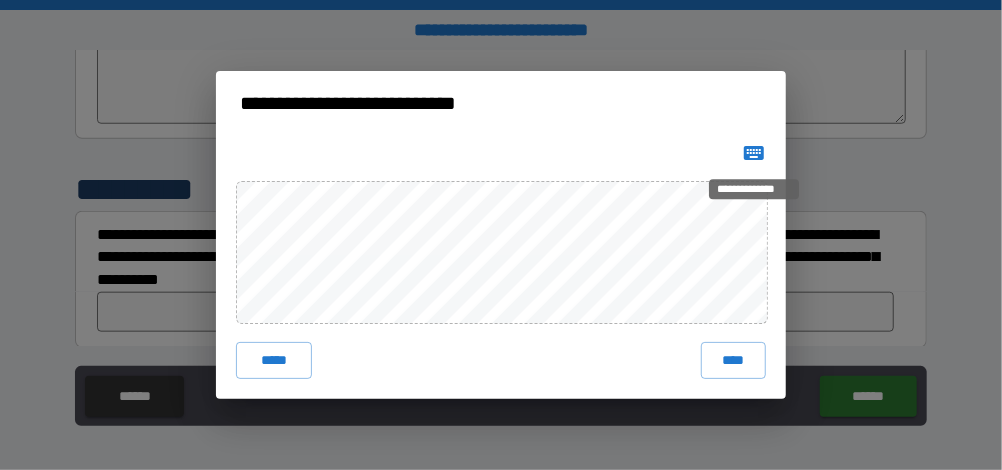 click 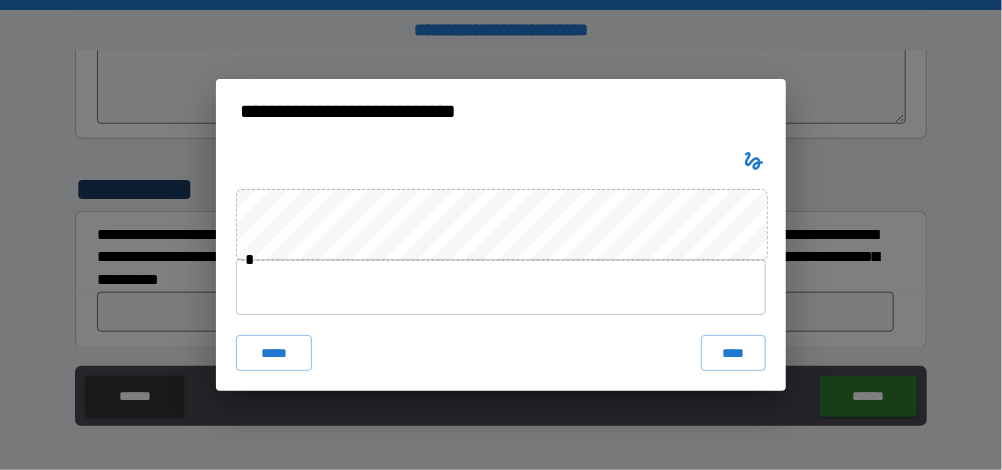 click at bounding box center (501, 287) 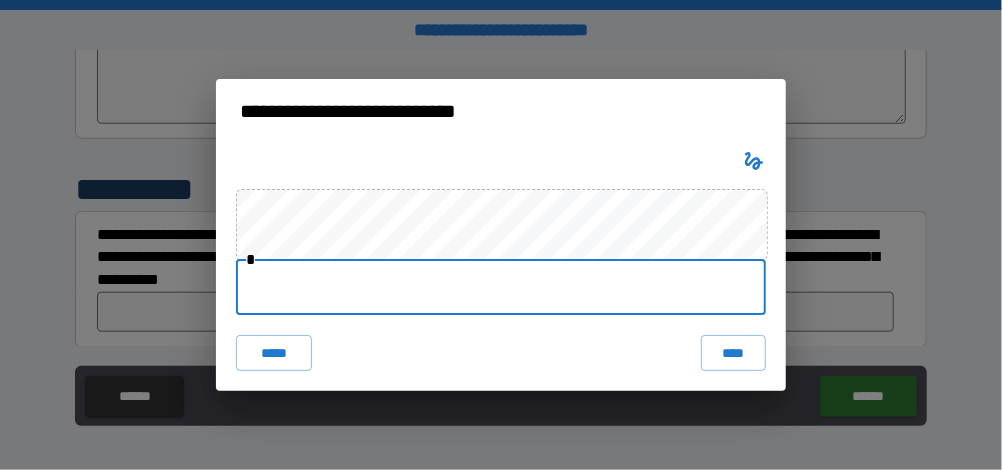 paste on "**********" 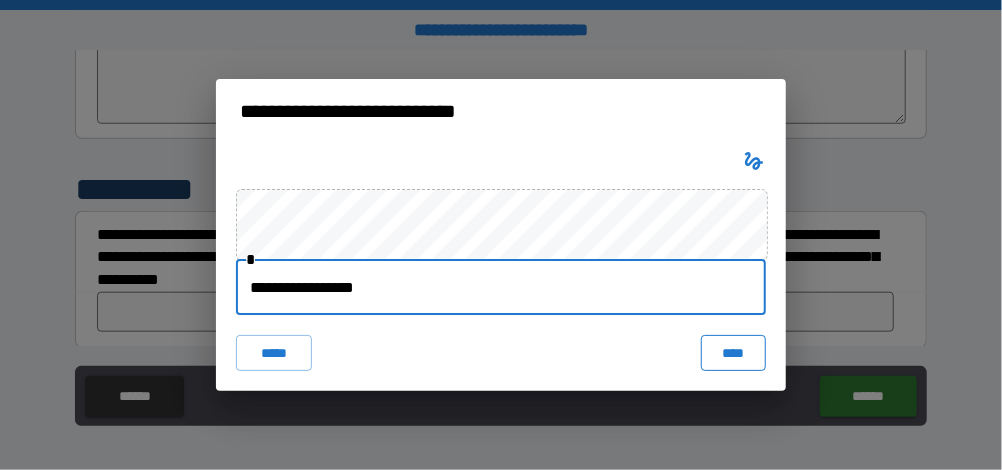 type on "**********" 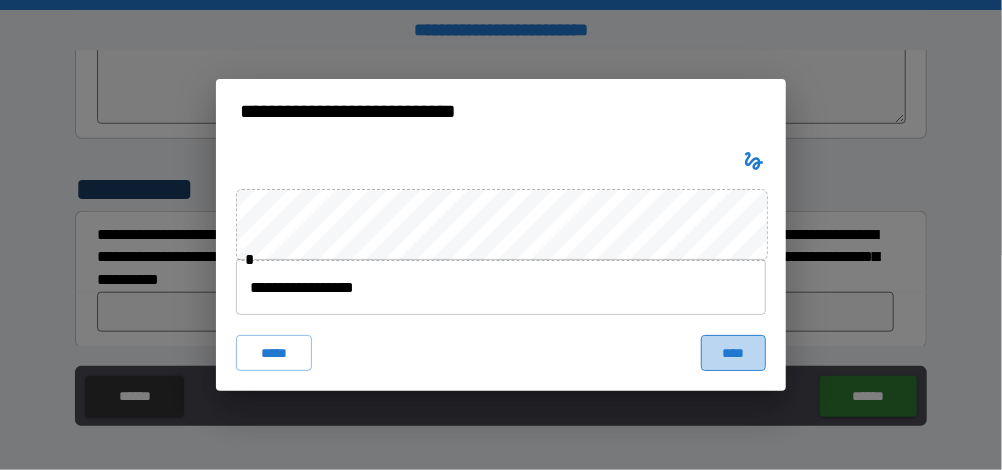 click on "****" at bounding box center (733, 353) 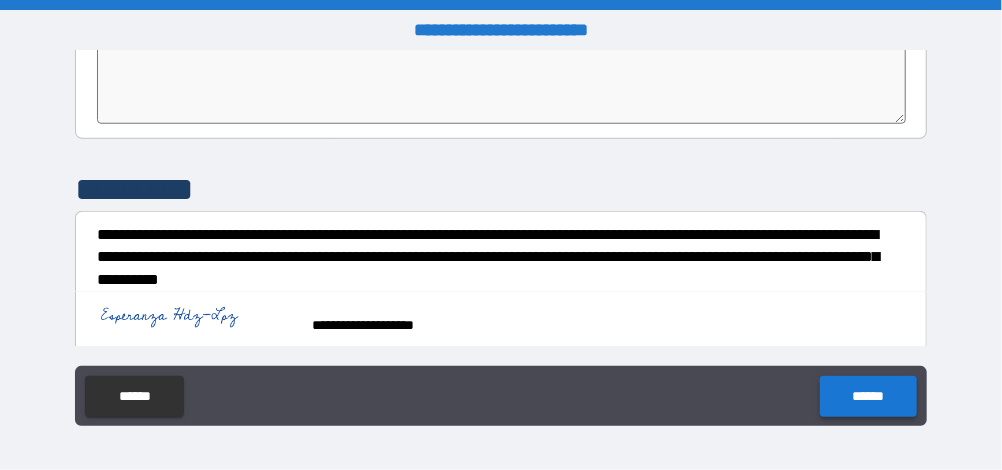 click on "******" at bounding box center (868, 396) 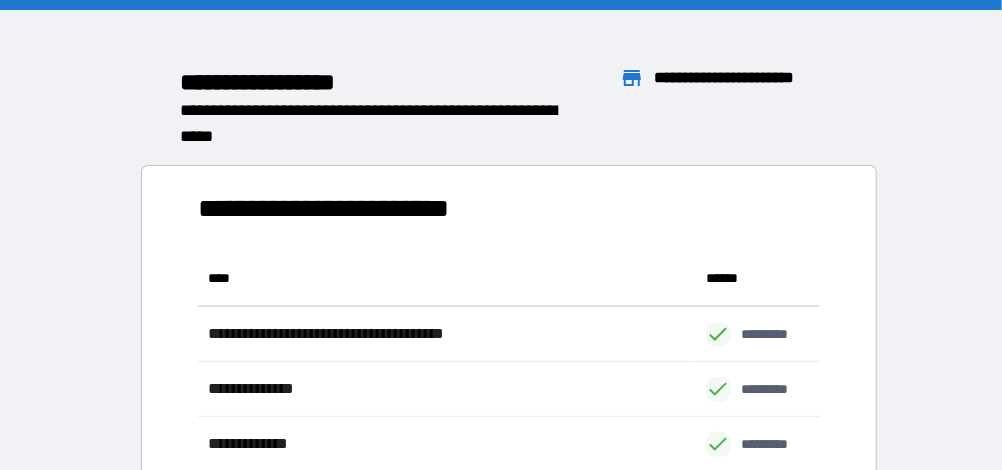 scroll, scrollTop: 0, scrollLeft: 0, axis: both 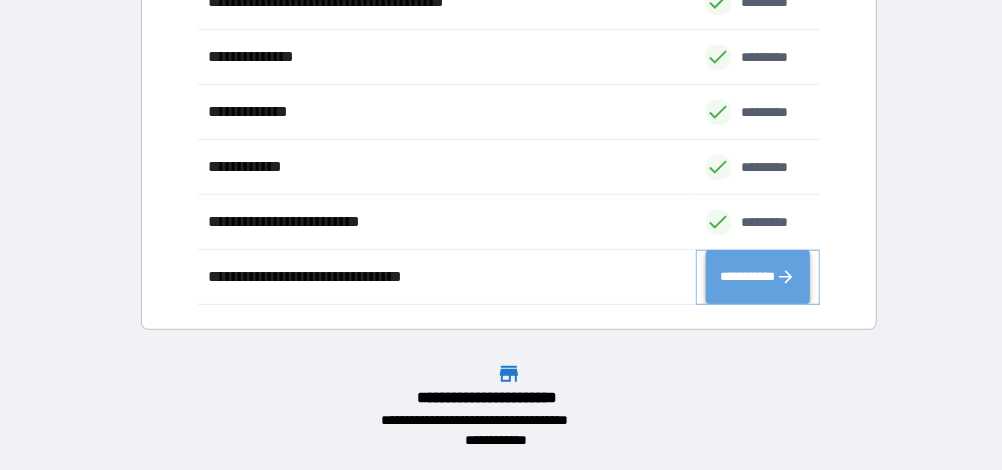 click on "**********" at bounding box center (758, 276) 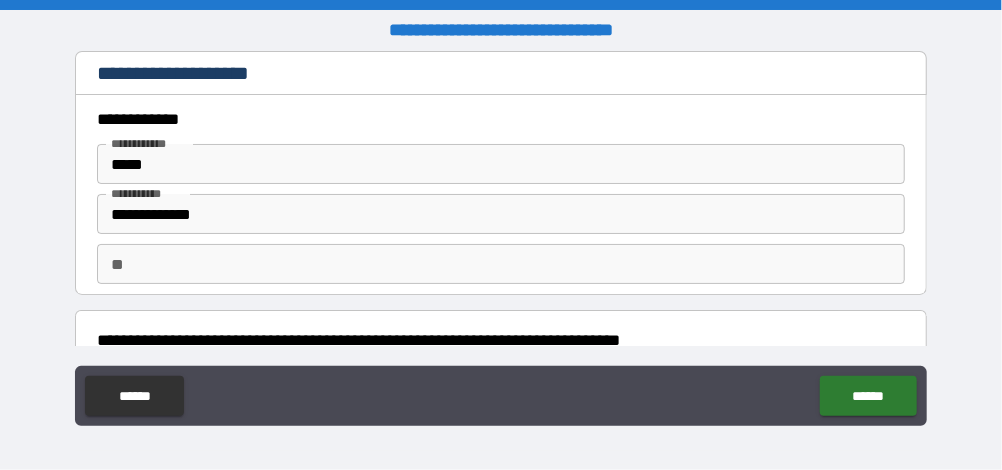 click on "**" at bounding box center (500, 264) 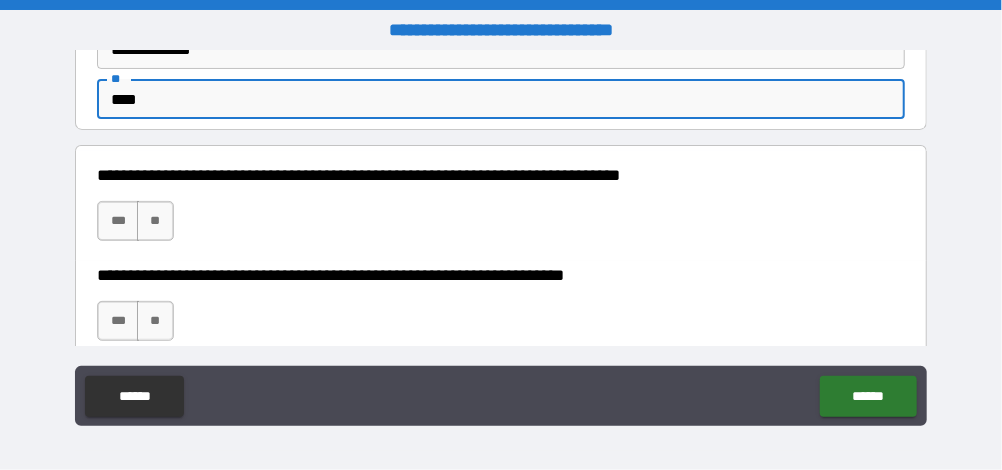 scroll, scrollTop: 172, scrollLeft: 0, axis: vertical 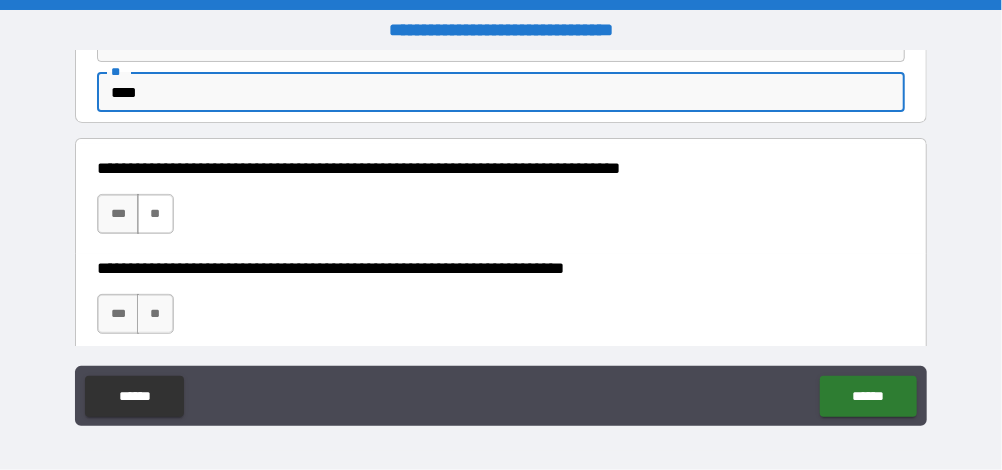 type on "****" 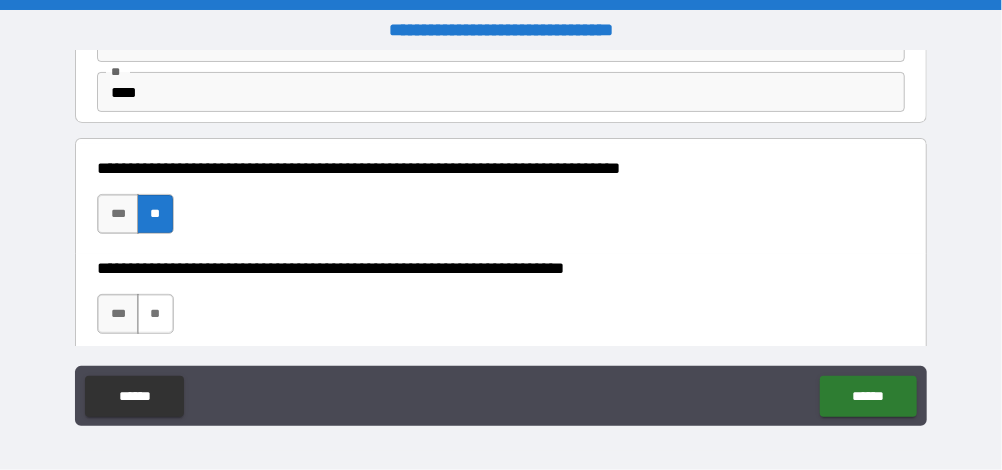 click on "**" at bounding box center [155, 314] 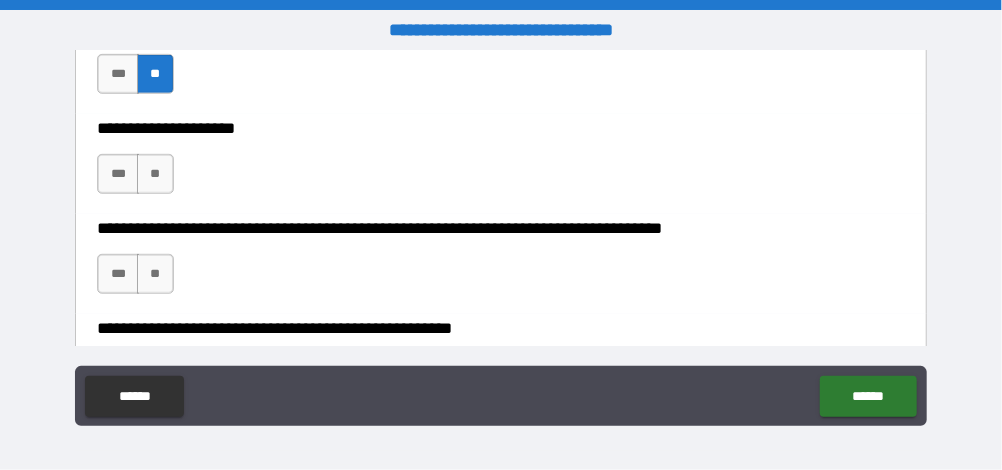 scroll, scrollTop: 417, scrollLeft: 0, axis: vertical 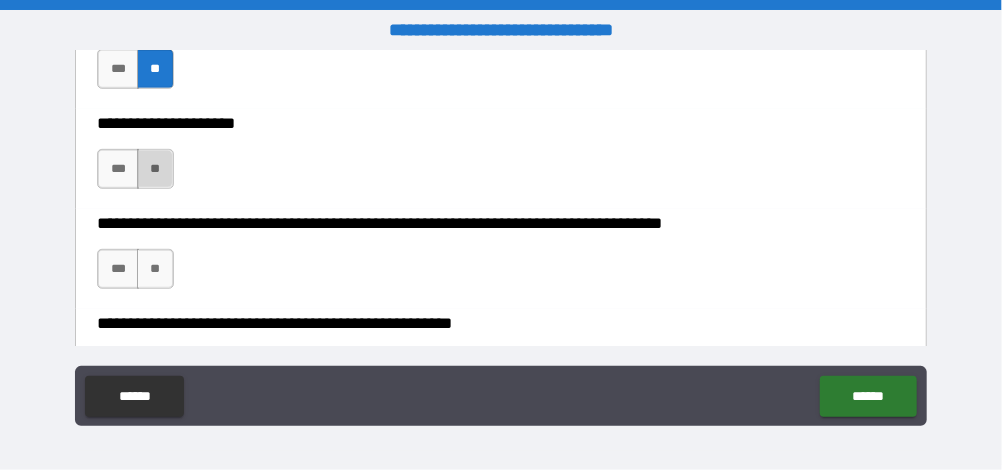 click on "**" at bounding box center (155, 169) 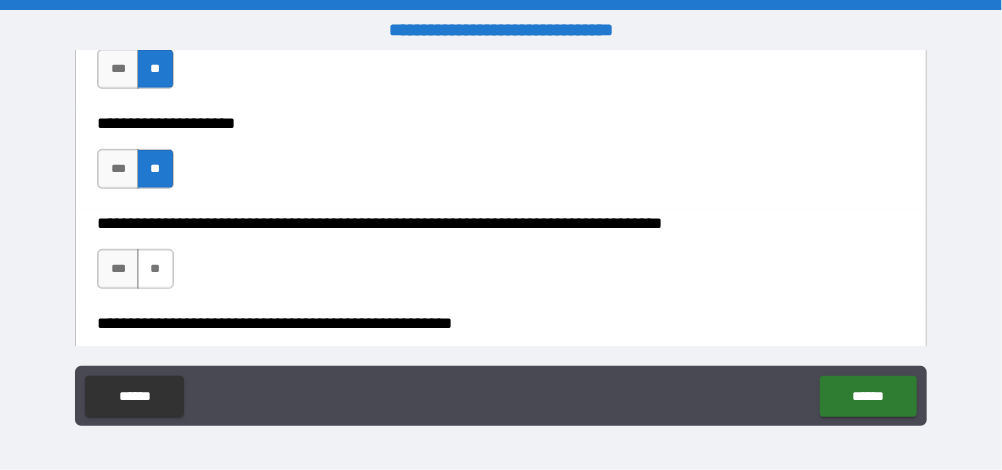 click on "**" at bounding box center (155, 269) 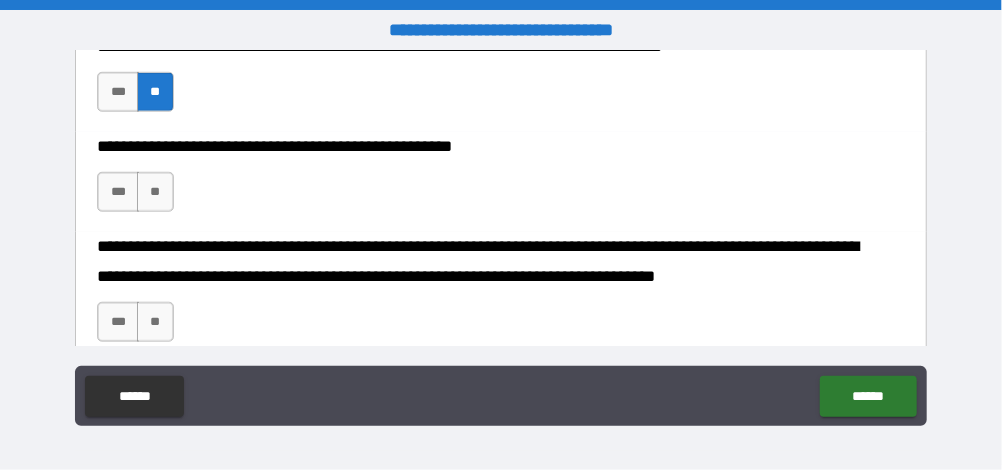 scroll, scrollTop: 606, scrollLeft: 0, axis: vertical 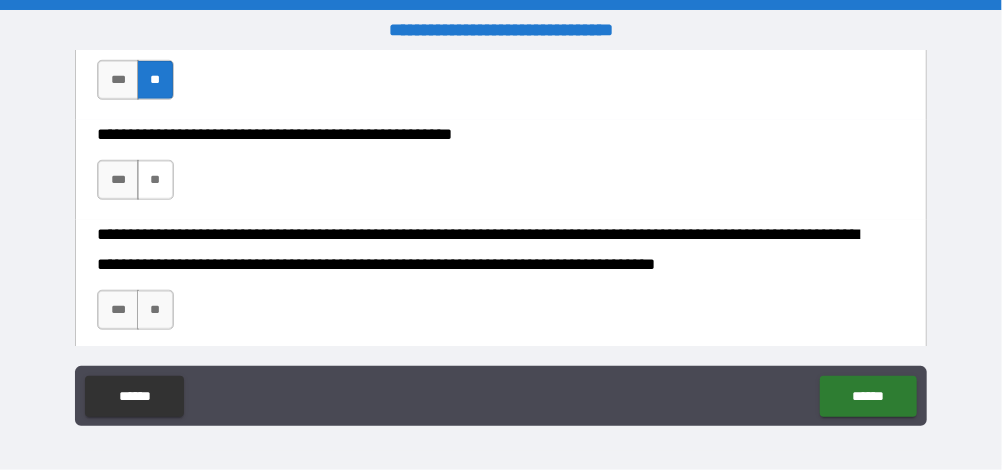 click on "**" at bounding box center (155, 180) 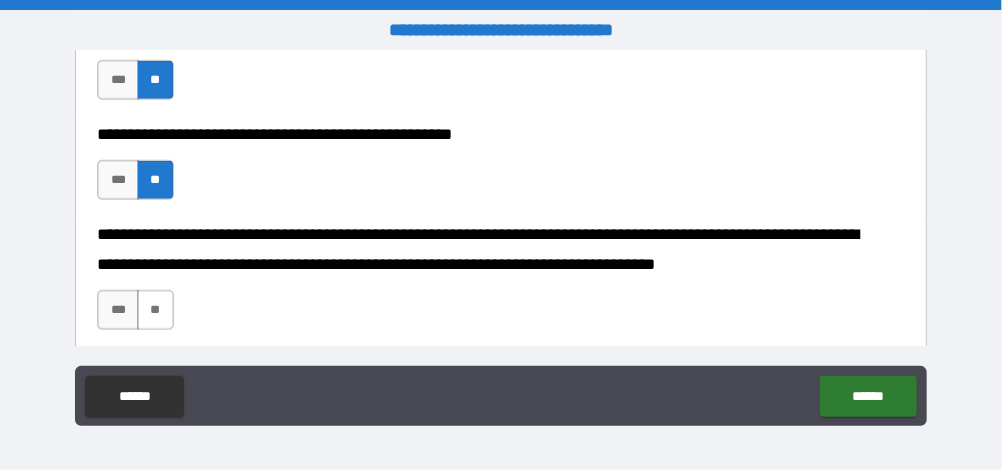 click on "**" at bounding box center (155, 310) 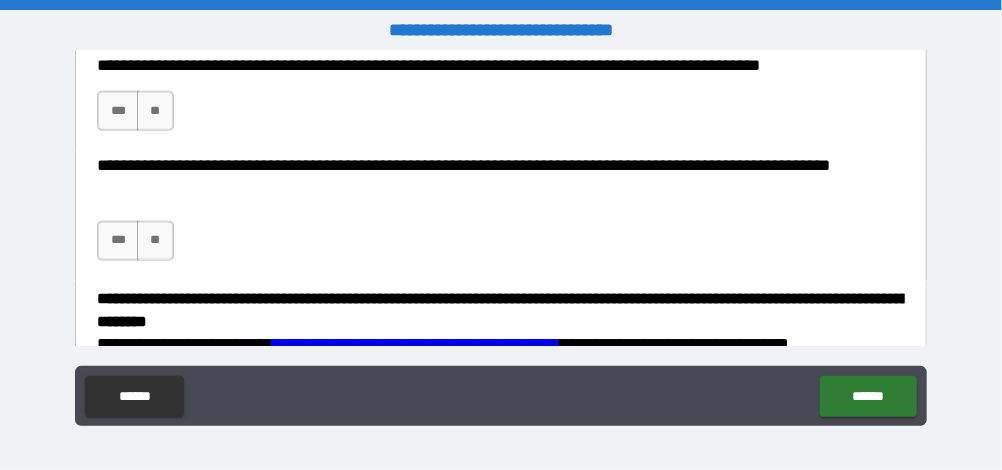 scroll, scrollTop: 910, scrollLeft: 0, axis: vertical 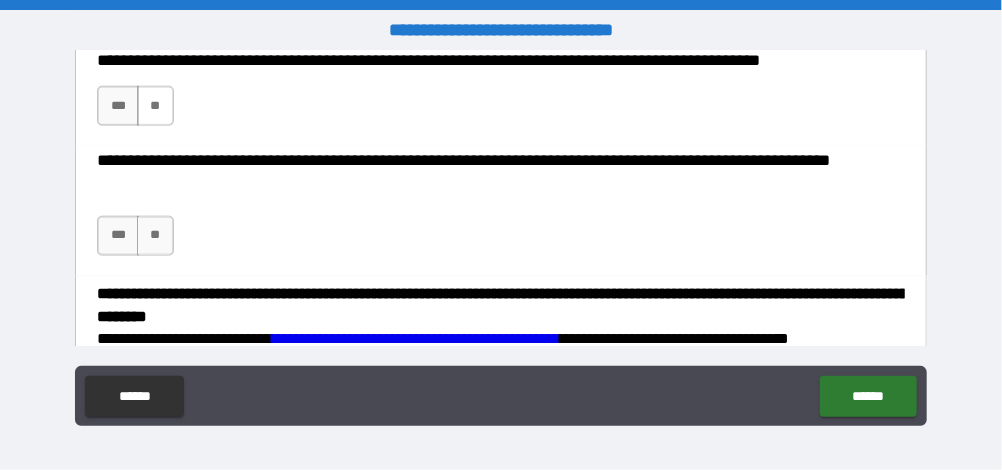 click on "**" at bounding box center (155, 106) 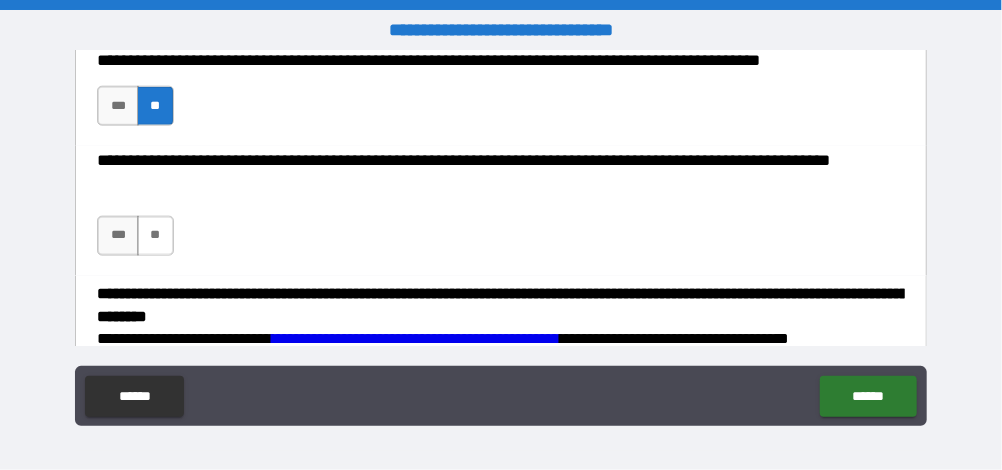 click on "**" at bounding box center [155, 236] 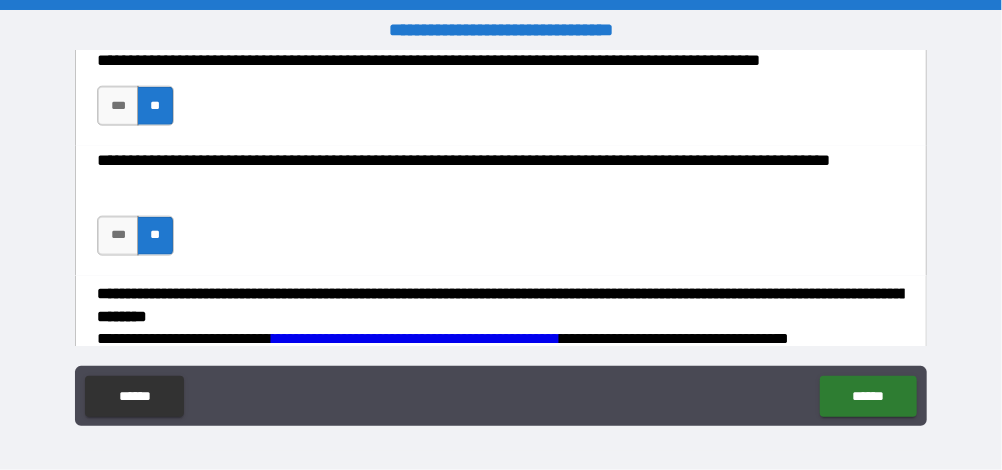 scroll, scrollTop: 934, scrollLeft: 0, axis: vertical 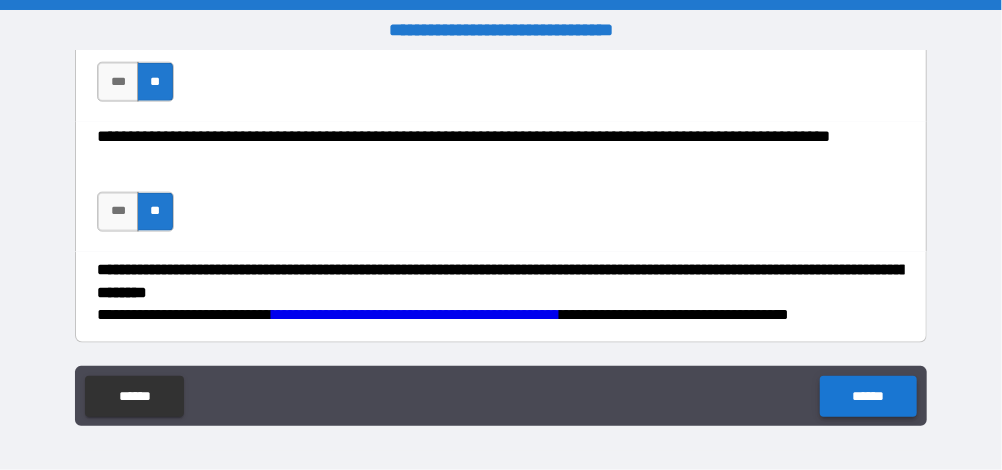 click on "******" at bounding box center [868, 396] 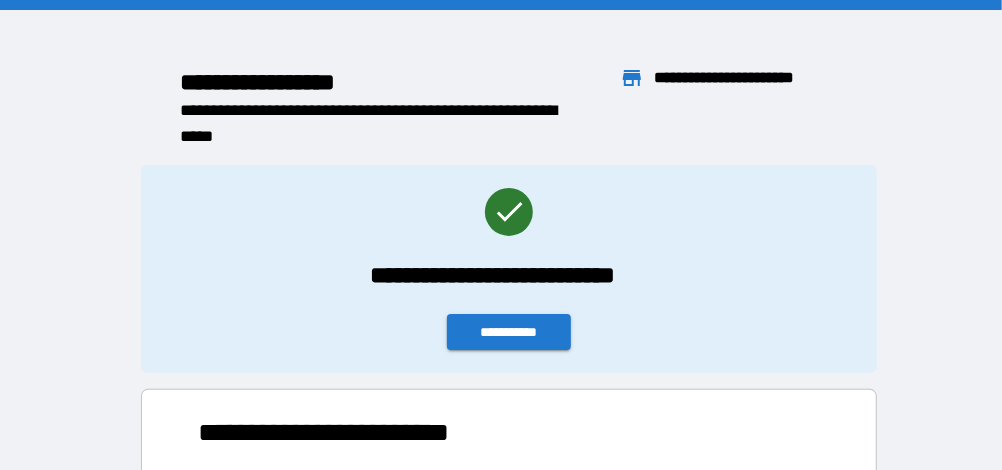scroll, scrollTop: 0, scrollLeft: 0, axis: both 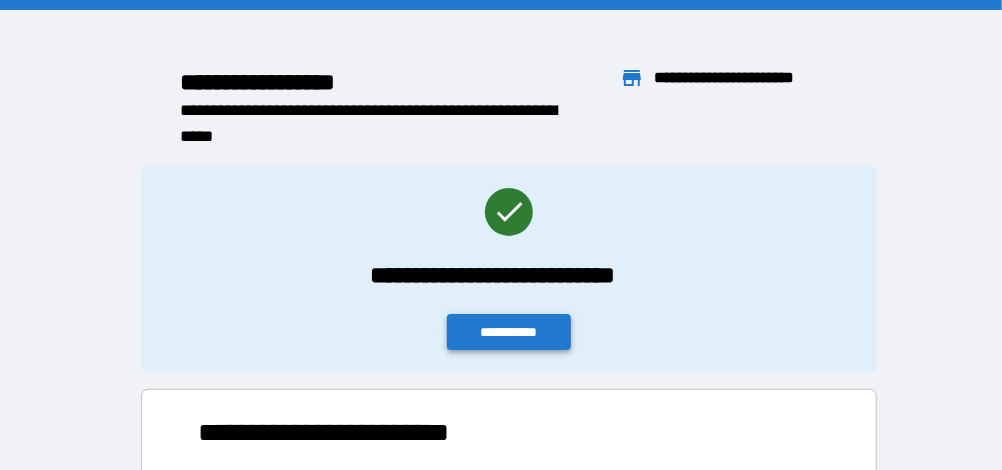 click on "**********" at bounding box center (509, 332) 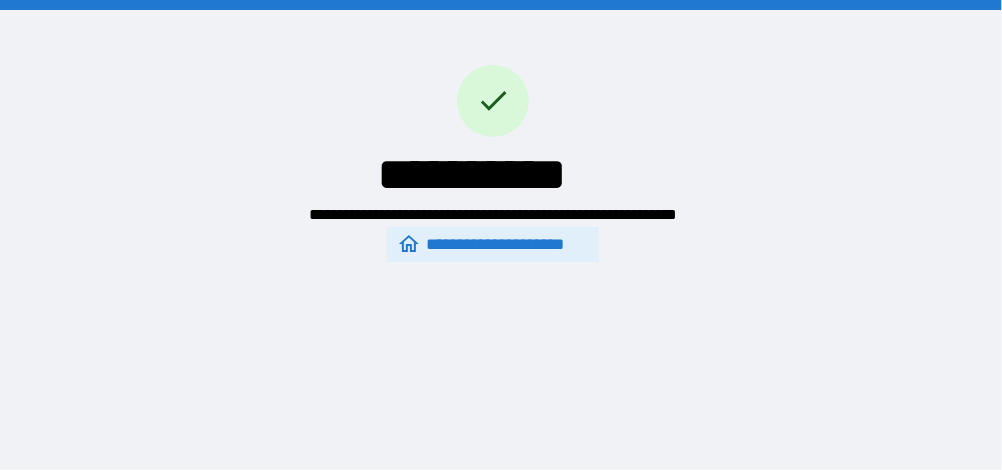 click on "**********" at bounding box center (492, 244) 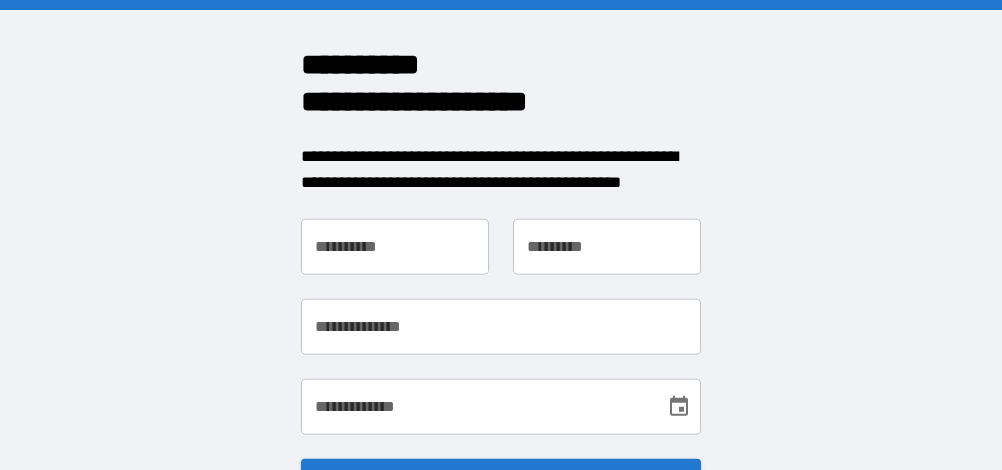 scroll, scrollTop: 0, scrollLeft: 0, axis: both 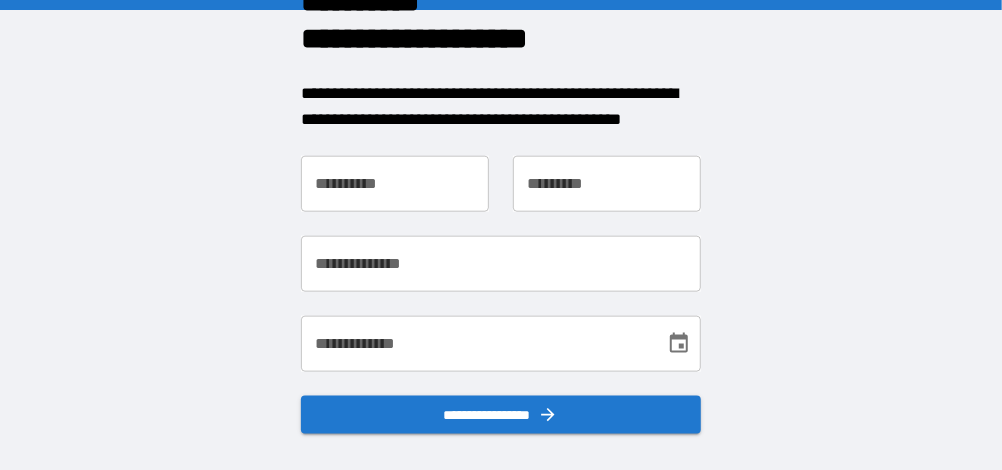 click on "**********" at bounding box center (395, 184) 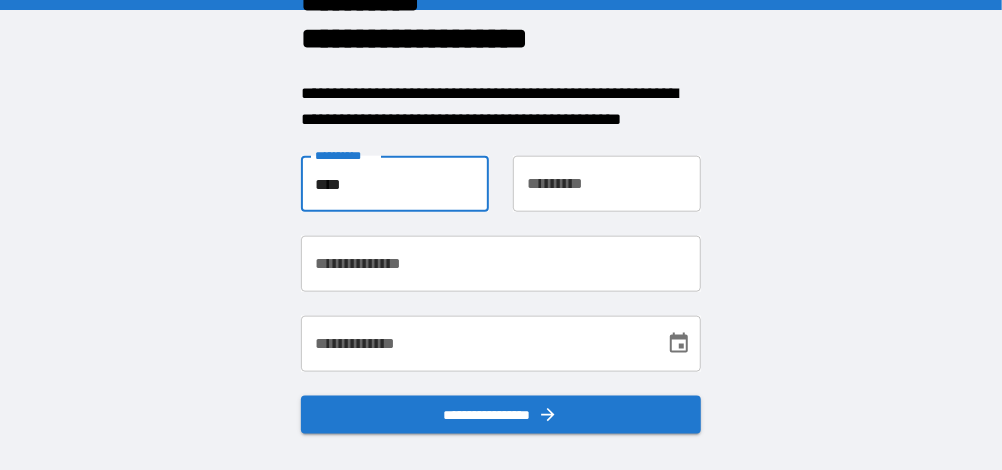 type on "****" 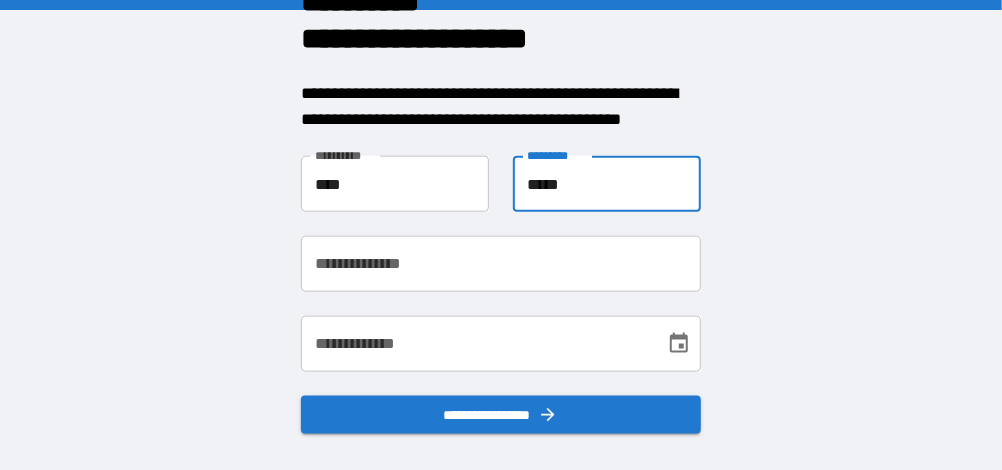 type on "*****" 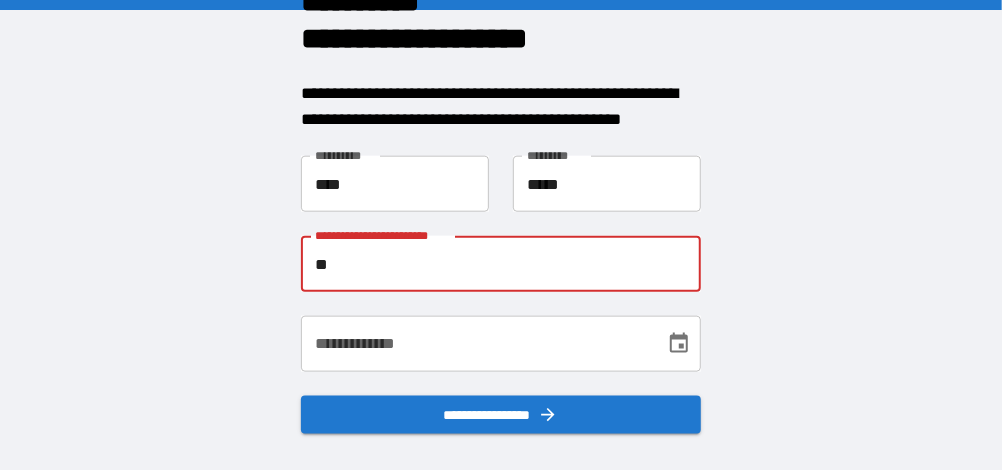 type on "**********" 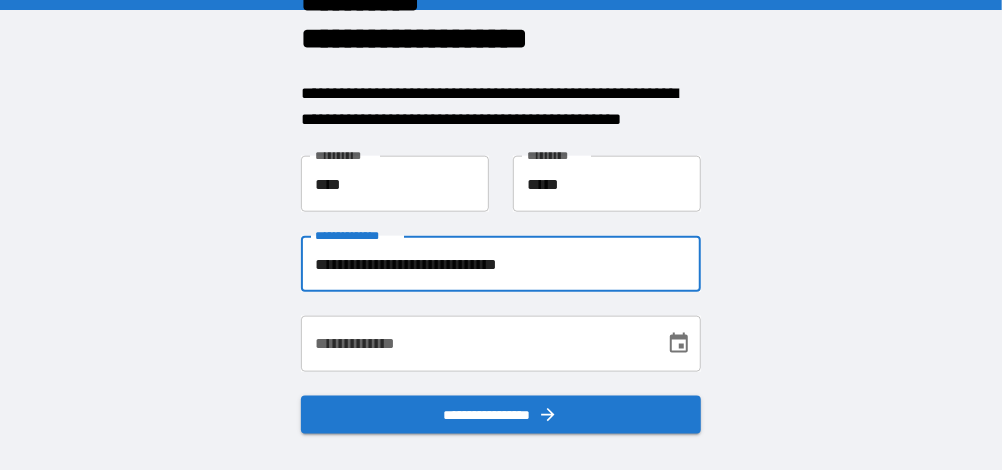 click on "**********" at bounding box center (489, 402) 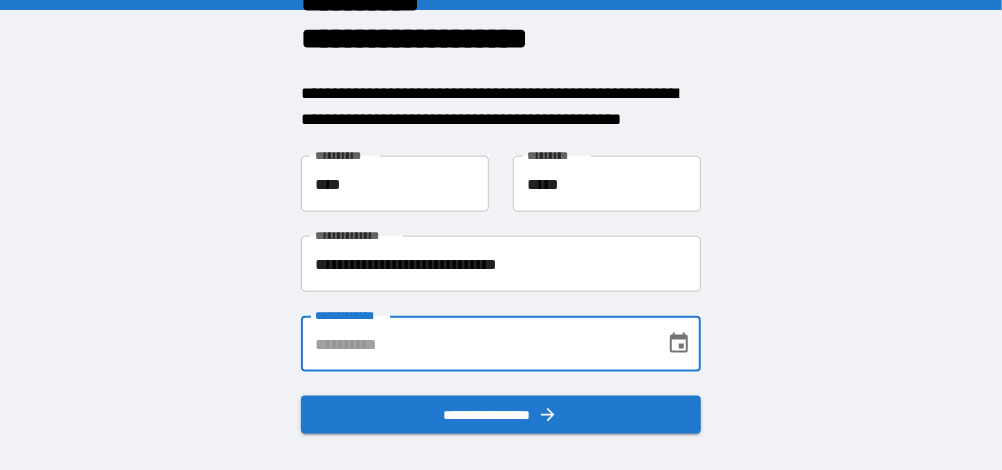 click on "**********" at bounding box center (476, 344) 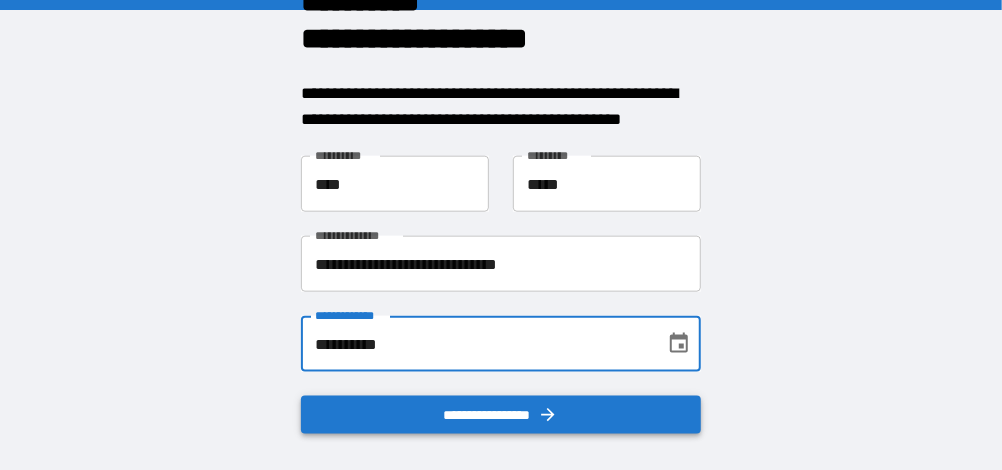 type on "**********" 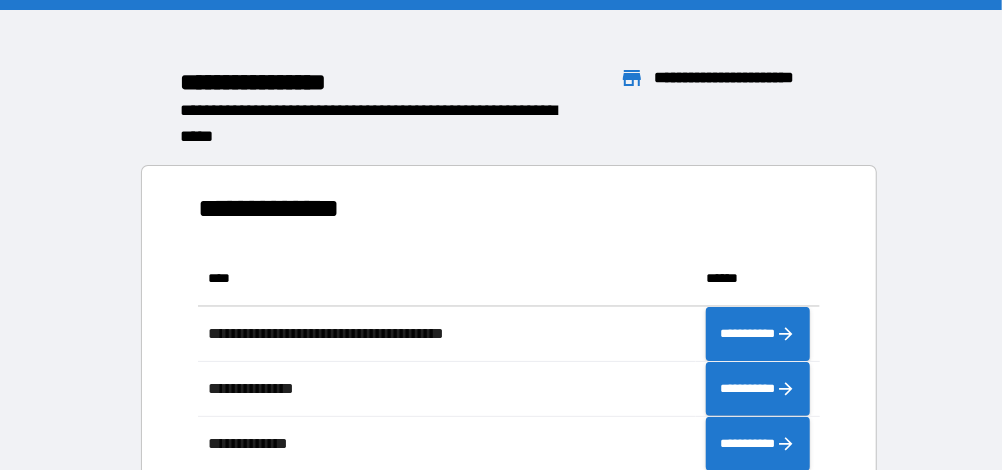 scroll, scrollTop: 0, scrollLeft: 0, axis: both 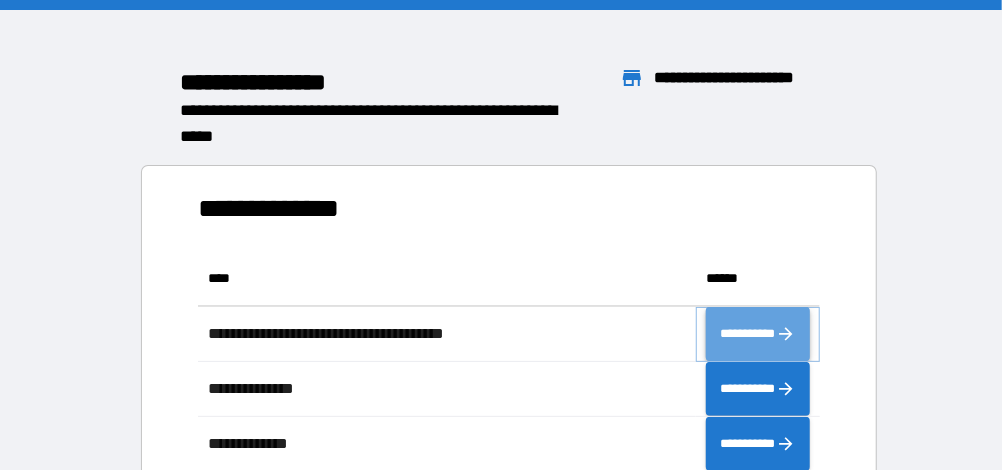 click on "**********" at bounding box center (758, 333) 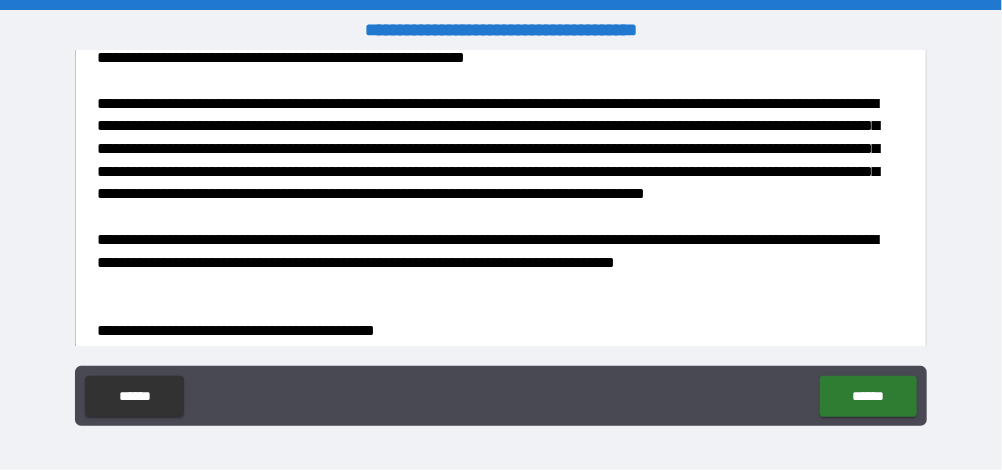 scroll, scrollTop: 385, scrollLeft: 0, axis: vertical 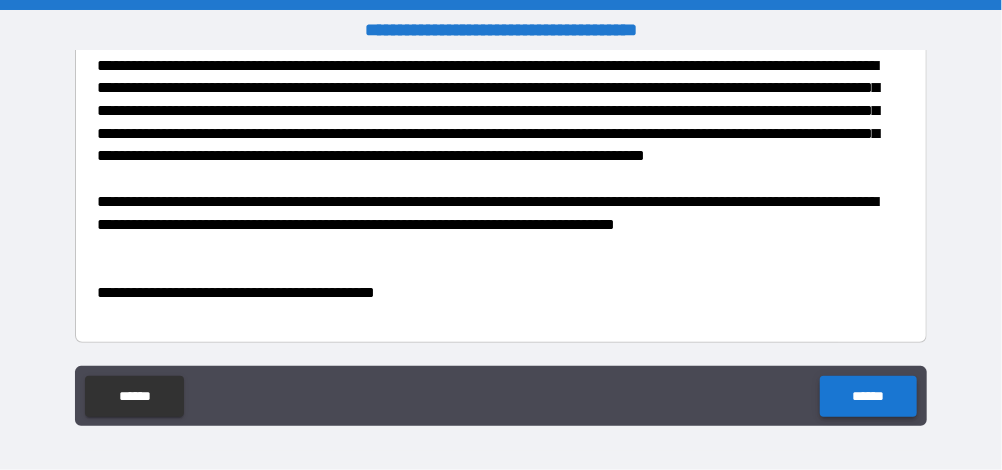 click on "******" at bounding box center (868, 396) 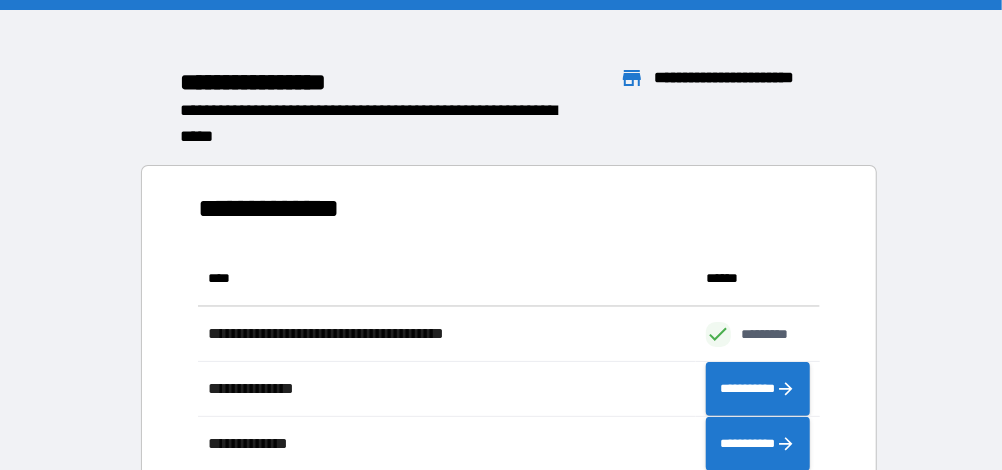 scroll, scrollTop: 0, scrollLeft: 0, axis: both 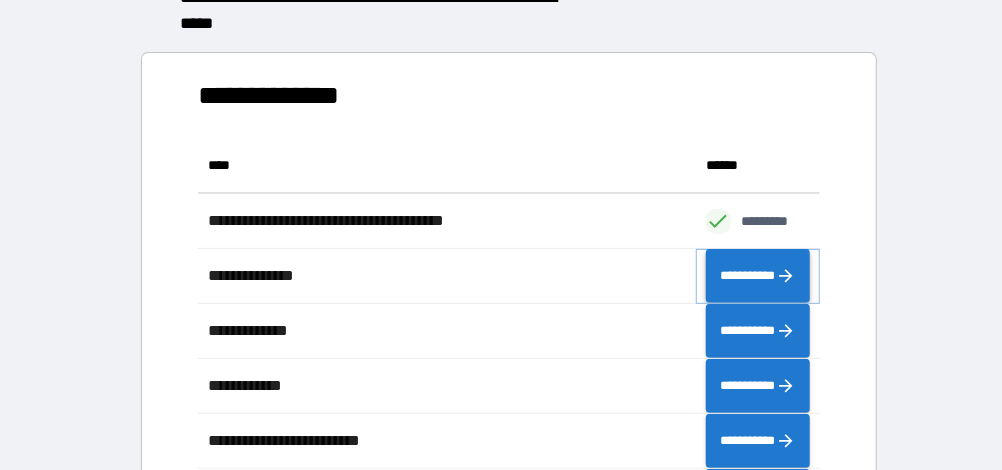 click on "**********" at bounding box center [758, 275] 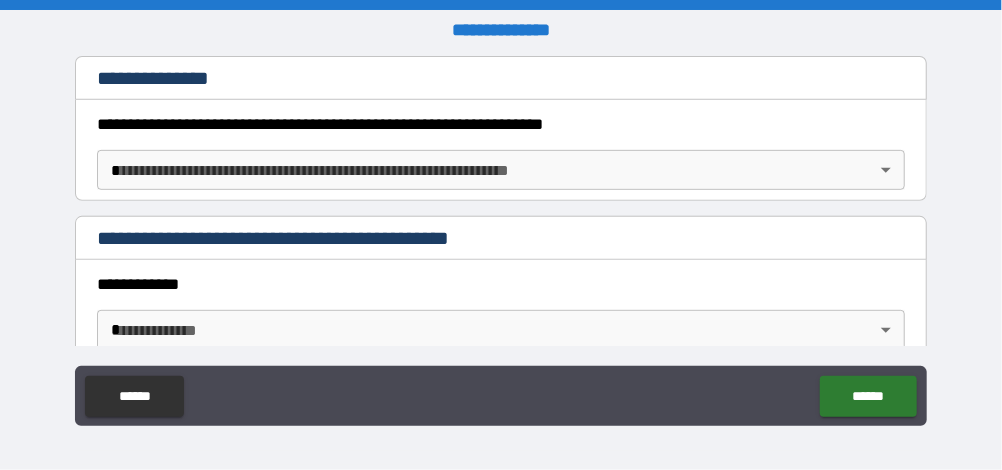 scroll, scrollTop: 299, scrollLeft: 0, axis: vertical 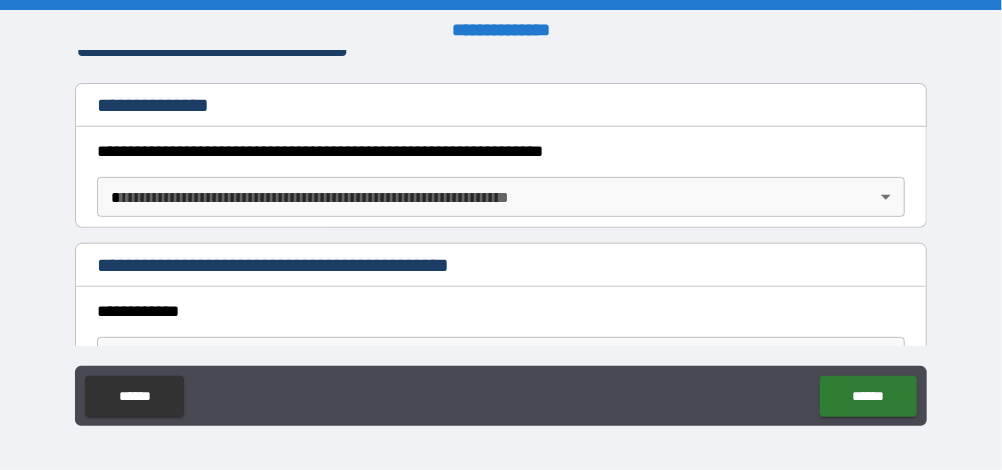click on "**********" at bounding box center (501, 235) 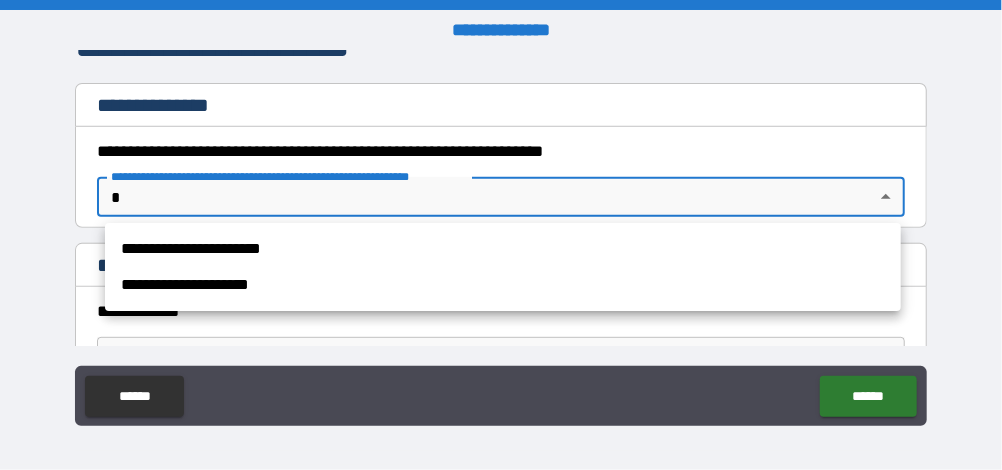 click on "**********" at bounding box center (503, 249) 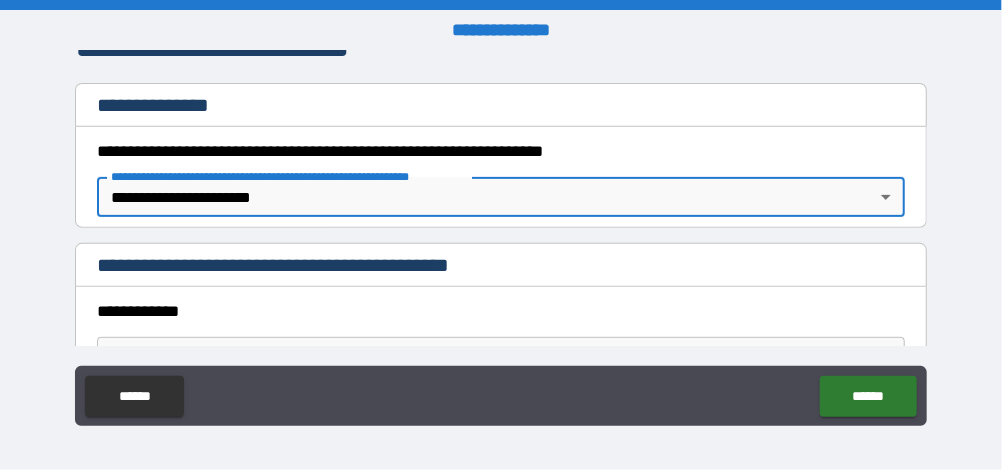 scroll, scrollTop: 387, scrollLeft: 0, axis: vertical 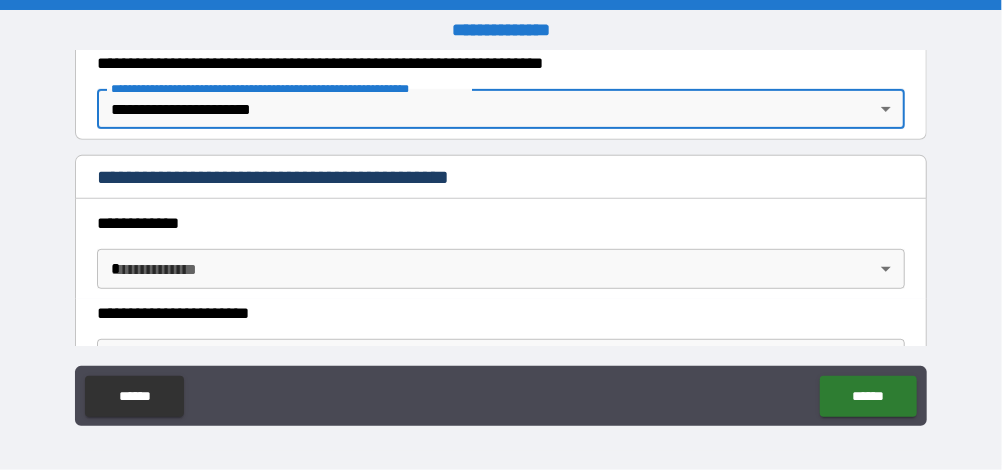 click on "**********" at bounding box center (501, 235) 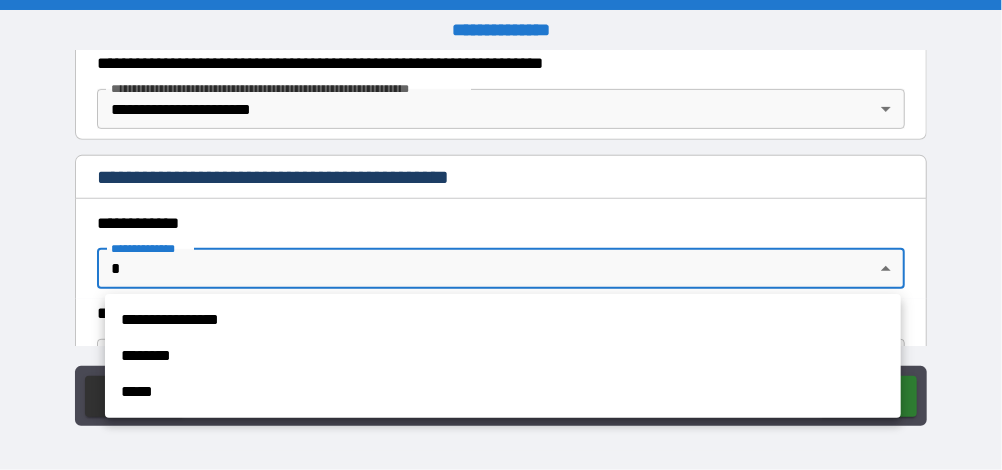click on "********" at bounding box center [503, 356] 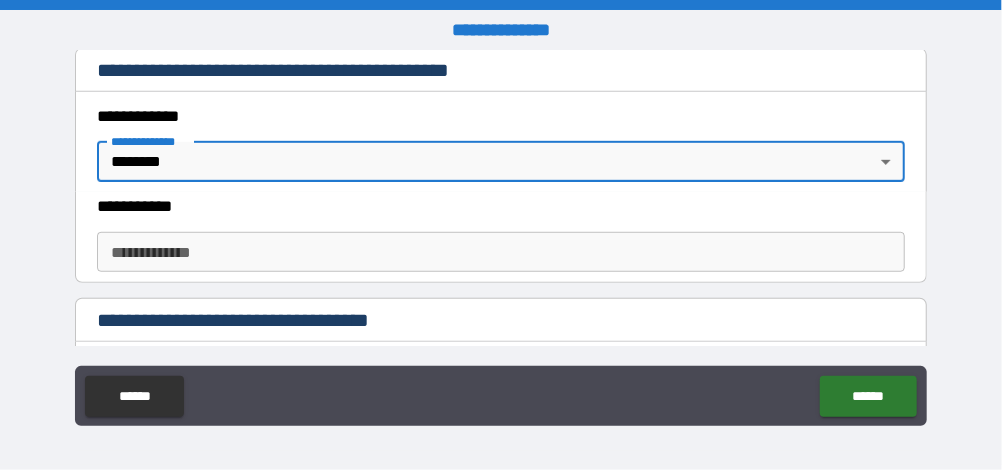 scroll, scrollTop: 496, scrollLeft: 0, axis: vertical 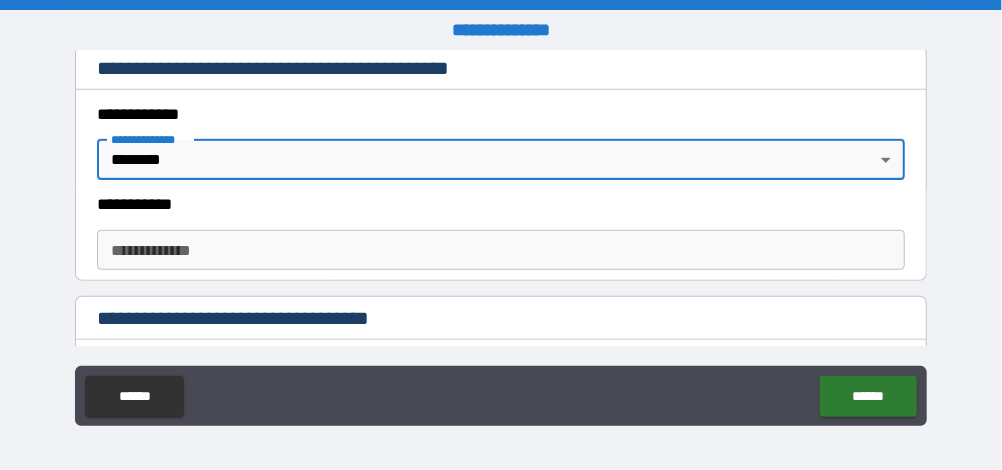 click on "**********" at bounding box center [500, 250] 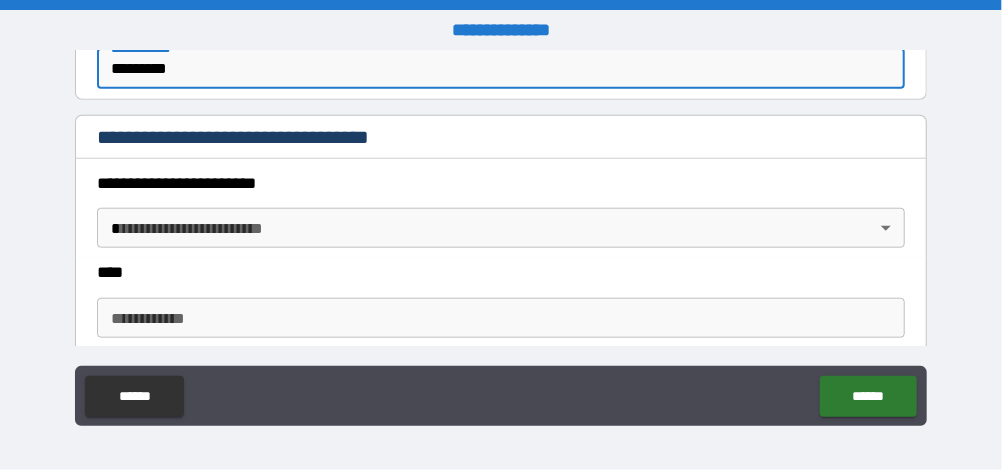 scroll, scrollTop: 679, scrollLeft: 0, axis: vertical 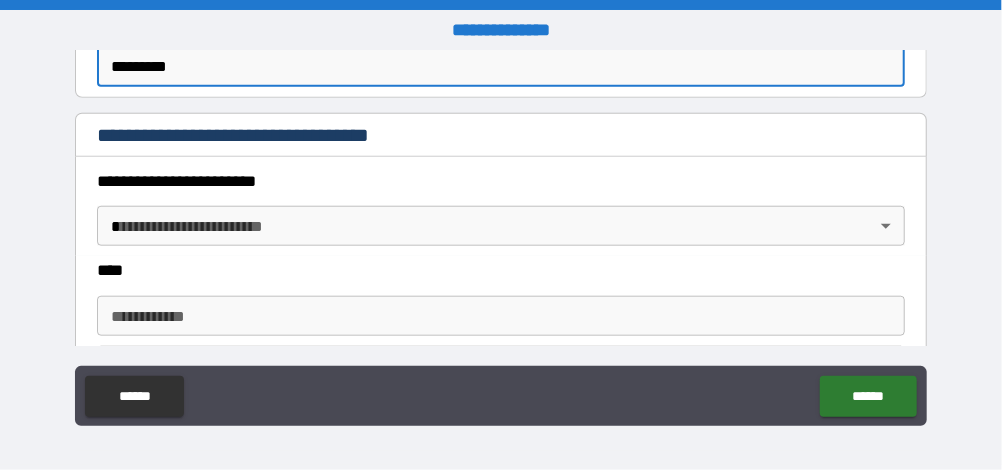 type on "*********" 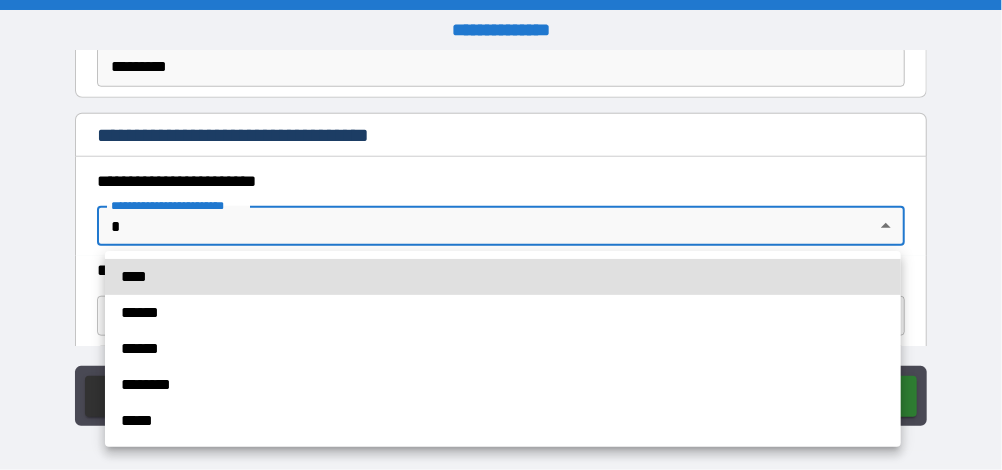 click on "****" at bounding box center (503, 277) 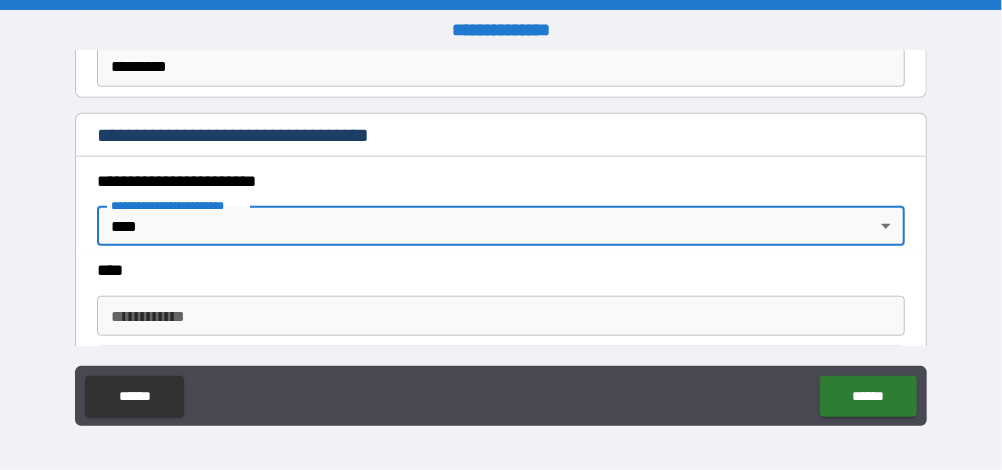 click on "**********" at bounding box center (500, 316) 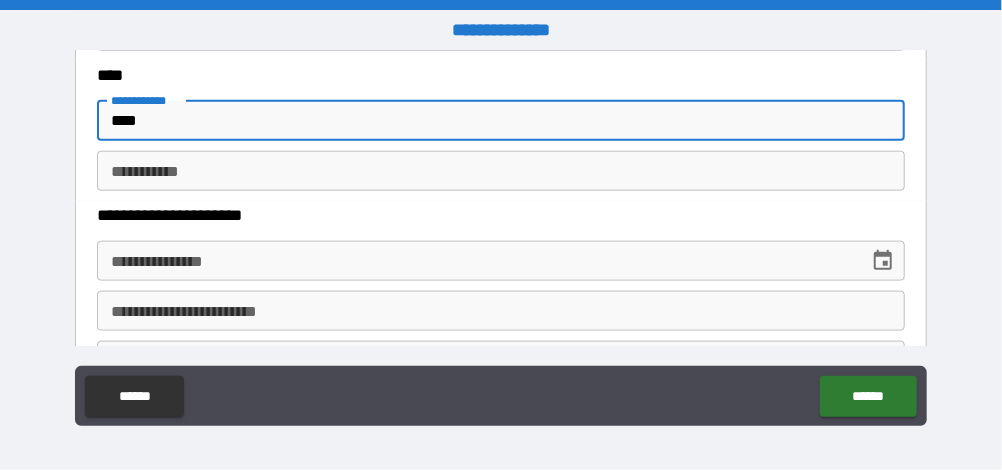 scroll, scrollTop: 876, scrollLeft: 0, axis: vertical 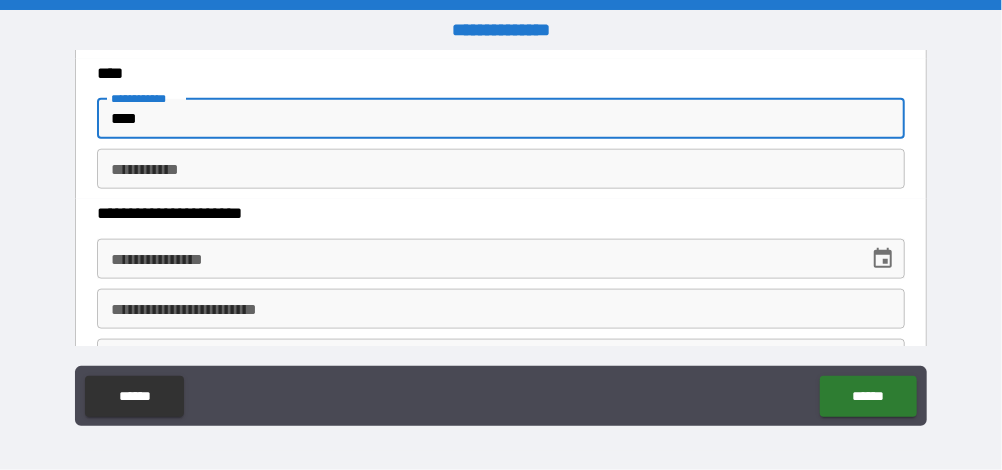 type on "****" 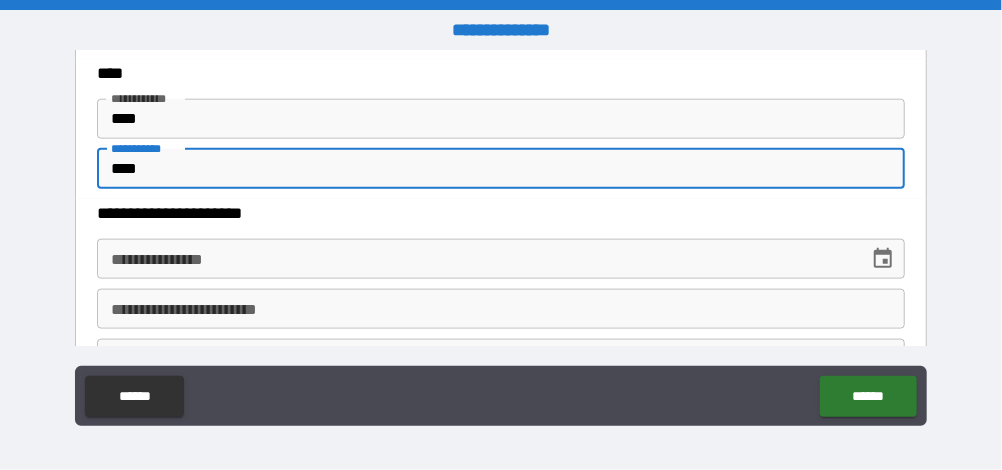 type on "*****" 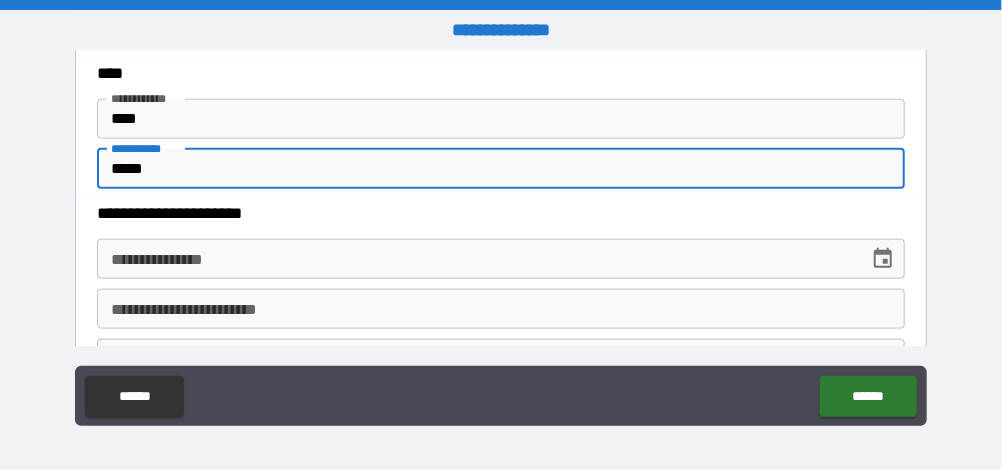 type on "**********" 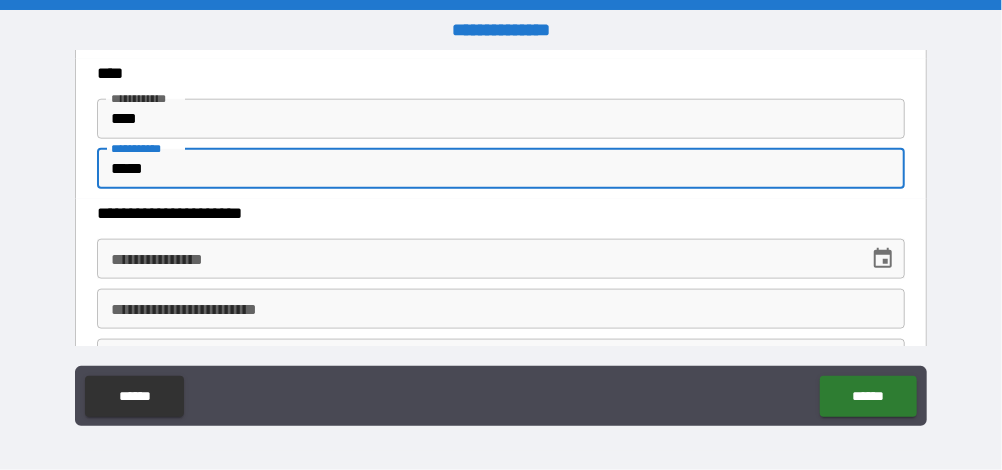 type on "*****" 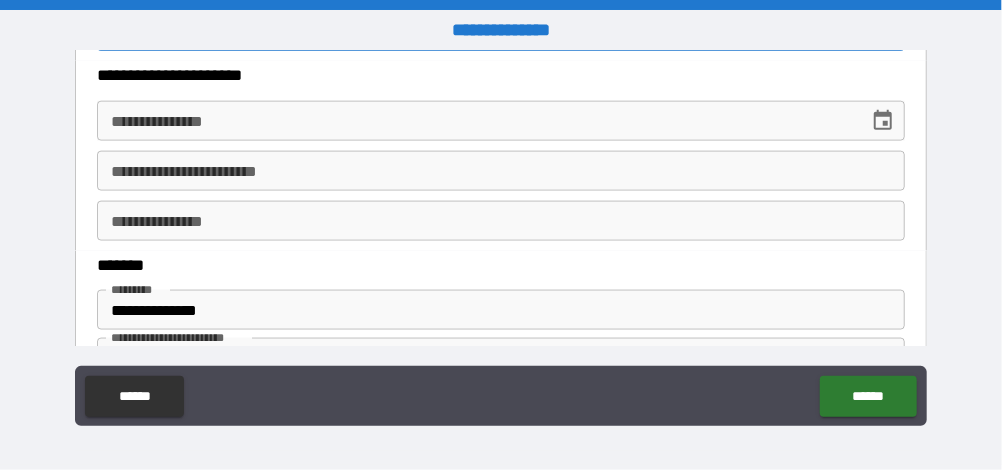 scroll, scrollTop: 1016, scrollLeft: 0, axis: vertical 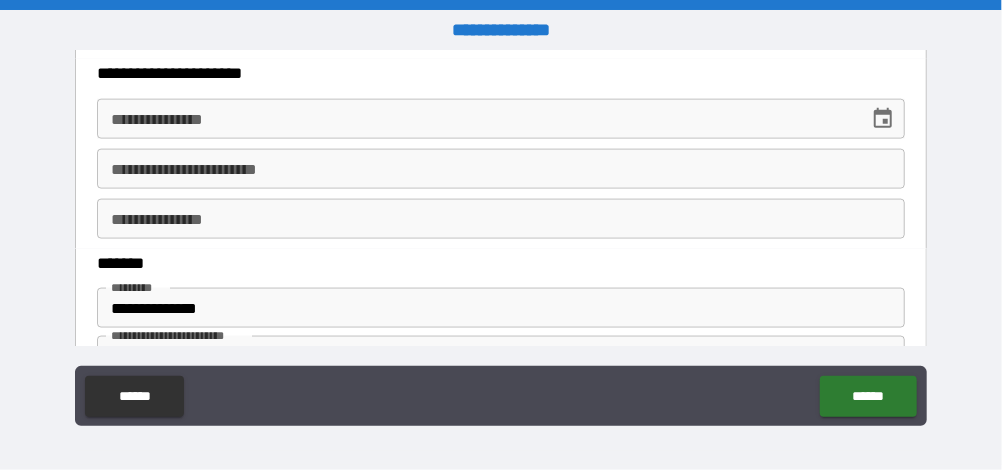 type on "*****" 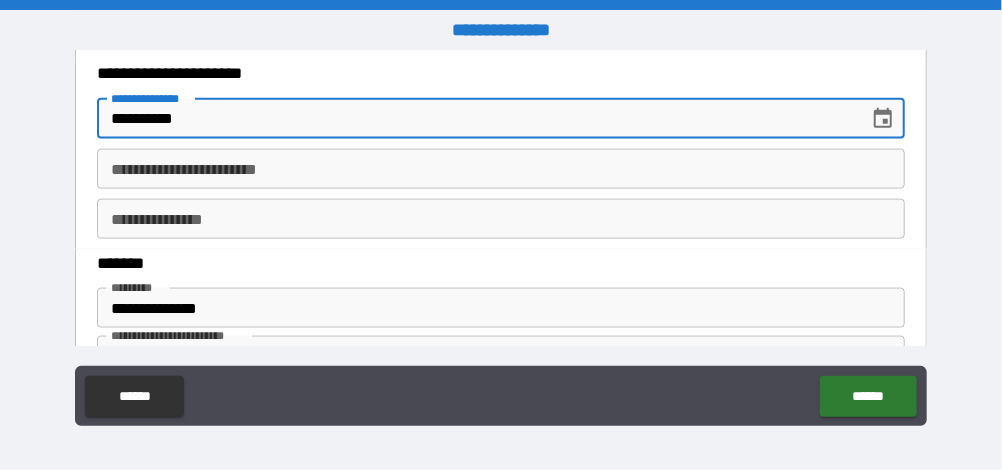 type on "**********" 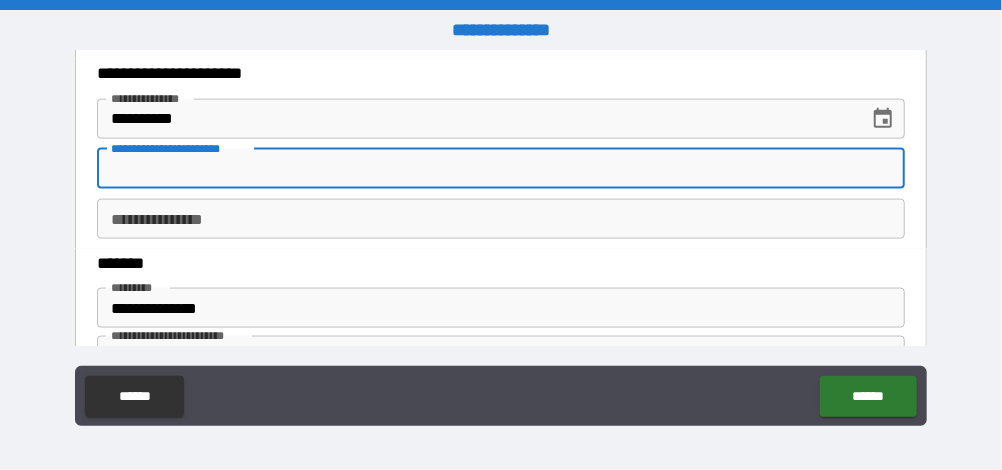 click on "**********" at bounding box center (500, 169) 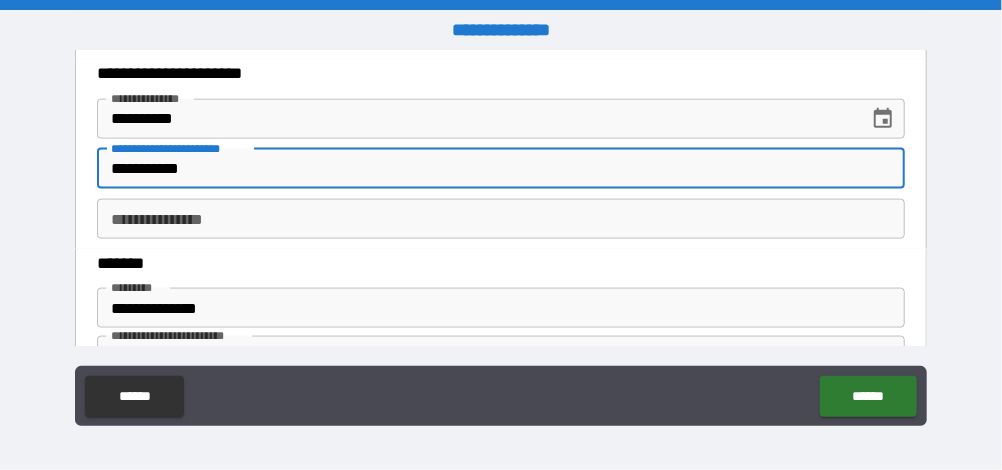type on "**********" 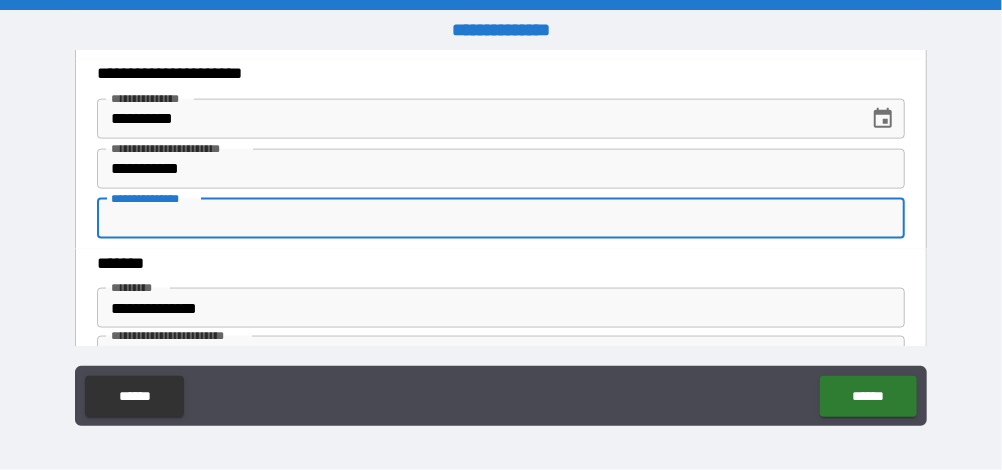 click on "**********" at bounding box center (500, 219) 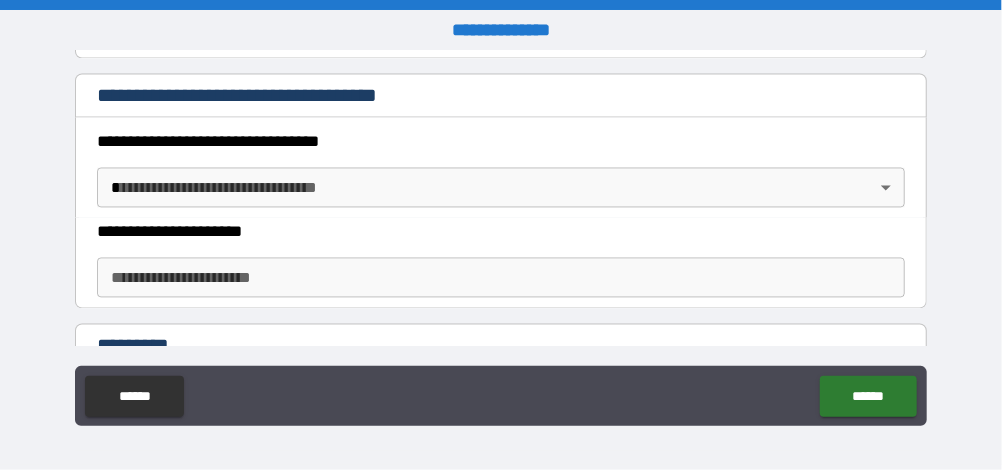 scroll, scrollTop: 1519, scrollLeft: 0, axis: vertical 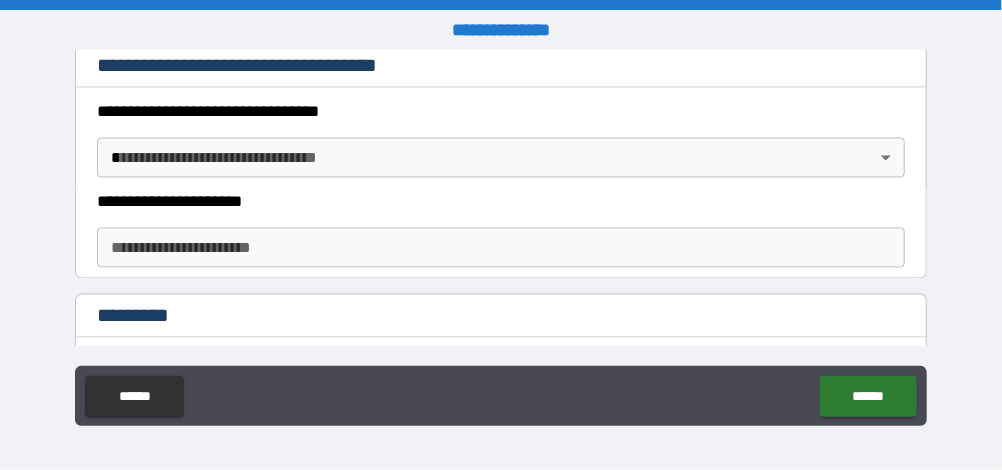 type on "***" 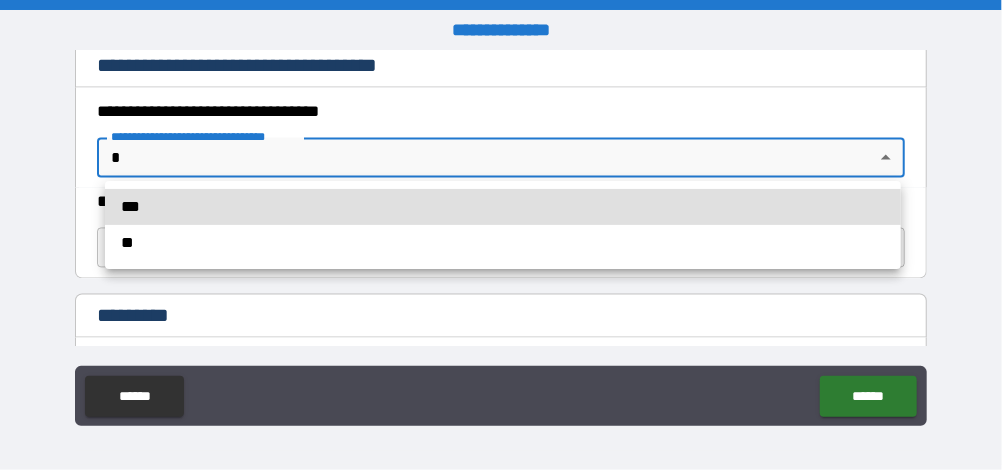 click on "**" at bounding box center [503, 243] 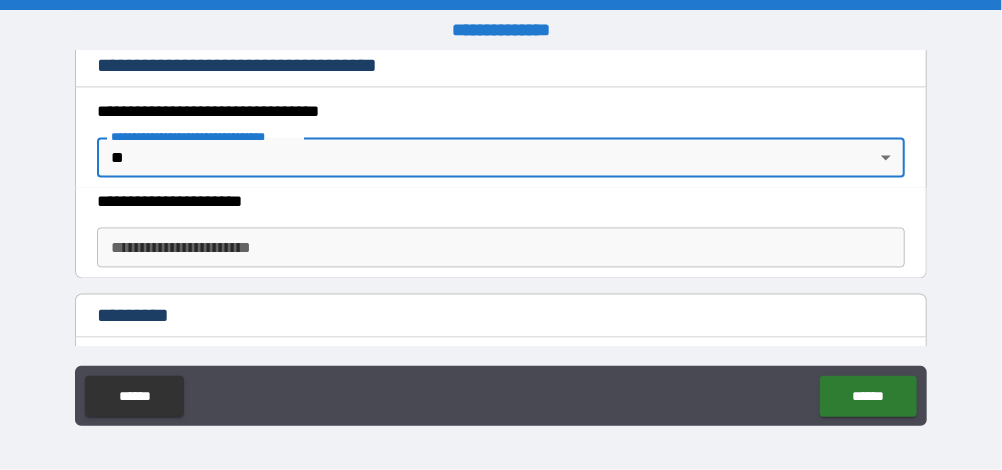 click on "**********" at bounding box center [500, 247] 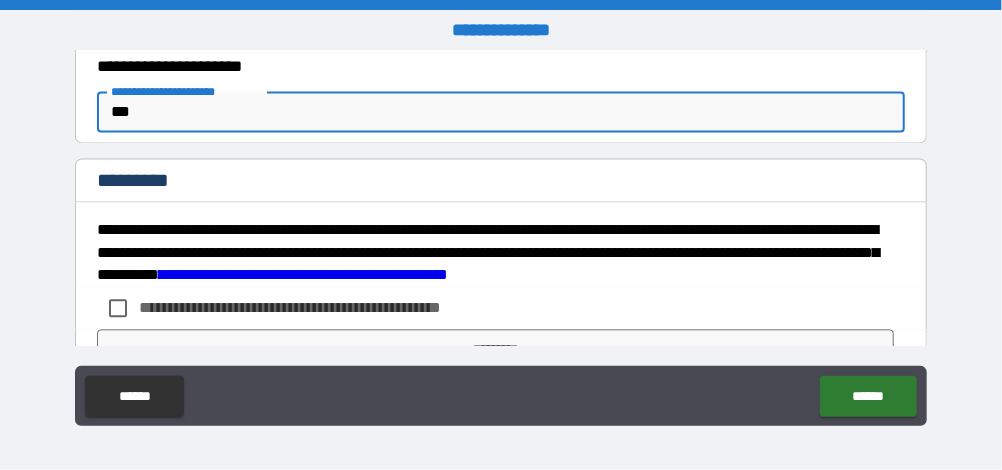 scroll, scrollTop: 1676, scrollLeft: 0, axis: vertical 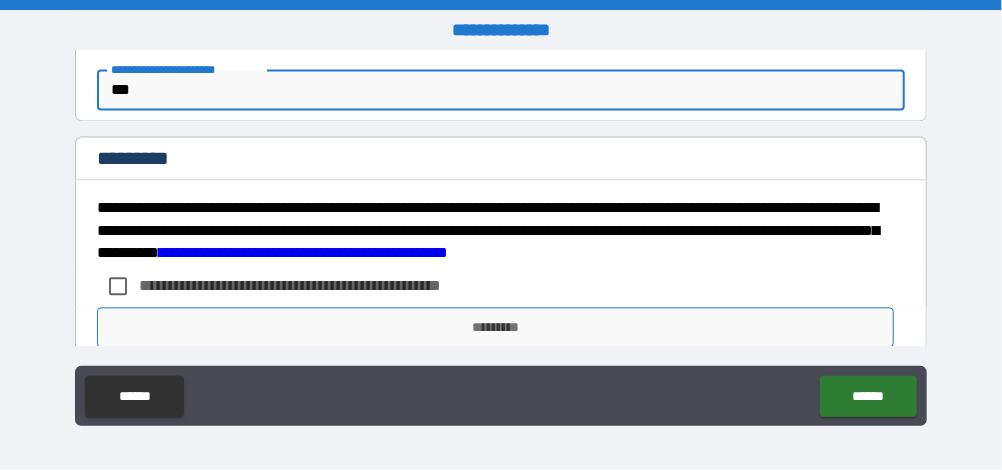 type on "***" 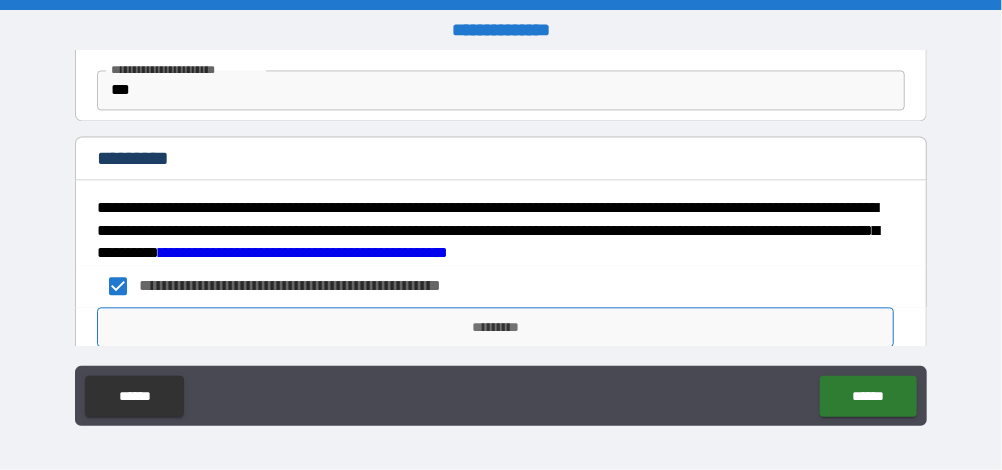 scroll, scrollTop: 1753, scrollLeft: 0, axis: vertical 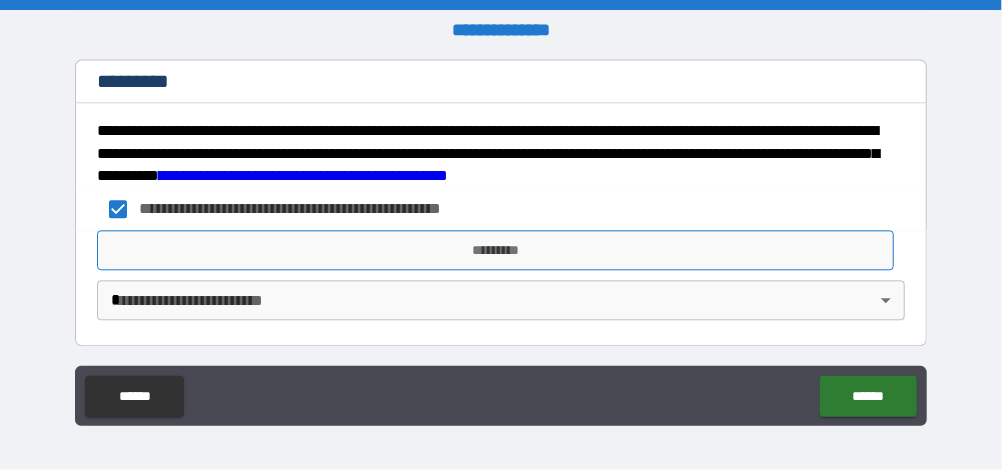 click on "*********" at bounding box center [495, 250] 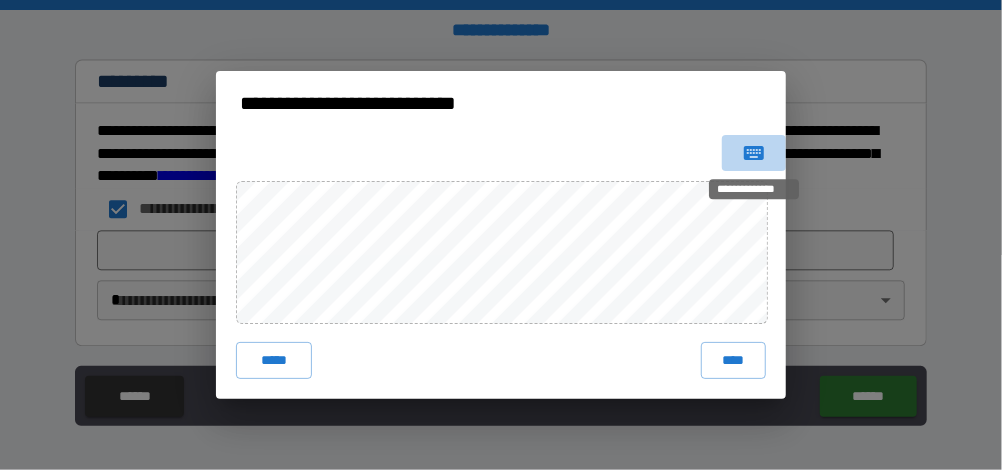 click 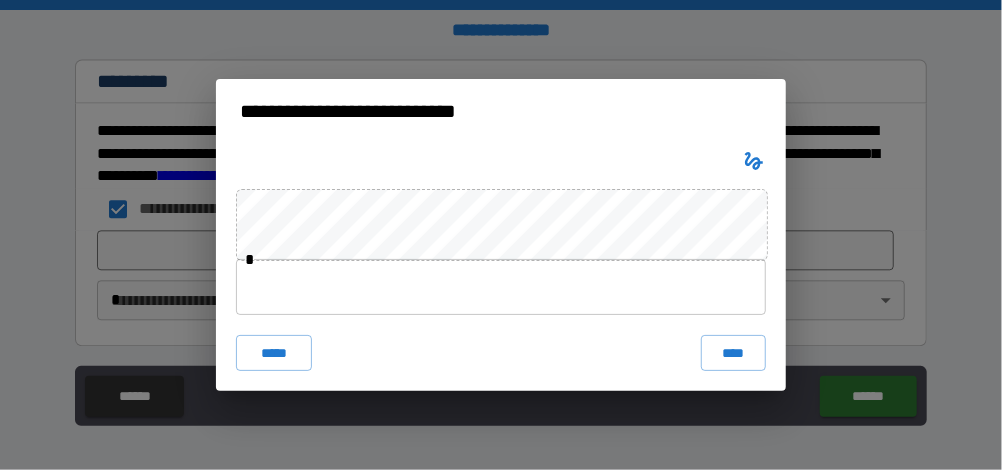 click at bounding box center (501, 287) 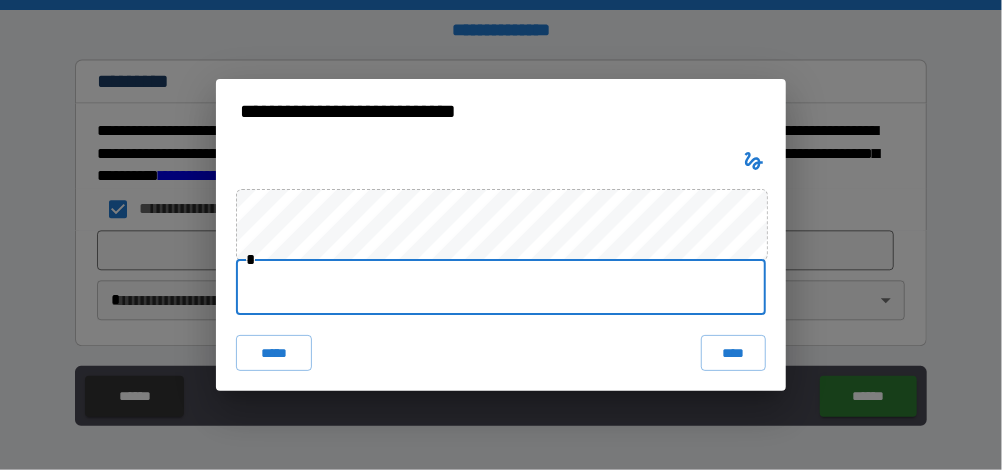 paste on "**********" 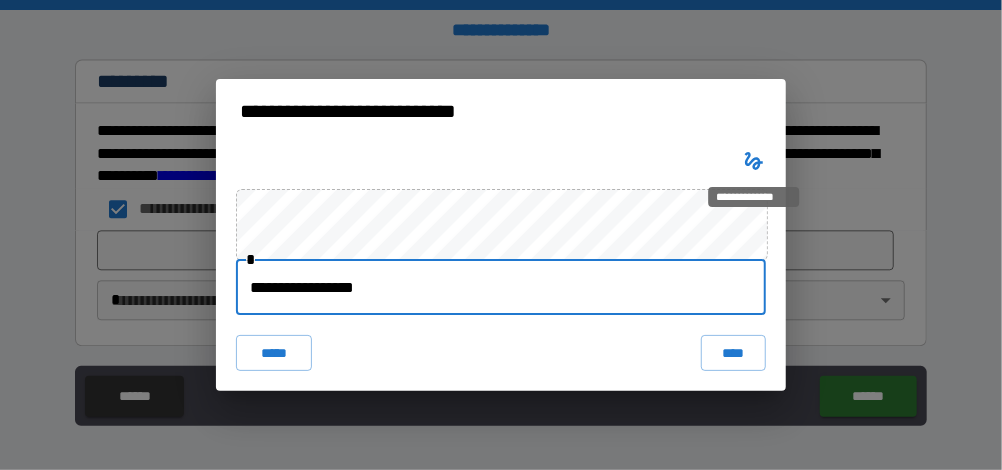 click 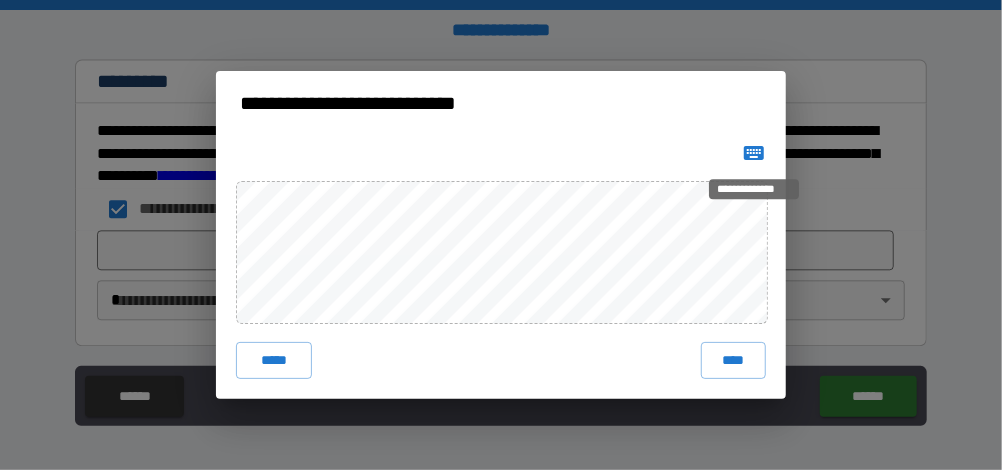 click 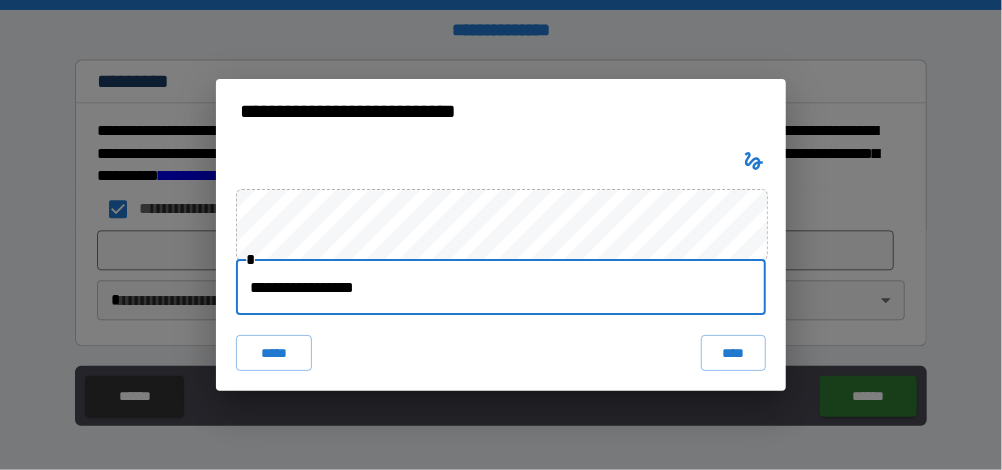 click on "**********" at bounding box center [501, 287] 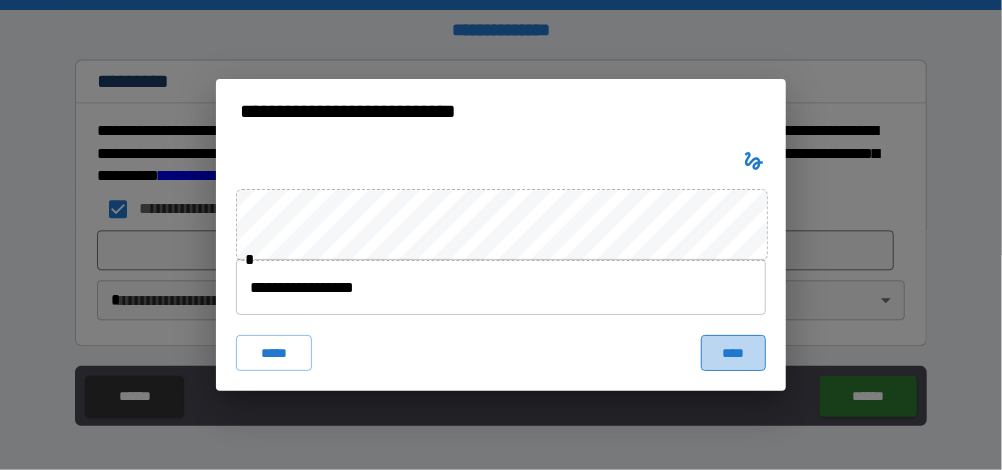 click on "****" at bounding box center (733, 353) 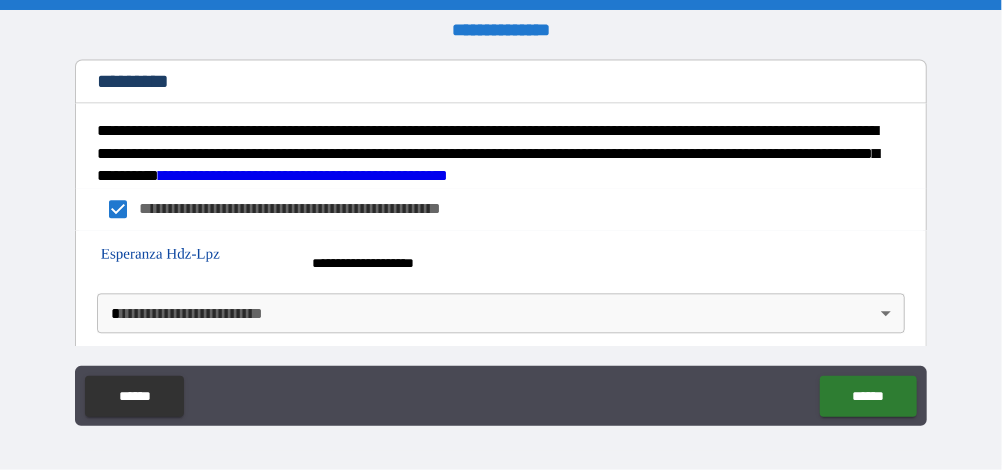 click on "**********" at bounding box center (501, 235) 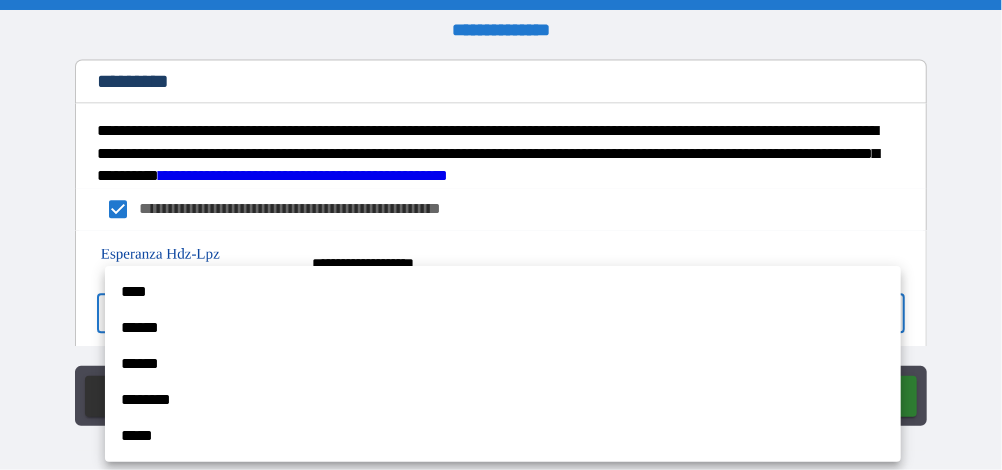 click on "******" at bounding box center (503, 328) 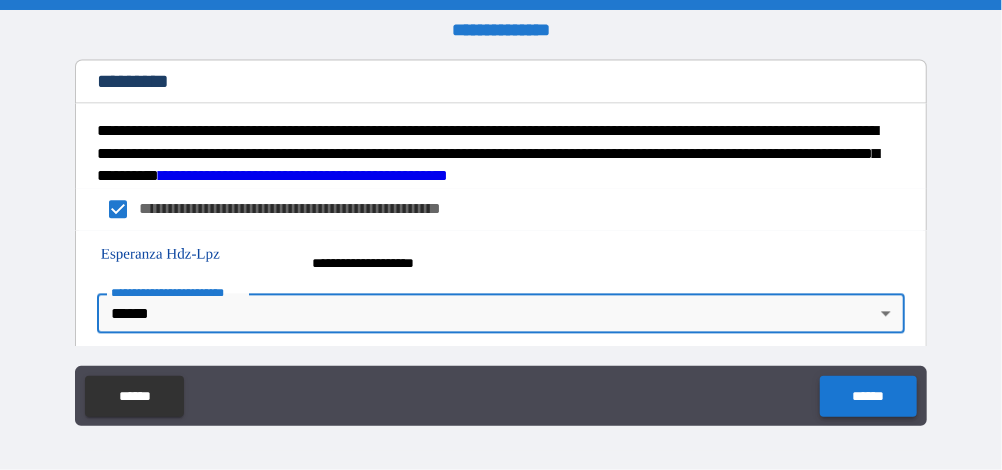 click on "******" at bounding box center (868, 396) 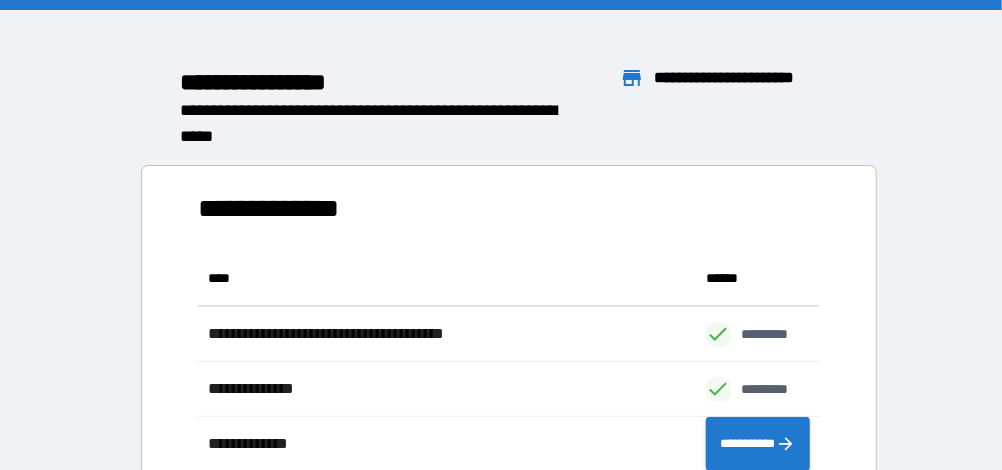 scroll, scrollTop: 0, scrollLeft: 0, axis: both 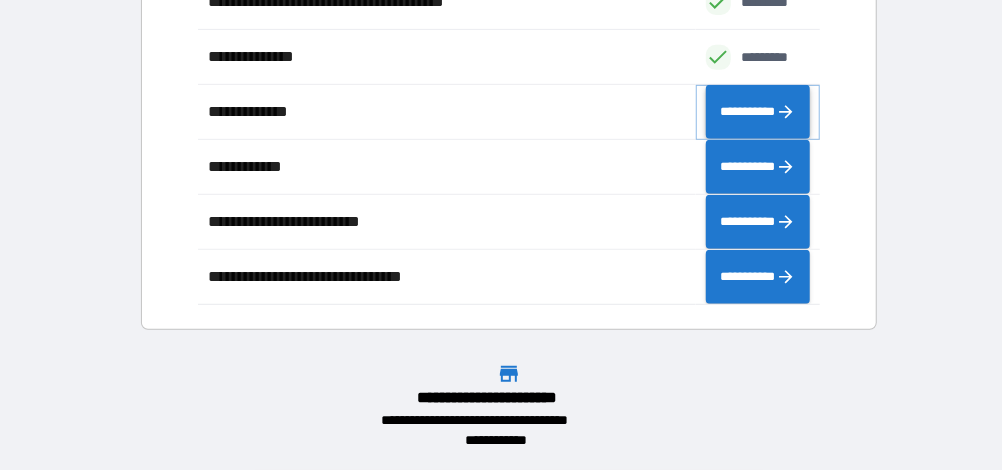 click on "**********" at bounding box center [758, 111] 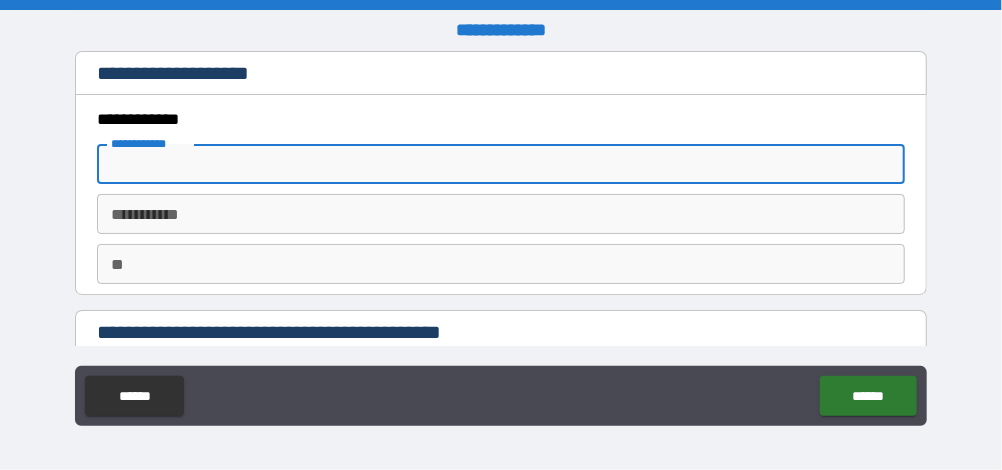 click on "**********" at bounding box center [500, 164] 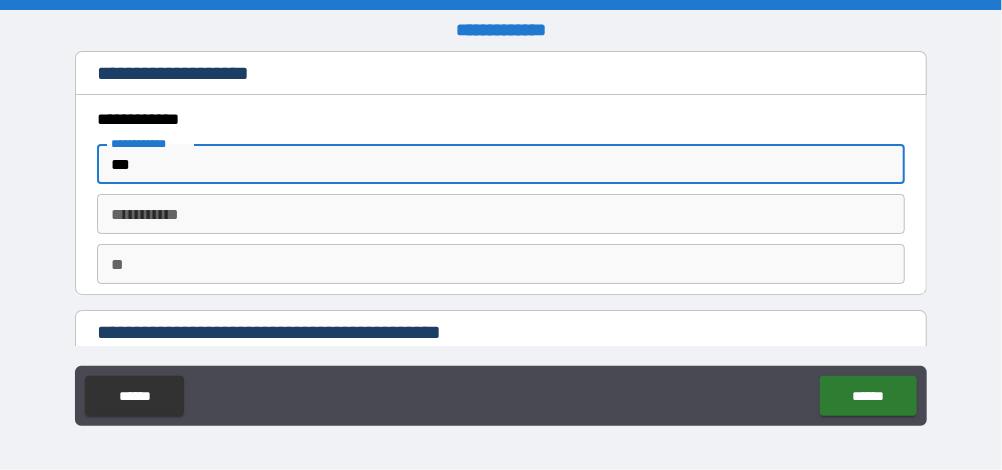 type on "****" 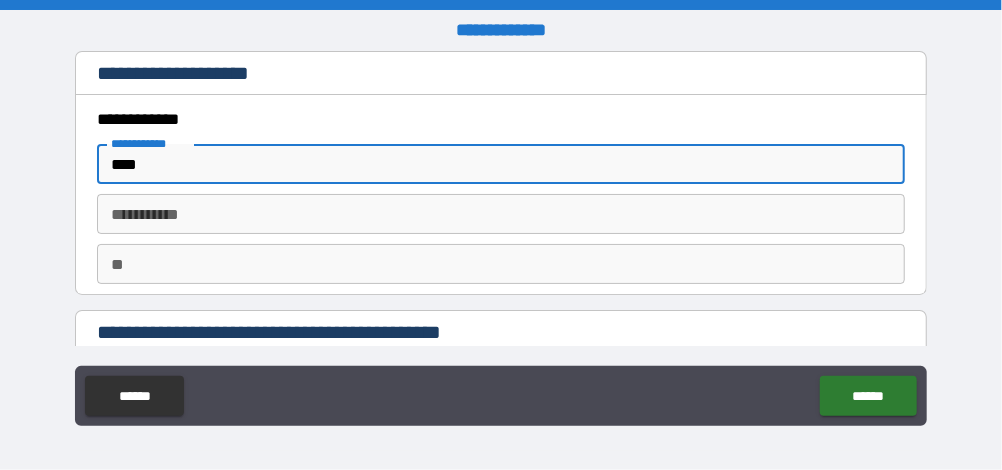 type on "*****" 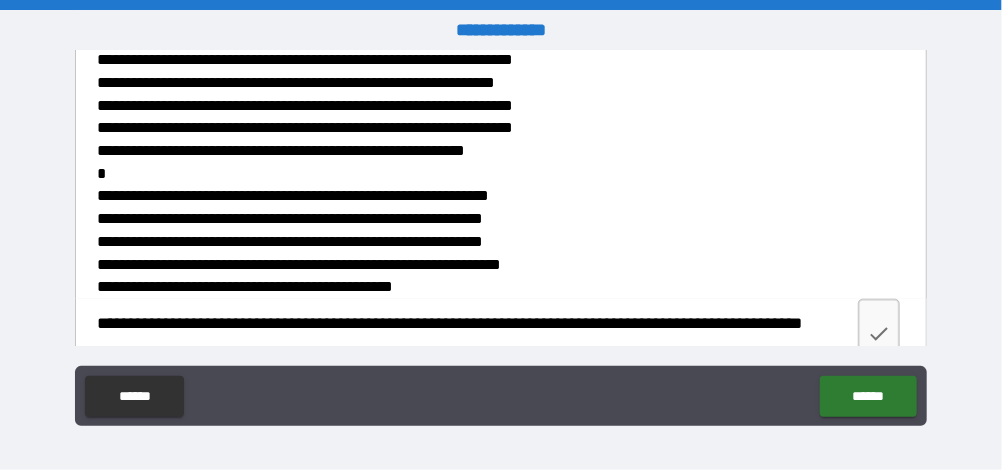 scroll, scrollTop: 795, scrollLeft: 0, axis: vertical 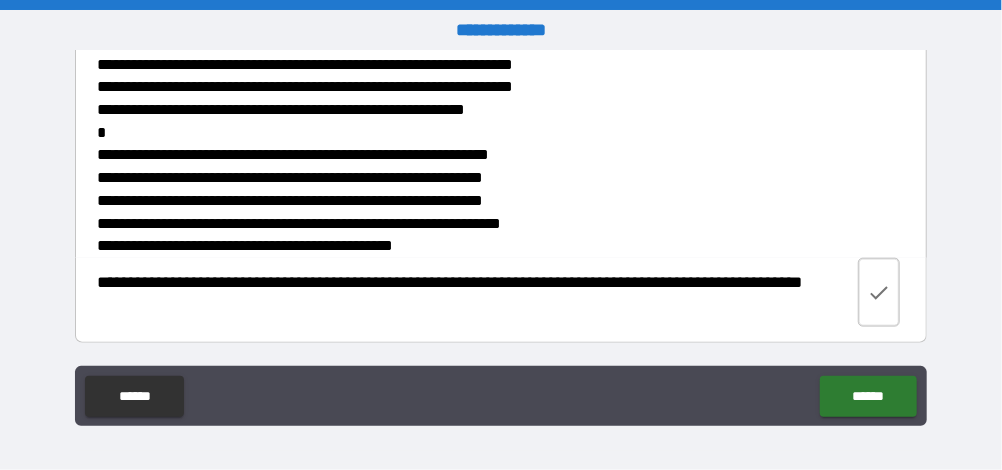 type on "****" 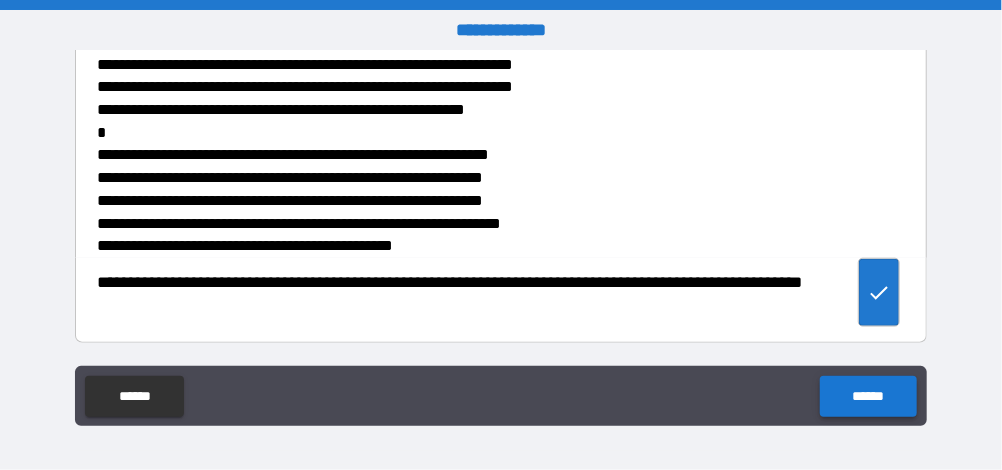 click on "******" at bounding box center (868, 396) 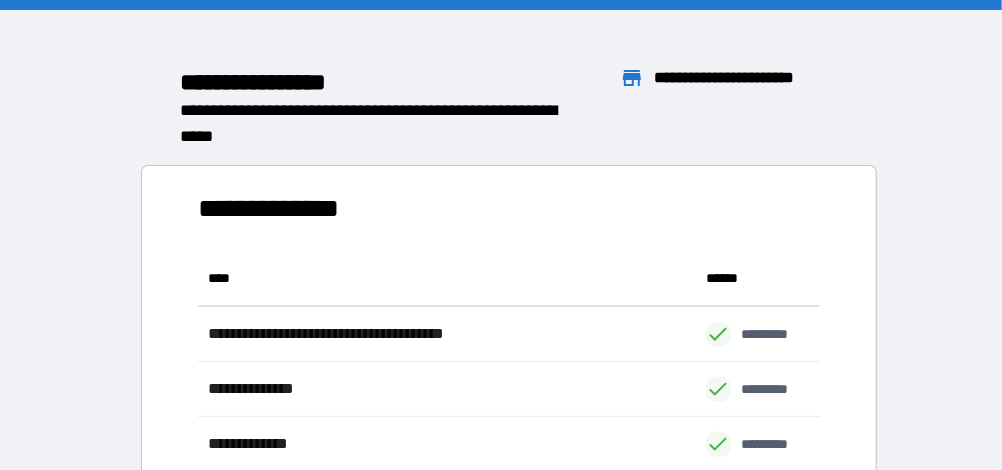 scroll, scrollTop: 0, scrollLeft: 0, axis: both 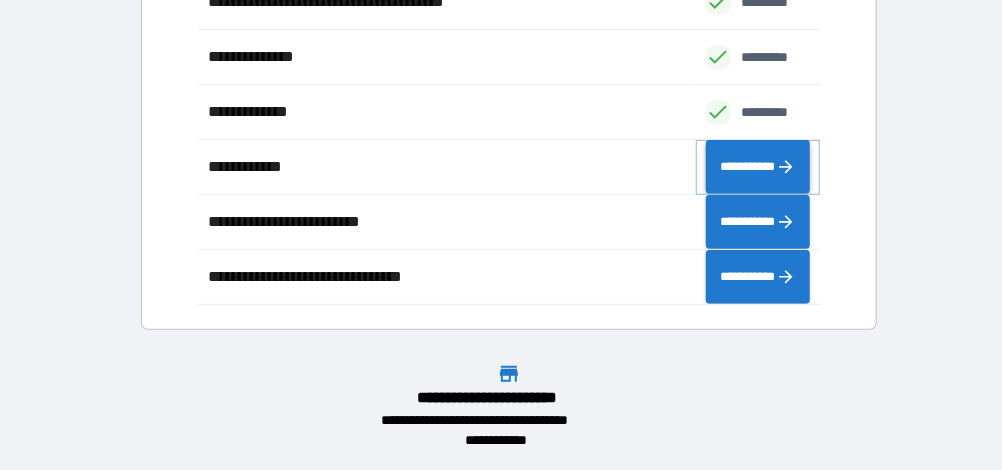click on "**********" at bounding box center [758, 166] 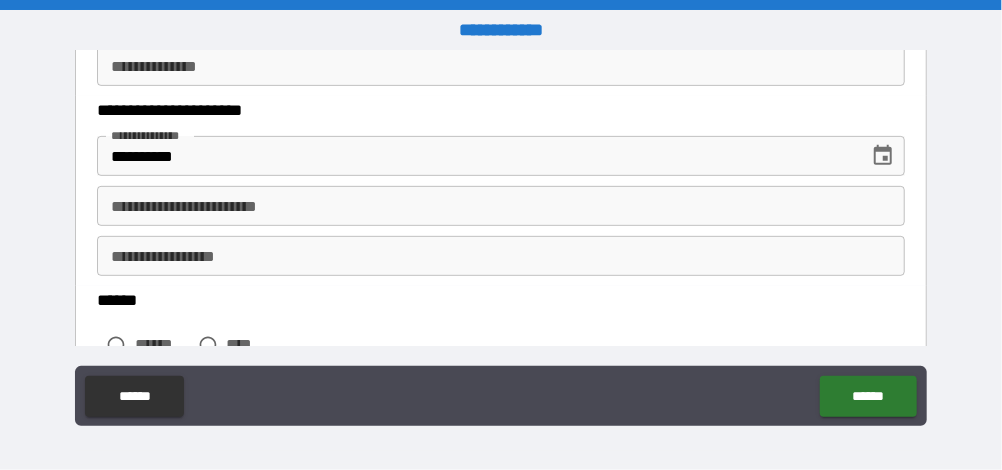 scroll, scrollTop: 309, scrollLeft: 0, axis: vertical 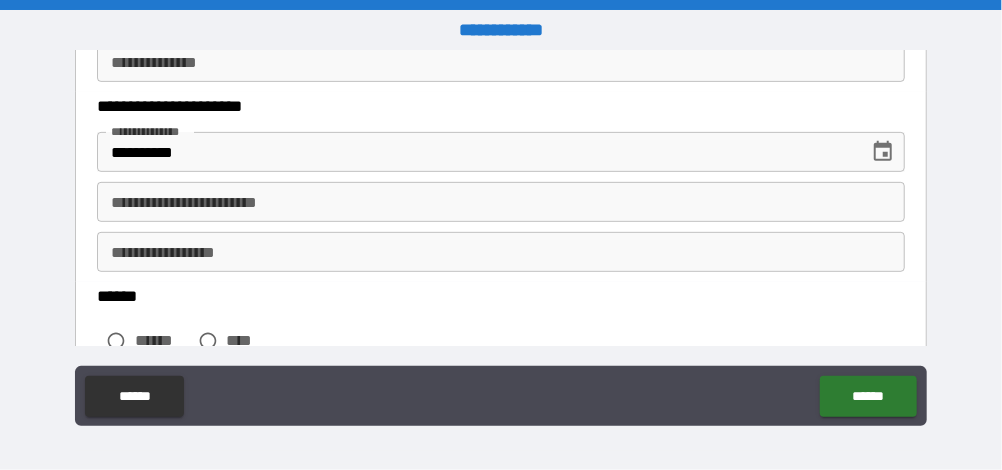 click on "**********" at bounding box center (500, 62) 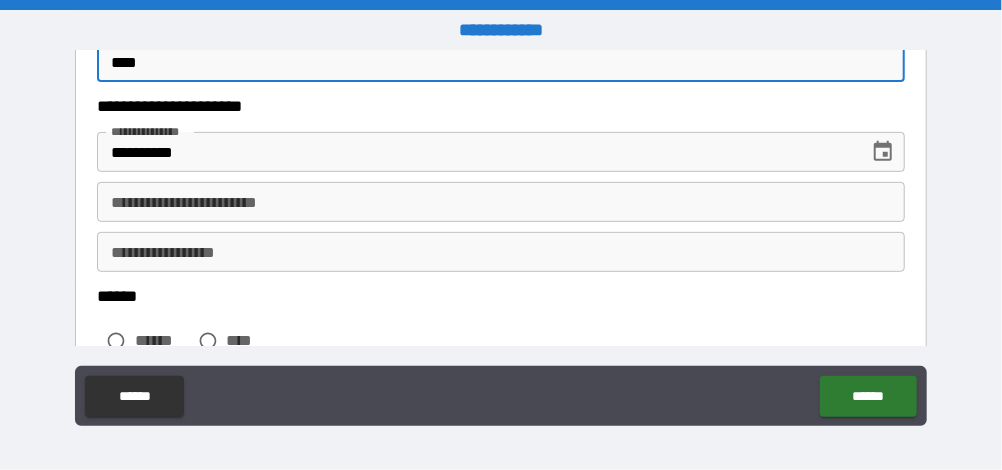 type on "****" 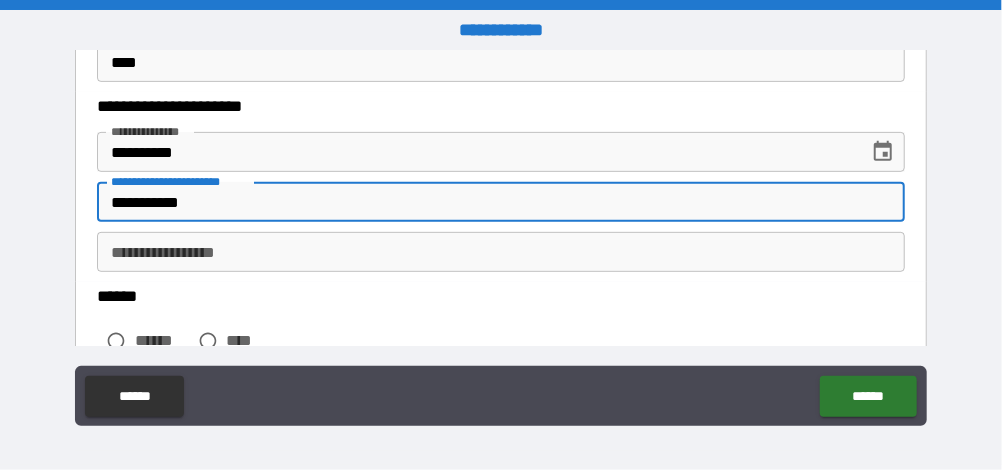 type on "**********" 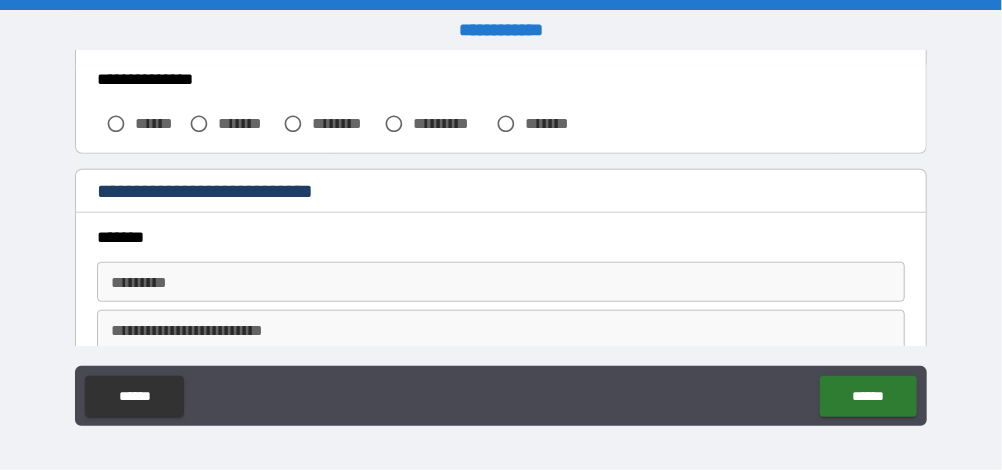 scroll, scrollTop: 611, scrollLeft: 0, axis: vertical 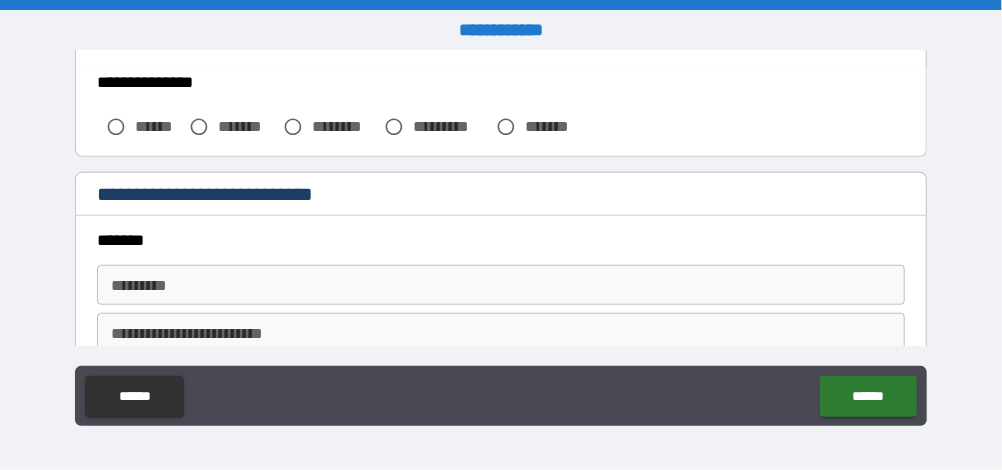 type on "***" 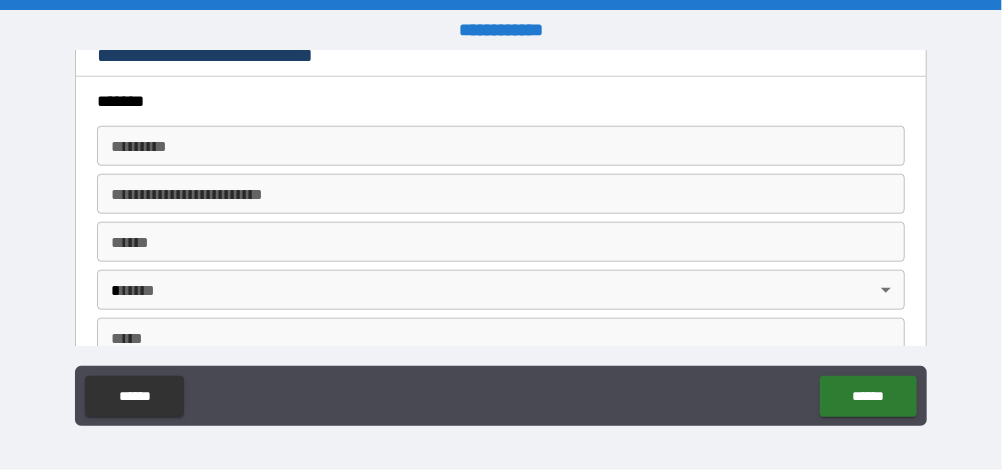 scroll, scrollTop: 753, scrollLeft: 0, axis: vertical 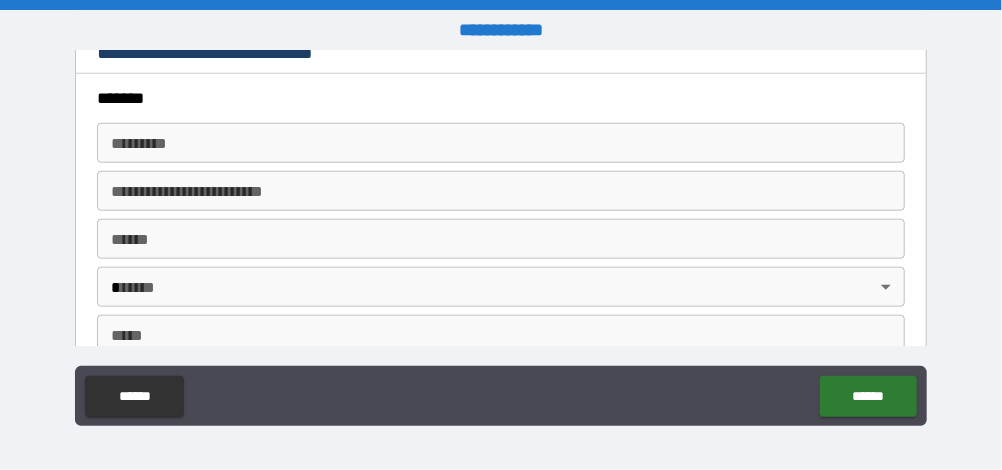 click on "*******   * *******   *" at bounding box center [500, 143] 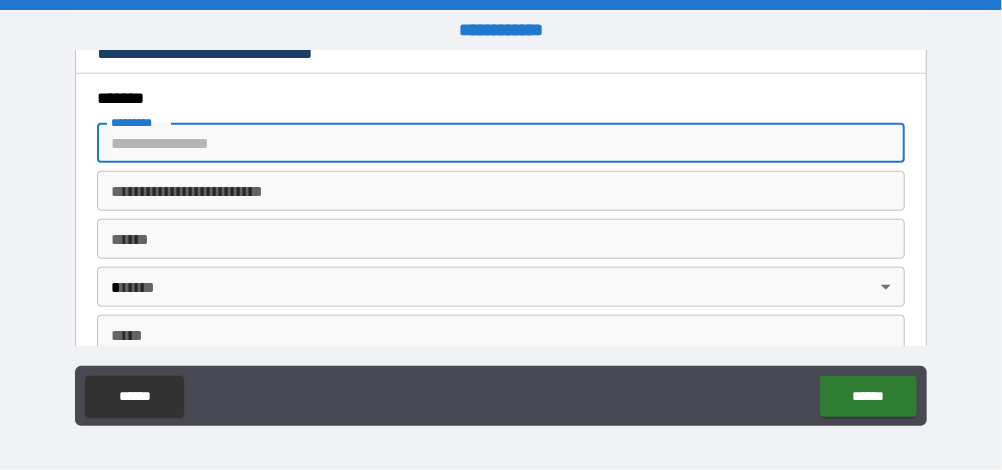 type on "**********" 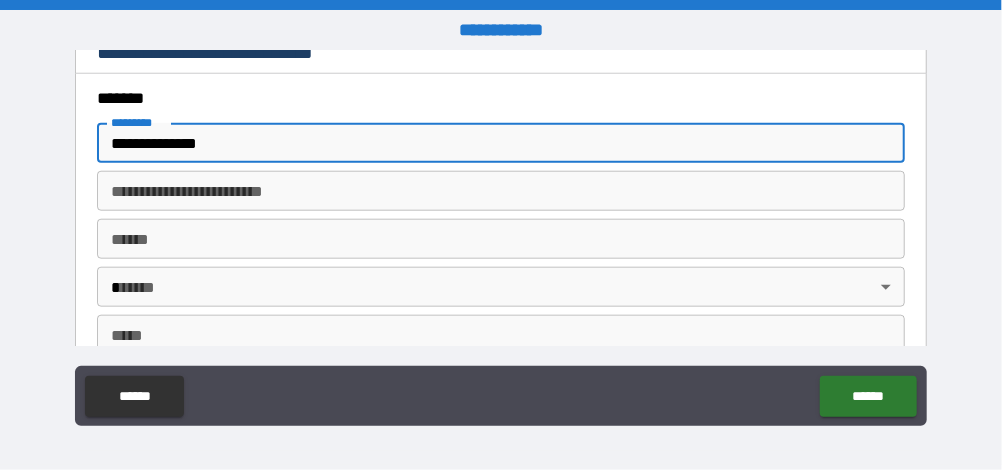 type on "****" 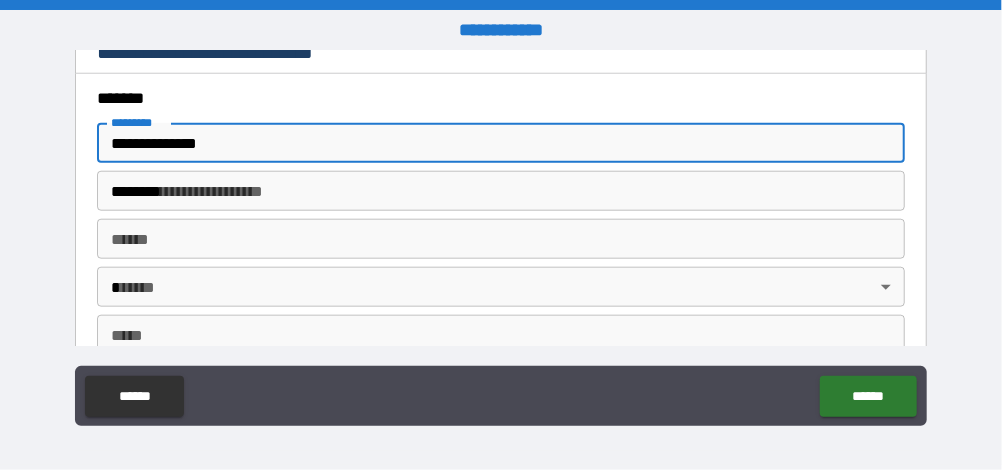 type on "**********" 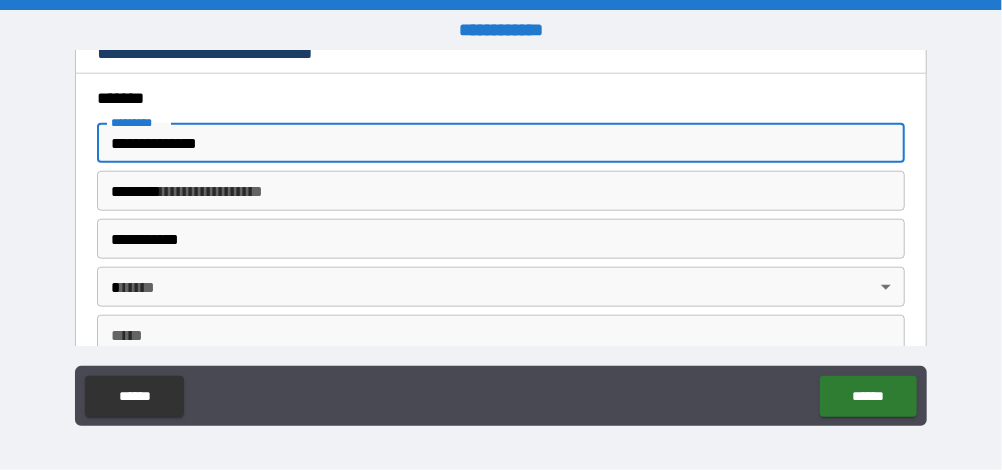 type on "**" 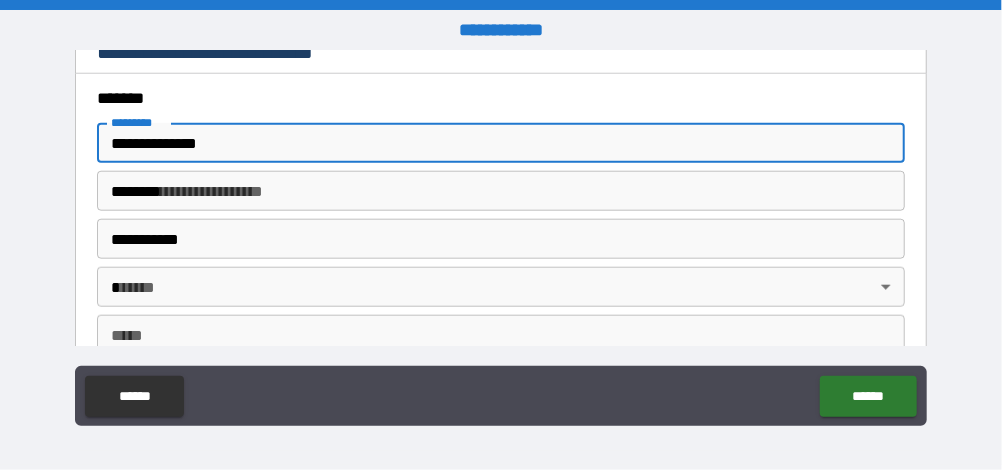type on "*****" 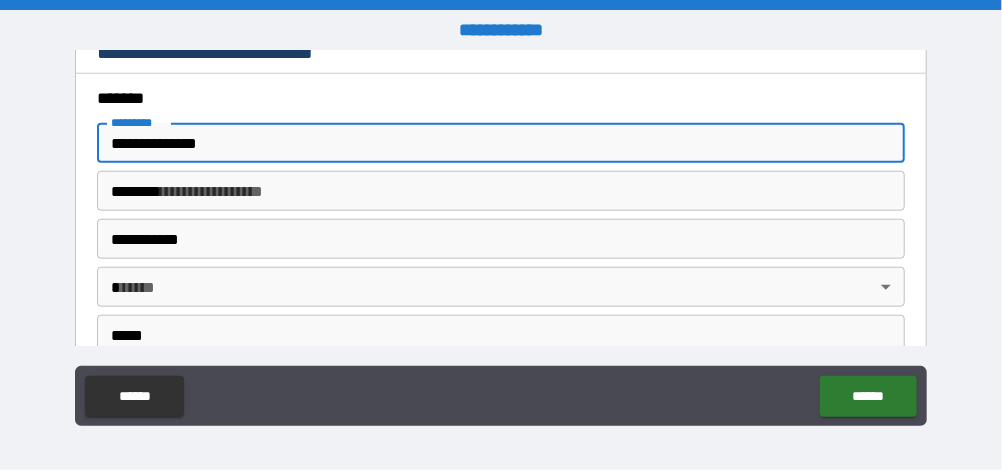 type on "**********" 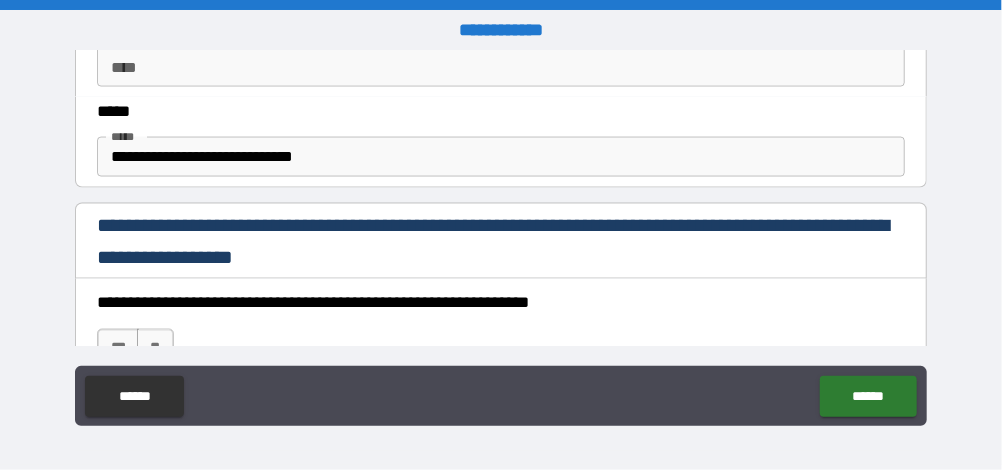 scroll, scrollTop: 1219, scrollLeft: 0, axis: vertical 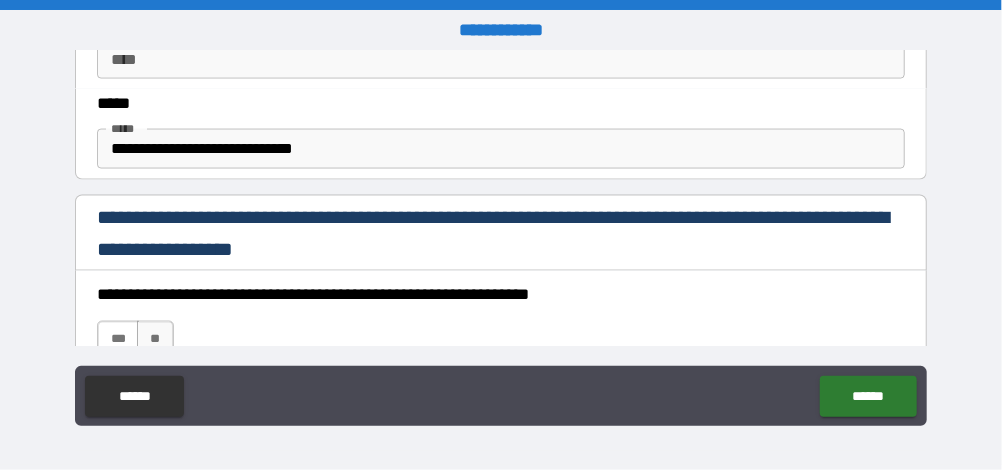 click on "***" at bounding box center [118, 341] 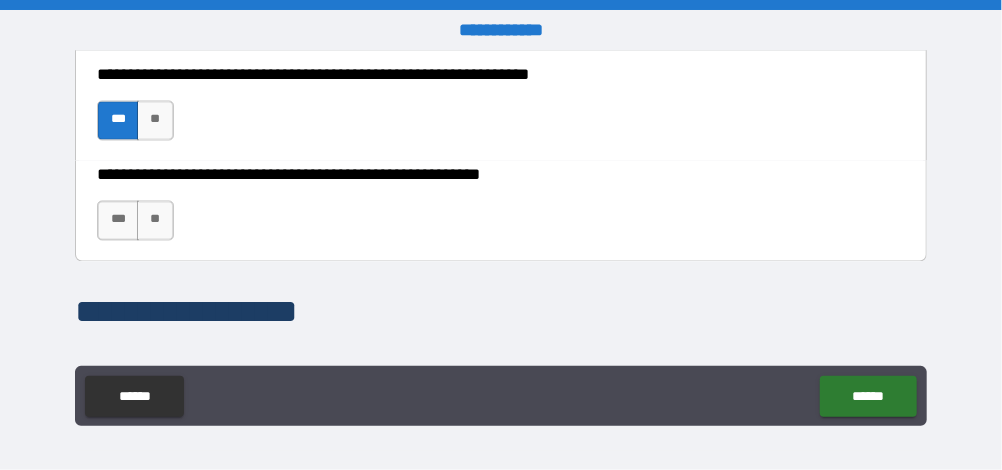 scroll, scrollTop: 1480, scrollLeft: 0, axis: vertical 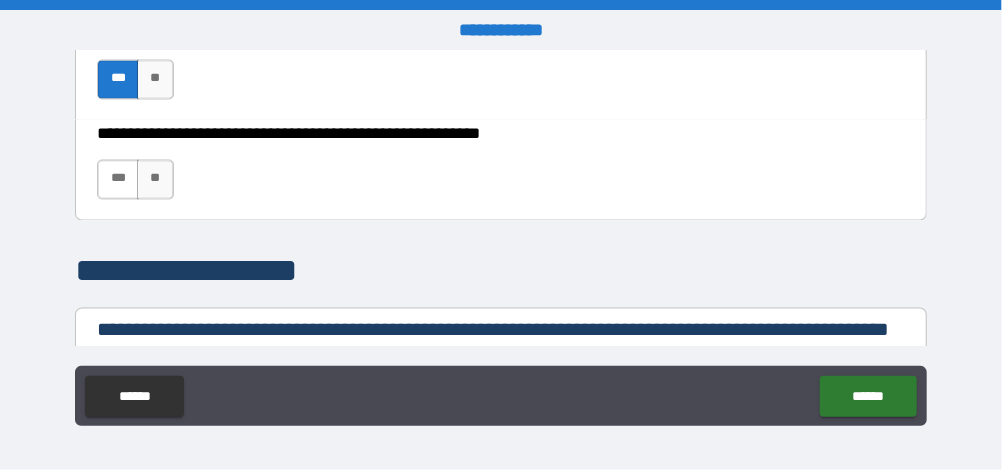 click on "***" at bounding box center (118, 180) 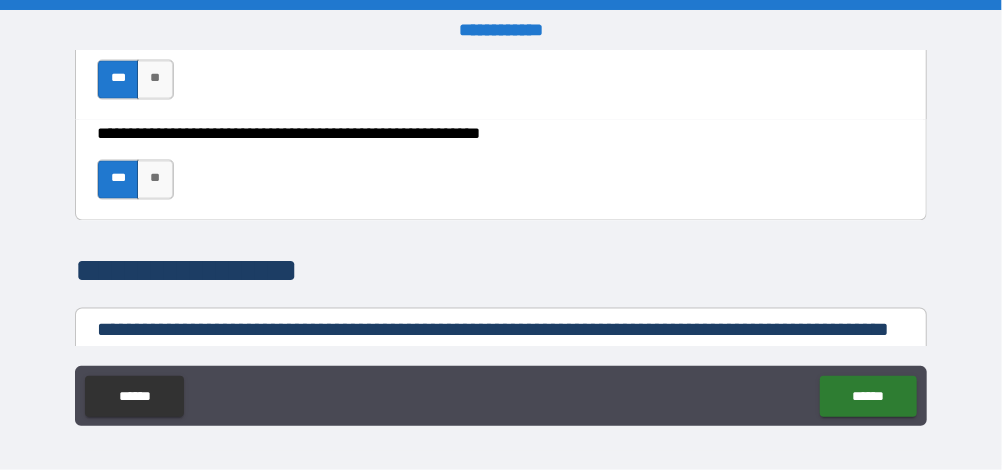 type on "****" 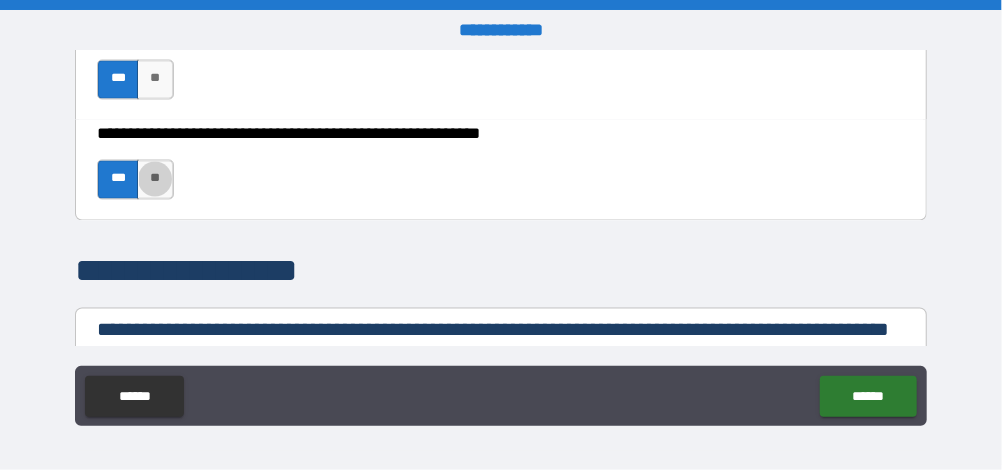 scroll, scrollTop: 1731, scrollLeft: 0, axis: vertical 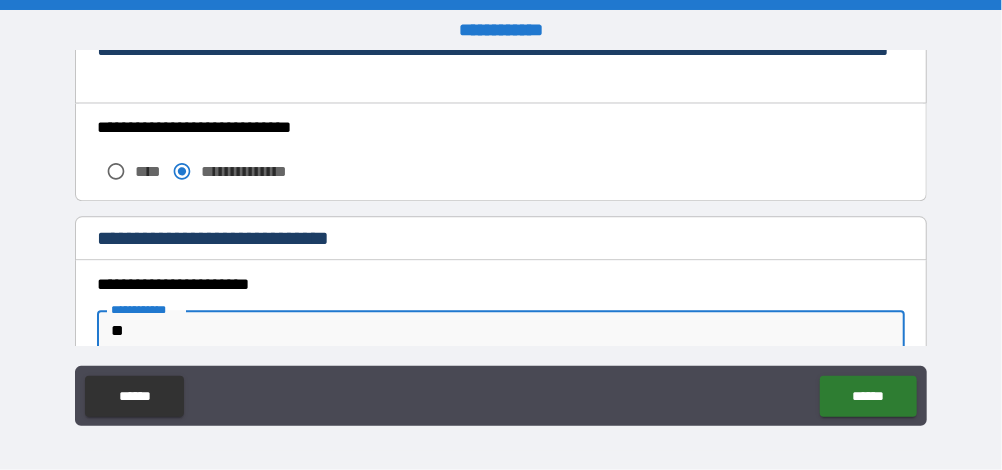 type on "**" 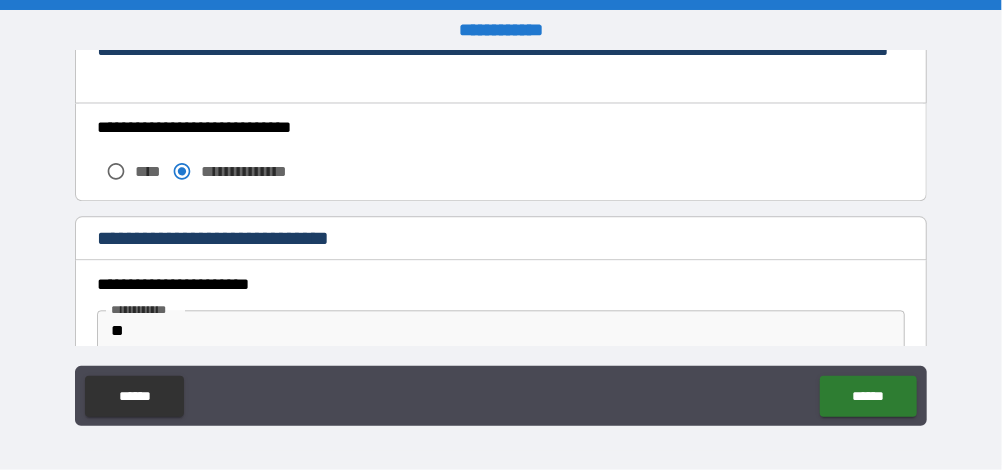 scroll, scrollTop: 1939, scrollLeft: 0, axis: vertical 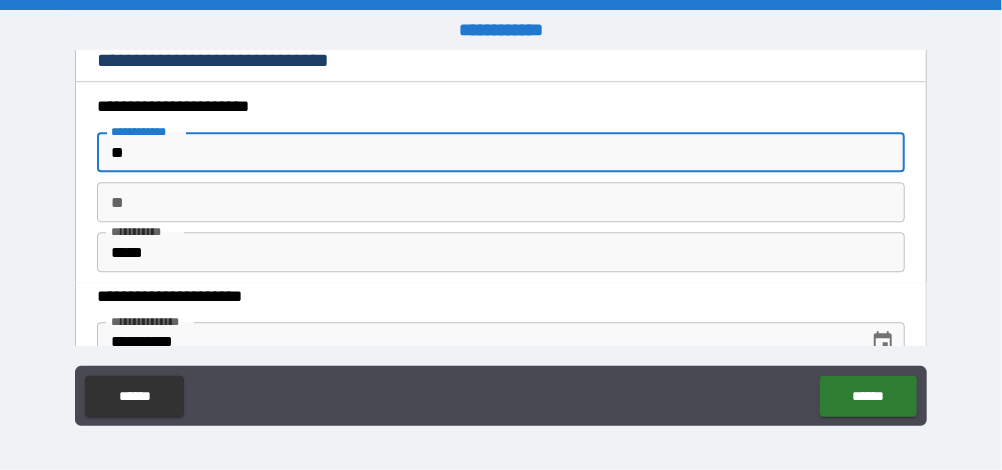 type on "*********" 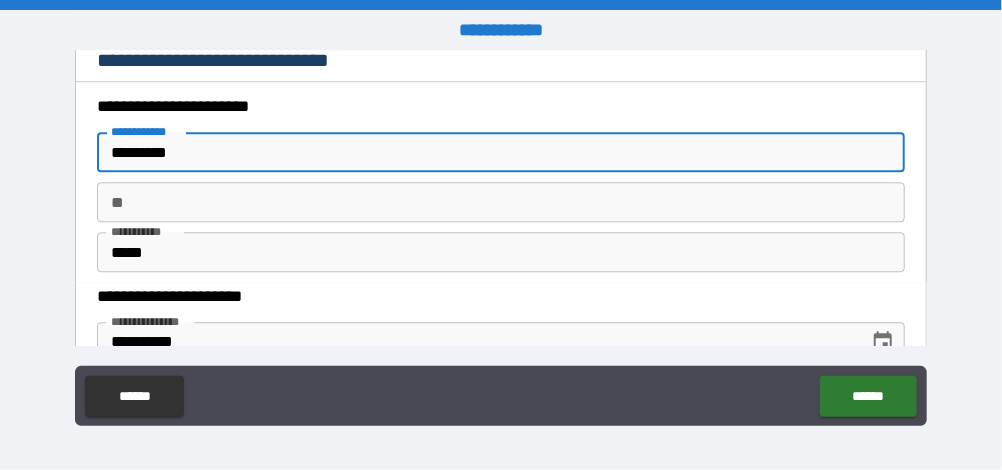 type on "**********" 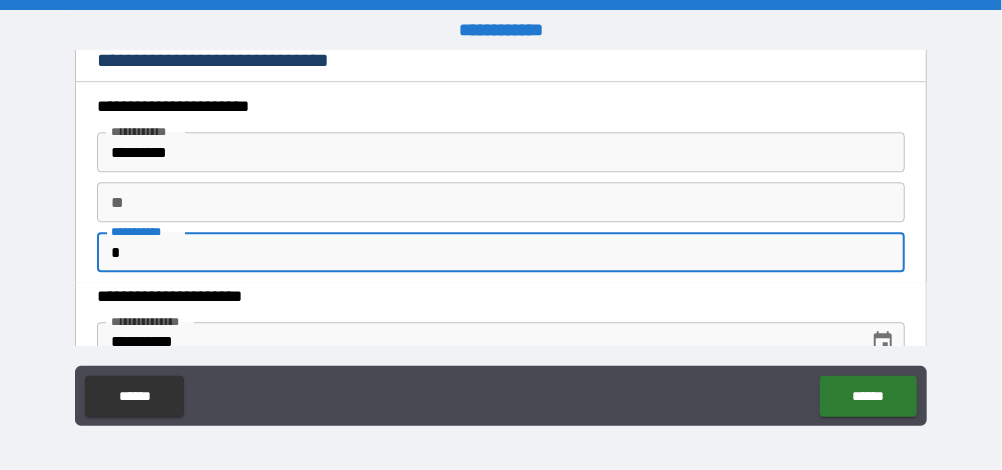 type on "**********" 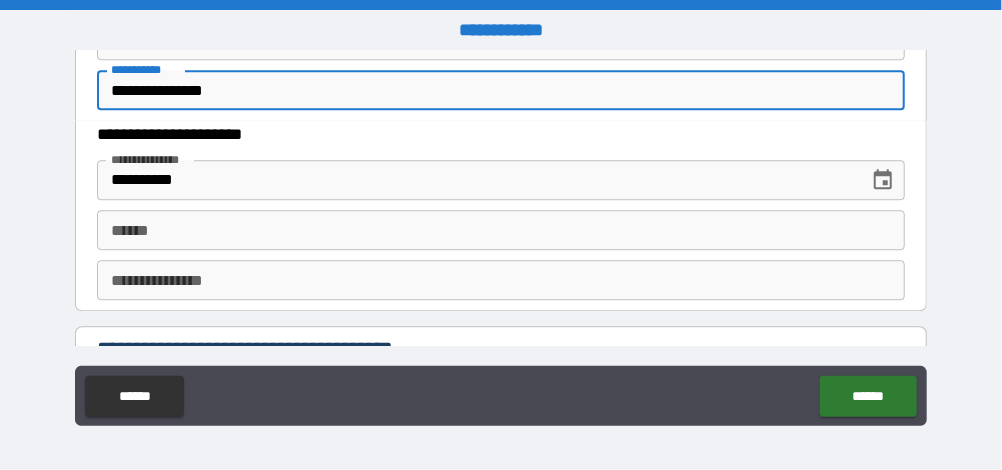 scroll, scrollTop: 2102, scrollLeft: 0, axis: vertical 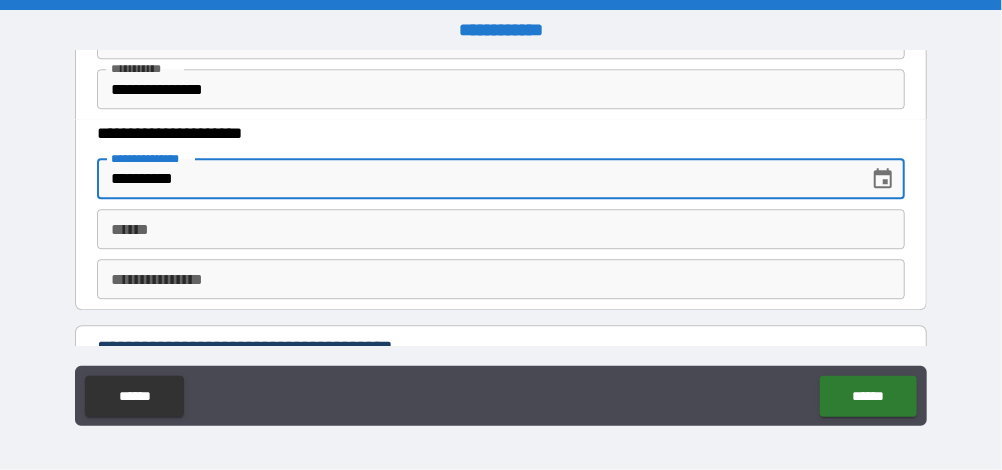 type on "**********" 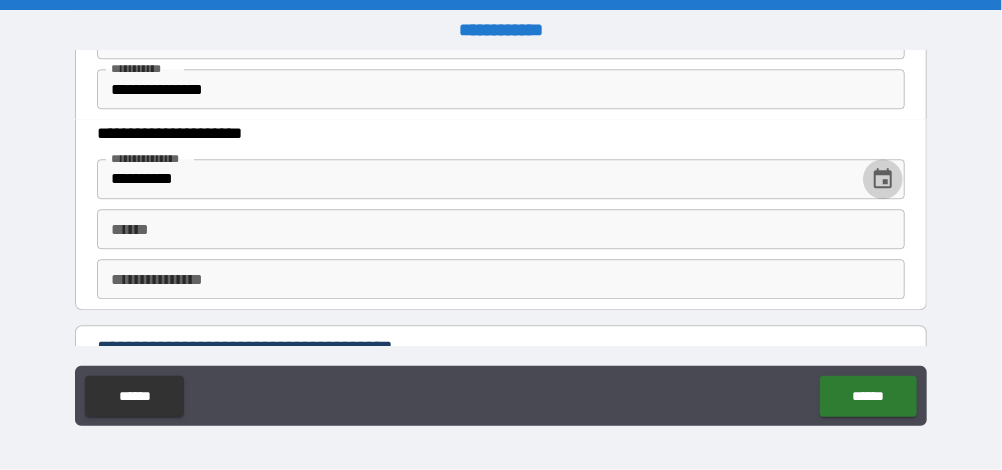 type 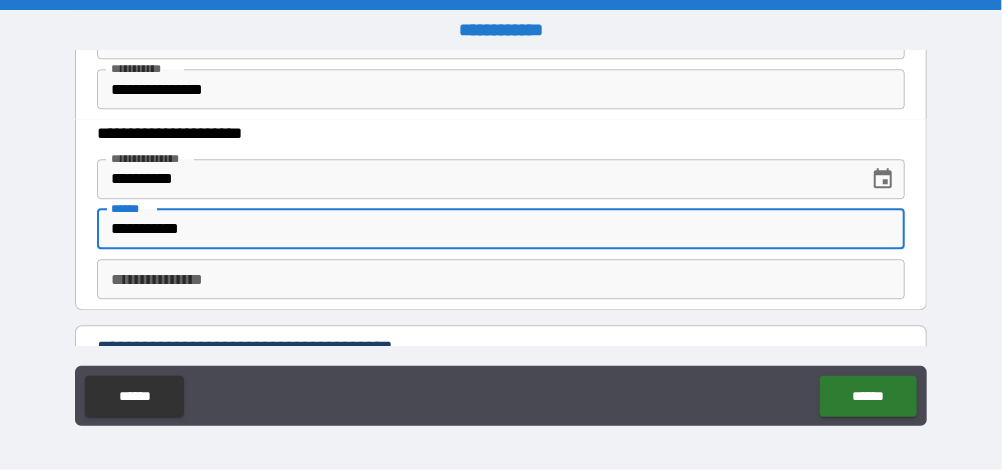 type on "**********" 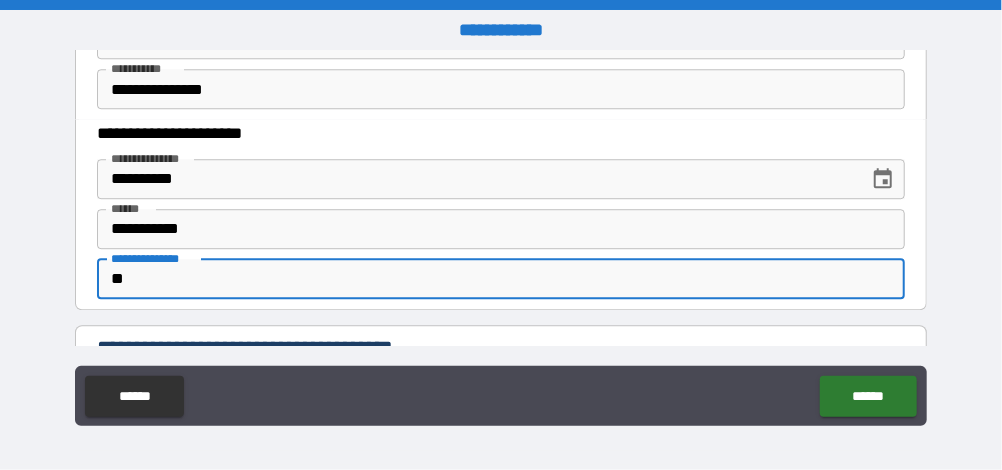 type on "********" 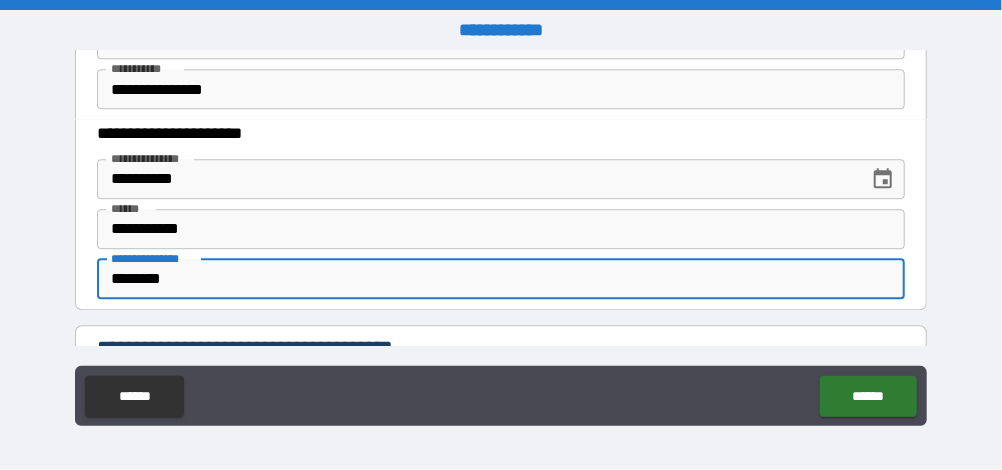 scroll, scrollTop: 2337, scrollLeft: 0, axis: vertical 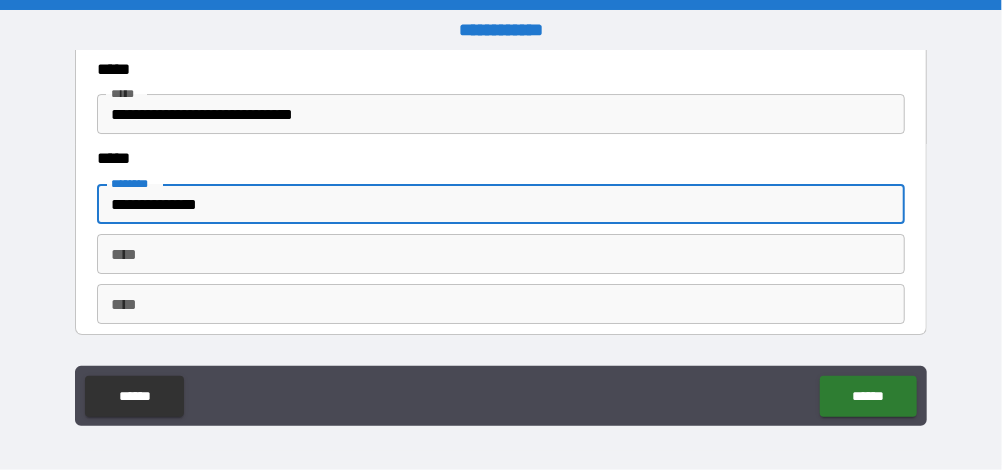 type on "*" 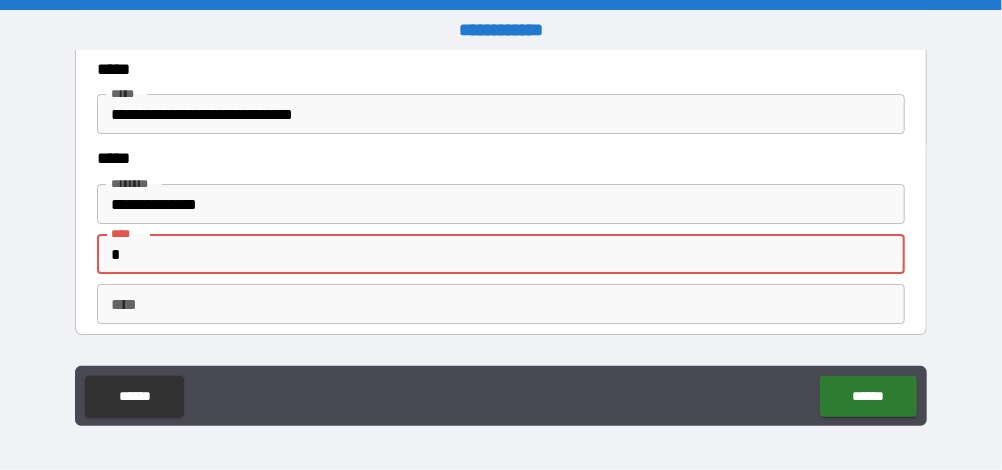 type on "*" 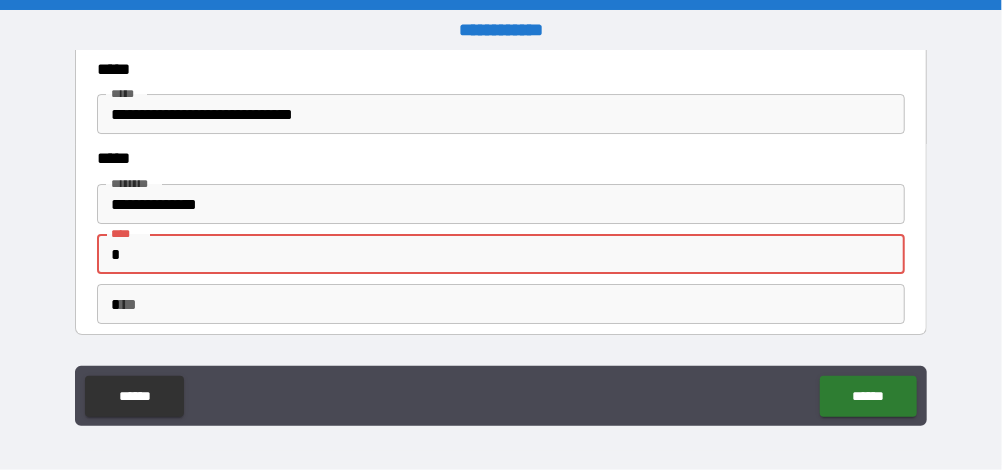 type 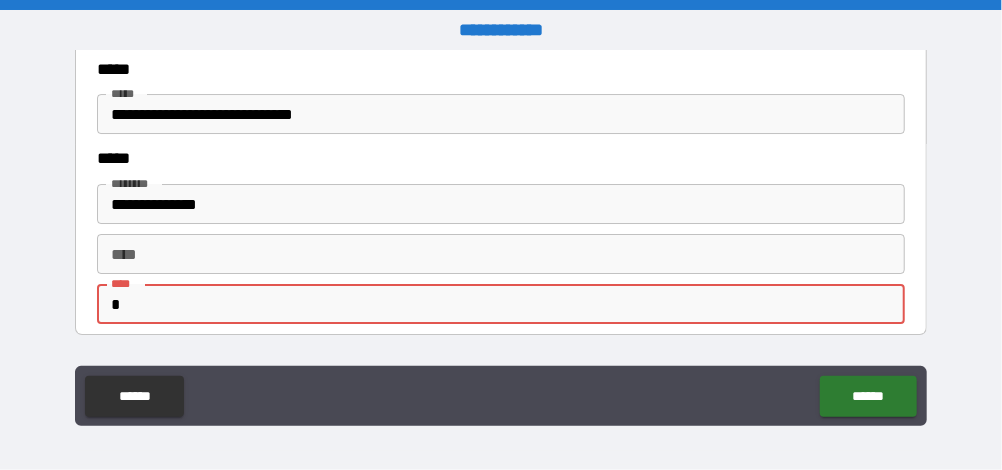 type 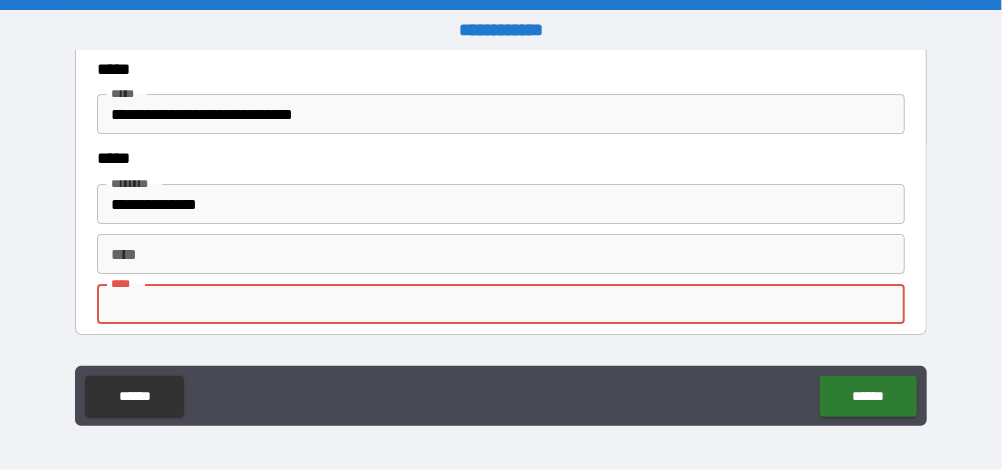 type on "****" 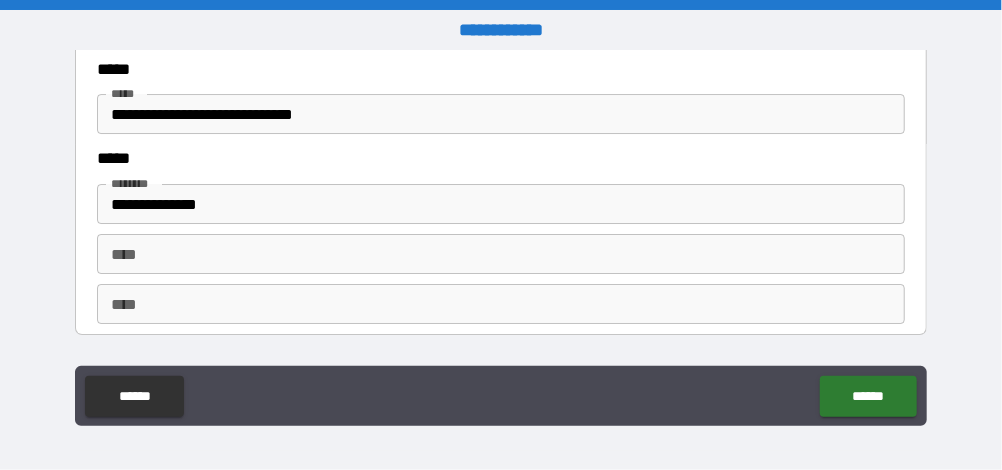 scroll, scrollTop: 3000, scrollLeft: 0, axis: vertical 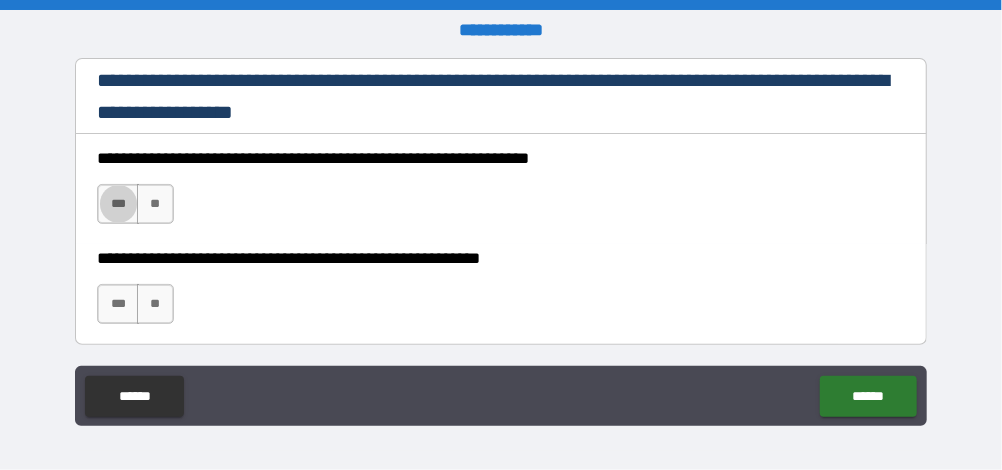 click on "***" at bounding box center (118, 204) 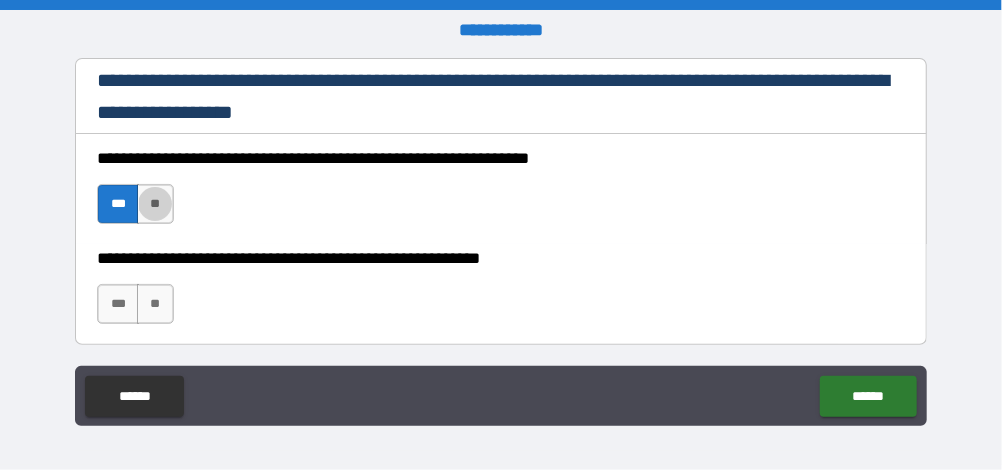 type on "*****" 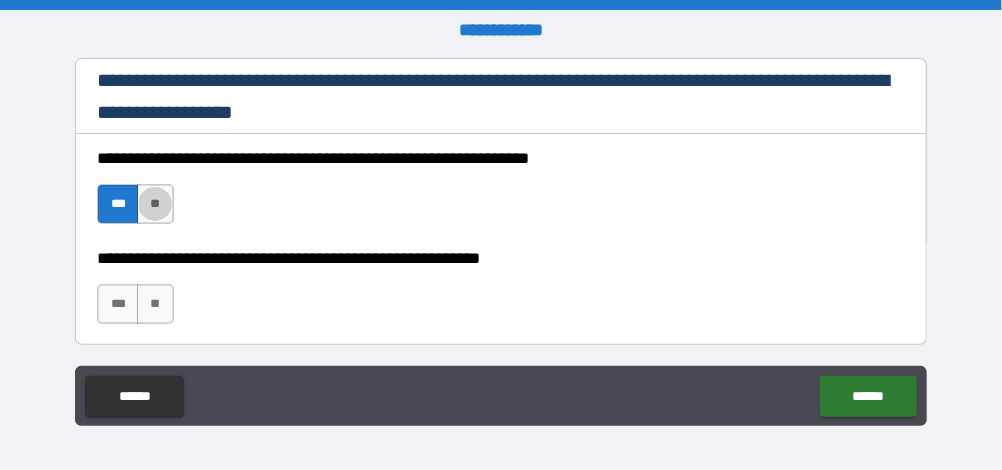 type on "****" 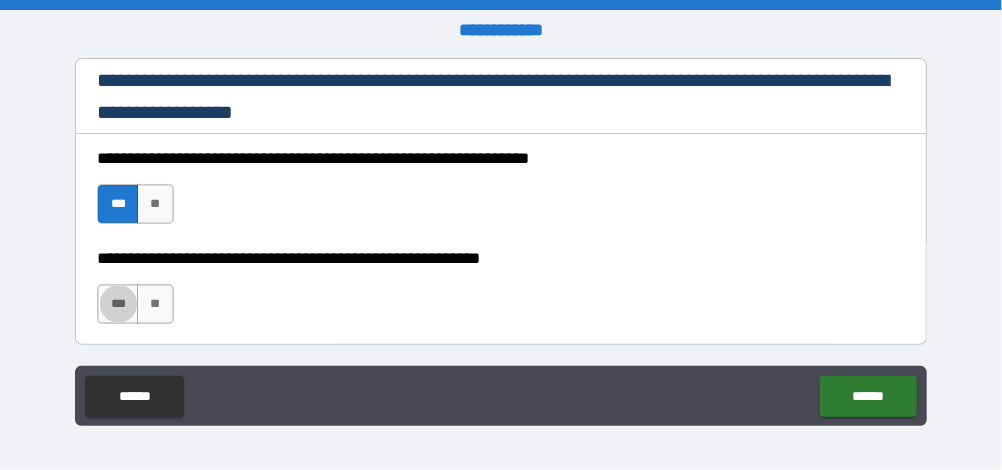 click on "***" at bounding box center [118, 304] 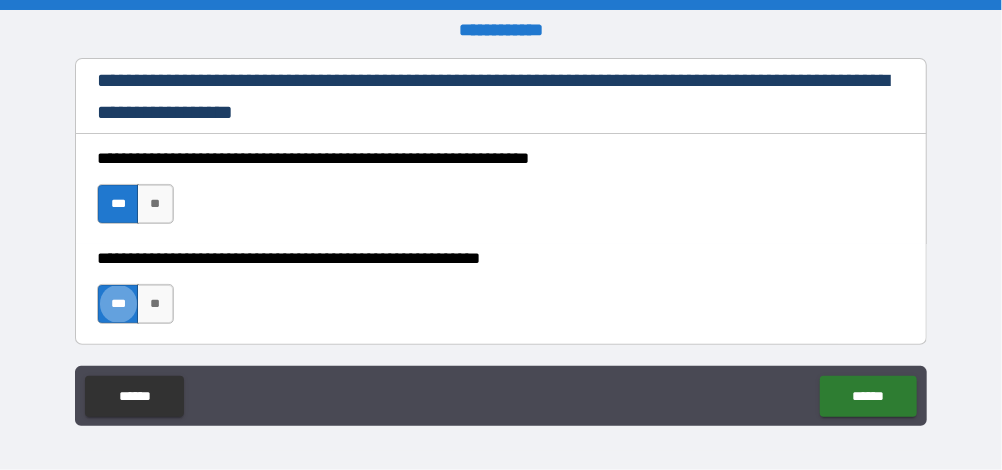 type on "*****" 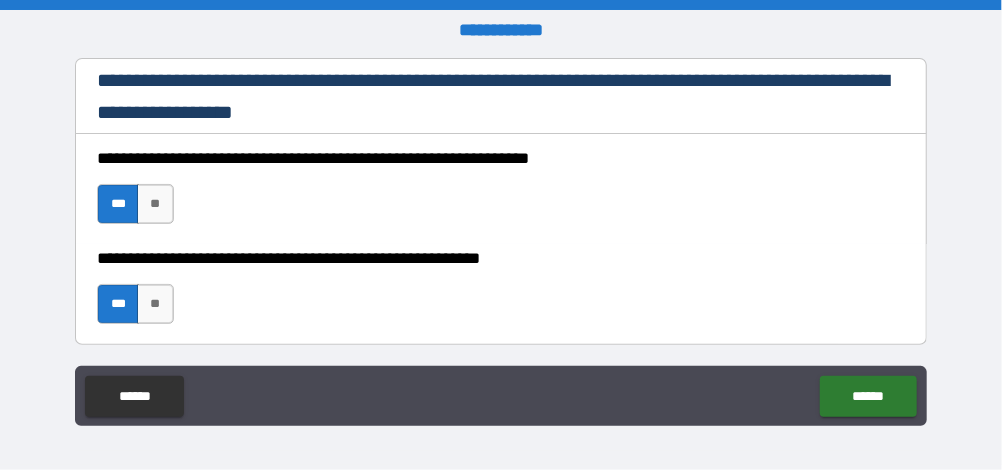 scroll, scrollTop: 3272, scrollLeft: 0, axis: vertical 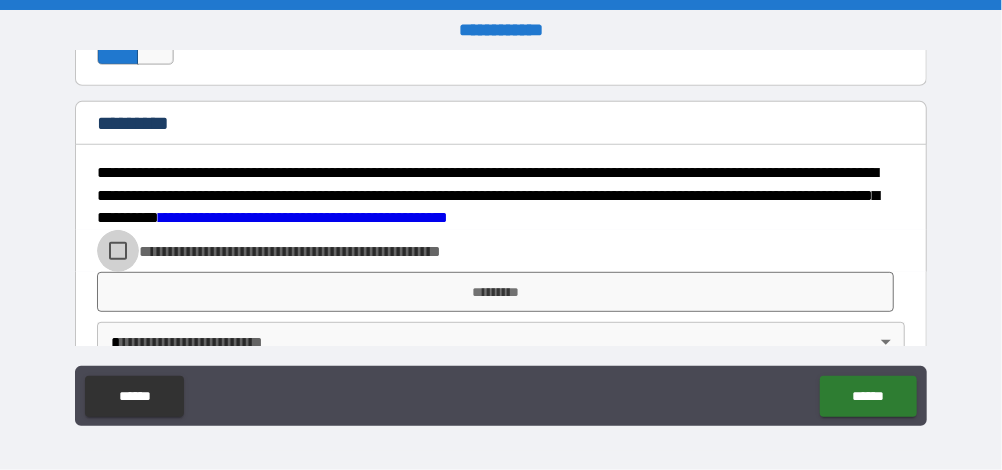 type 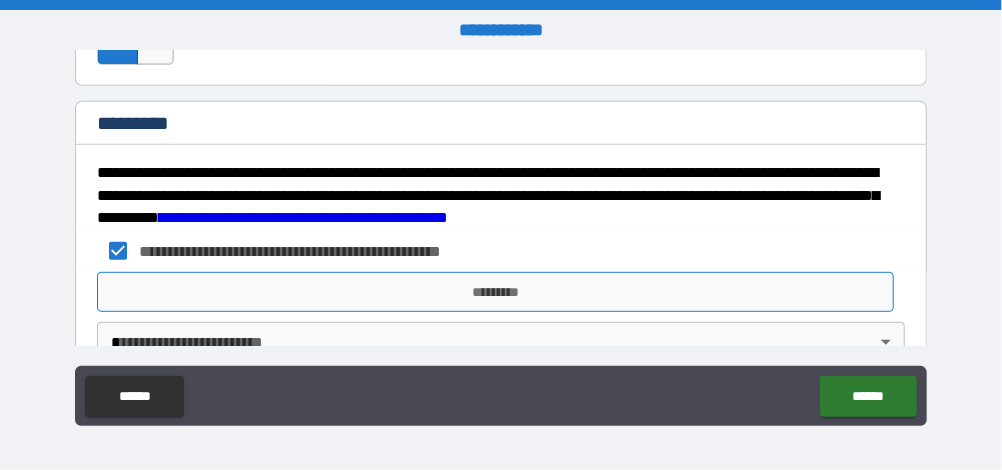 click on "*********" at bounding box center [495, 292] 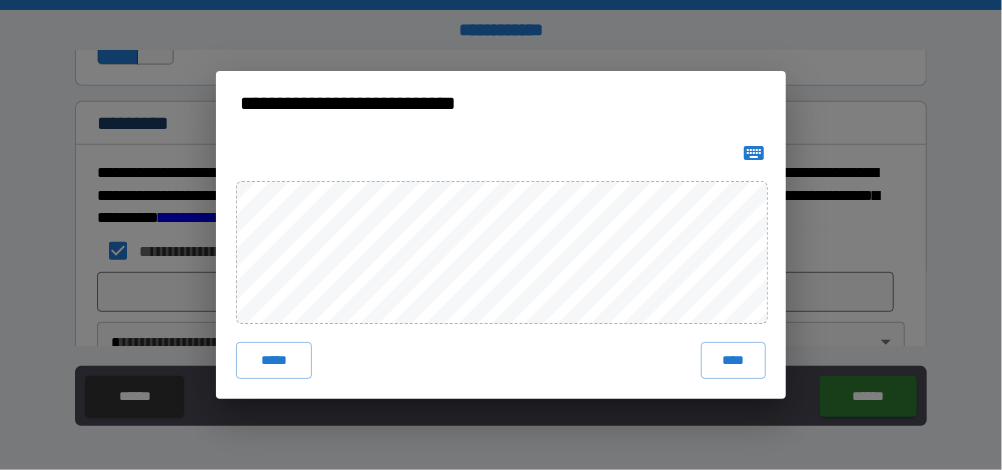 click at bounding box center [754, 153] 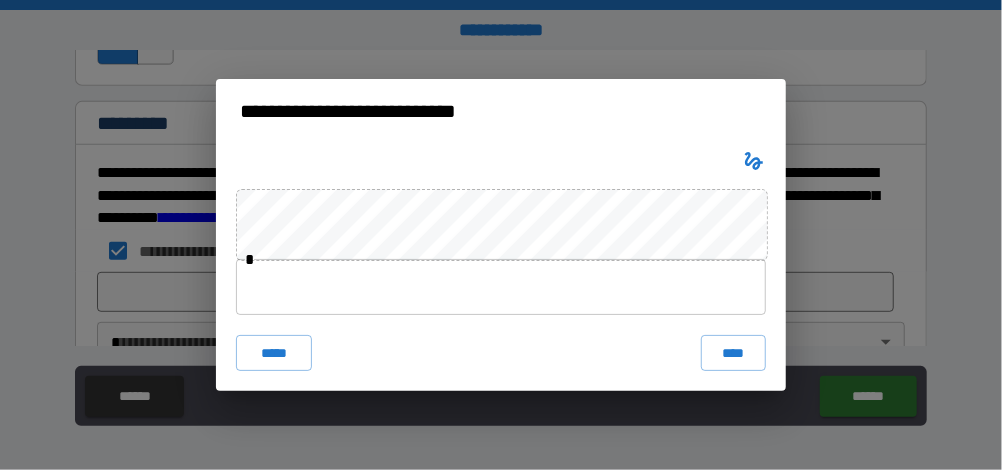 click at bounding box center (501, 287) 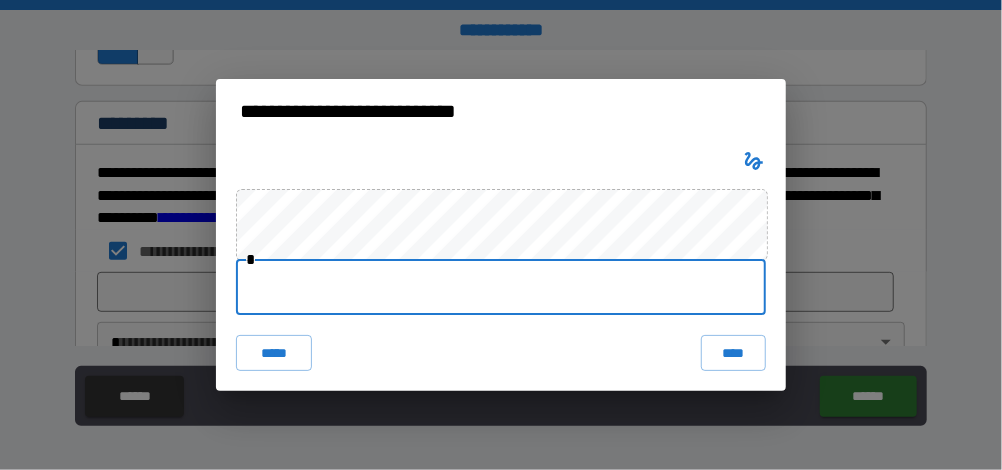 paste on "**********" 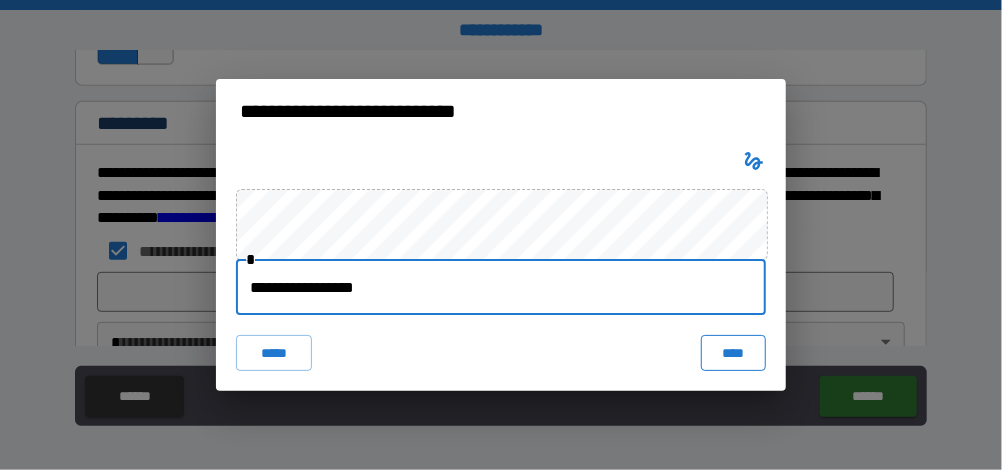 type on "**********" 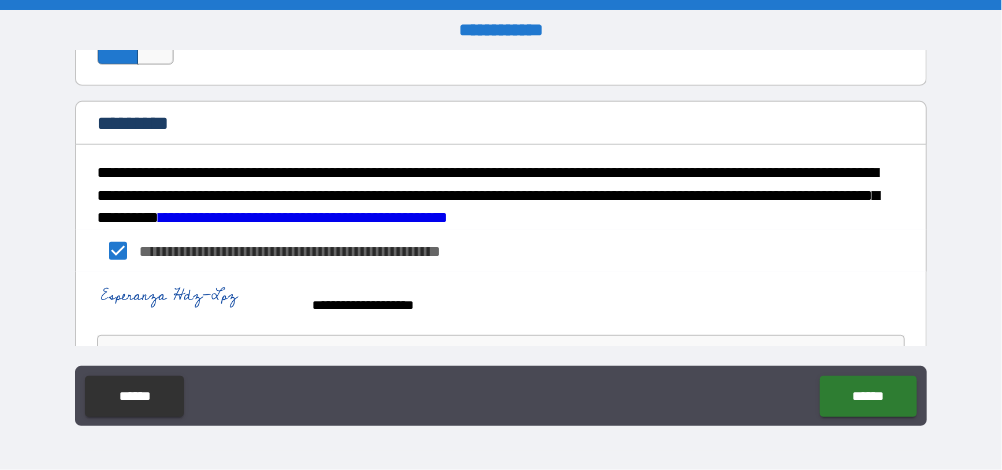scroll, scrollTop: 3312, scrollLeft: 0, axis: vertical 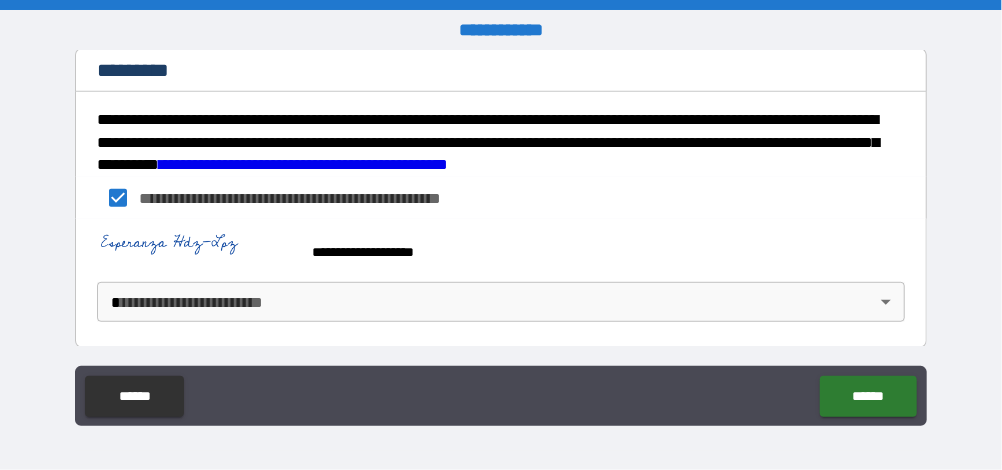 click on "**********" at bounding box center [501, 235] 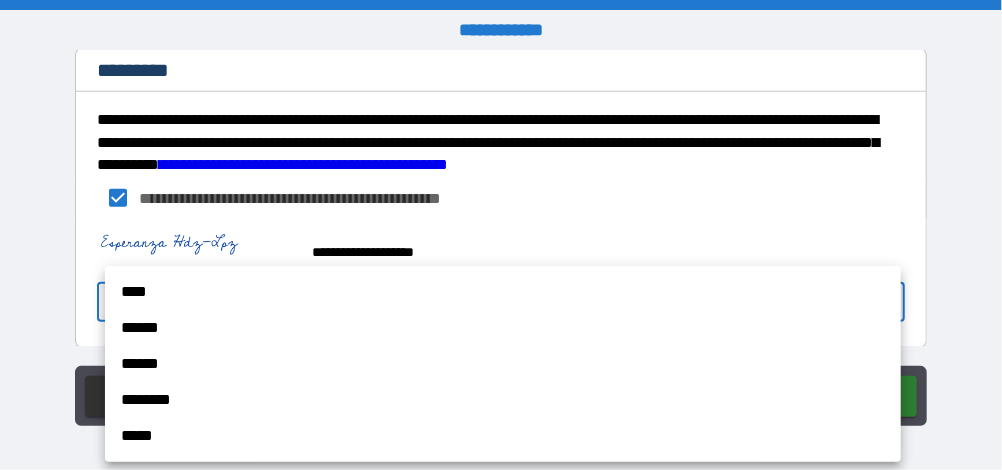 click on "******" at bounding box center [503, 328] 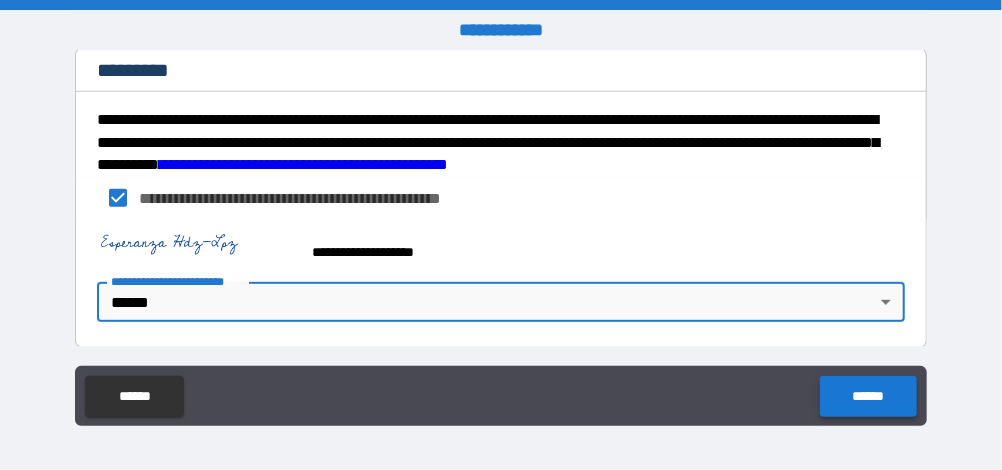 click on "******" at bounding box center (868, 396) 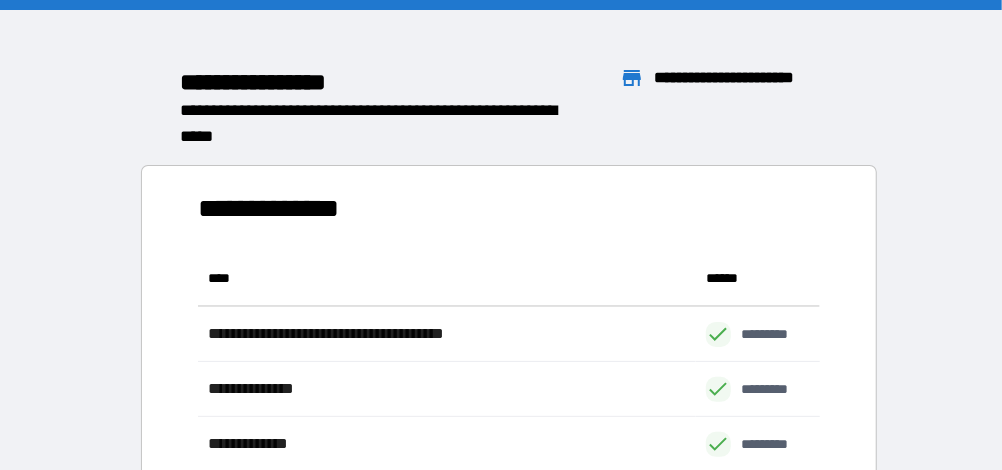 scroll, scrollTop: 0, scrollLeft: 0, axis: both 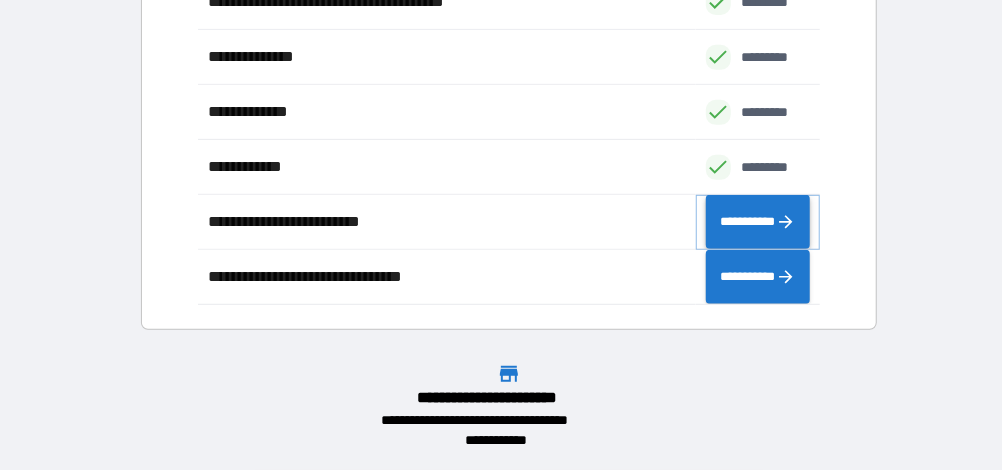 click on "**********" at bounding box center (758, 221) 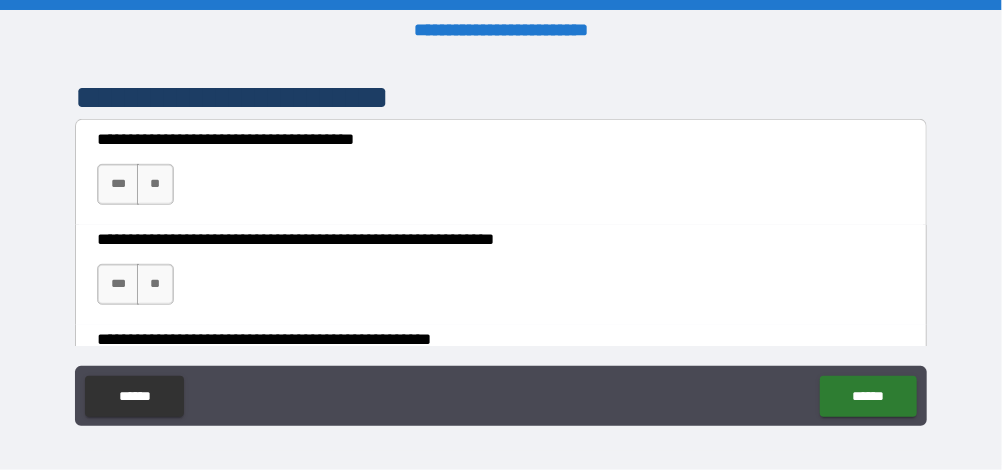 scroll, scrollTop: 414, scrollLeft: 0, axis: vertical 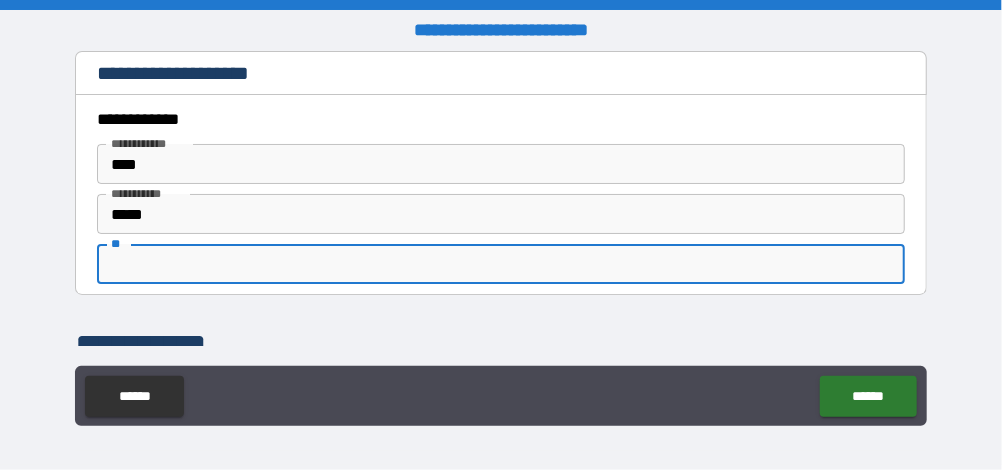 type on "****" 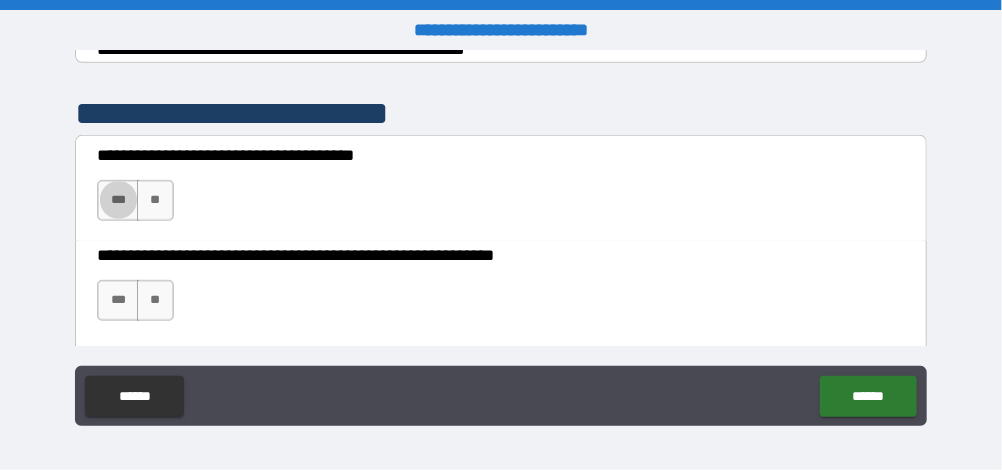 type on "*****" 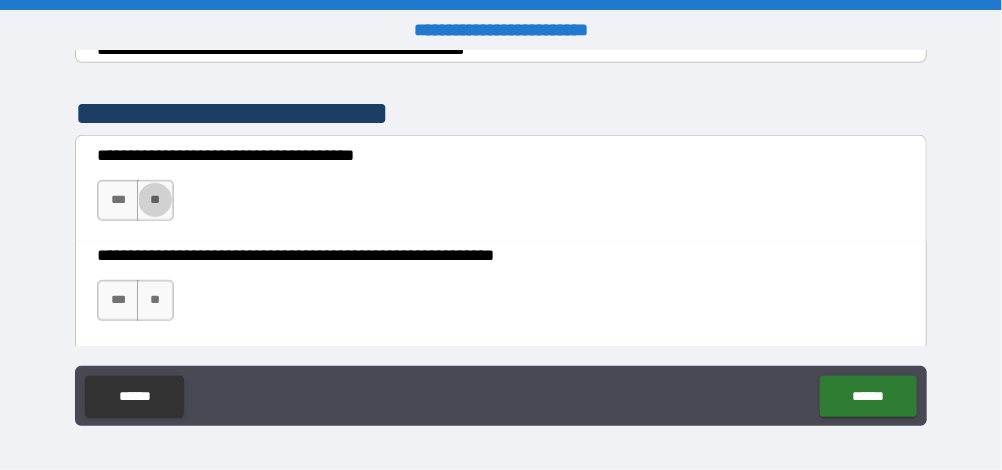 click on "**" at bounding box center (155, 200) 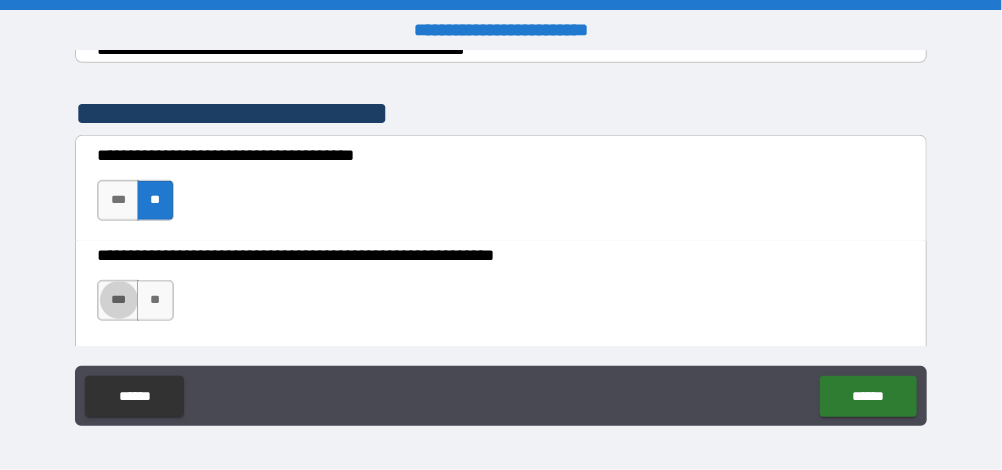 type on "****" 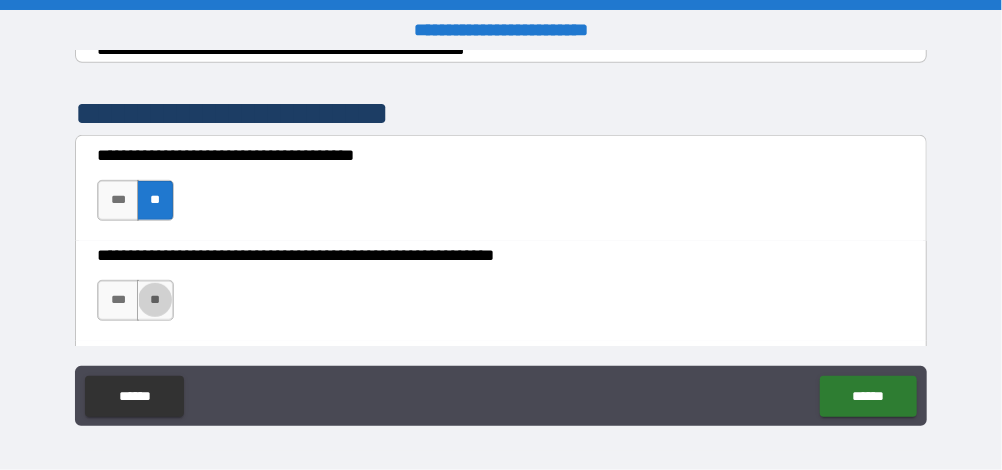 type on "*****" 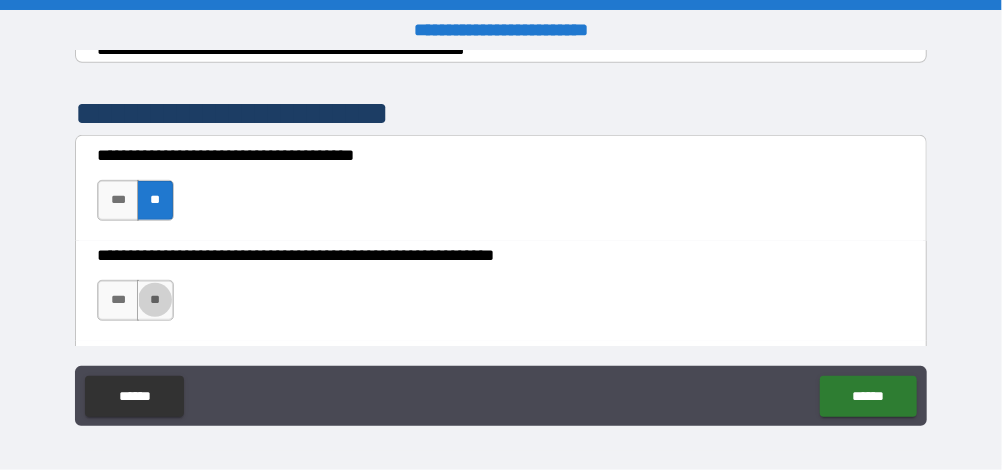click on "**" at bounding box center [155, 300] 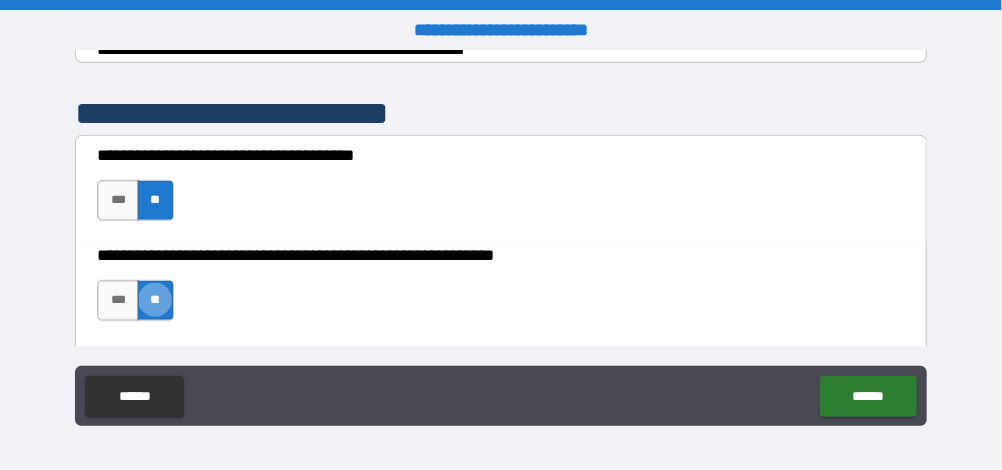 scroll, scrollTop: 587, scrollLeft: 0, axis: vertical 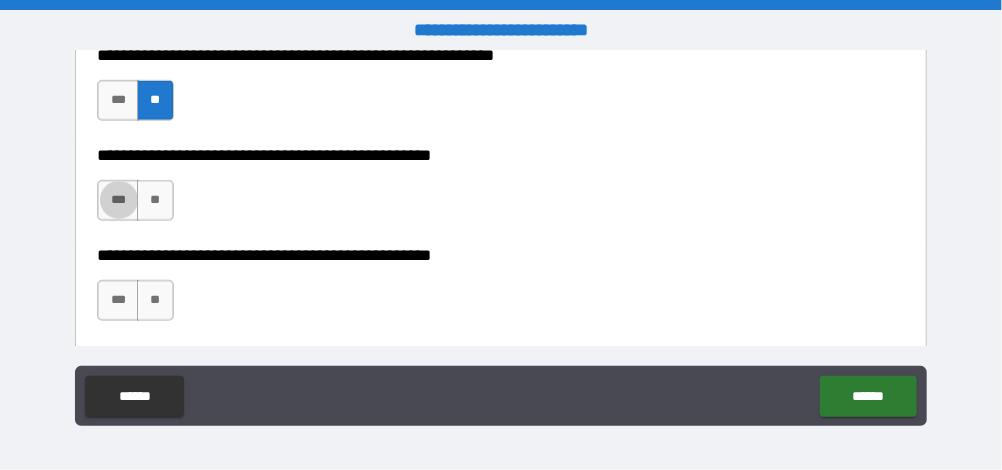 type on "****" 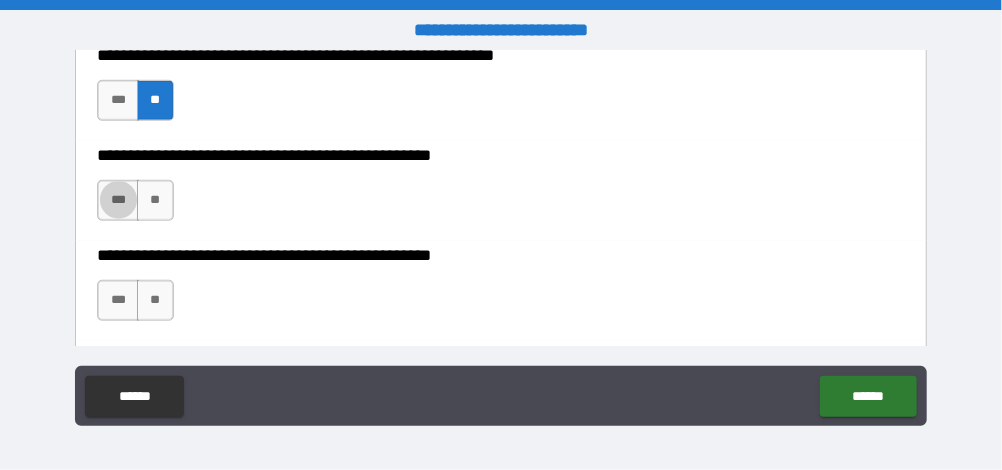 type on "*****" 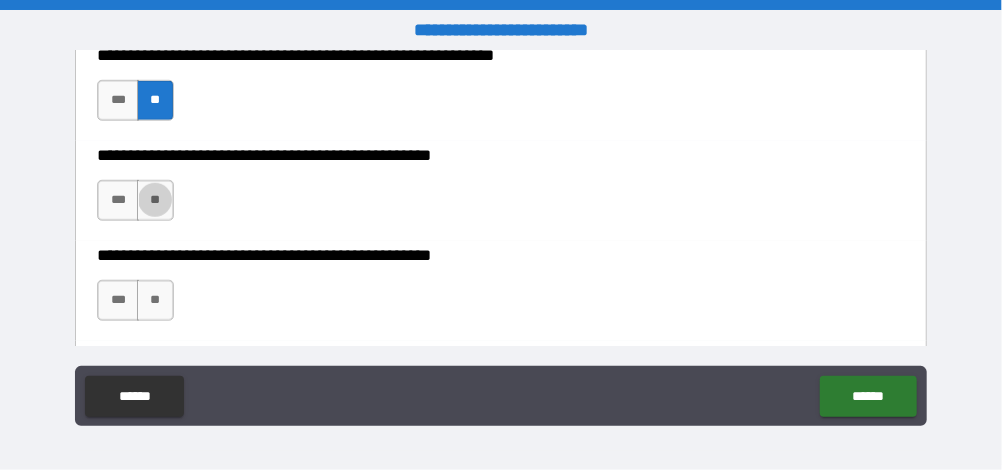 click on "**" at bounding box center [155, 200] 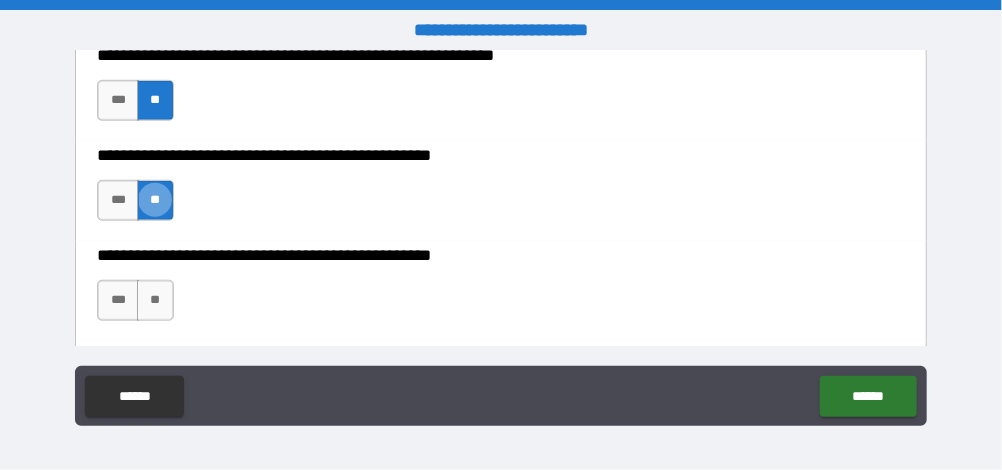 type on "****" 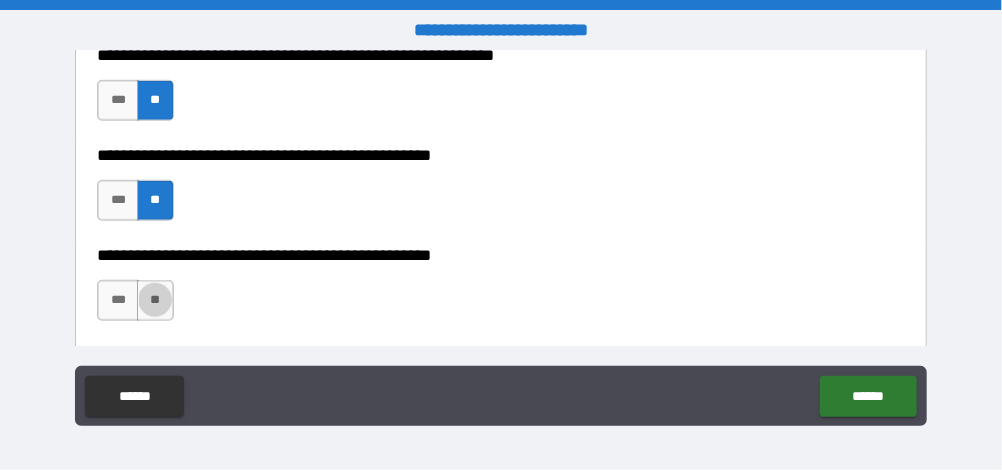 type on "*****" 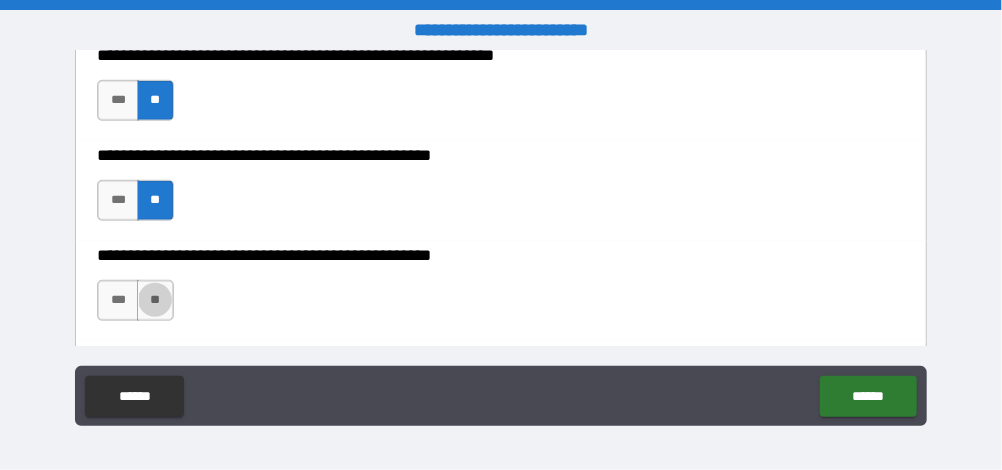 click on "**" at bounding box center [155, 300] 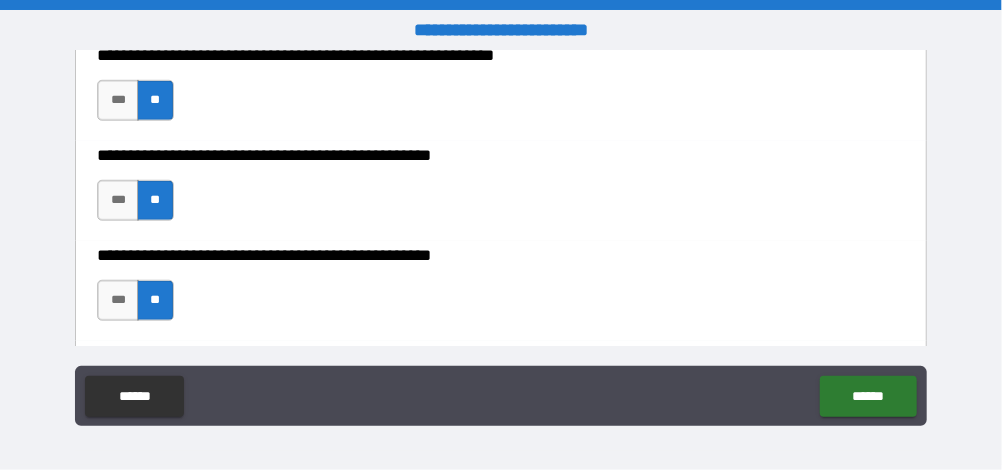scroll, scrollTop: 787, scrollLeft: 0, axis: vertical 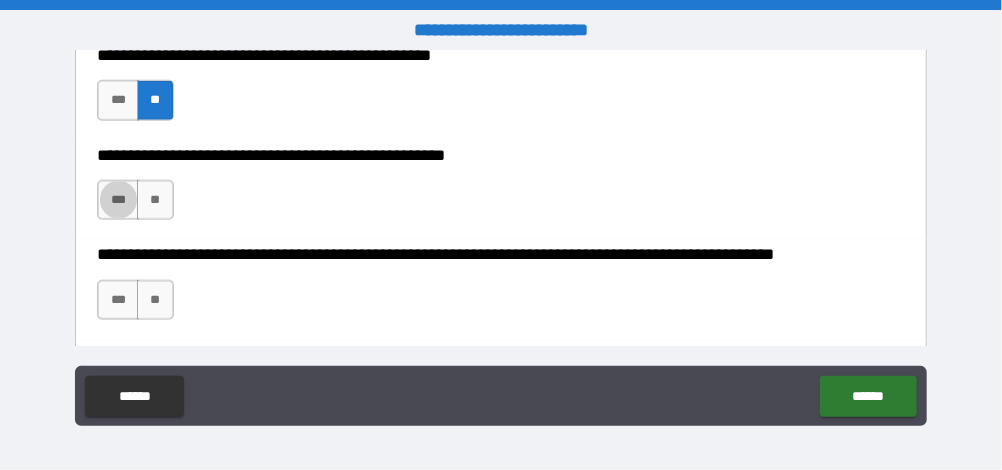 type on "****" 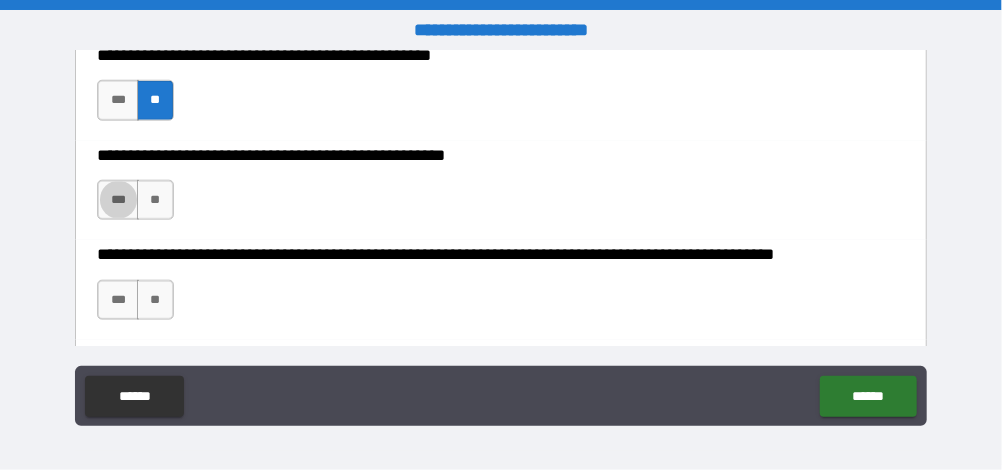 type on "*****" 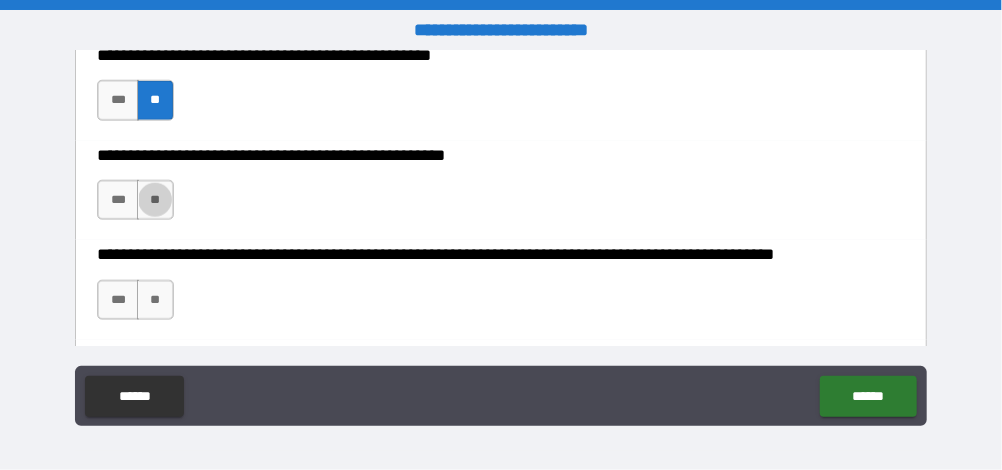 click on "**" at bounding box center [155, 200] 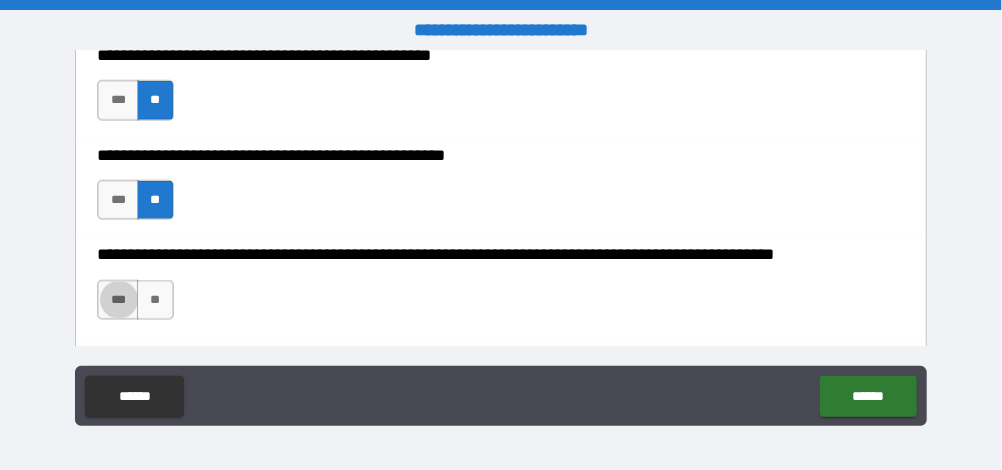 type on "****" 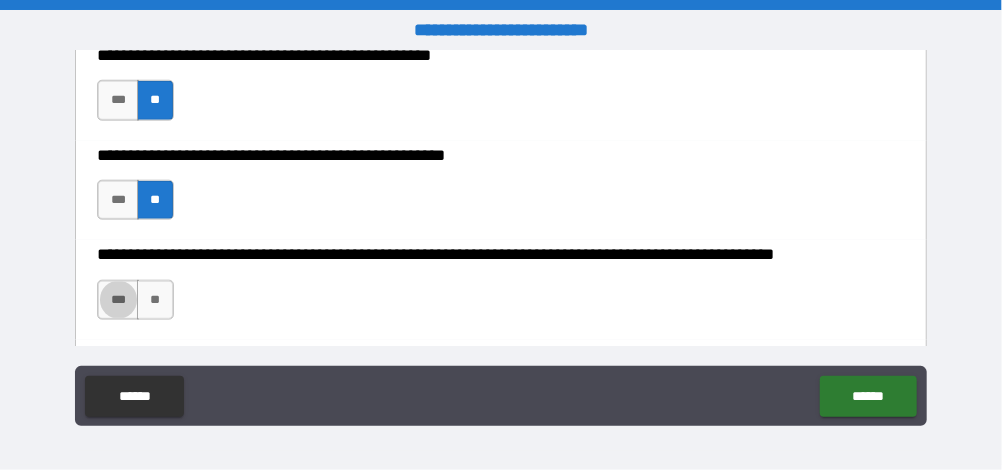 type on "*****" 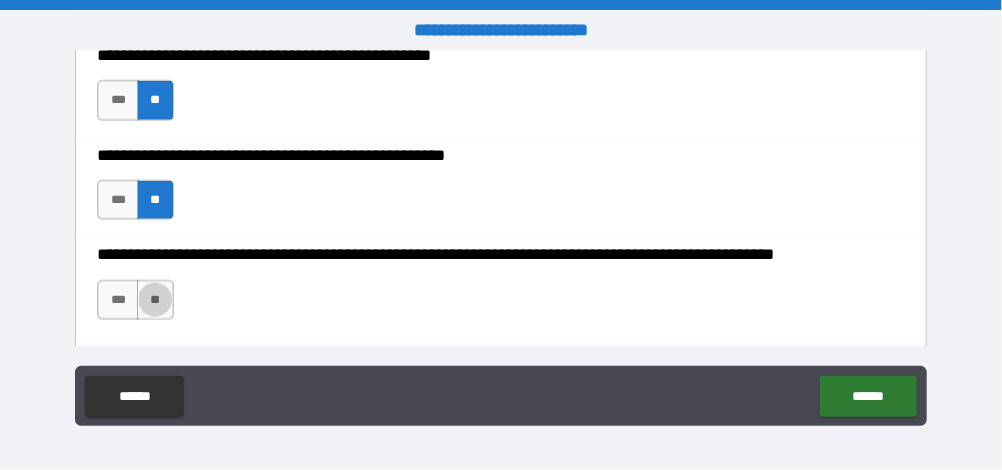 click on "**" at bounding box center [155, 300] 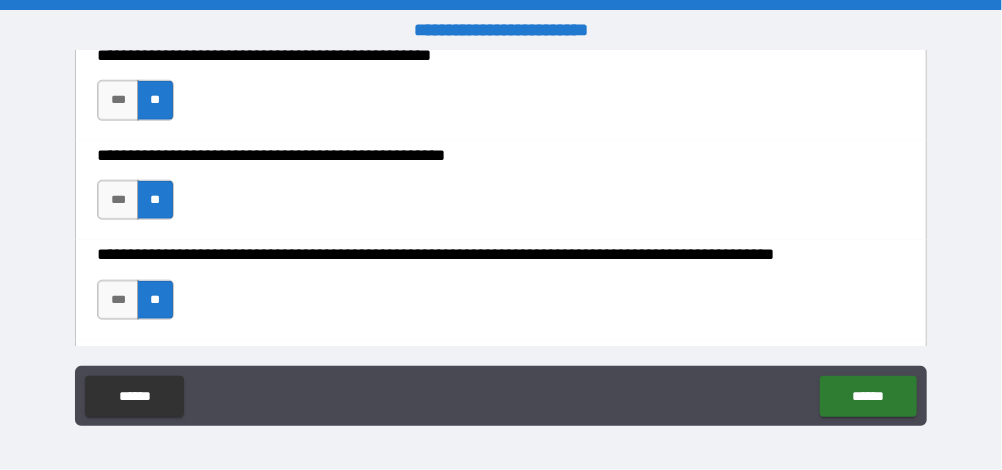 scroll, scrollTop: 986, scrollLeft: 0, axis: vertical 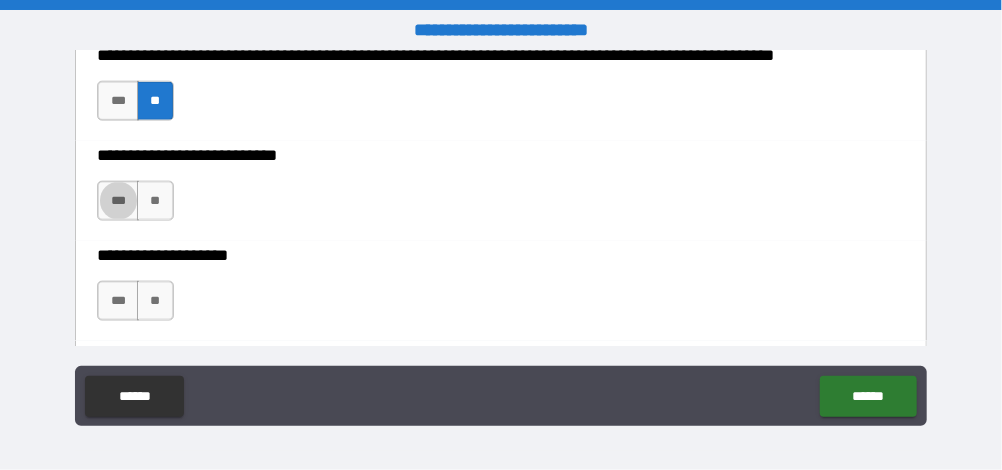 type on "****" 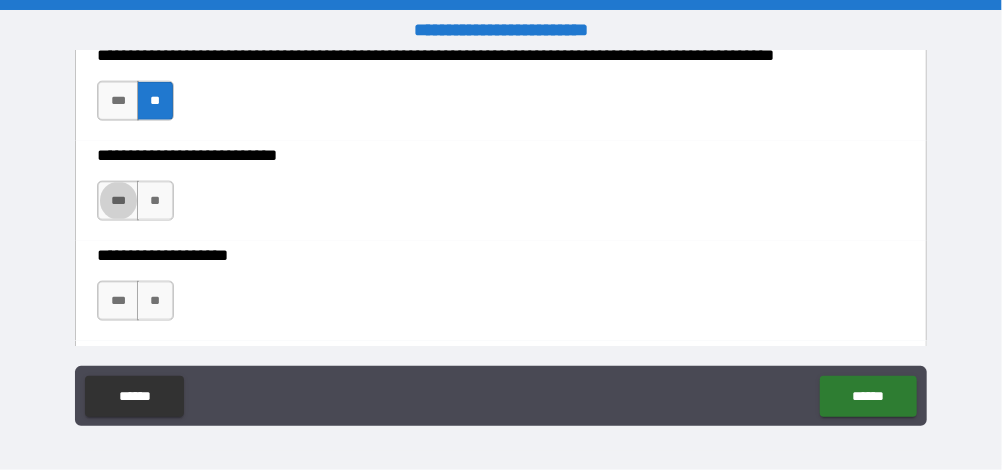 type on "*****" 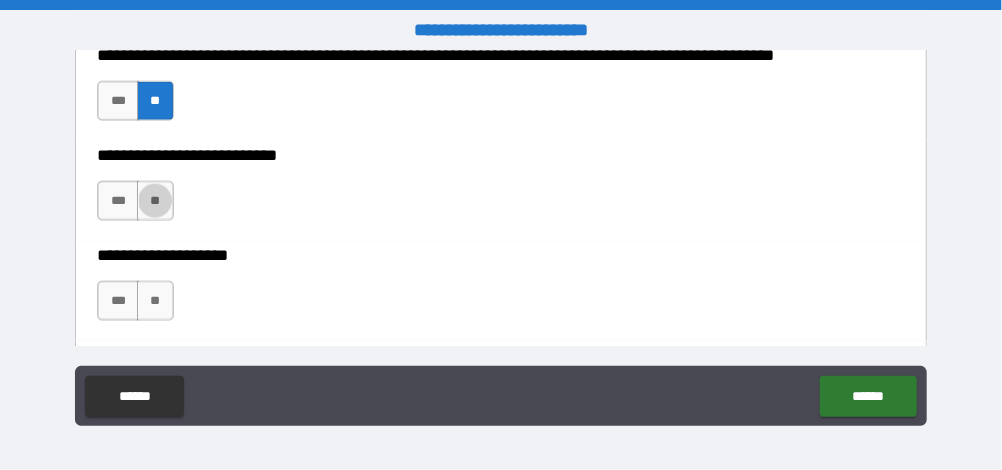 click on "**" at bounding box center [155, 201] 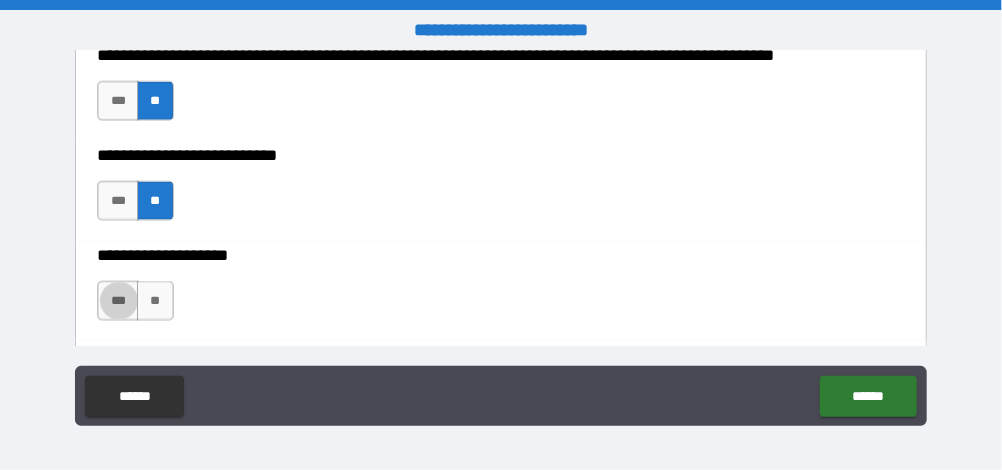 type on "****" 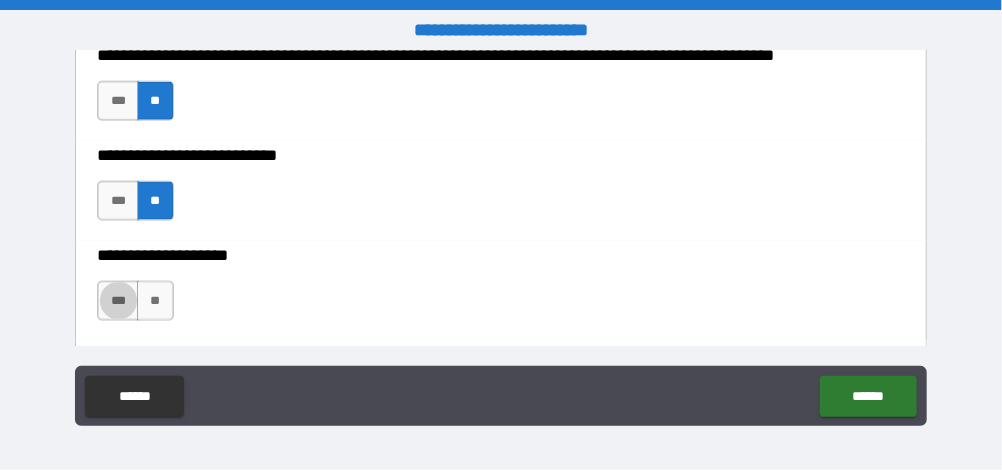 type on "*****" 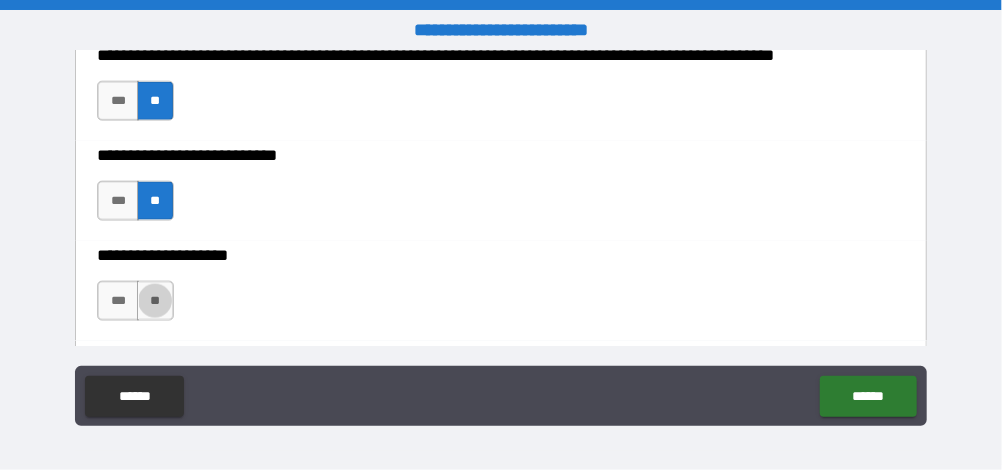 click on "**" at bounding box center (155, 301) 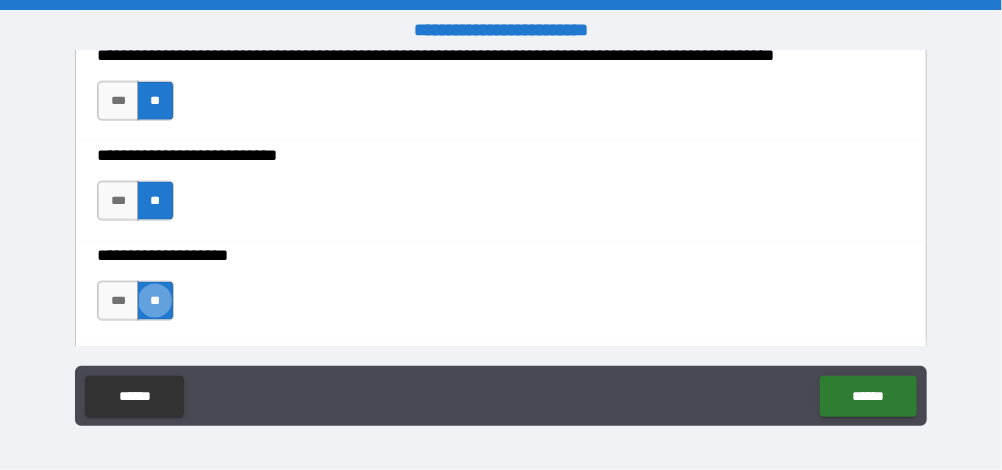 scroll, scrollTop: 1187, scrollLeft: 0, axis: vertical 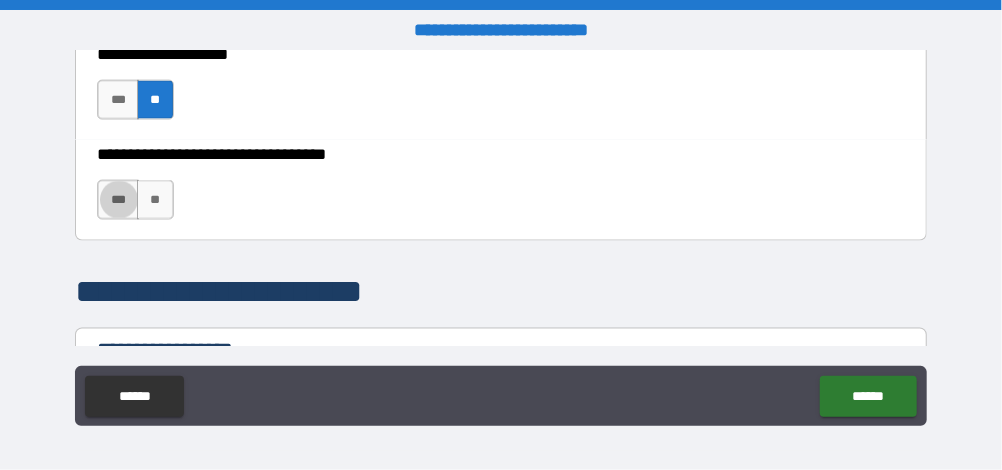 type on "****" 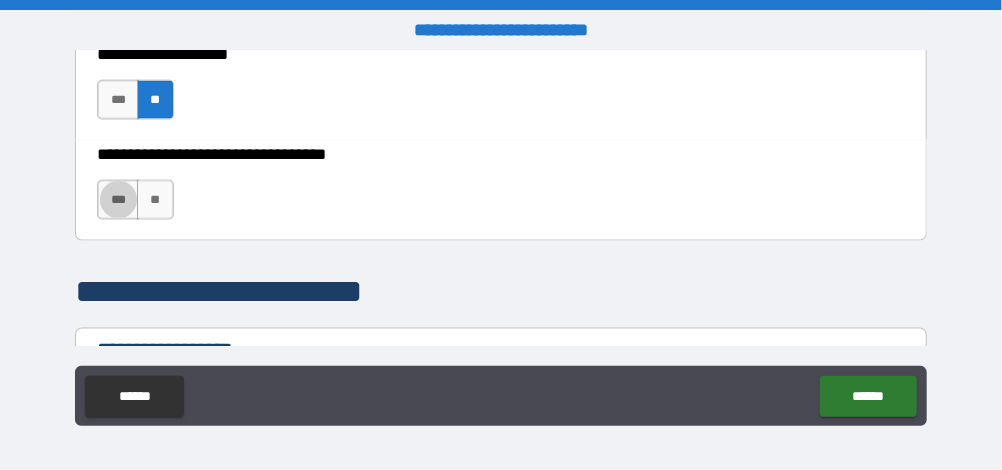 type on "*****" 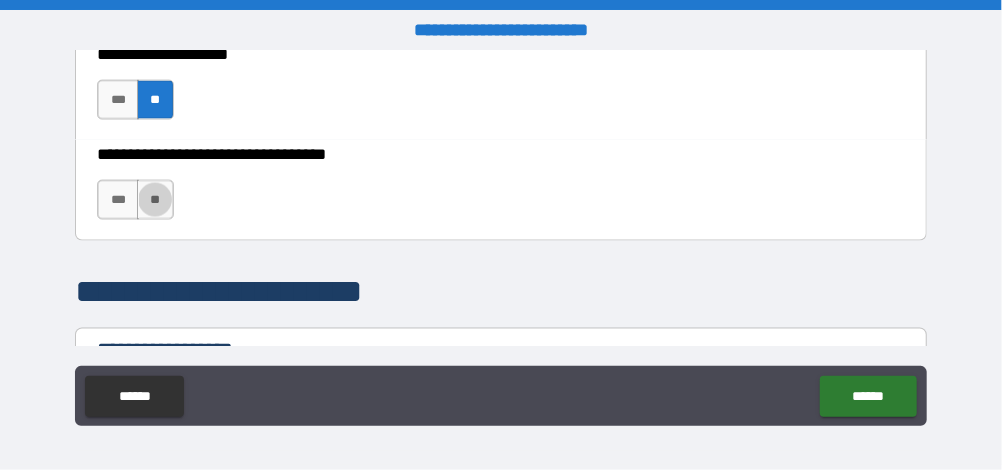 click on "**" at bounding box center [155, 200] 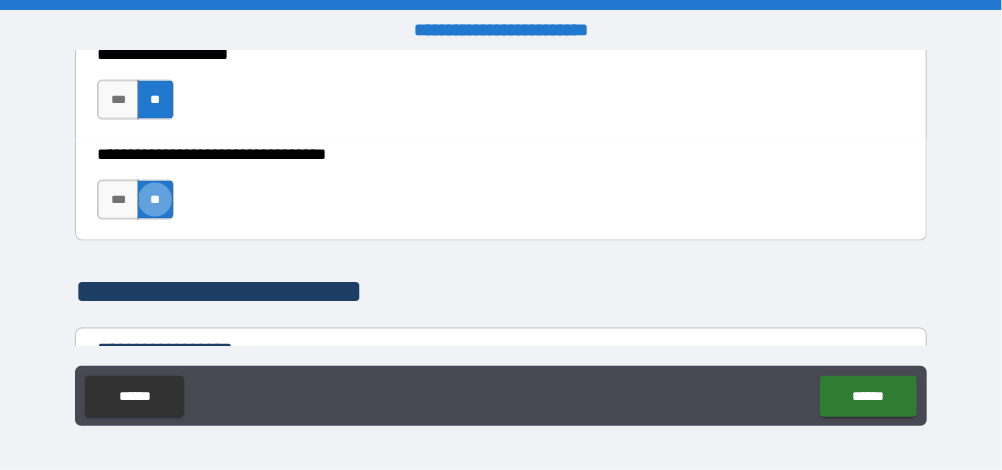 scroll, scrollTop: 1428, scrollLeft: 0, axis: vertical 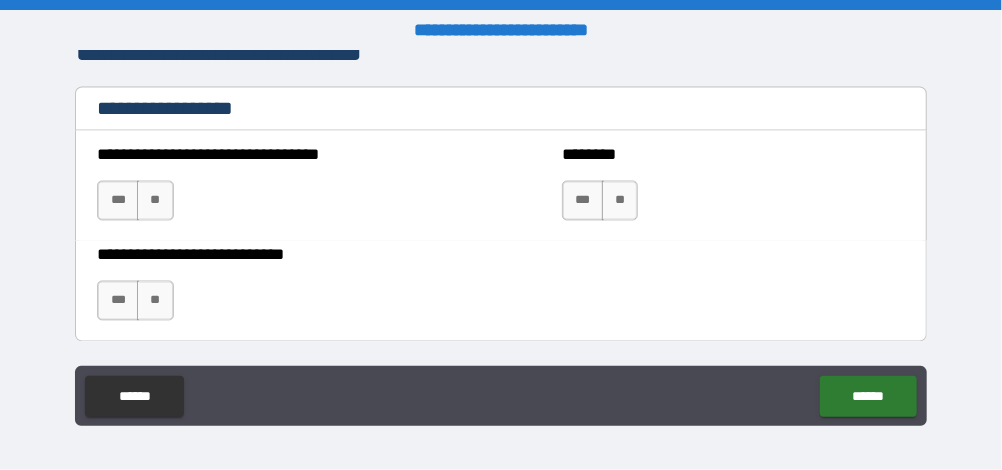 type on "****" 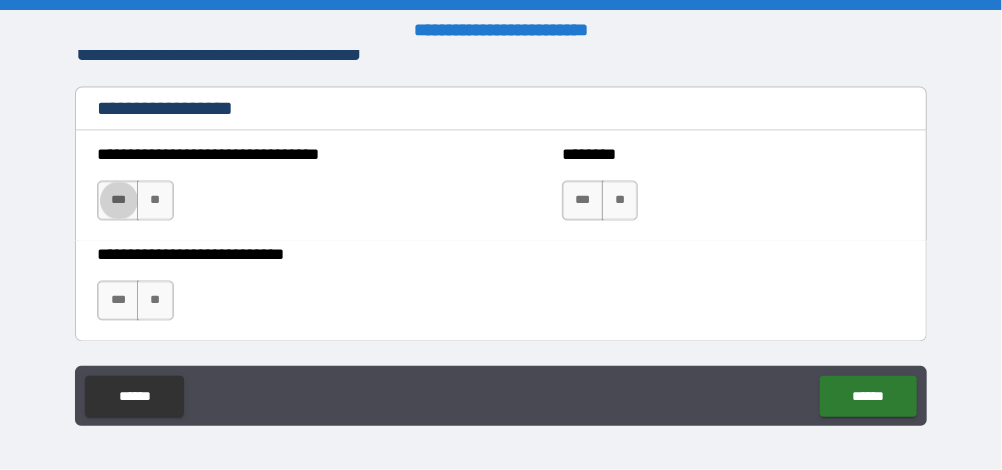 type on "*****" 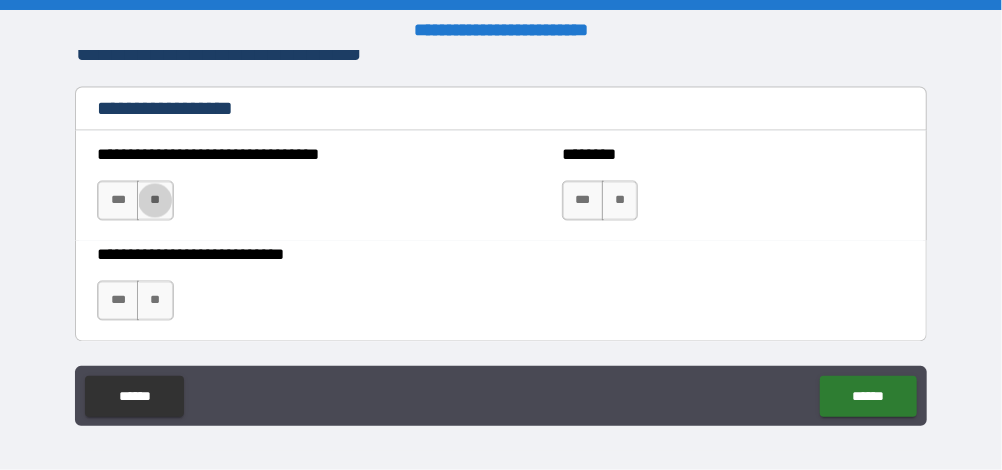 click on "**" at bounding box center [155, 201] 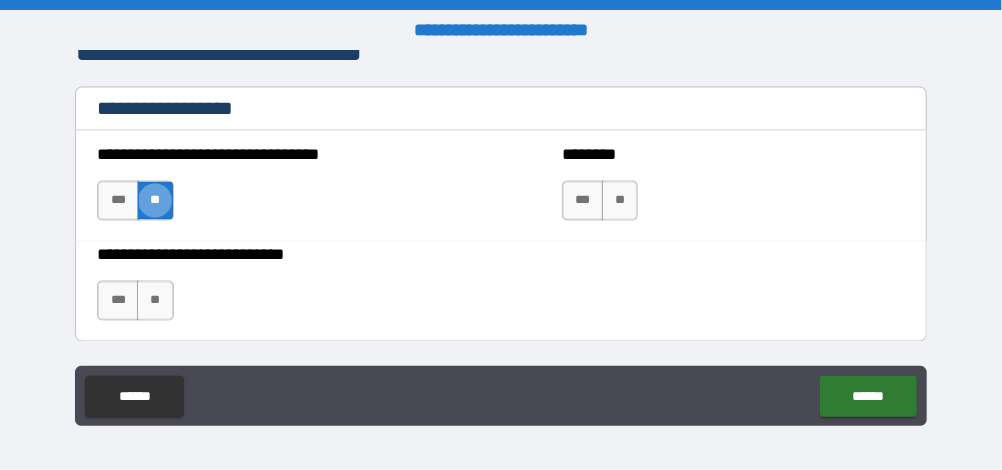 type on "****" 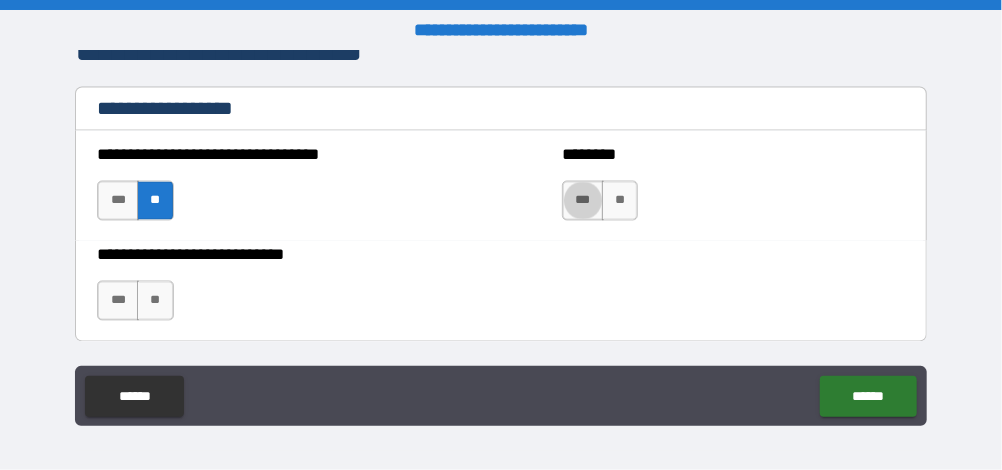 type on "*****" 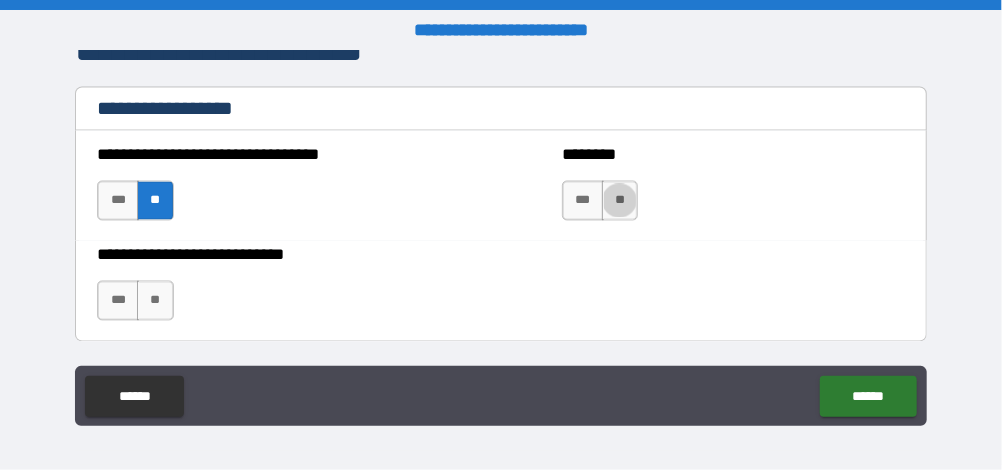 click on "**" at bounding box center (620, 201) 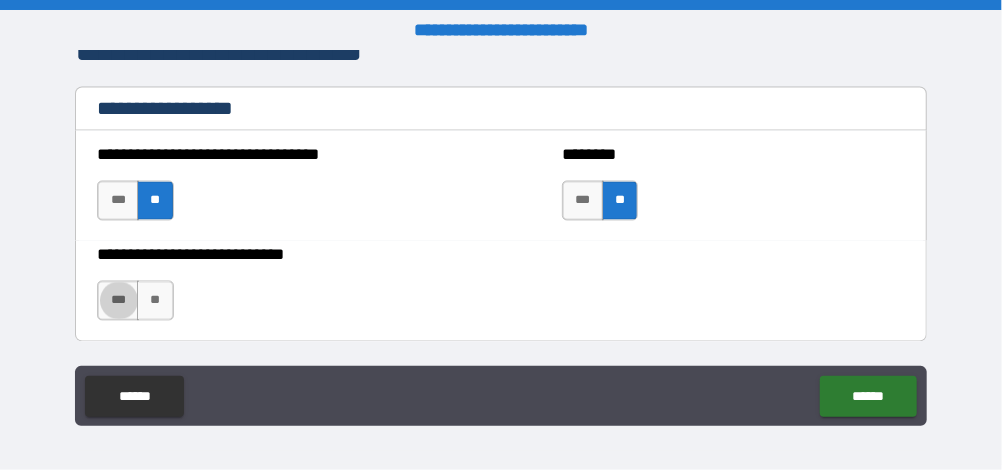 type on "****" 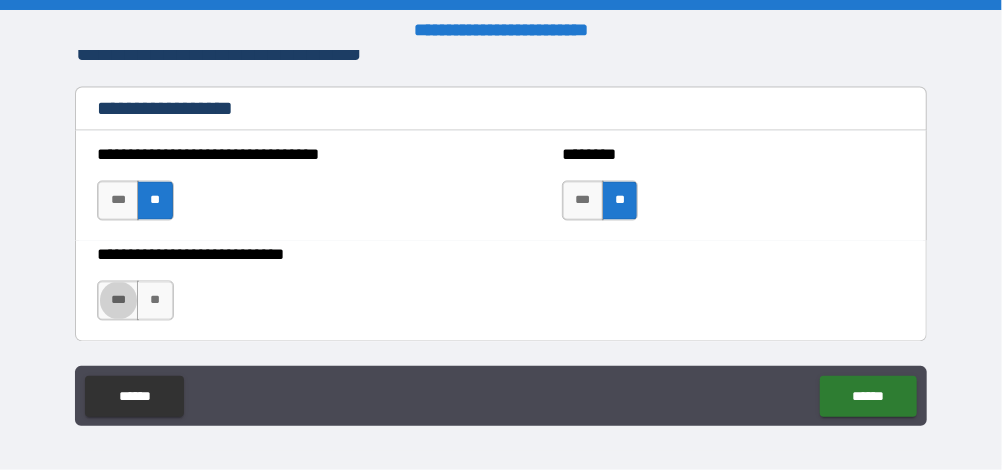 type on "*****" 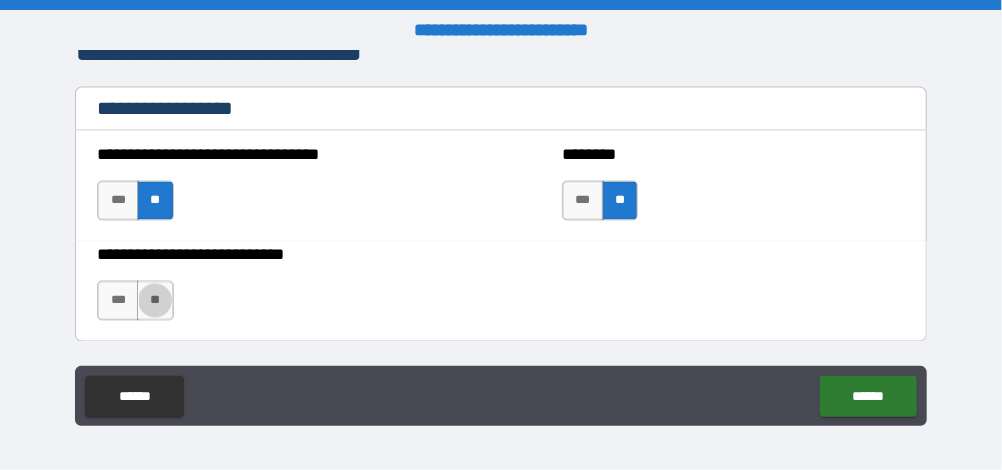 click on "**" at bounding box center [155, 301] 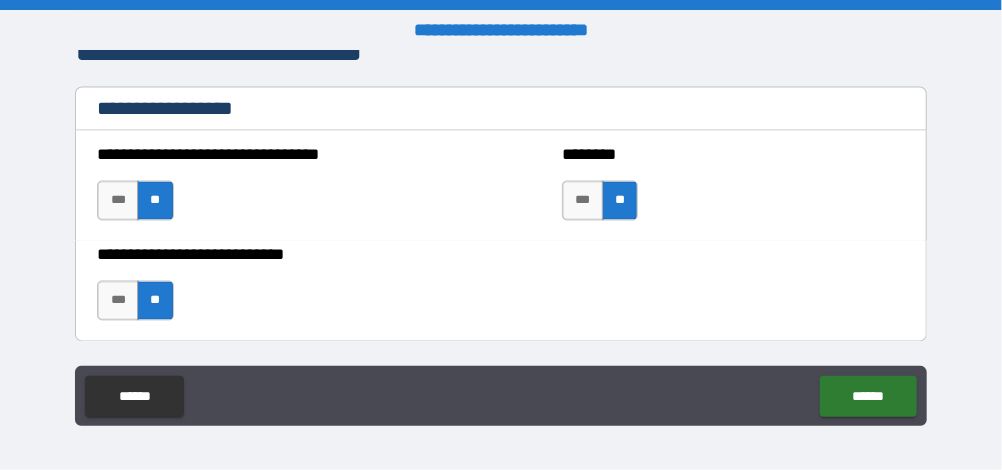 scroll, scrollTop: 1697, scrollLeft: 0, axis: vertical 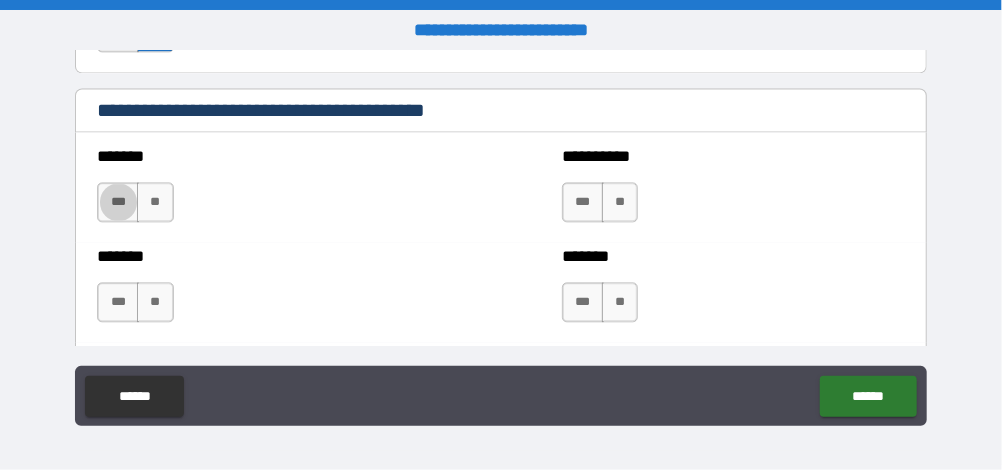 type on "****" 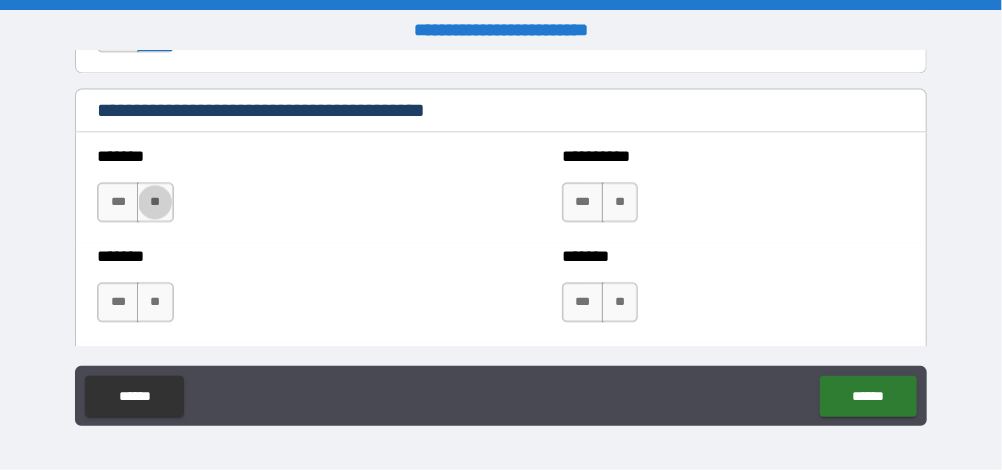 type on "*****" 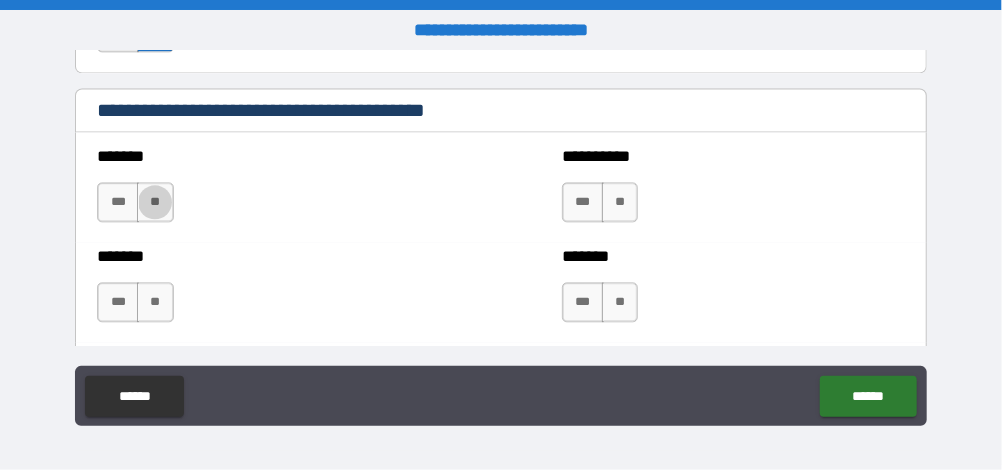 click on "**" at bounding box center (155, 202) 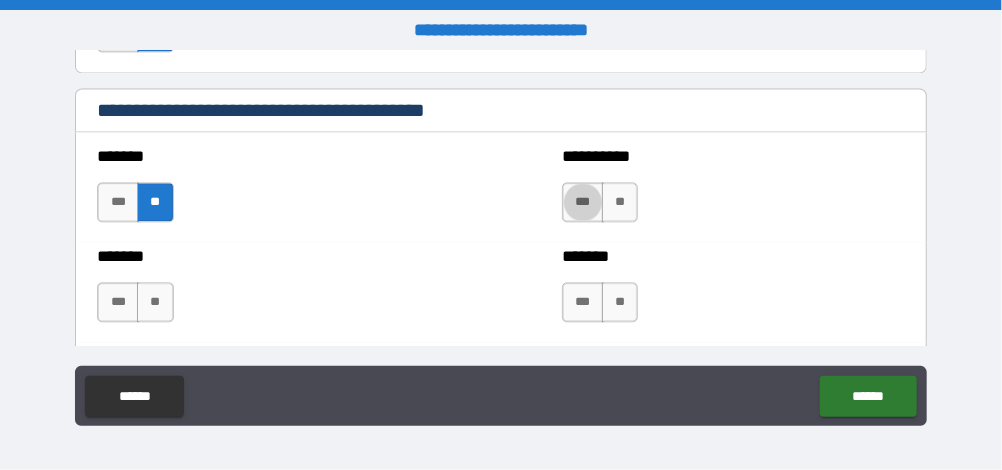 type on "****" 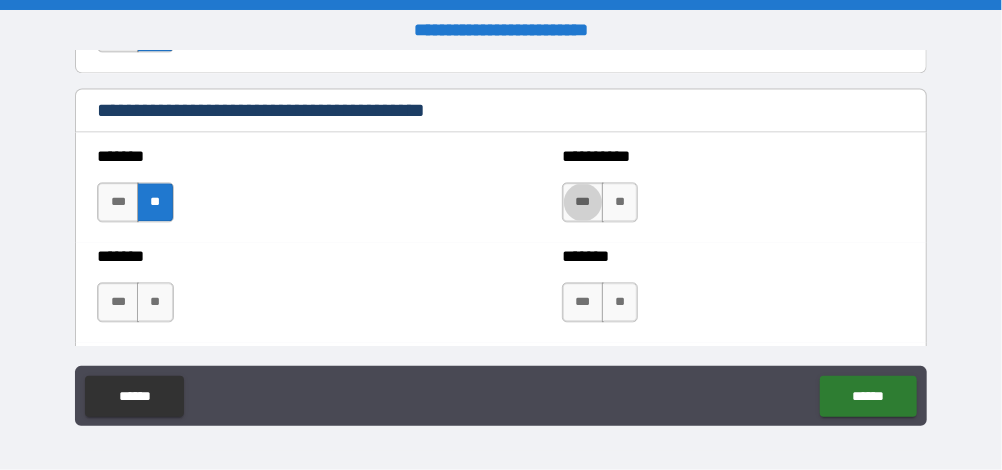 type on "*****" 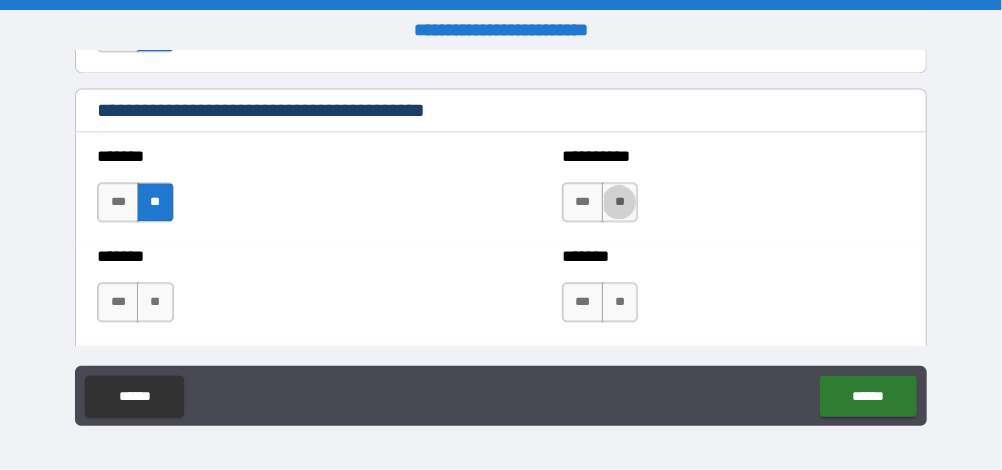 click on "**" at bounding box center [620, 202] 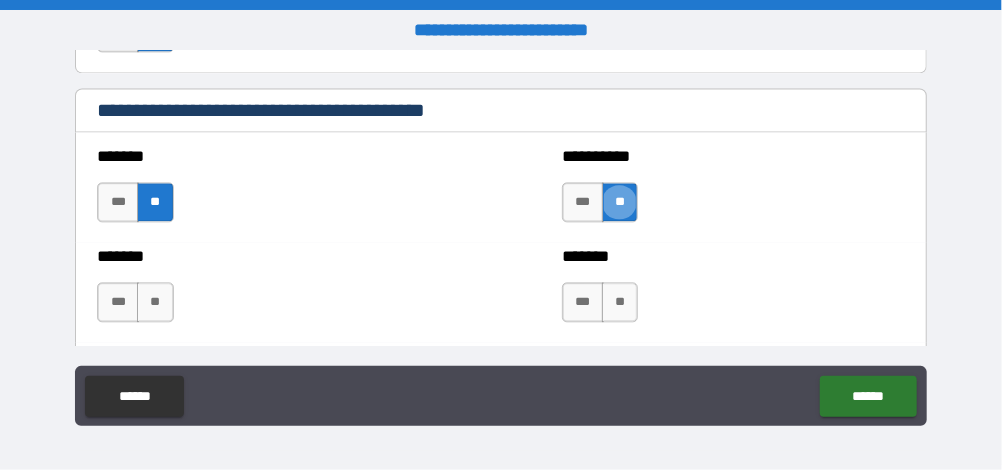 type on "****" 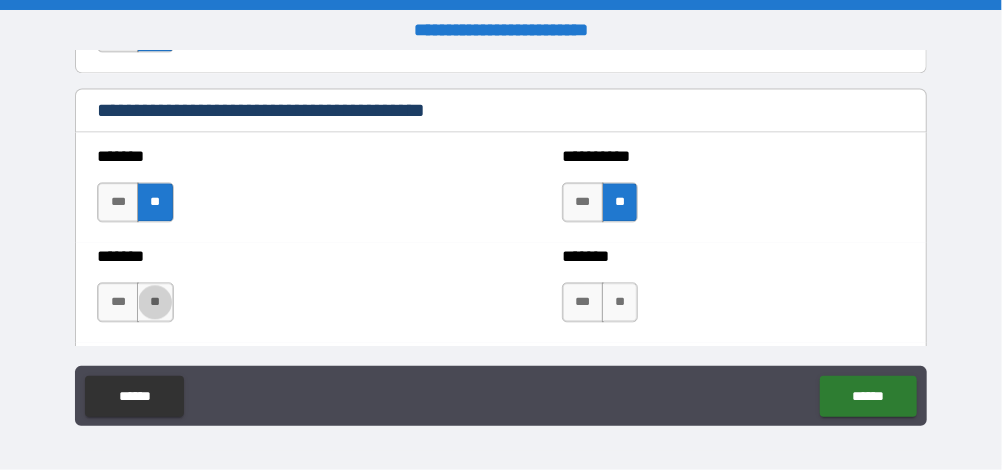 type on "*****" 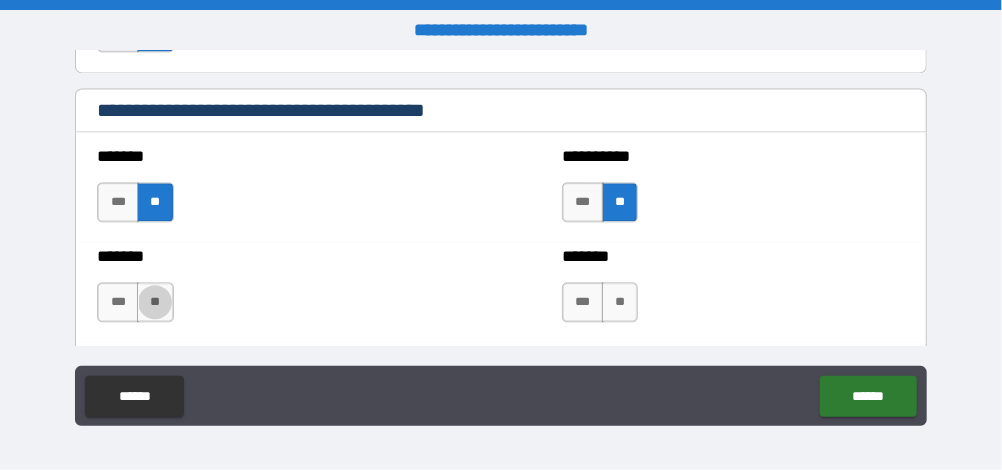 click on "**" at bounding box center [155, 302] 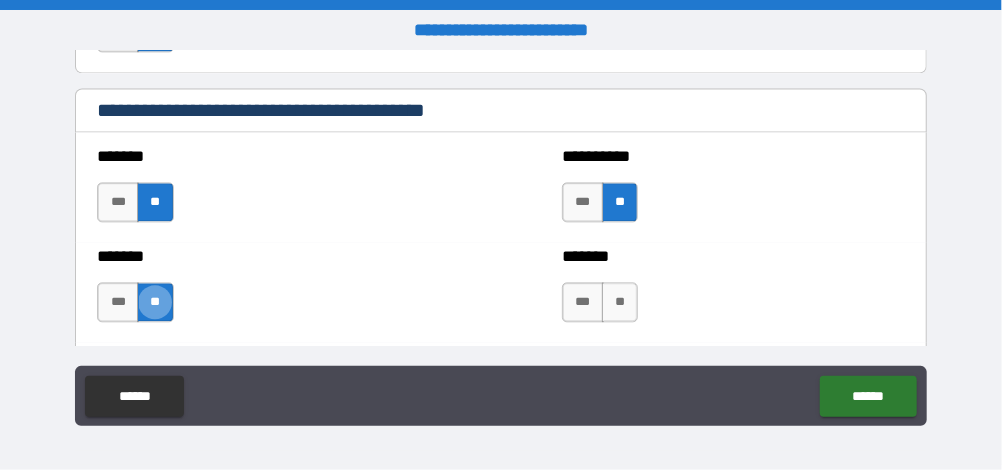 type on "****" 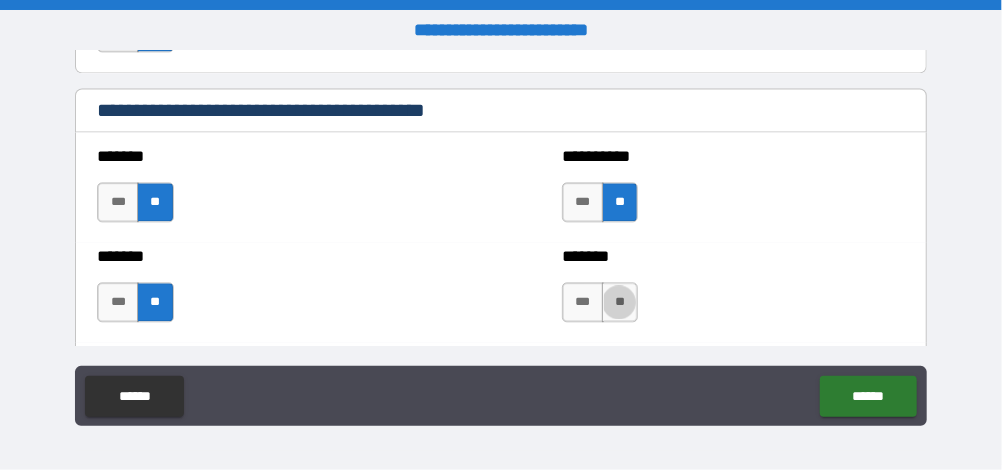 type on "*****" 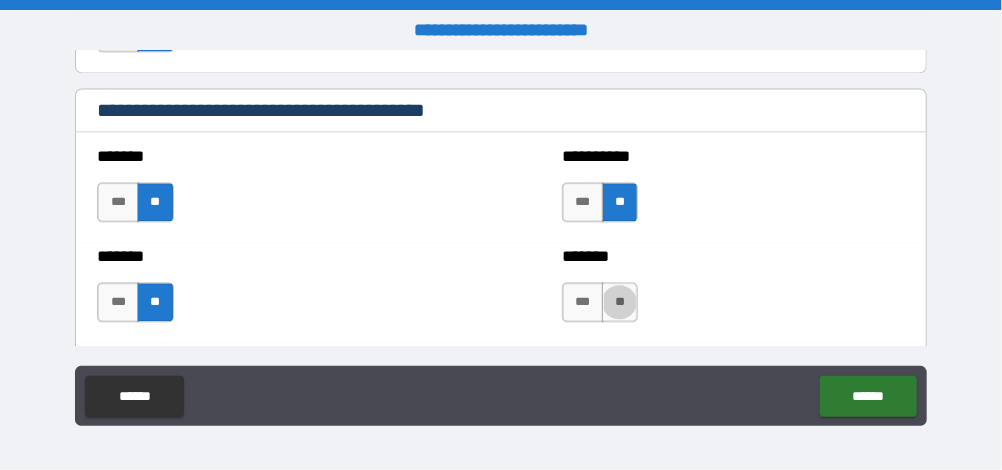 click on "**" at bounding box center (620, 302) 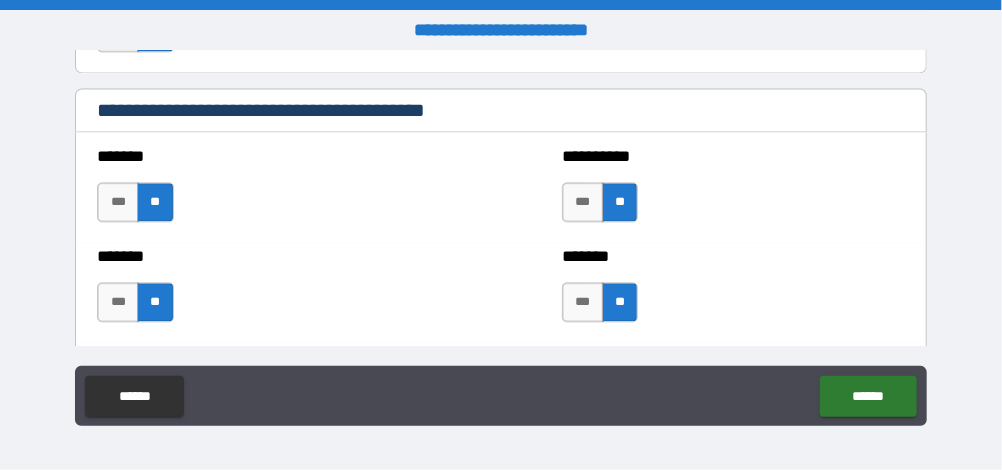 scroll, scrollTop: 1897, scrollLeft: 0, axis: vertical 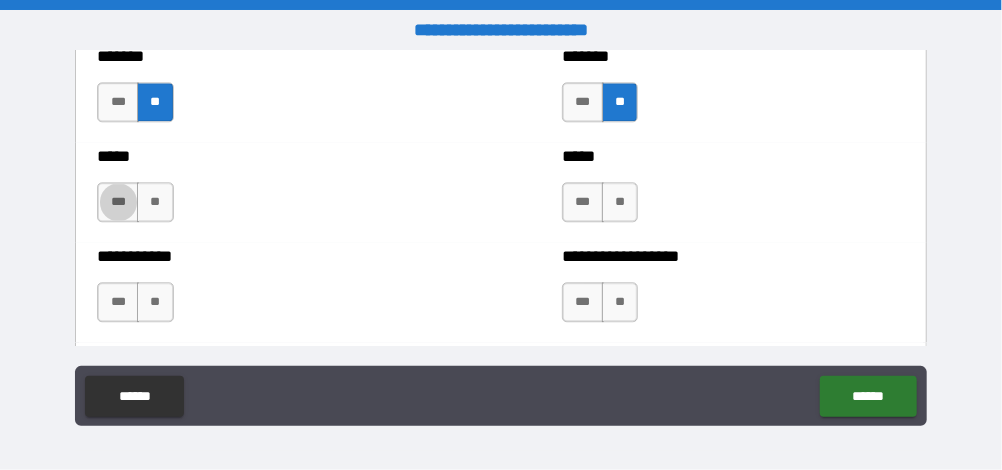 type on "****" 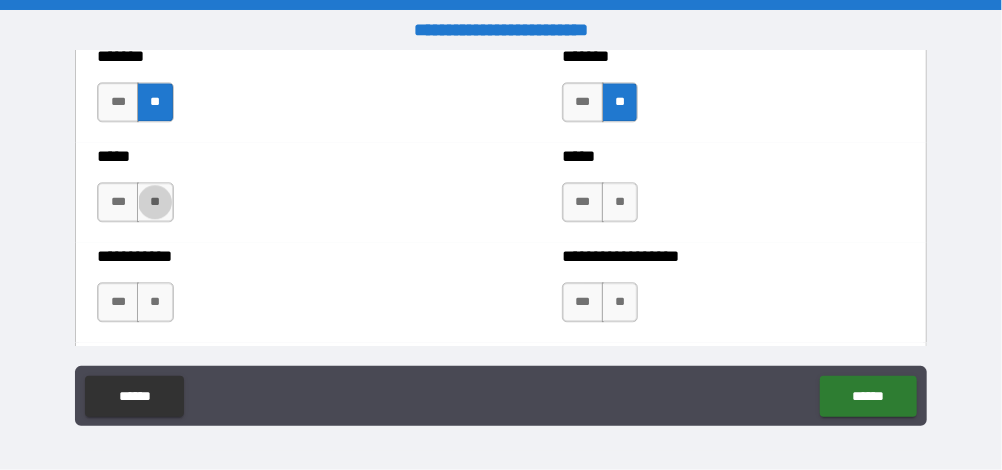 click on "**" at bounding box center [155, 202] 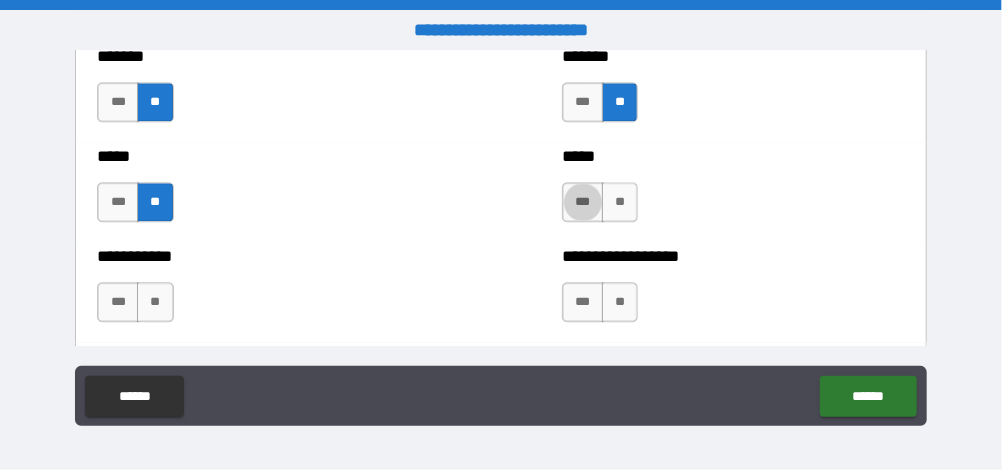 type on "****" 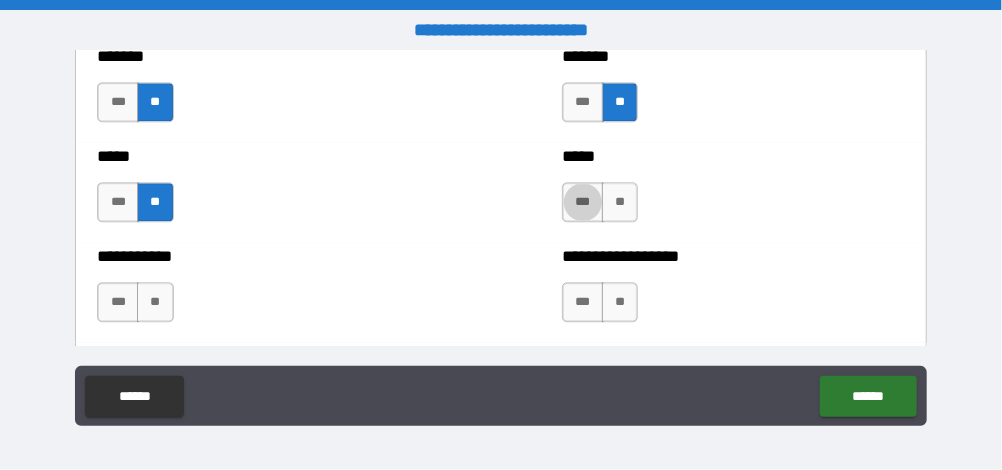 type on "*****" 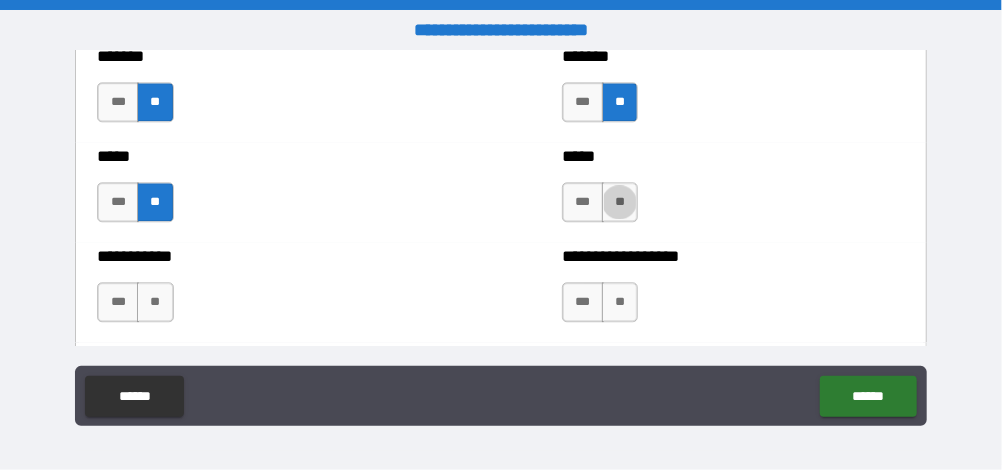 click on "**" at bounding box center [620, 202] 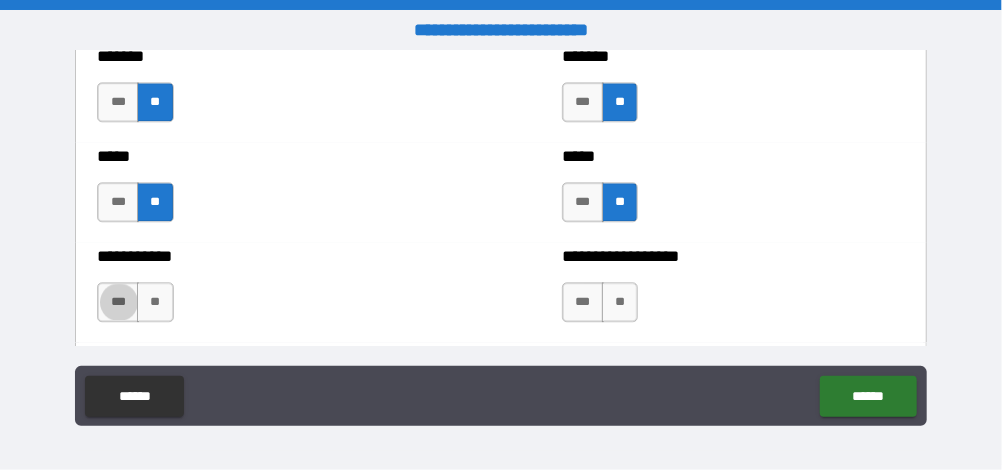 type on "****" 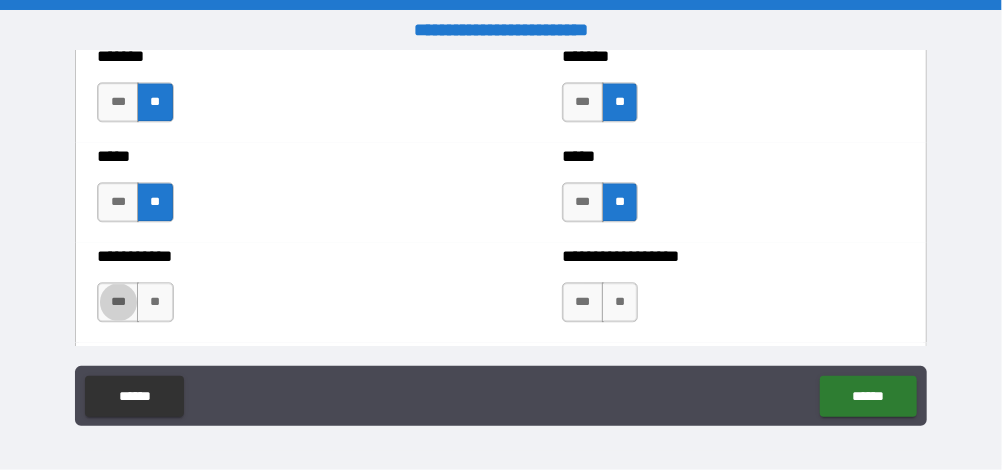 type on "*****" 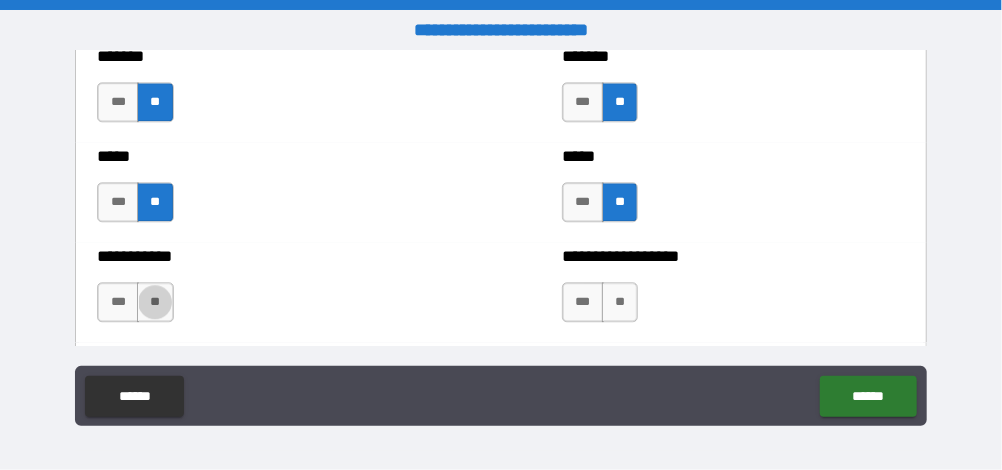 click on "**" at bounding box center [155, 302] 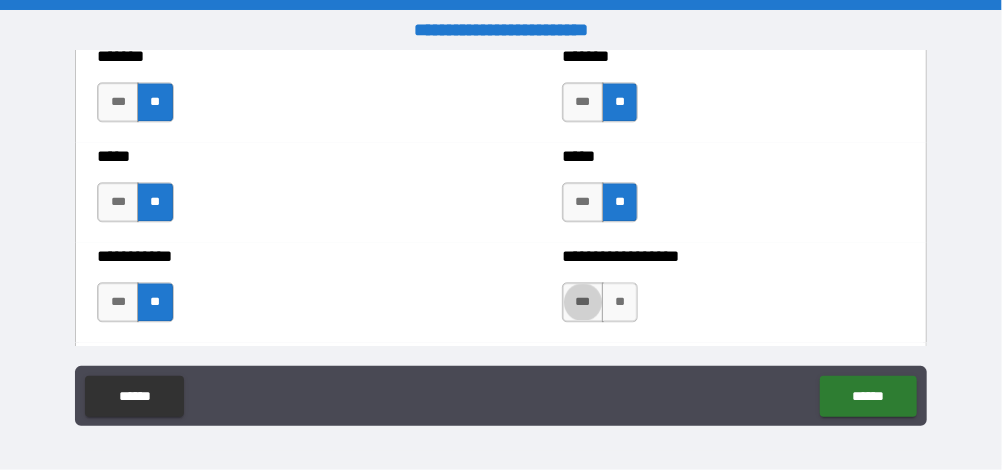 type on "****" 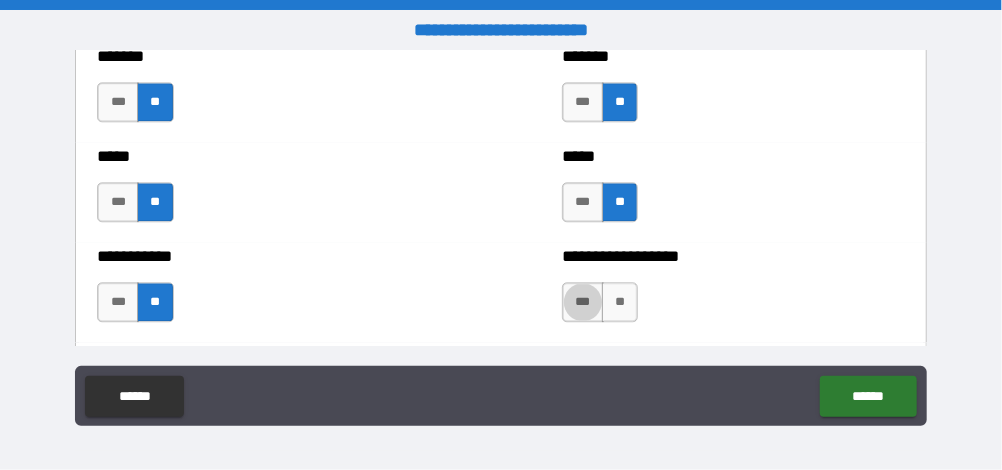 type on "*****" 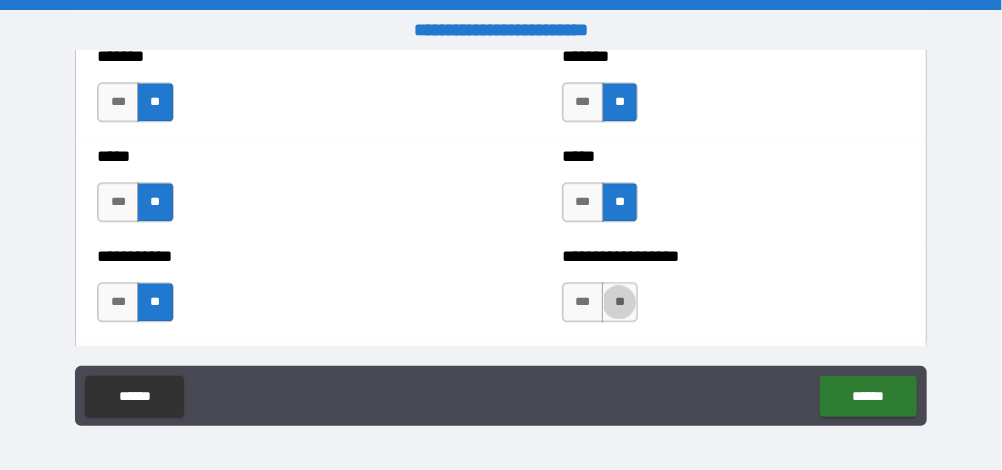 click on "**" at bounding box center [620, 302] 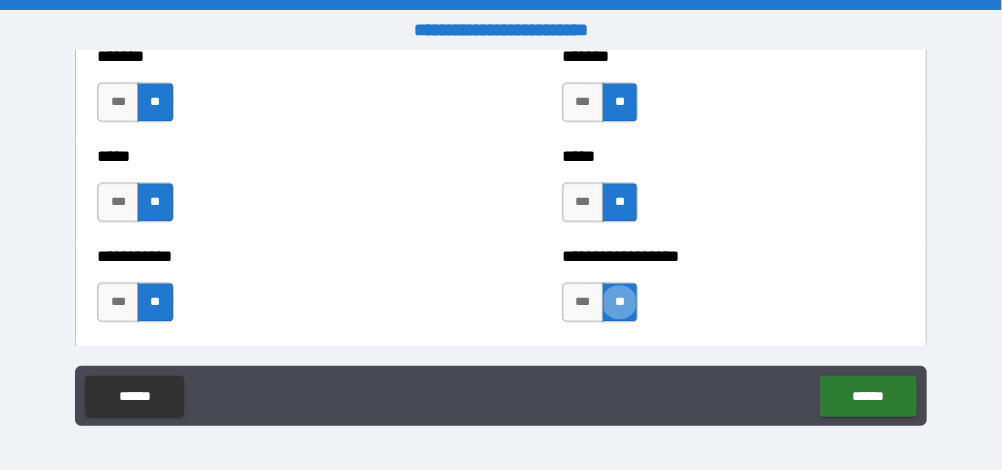 type on "****" 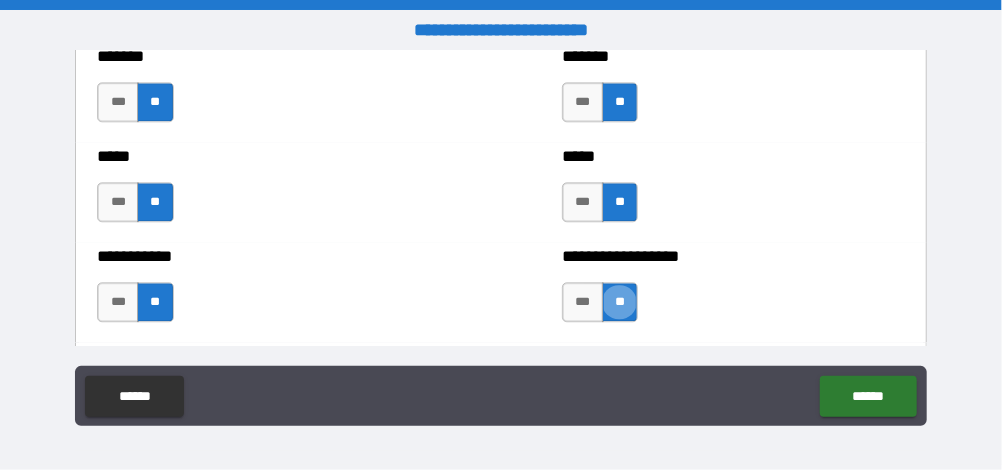 scroll, scrollTop: 2097, scrollLeft: 0, axis: vertical 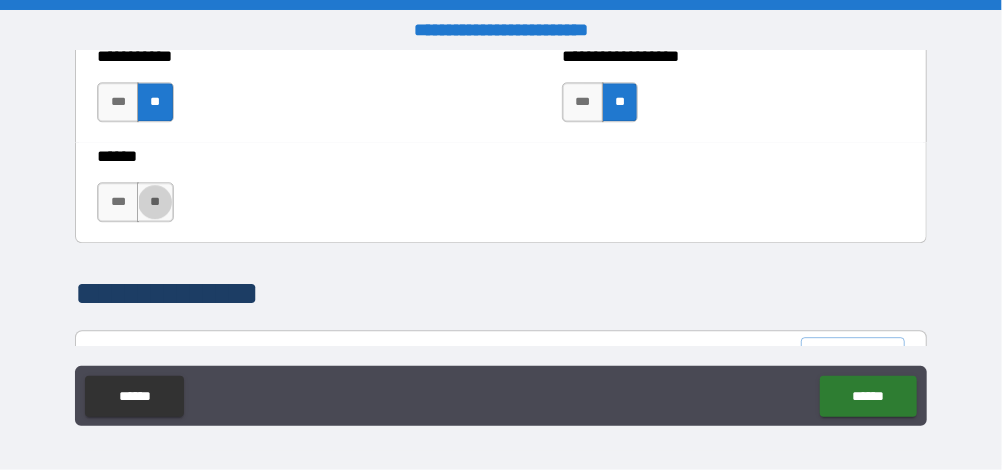 type on "*****" 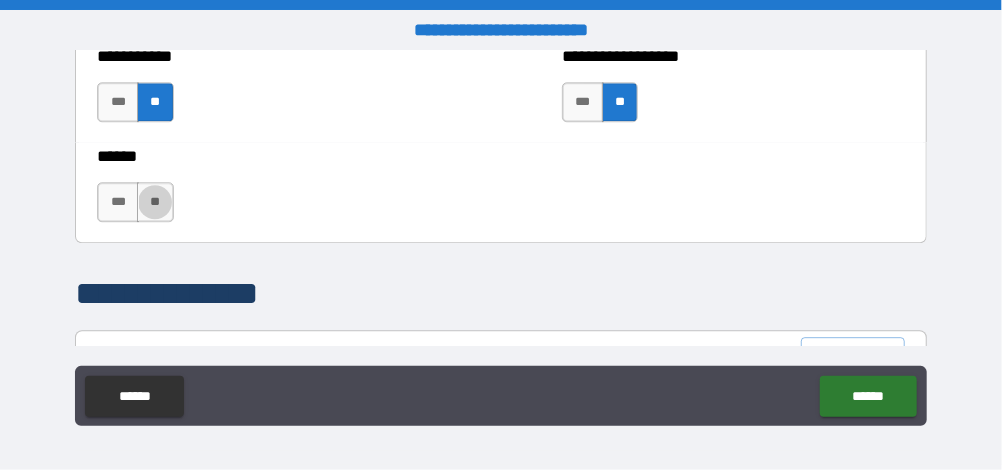 click on "**" at bounding box center (155, 202) 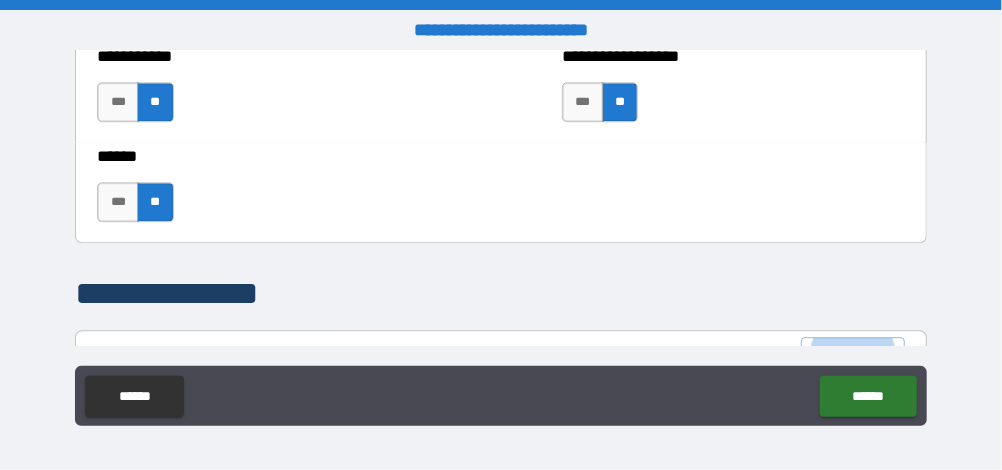scroll, scrollTop: 2119, scrollLeft: 0, axis: vertical 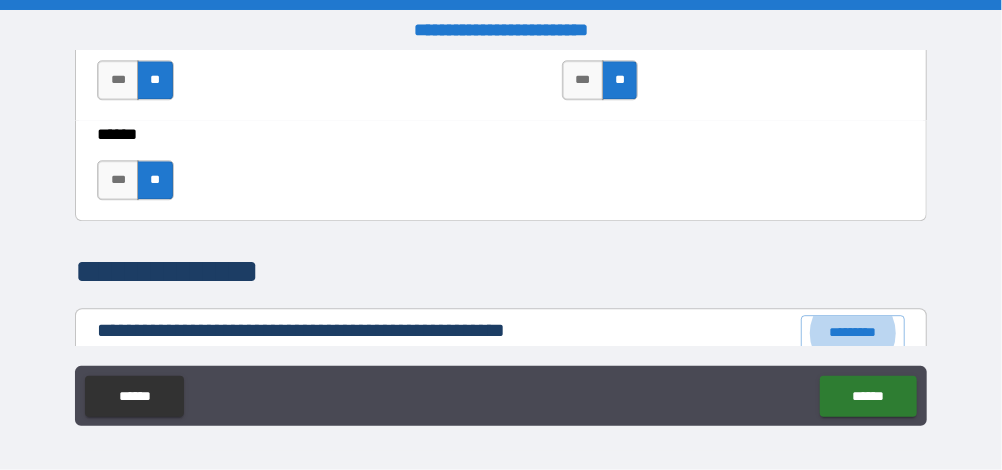 type 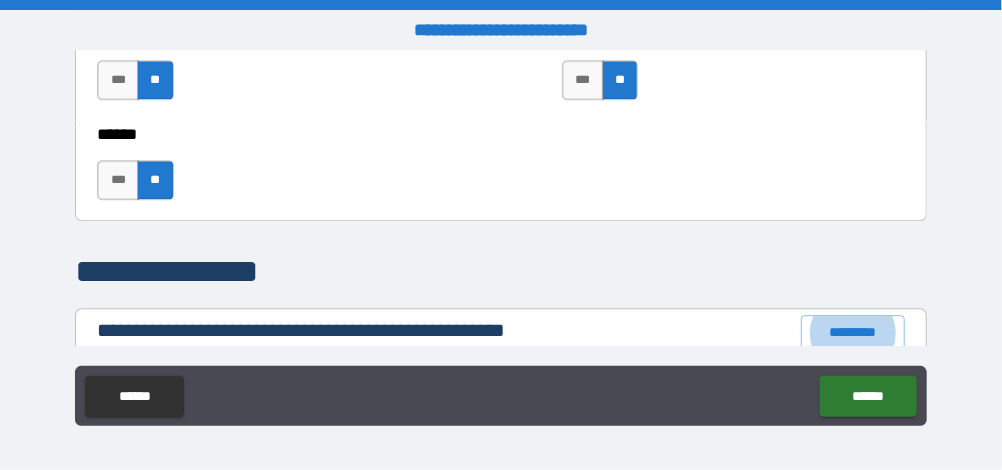 click on "*********" at bounding box center [853, 333] 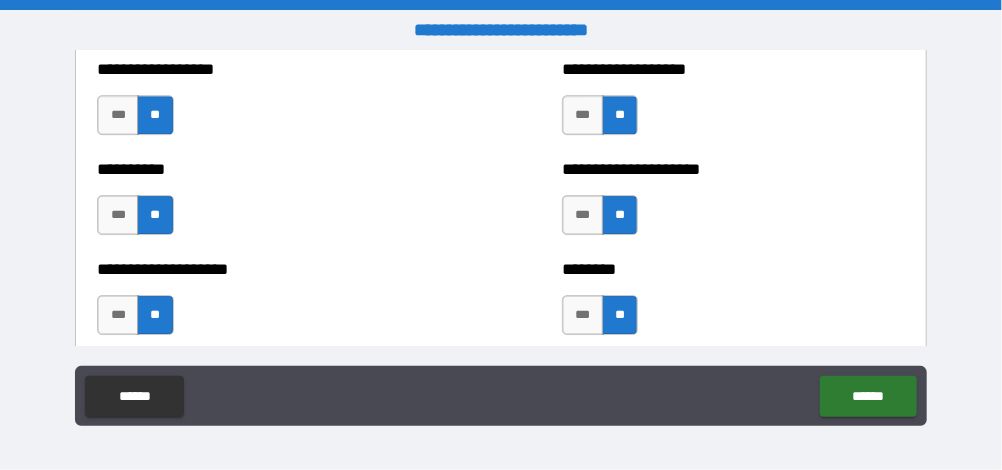 scroll, scrollTop: 2439, scrollLeft: 0, axis: vertical 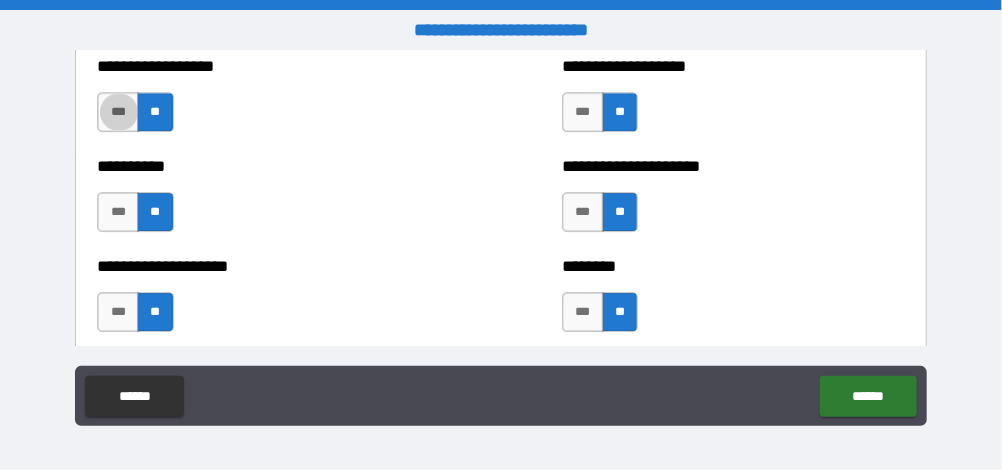 type on "****" 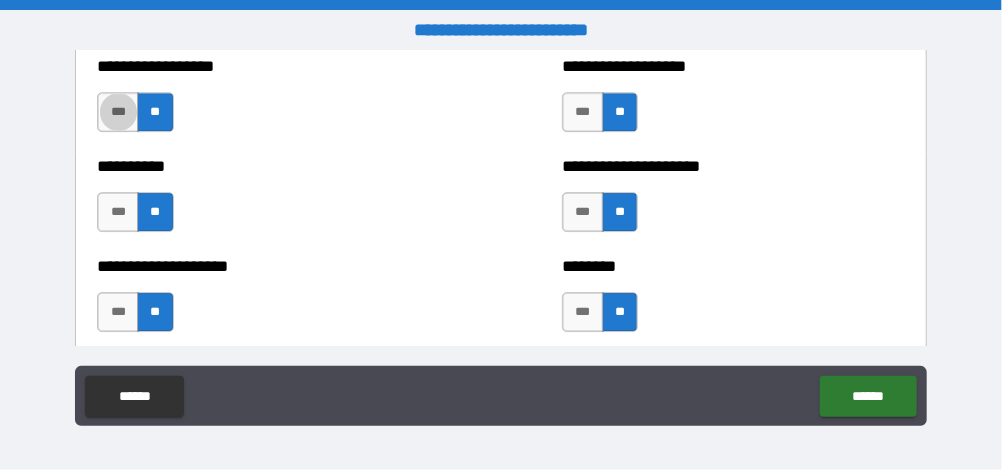 type on "*****" 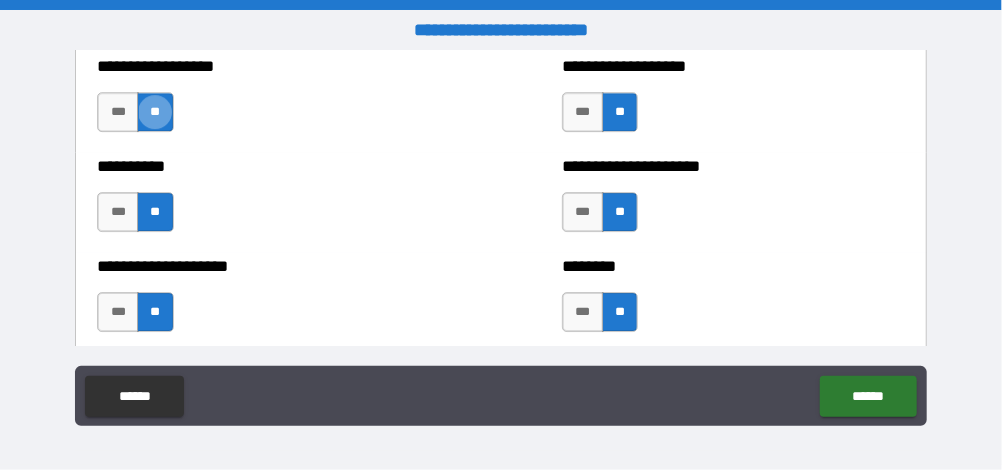 type on "****" 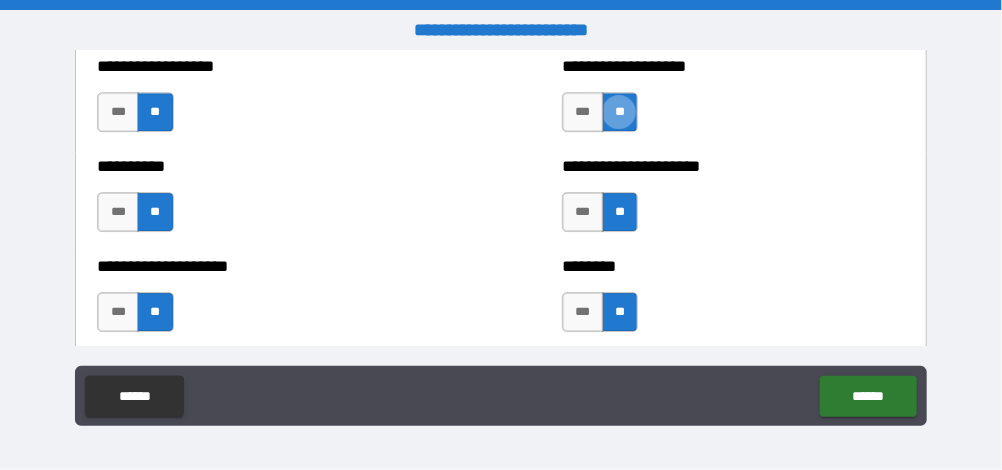 type on "*****" 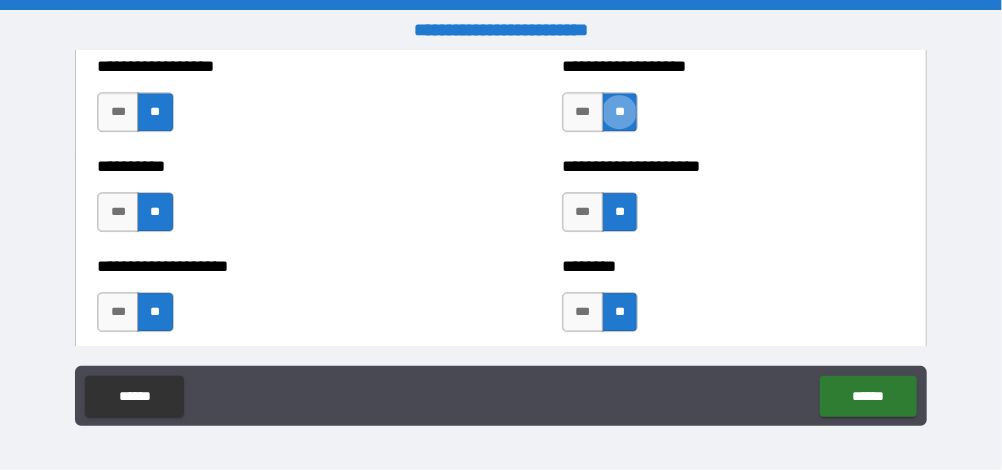 type on "****" 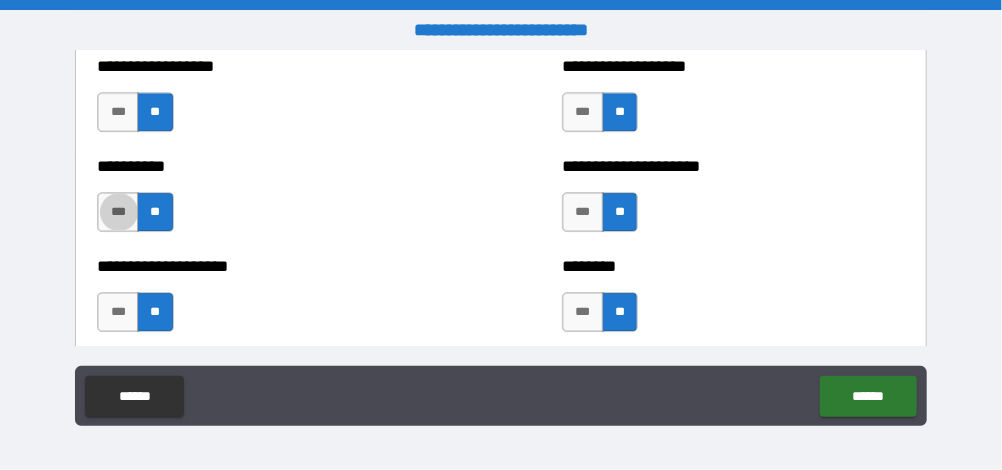 type on "*****" 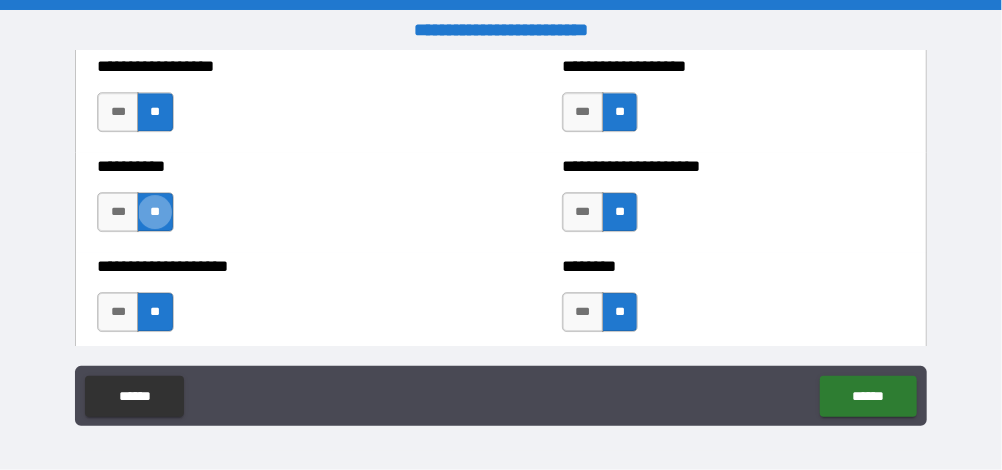 type on "****" 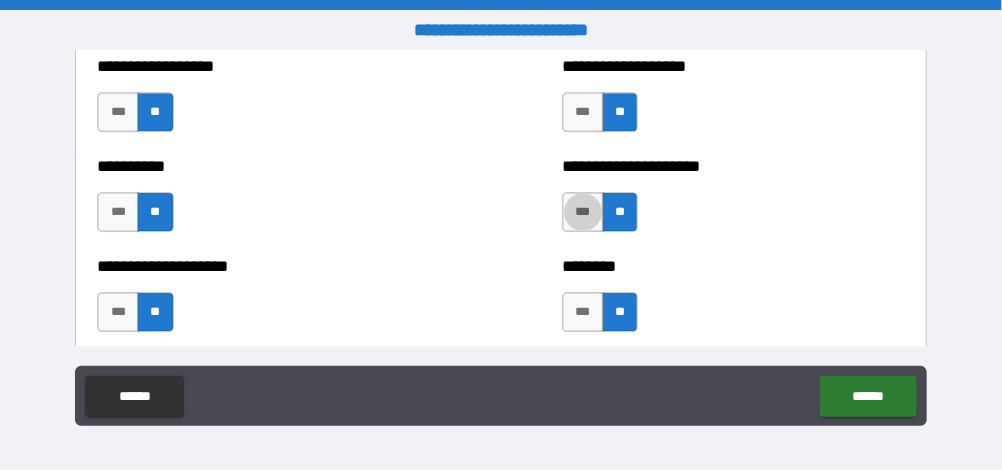 type on "*****" 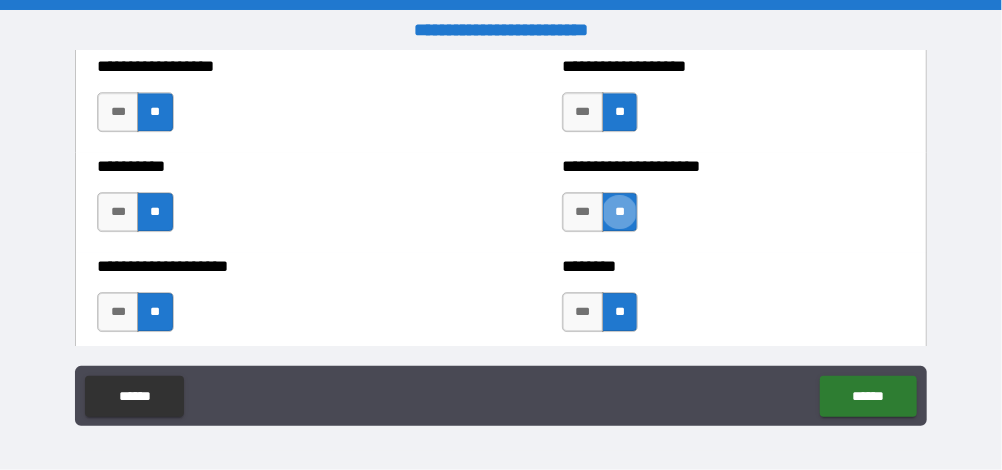 type on "****" 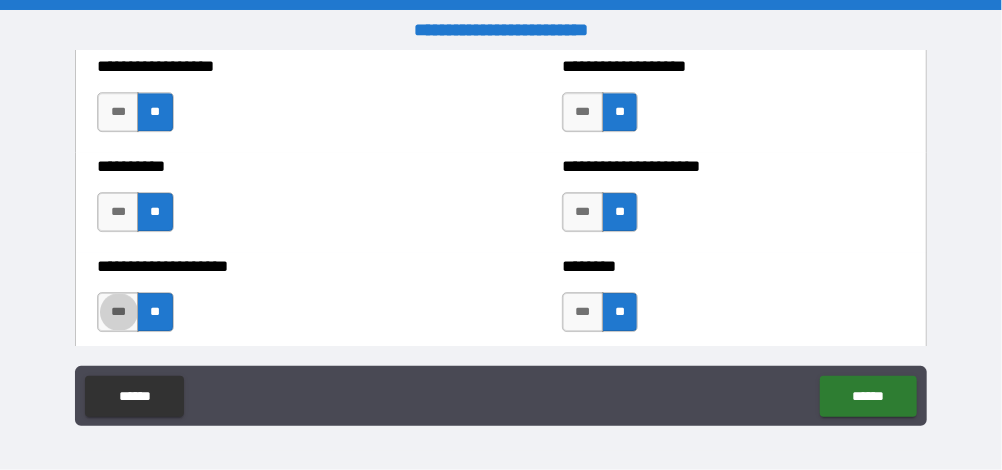 type on "*****" 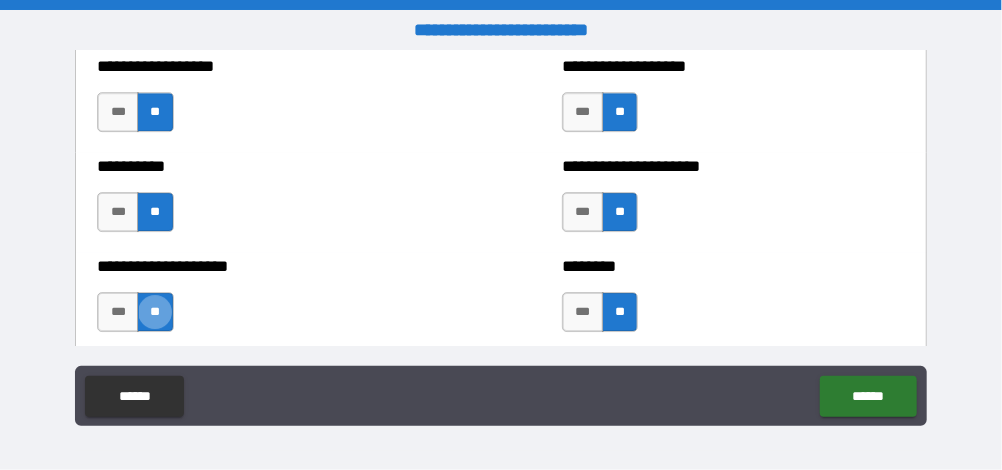 type on "****" 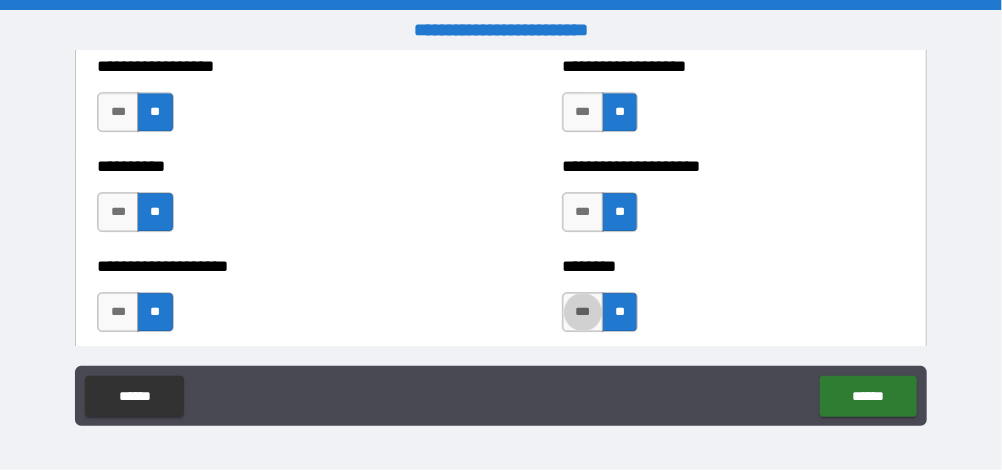 type on "*****" 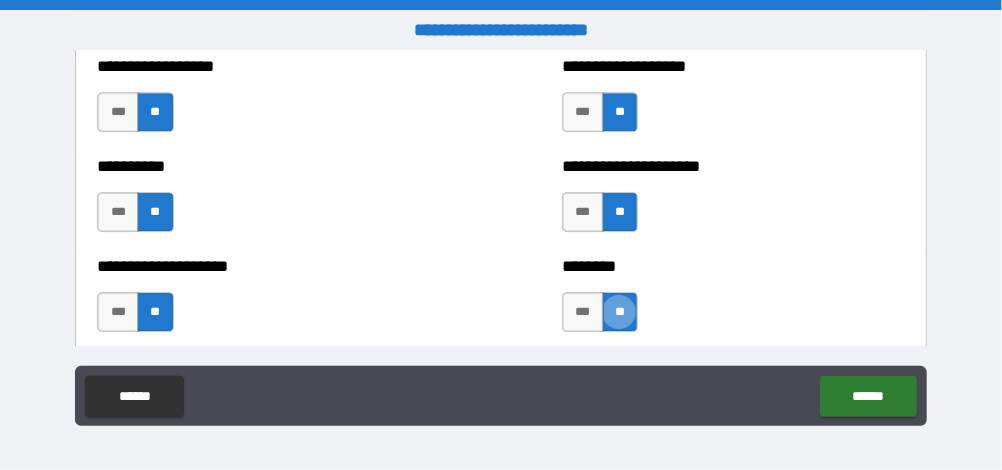 scroll, scrollTop: 2648, scrollLeft: 0, axis: vertical 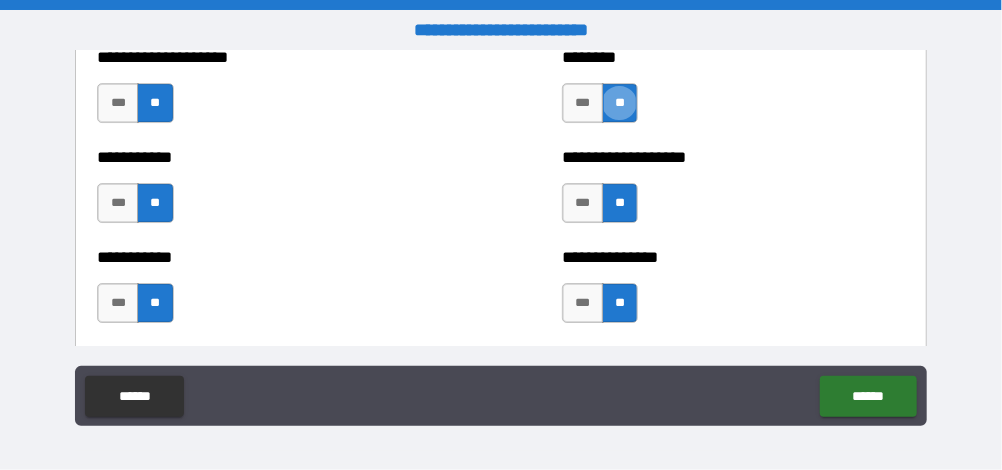 type on "****" 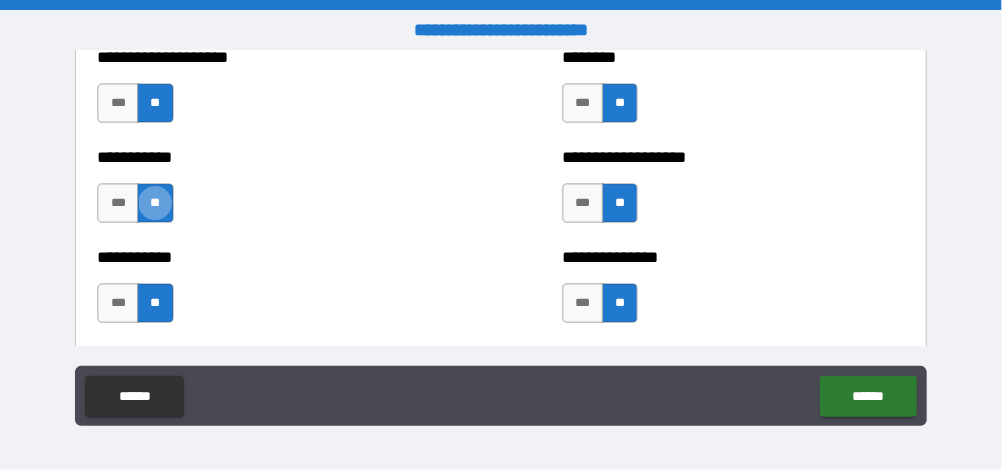 type on "*****" 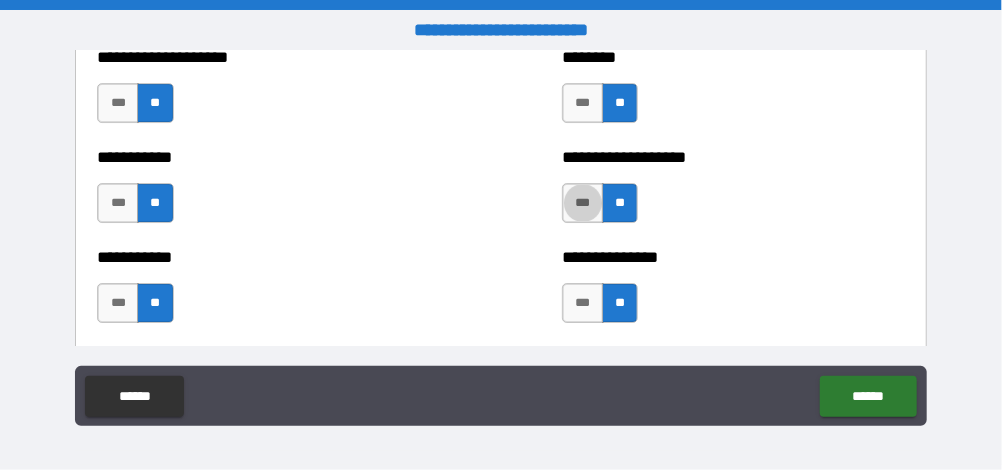 type on "****" 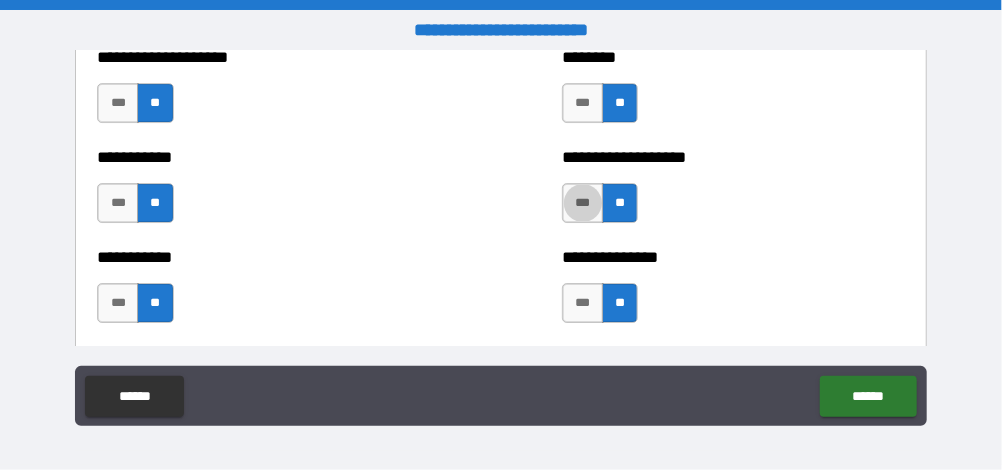 type on "*****" 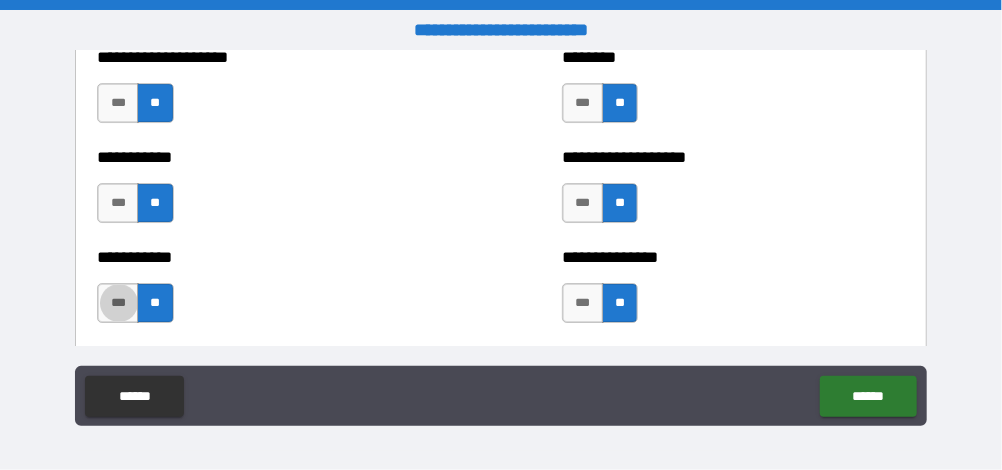 type on "****" 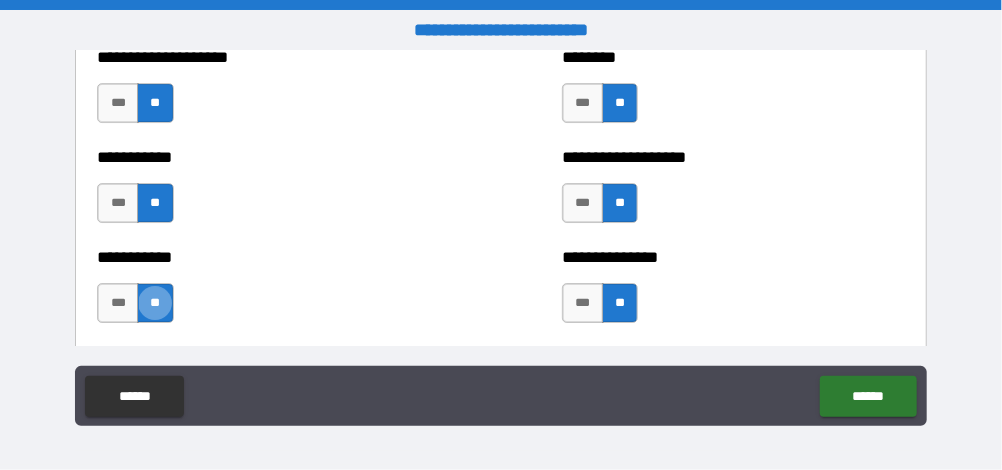 type on "*****" 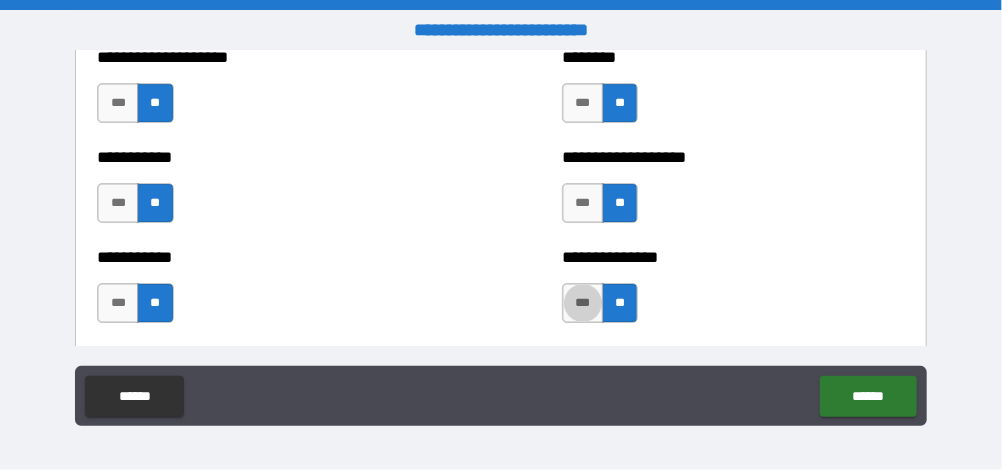 type on "****" 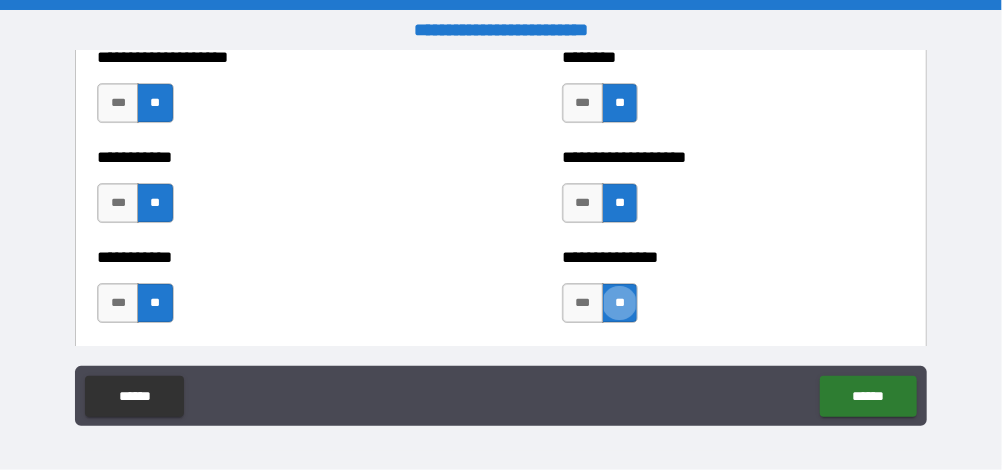 type on "*****" 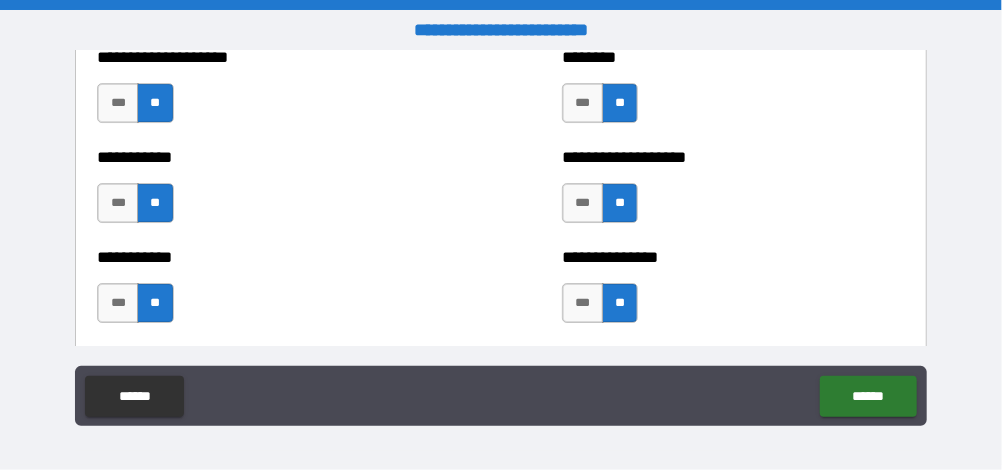type on "****" 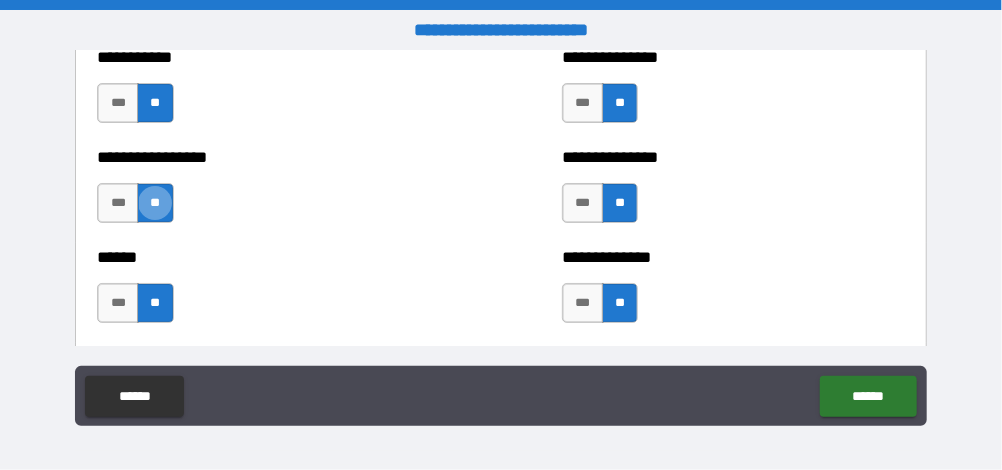 type on "*****" 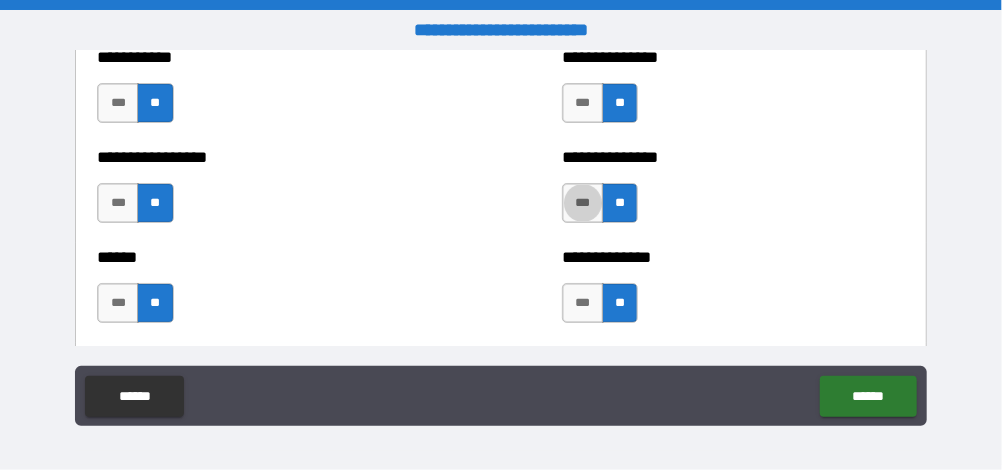 type on "****" 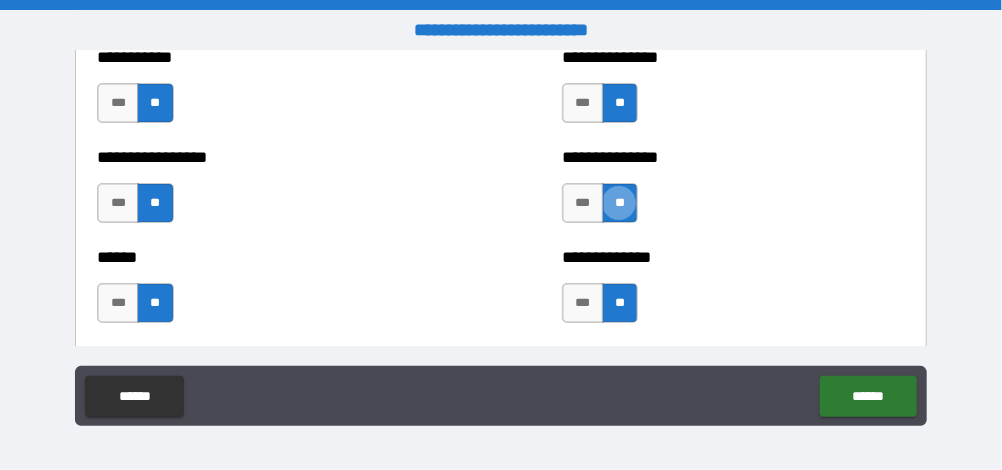 type on "*****" 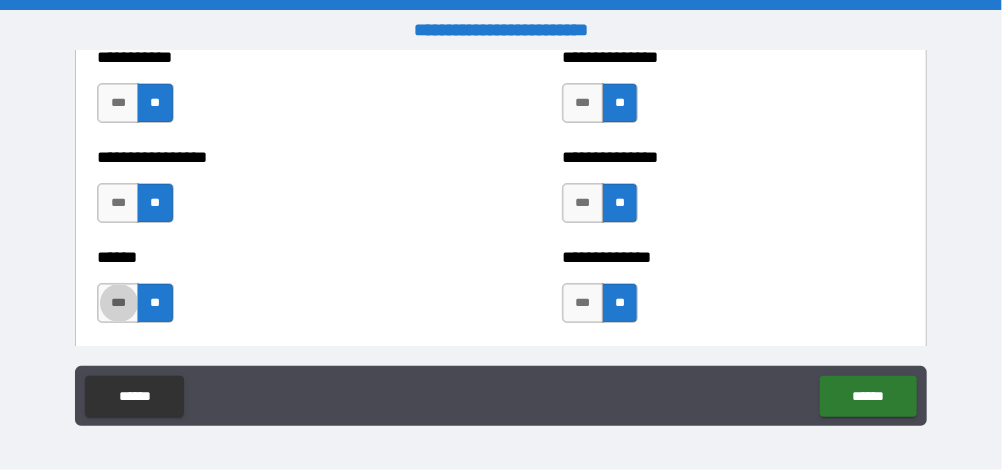 type on "****" 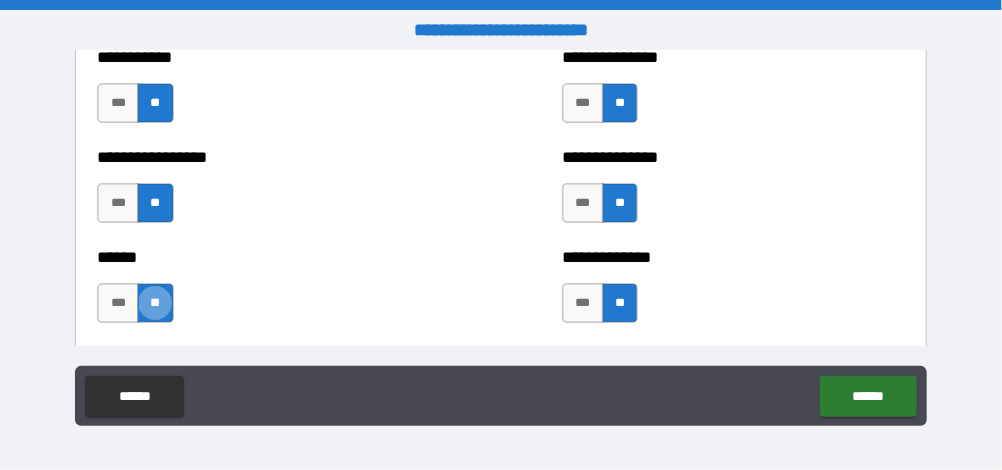 type on "*****" 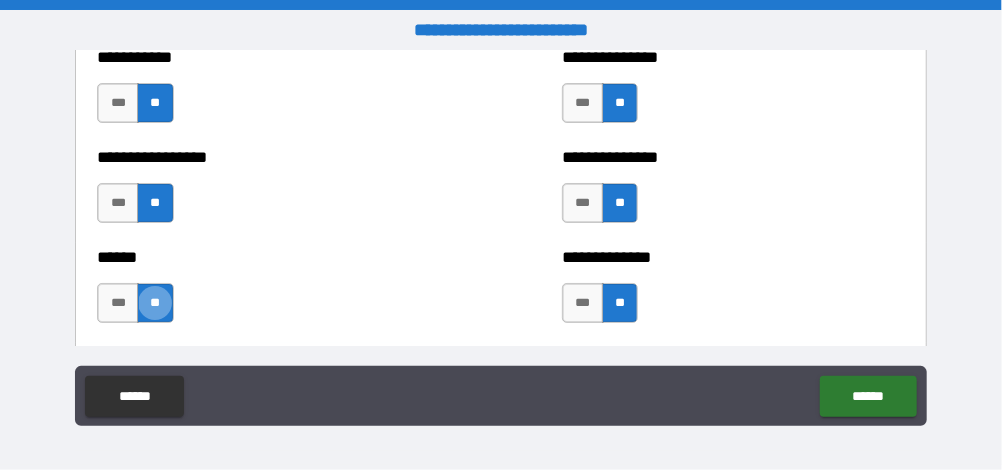 type on "****" 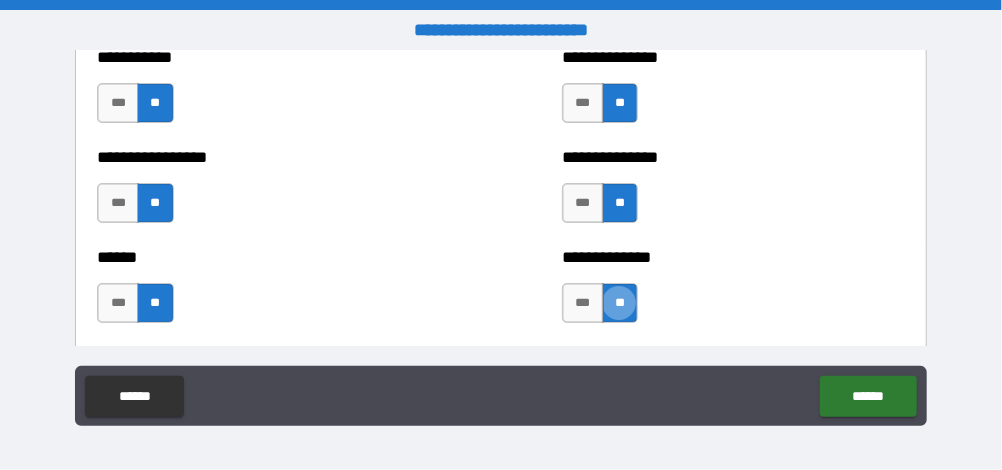 type on "*****" 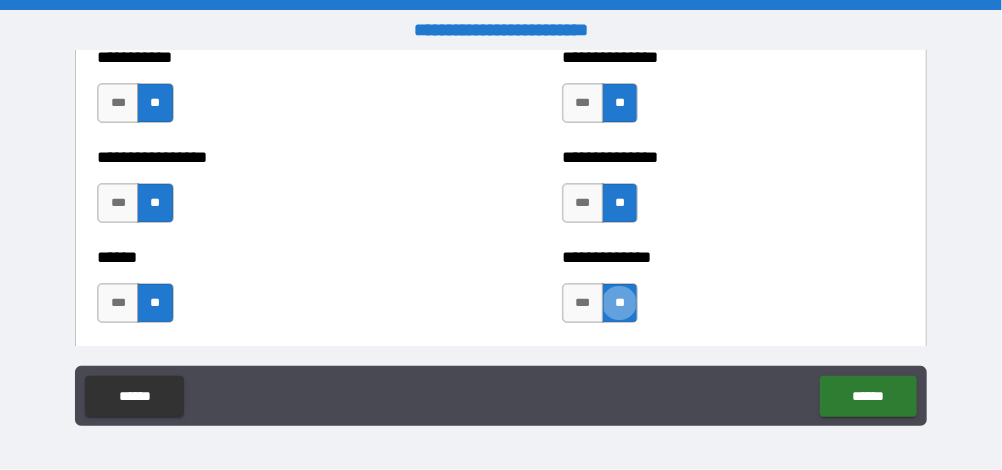 scroll, scrollTop: 3048, scrollLeft: 0, axis: vertical 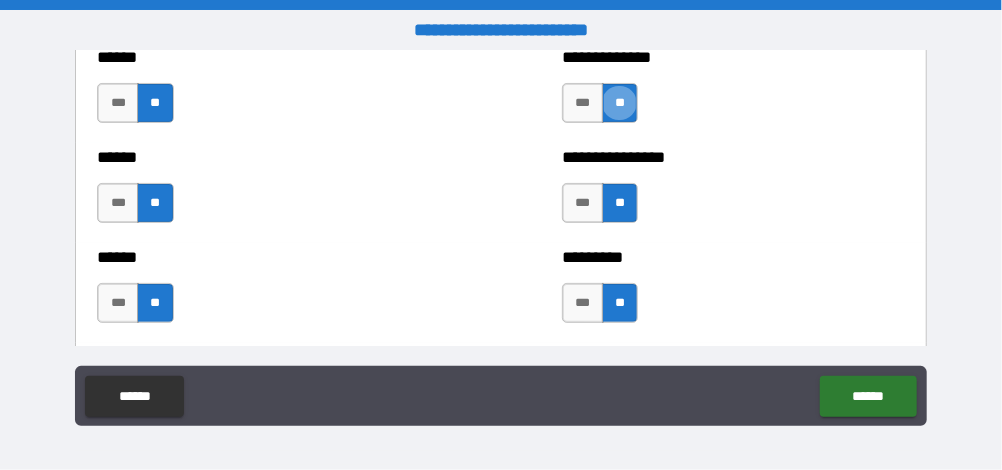 type on "****" 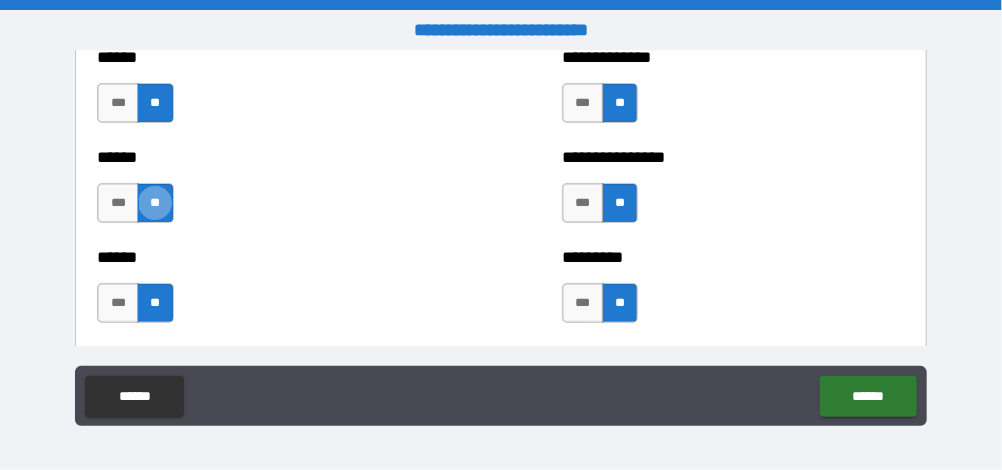 type on "*****" 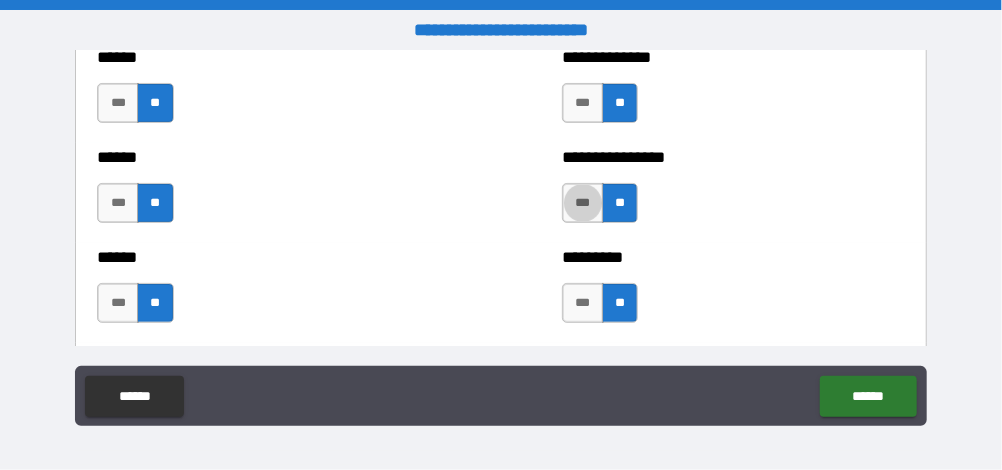 type on "****" 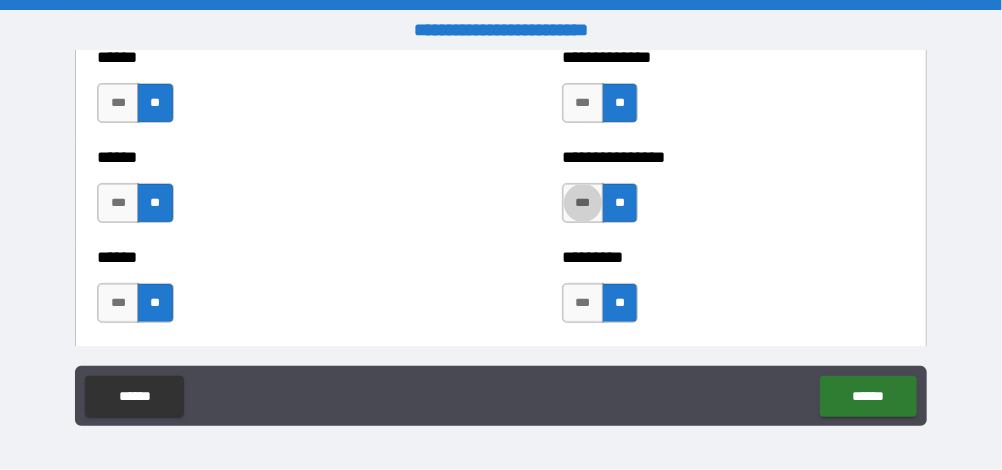 type on "*****" 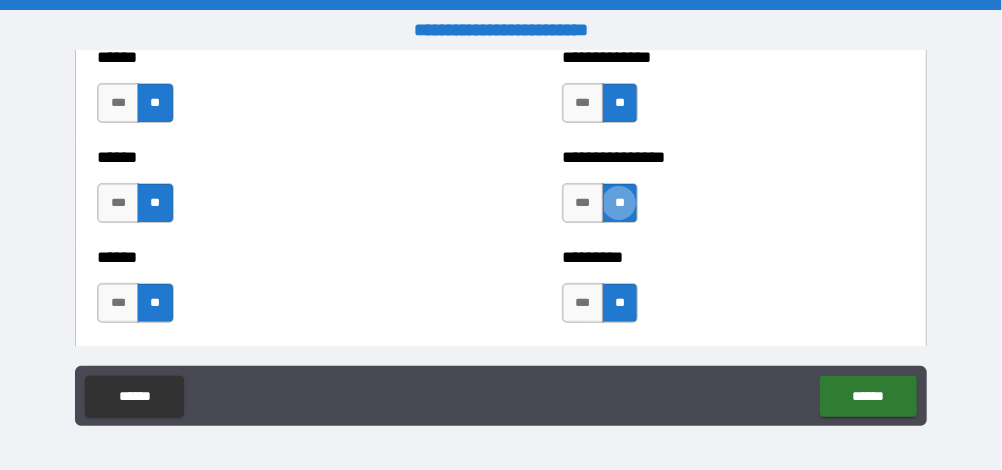 type on "****" 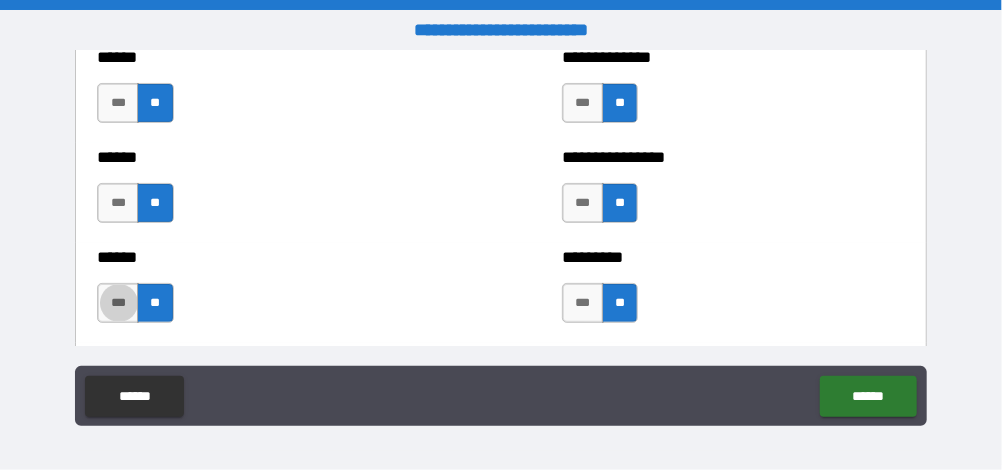 type on "*****" 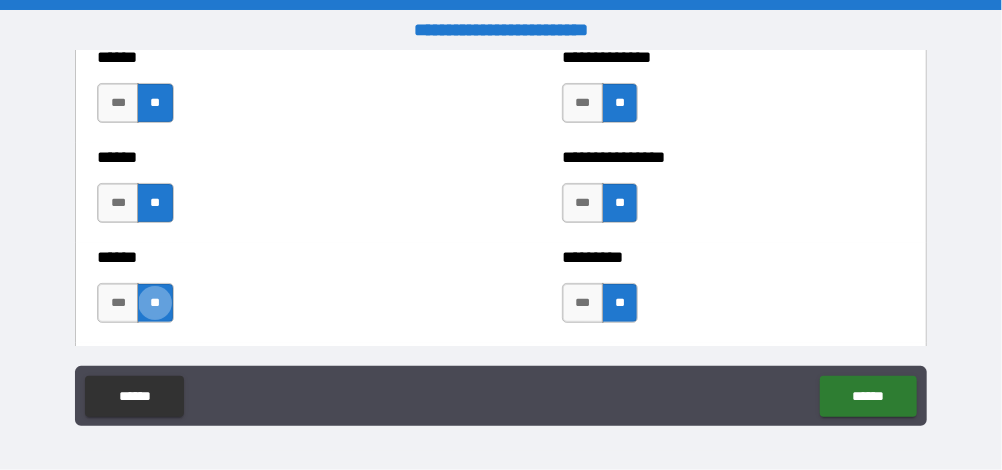 type on "****" 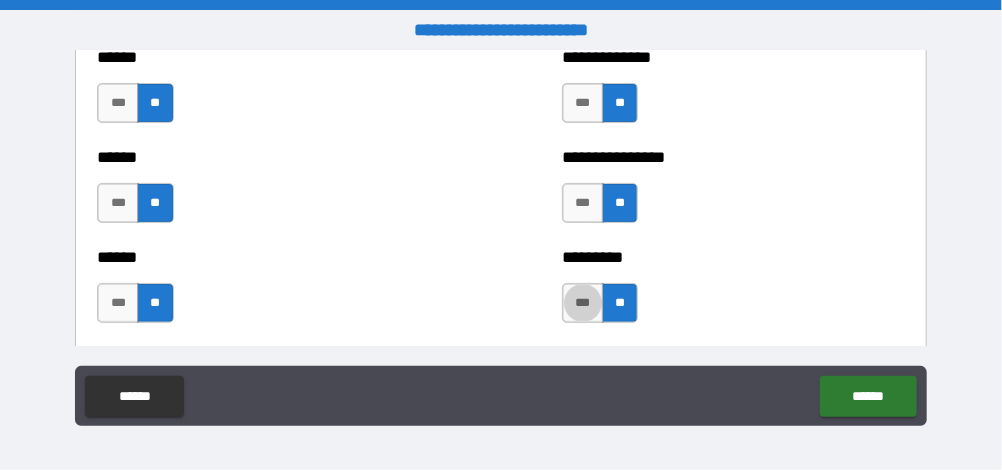 type on "*****" 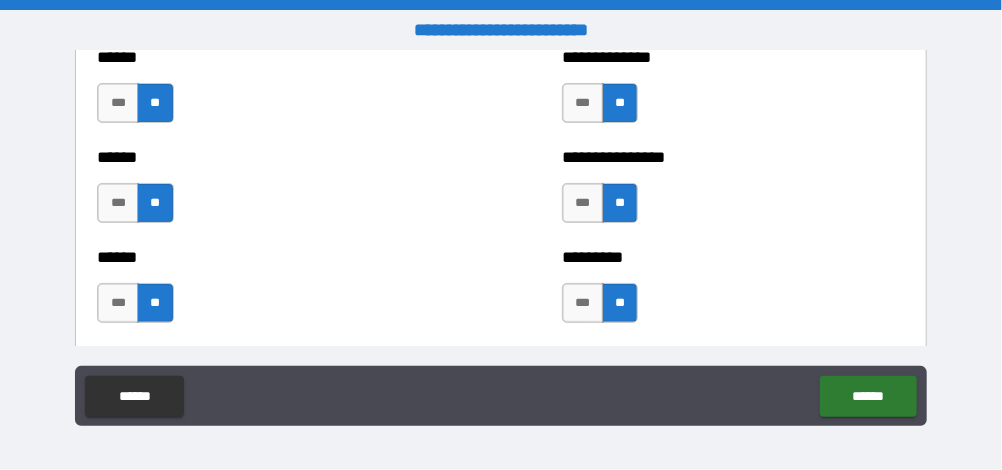 scroll, scrollTop: 3248, scrollLeft: 0, axis: vertical 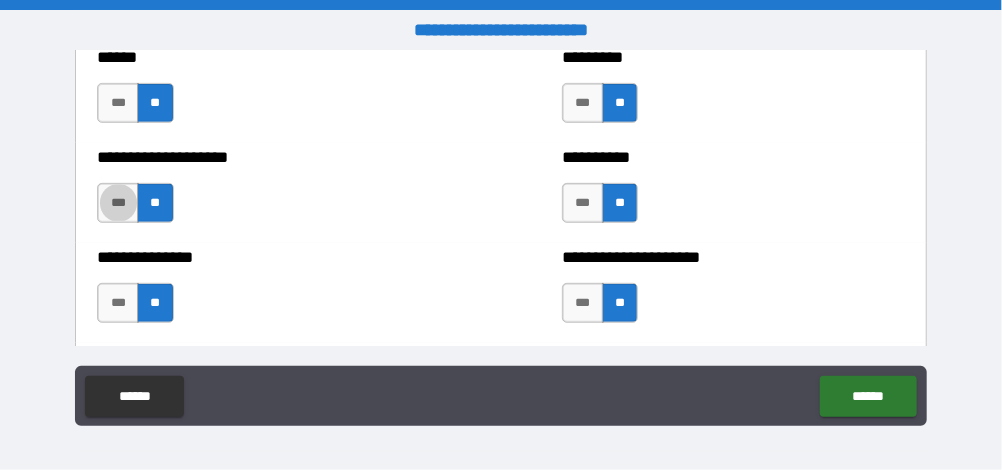 type on "****" 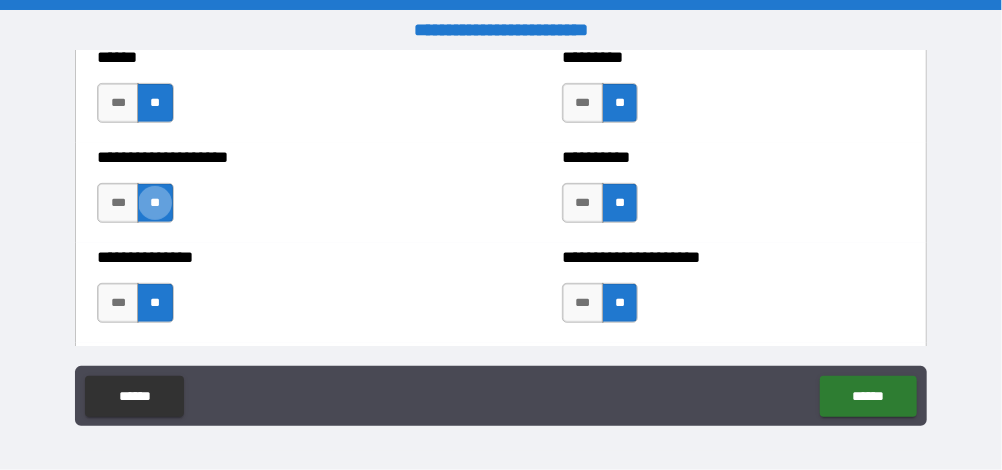 type on "*****" 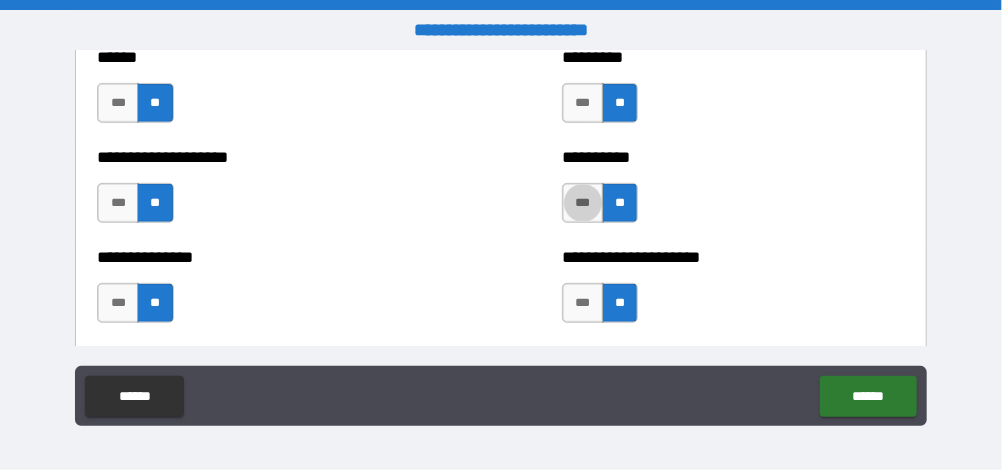 type on "****" 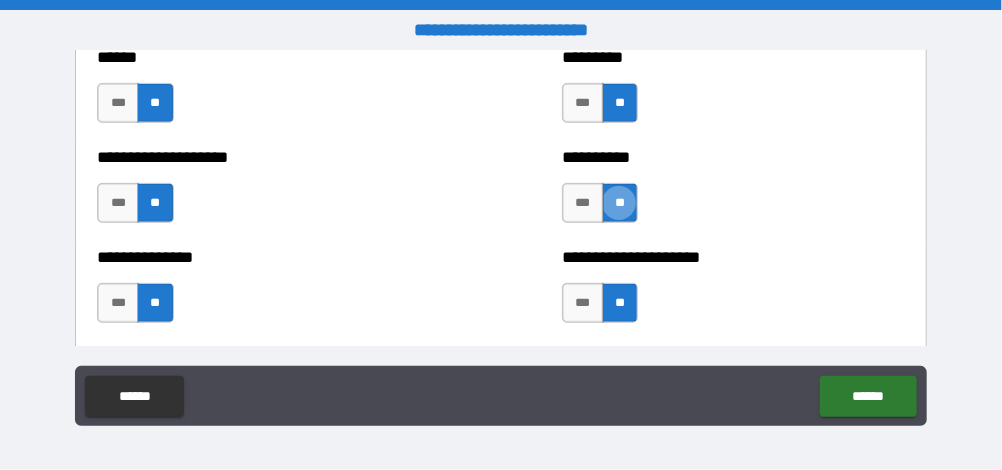 type on "*****" 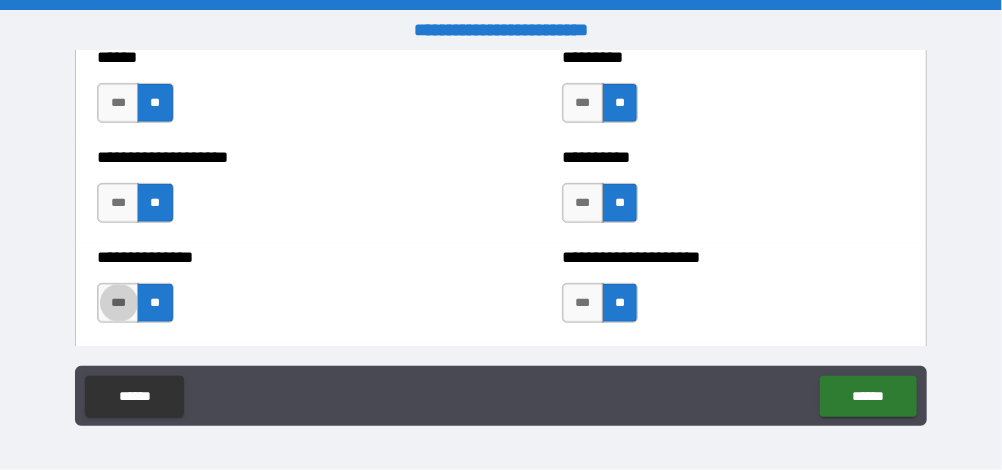 type on "****" 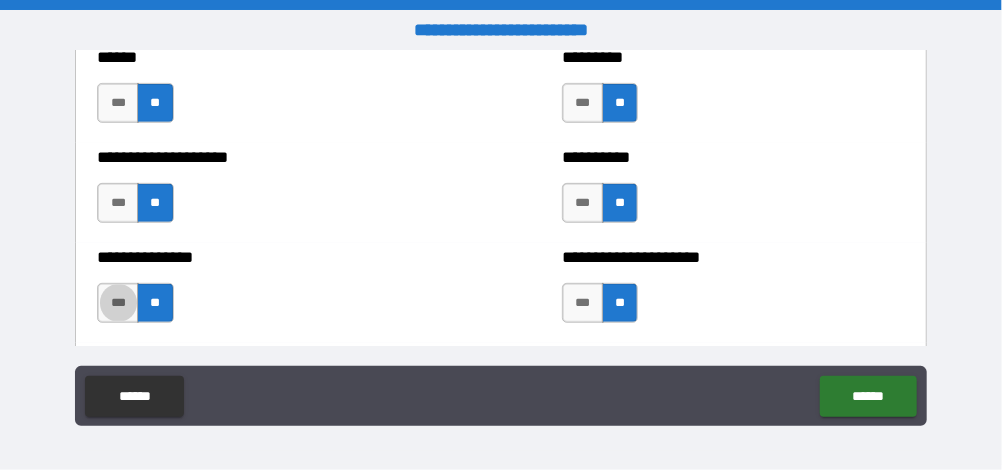type on "*****" 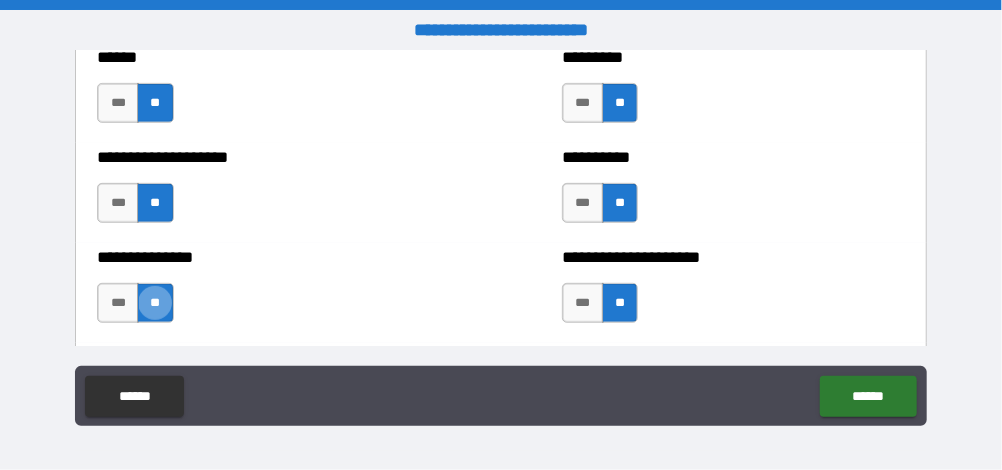 type on "****" 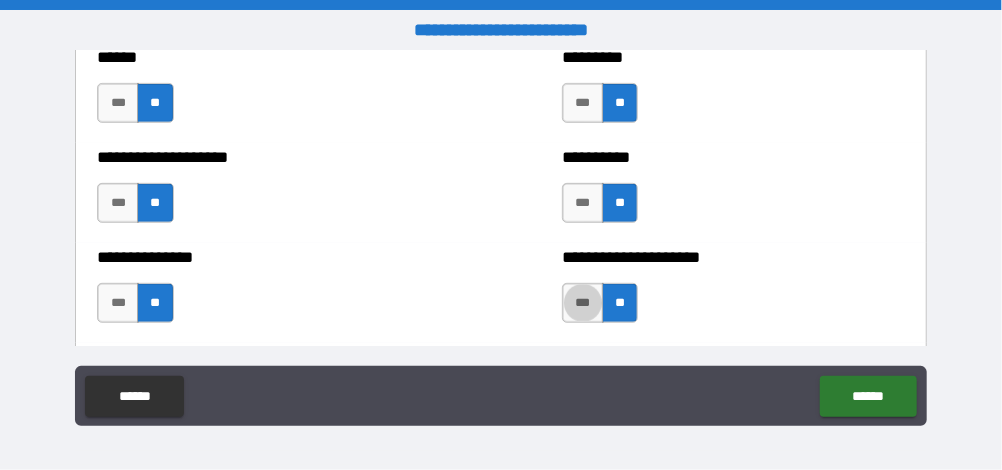 type on "*****" 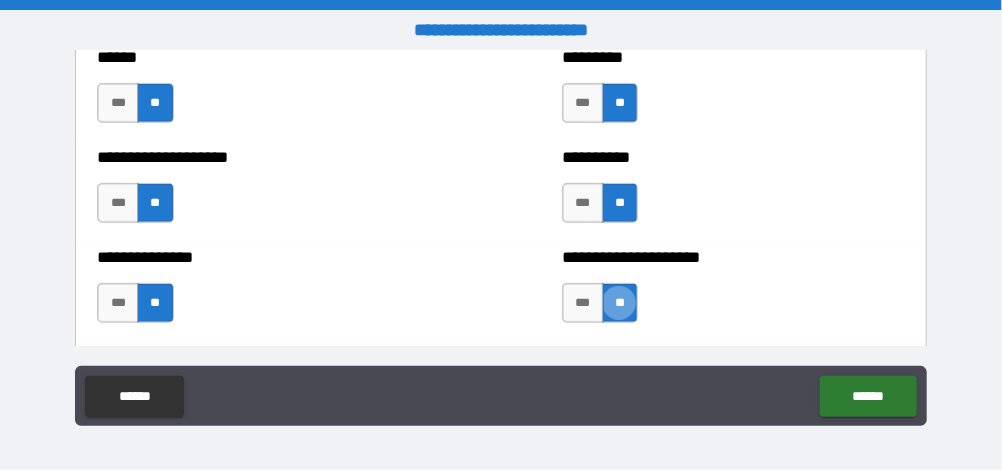 scroll, scrollTop: 3448, scrollLeft: 0, axis: vertical 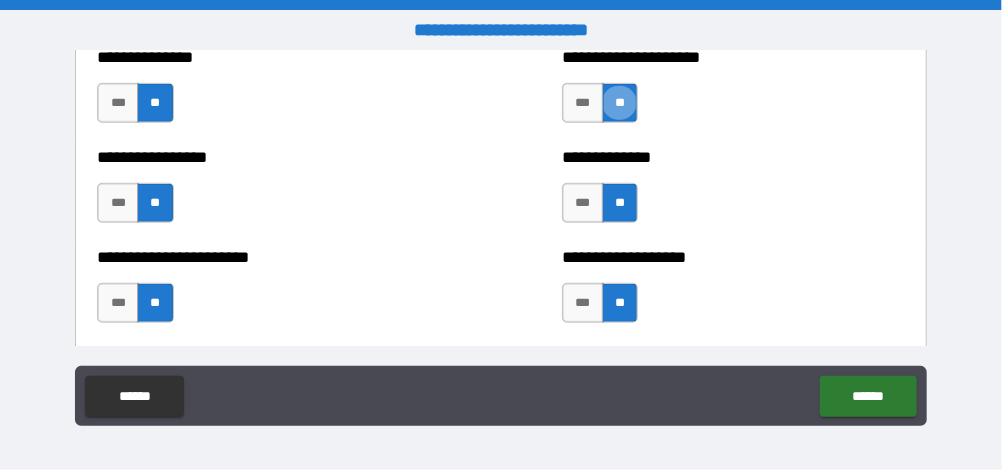 type on "****" 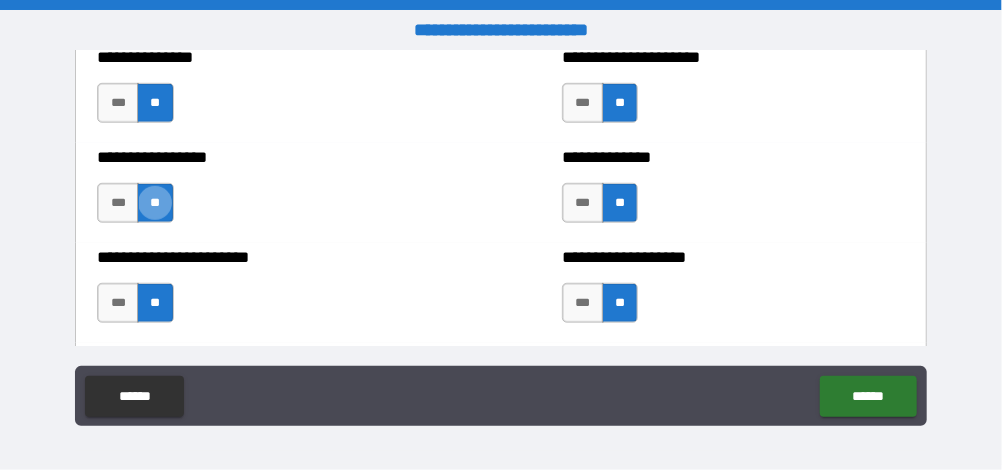 type on "*****" 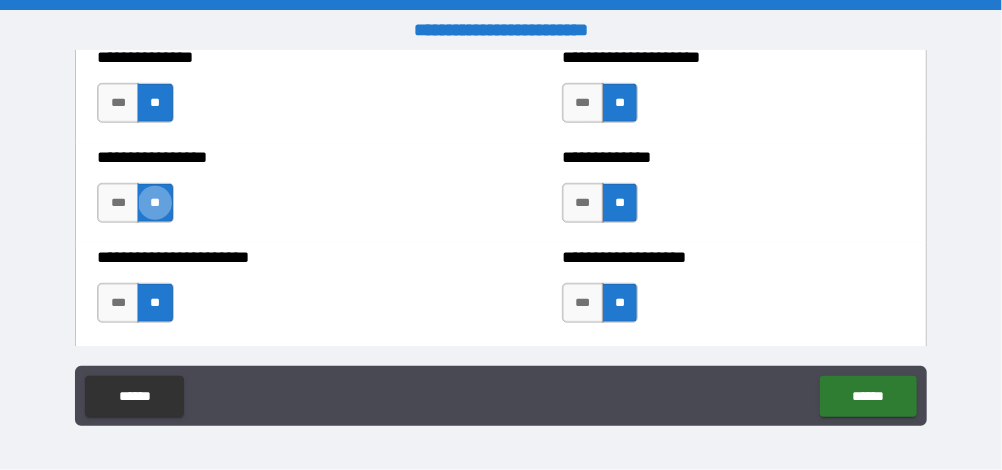type on "****" 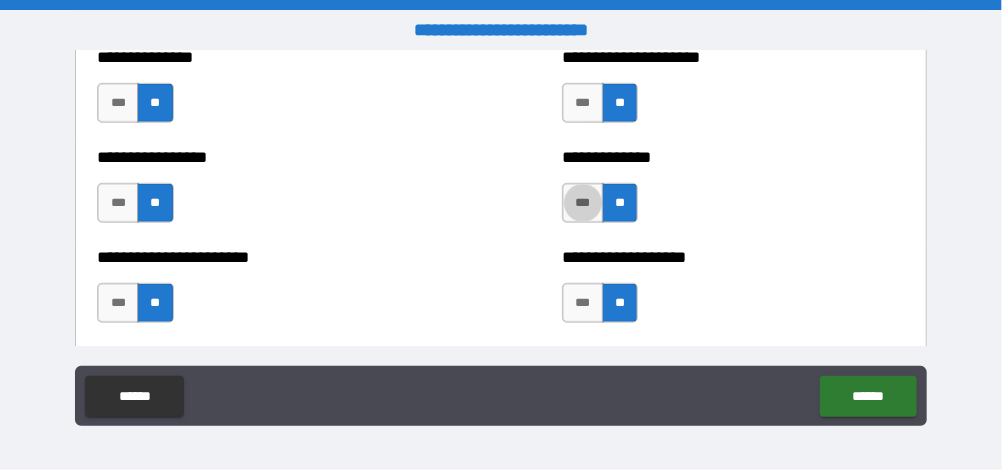 type on "*****" 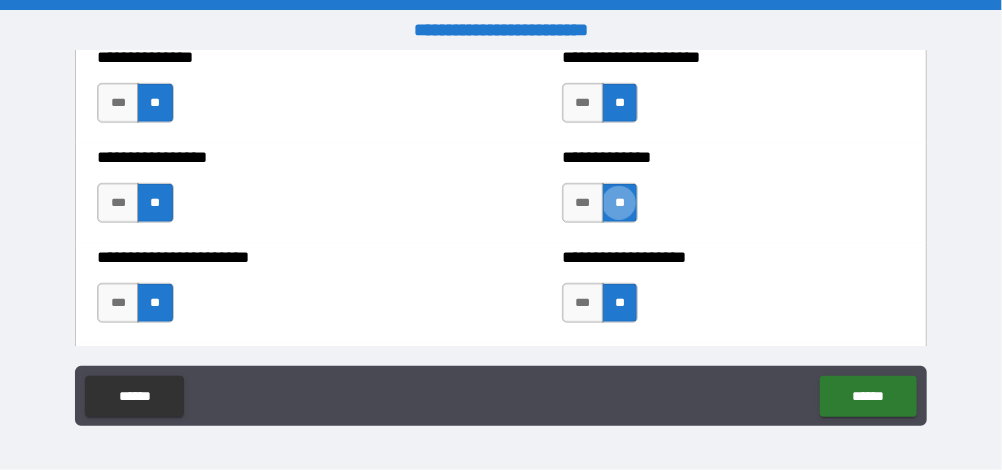 type on "****" 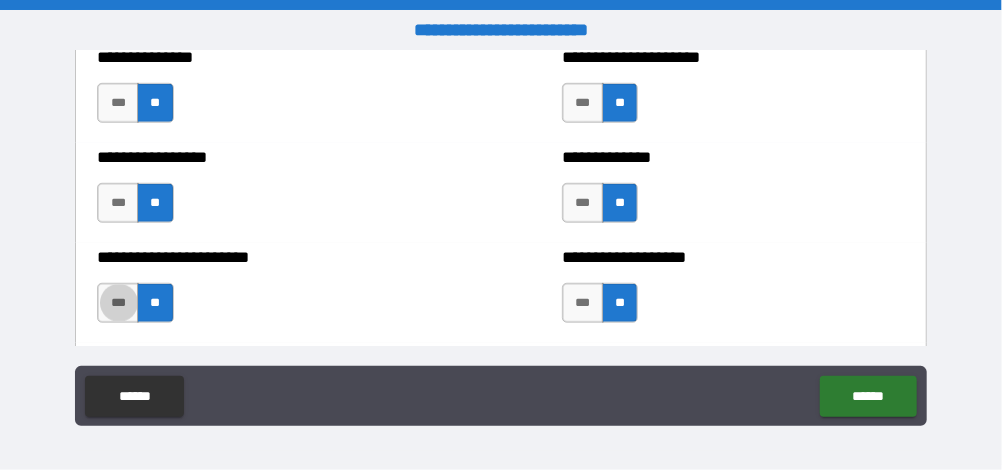 type on "*****" 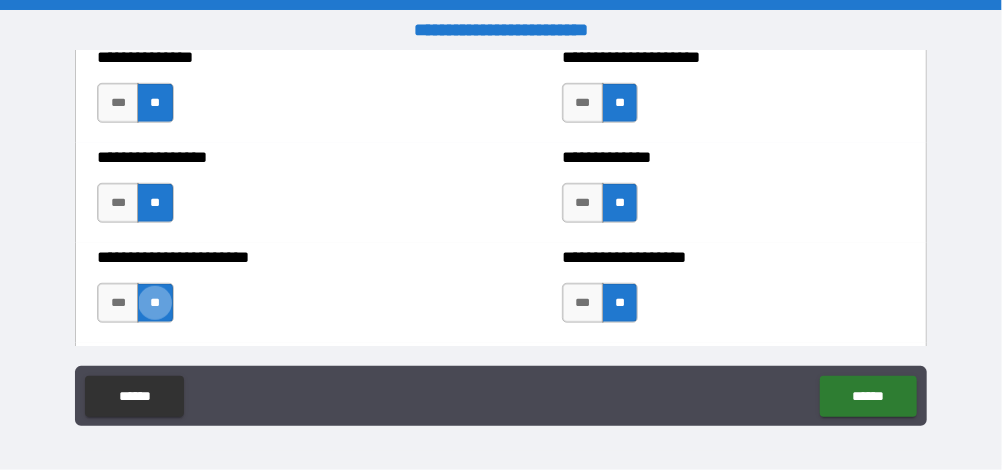 type on "****" 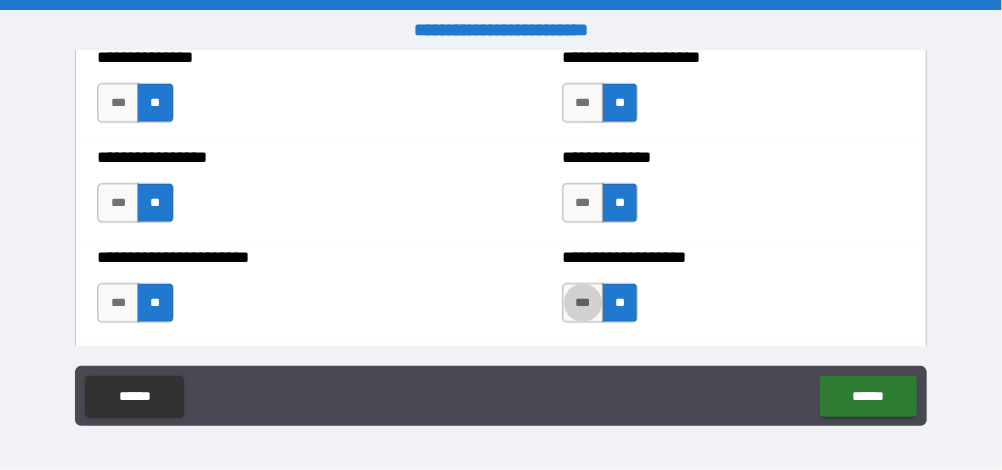 type on "*****" 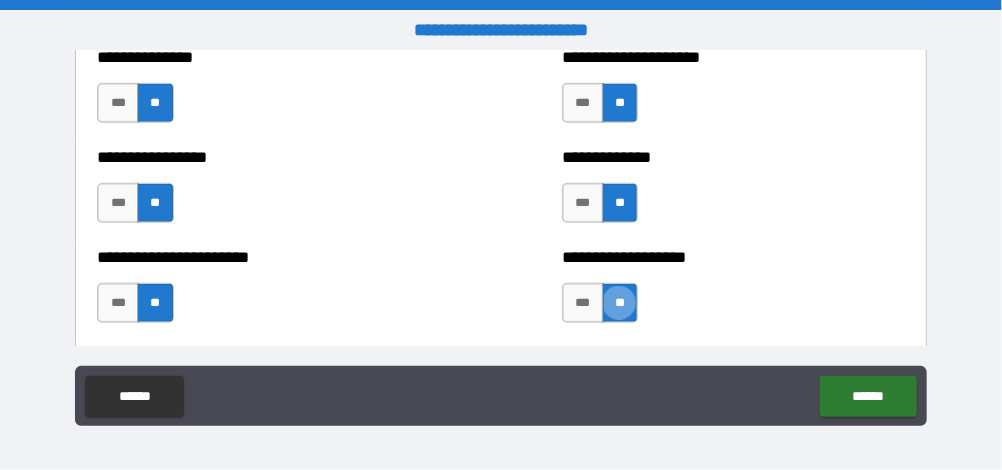 scroll, scrollTop: 3648, scrollLeft: 0, axis: vertical 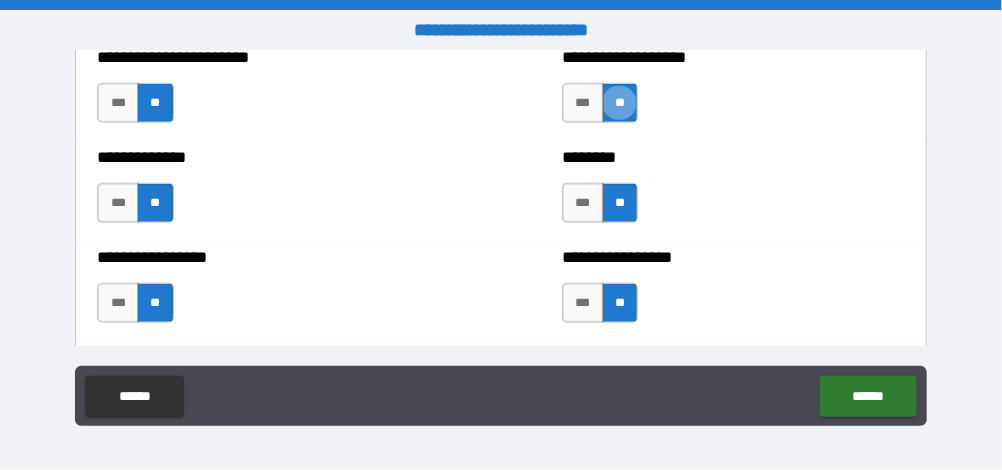 type on "****" 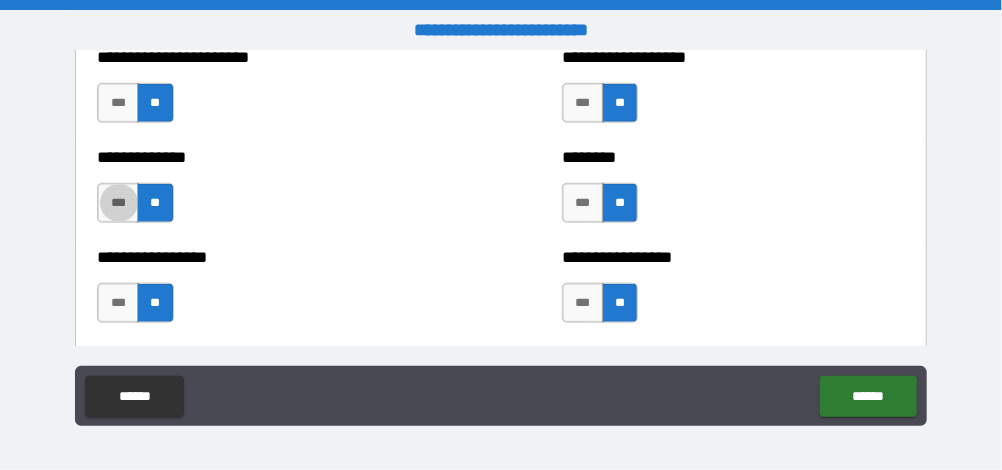 type on "*****" 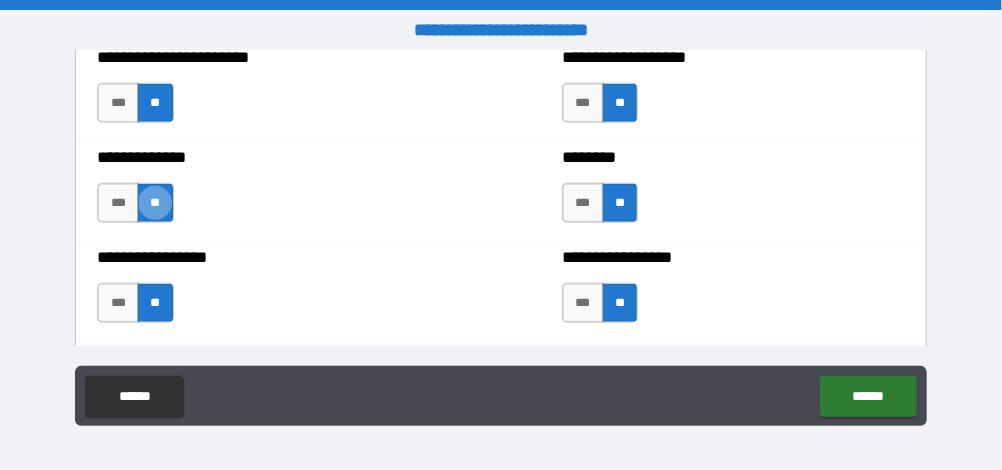 type on "****" 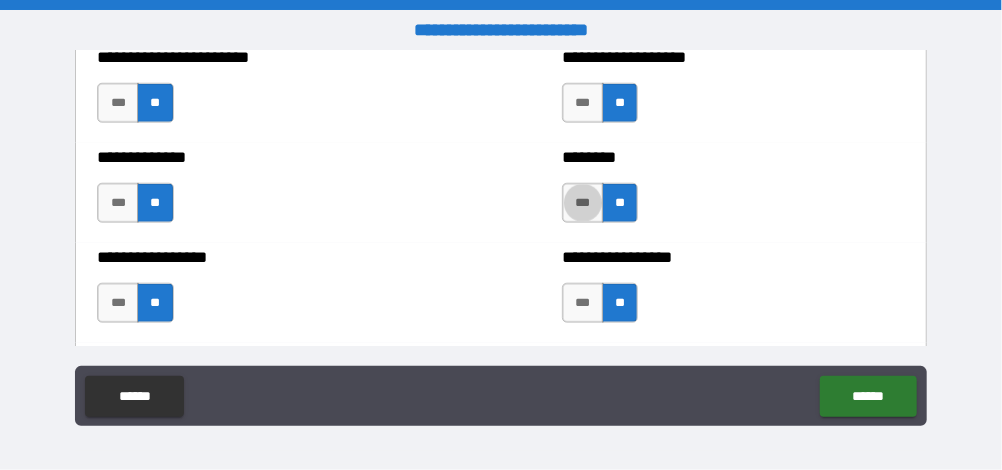 type on "*****" 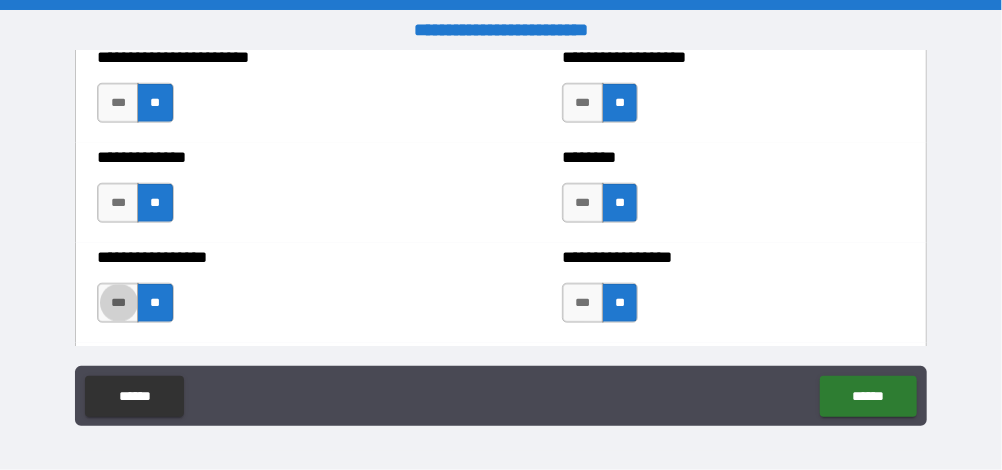 type on "****" 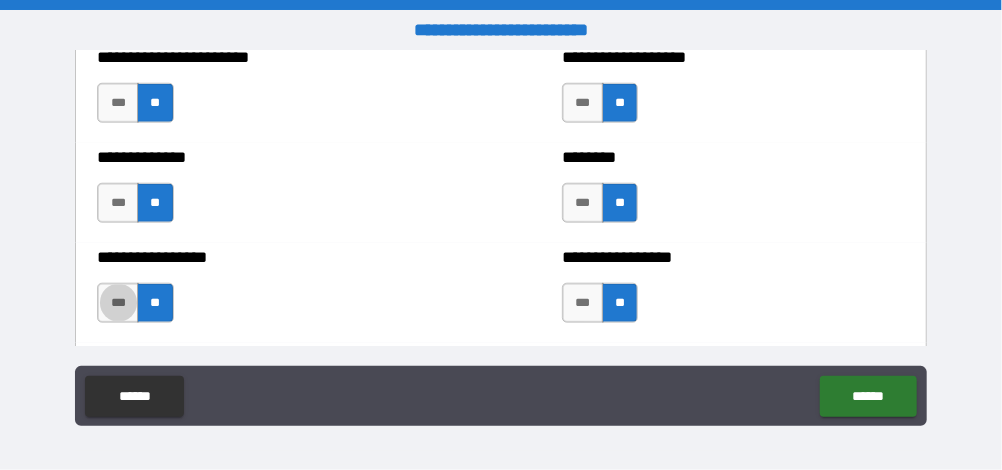 type on "*****" 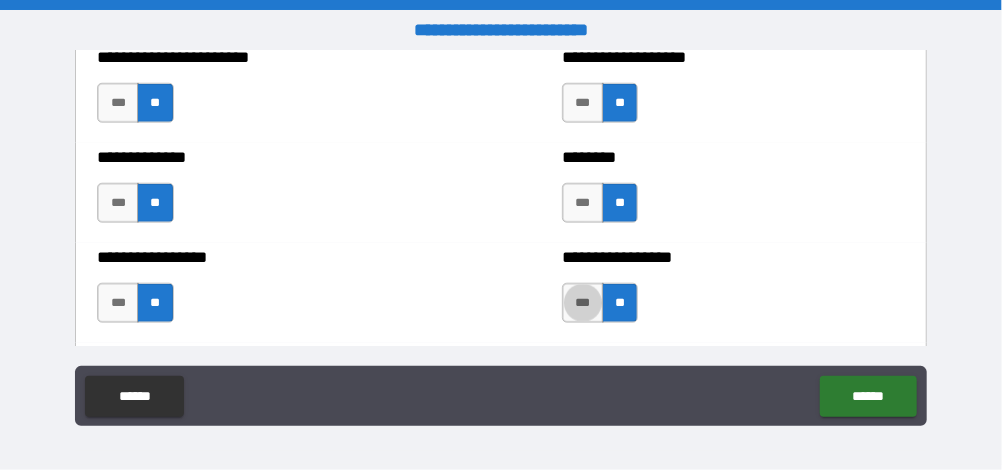 type on "****" 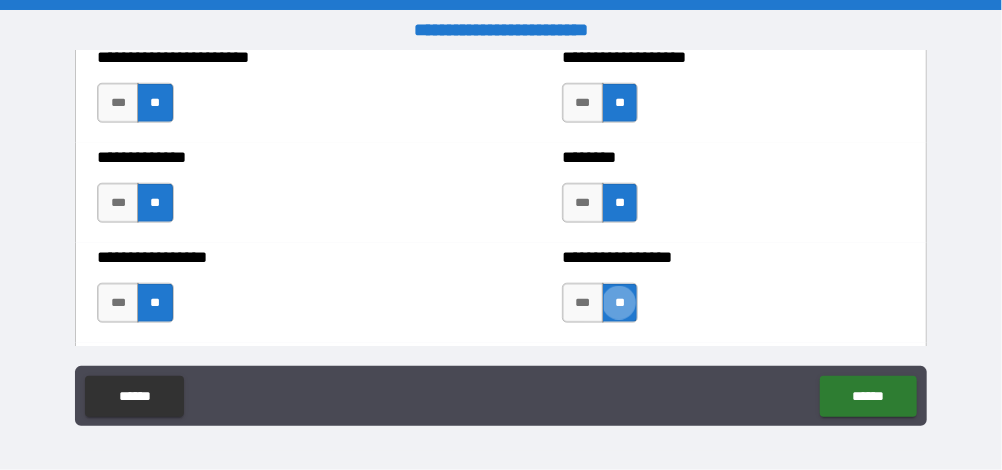 type on "*****" 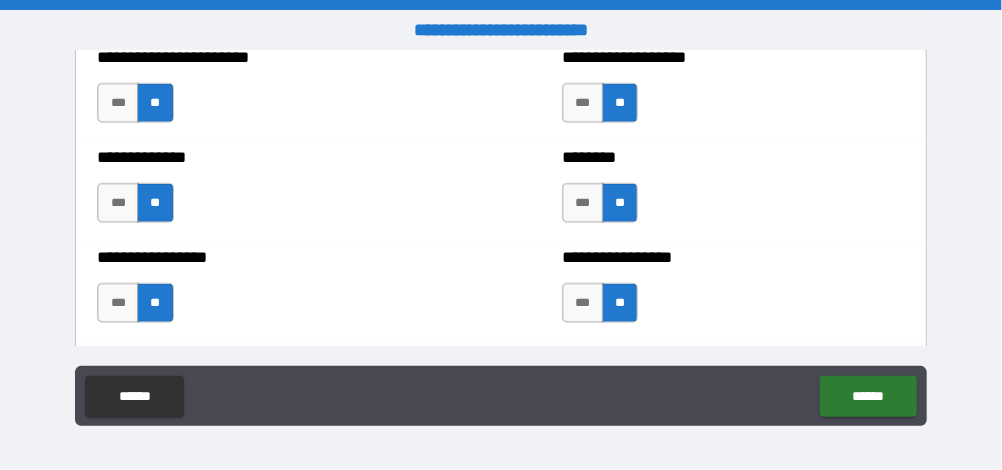 type on "****" 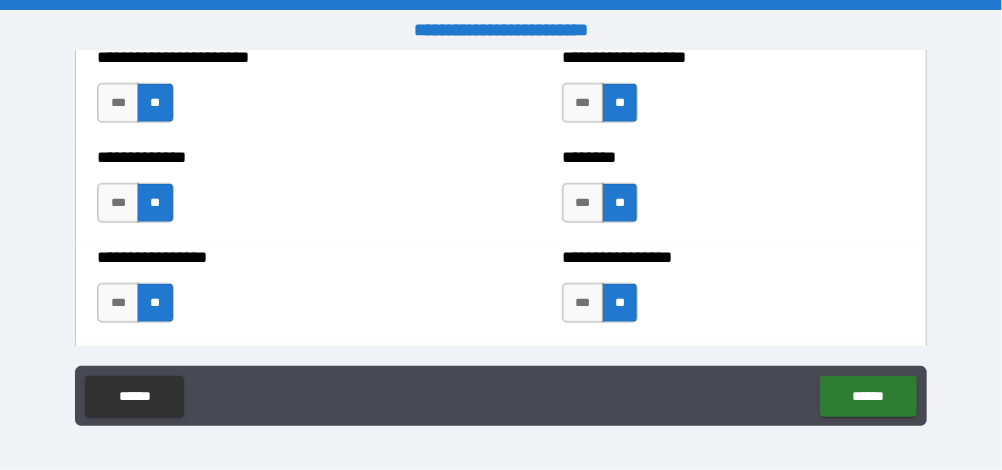 scroll, scrollTop: 3847, scrollLeft: 0, axis: vertical 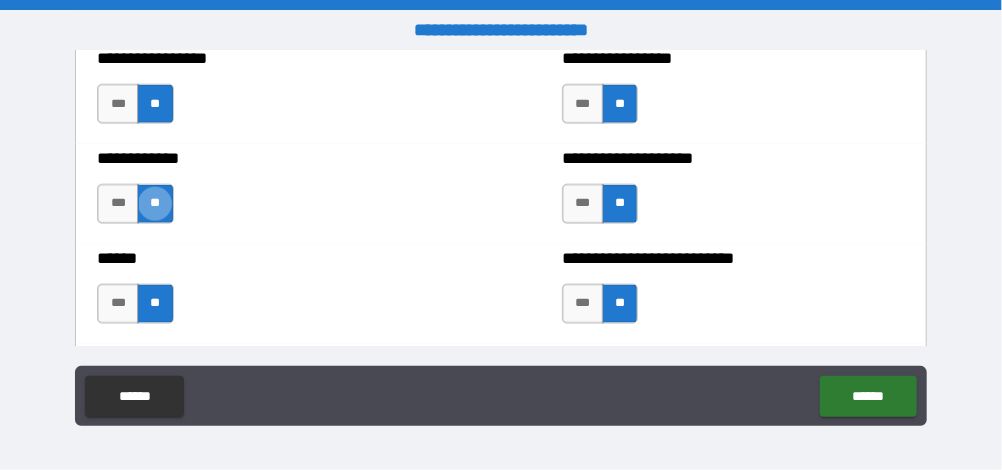 type on "*****" 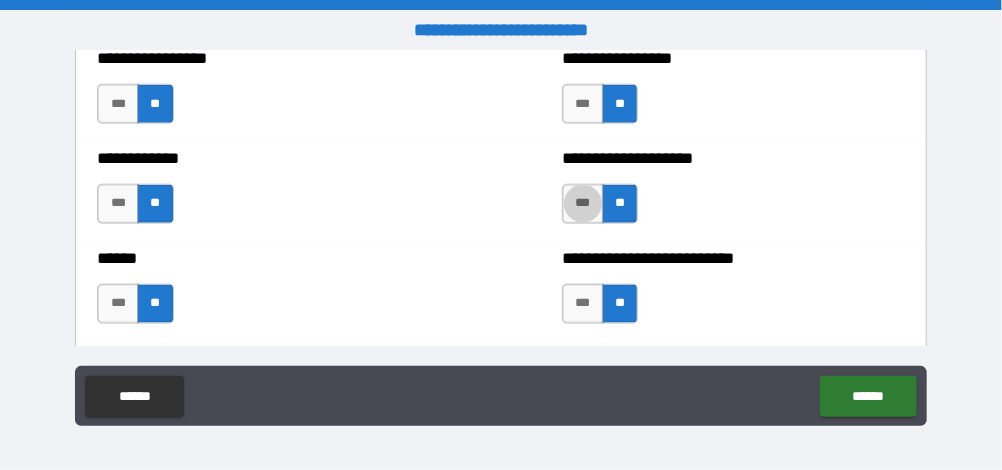 type on "****" 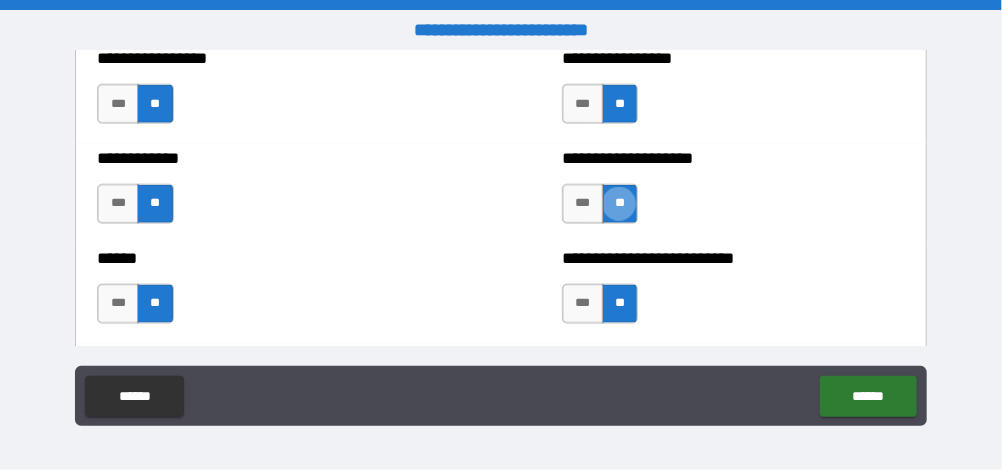 type on "*****" 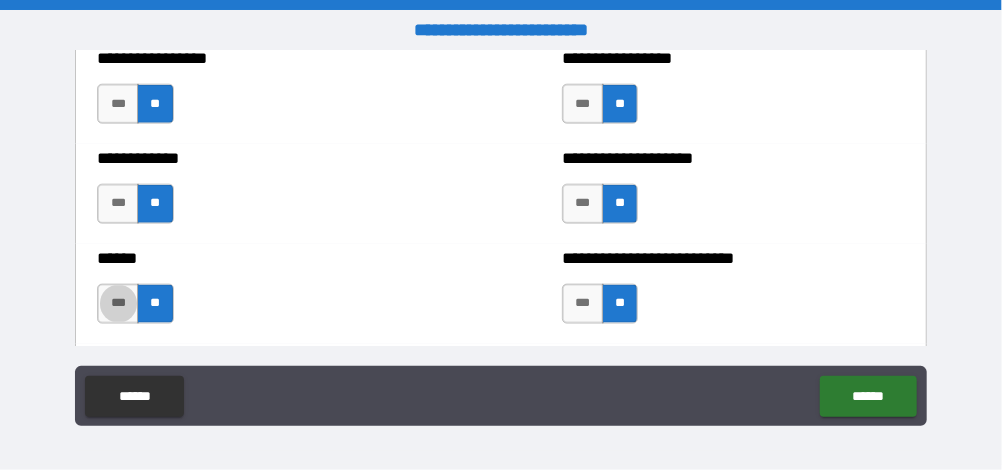 type on "****" 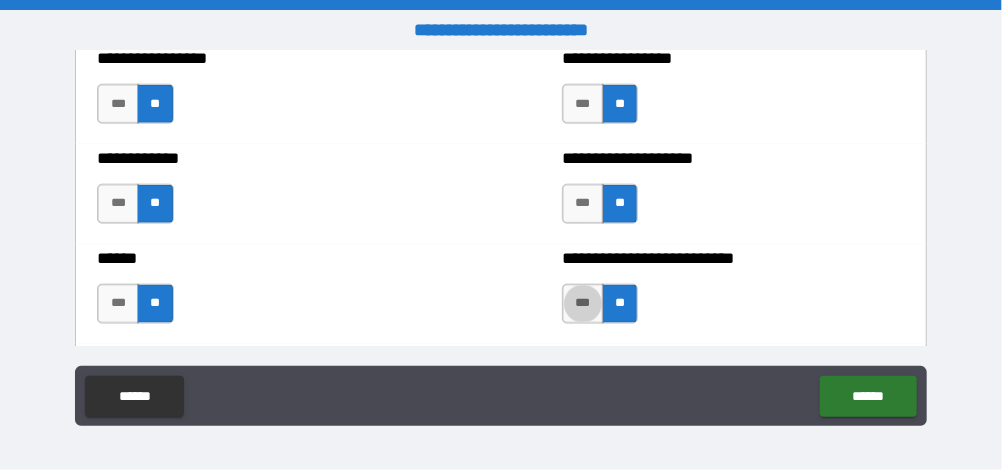 type on "****" 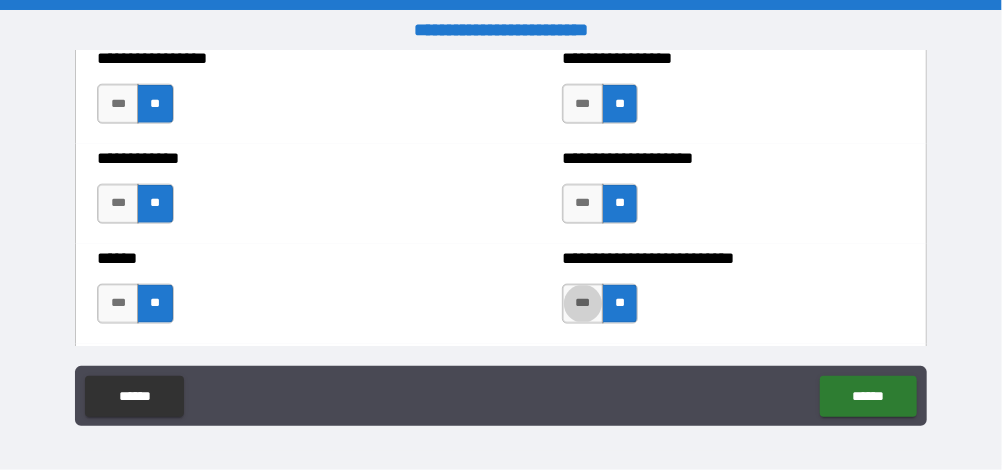 type on "*****" 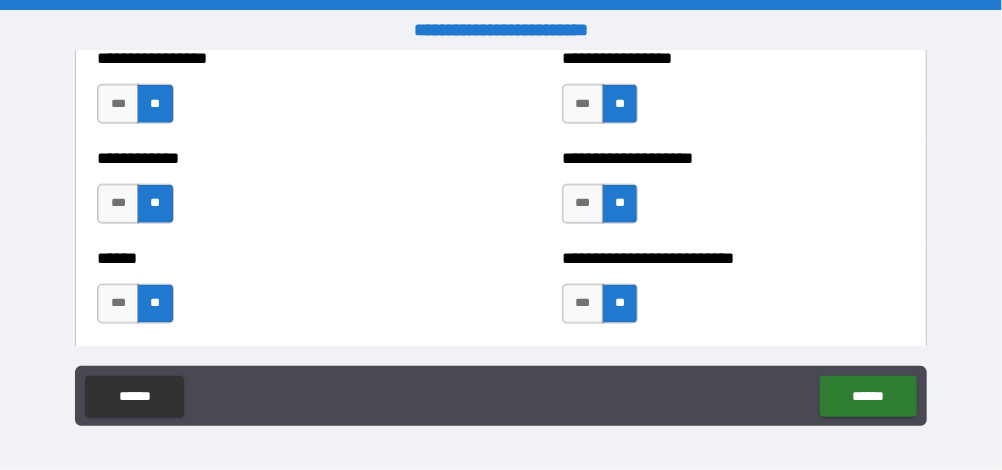 scroll, scrollTop: 4047, scrollLeft: 0, axis: vertical 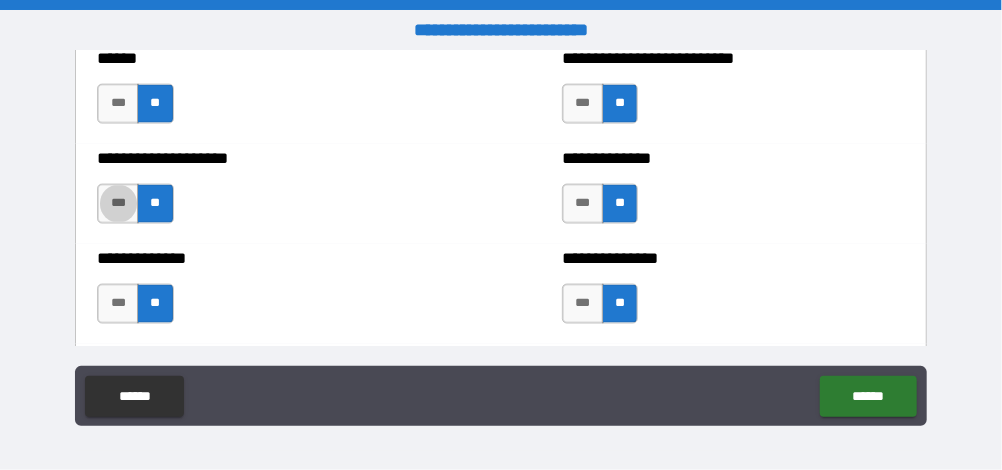 type on "****" 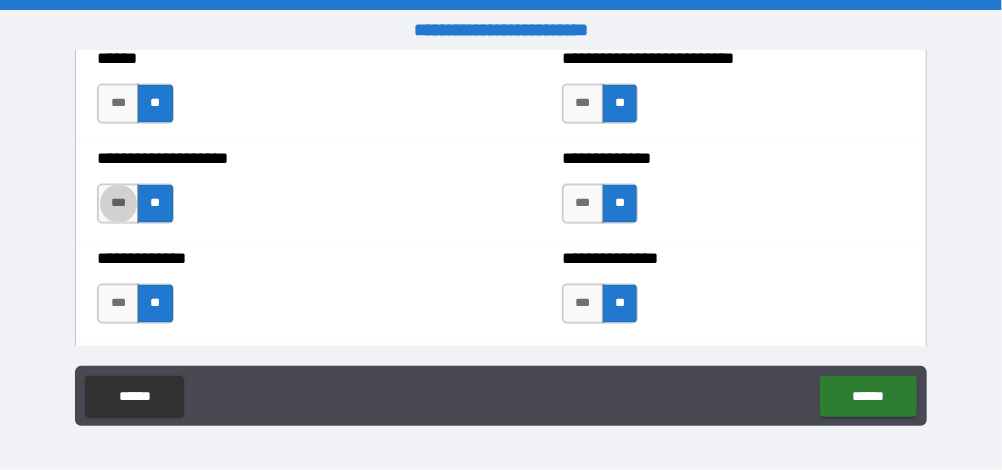 type on "*****" 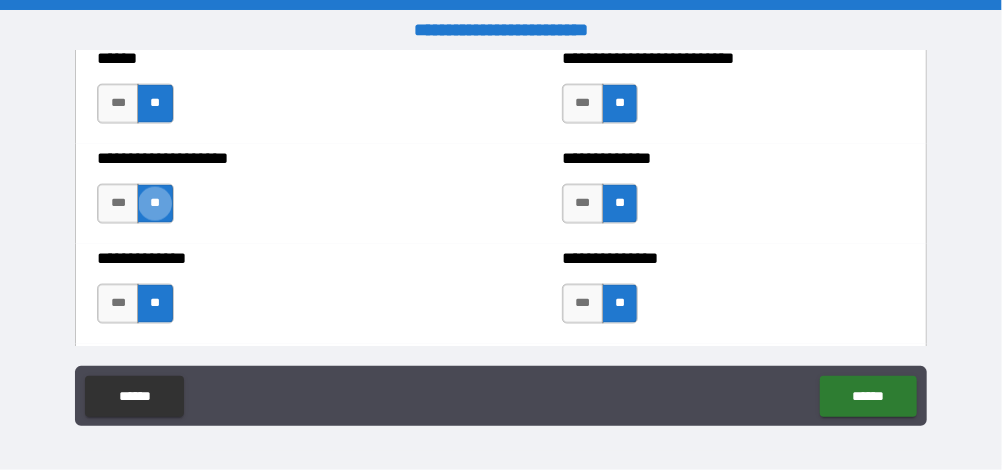 type on "****" 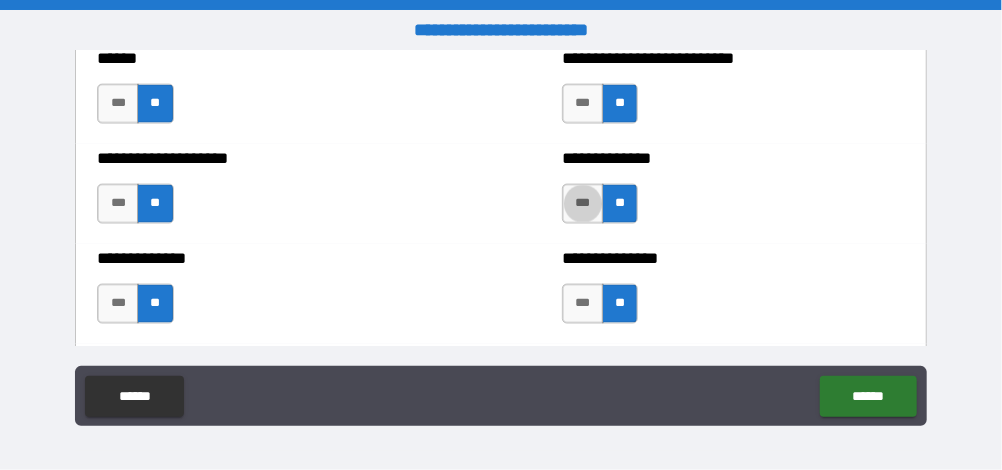 type on "*****" 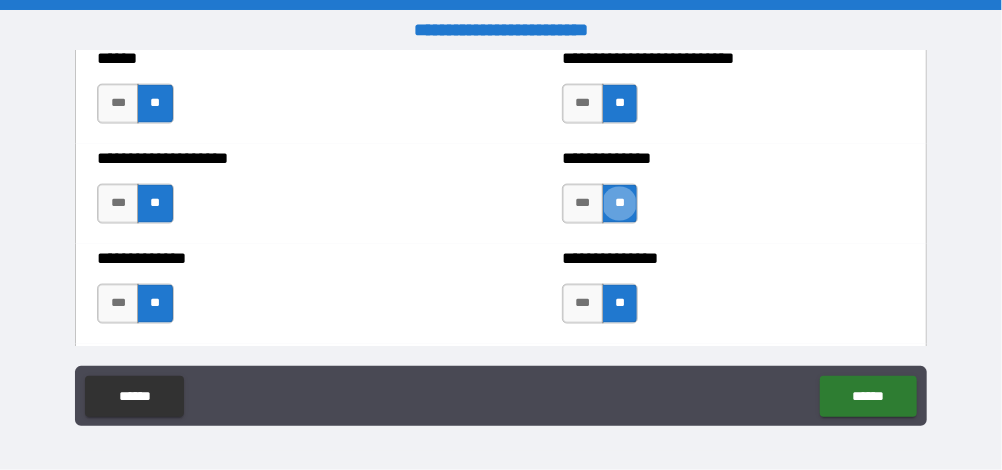 type on "****" 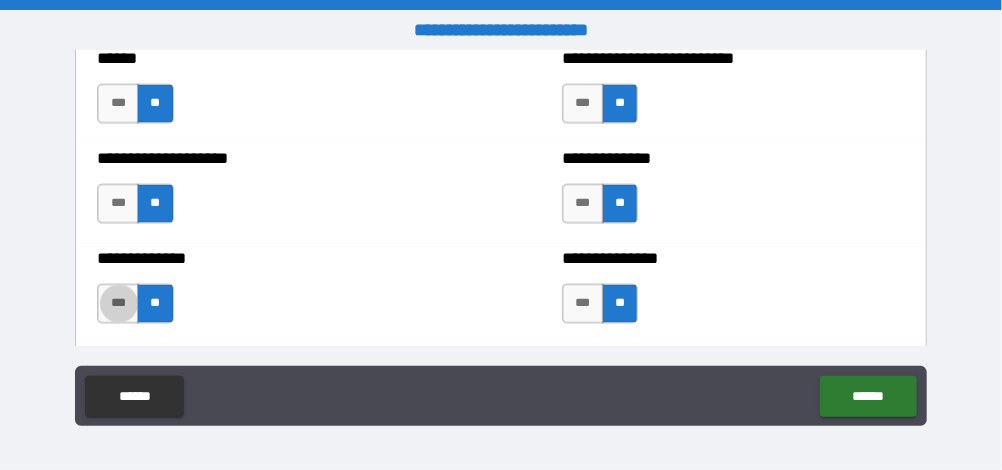 type on "*****" 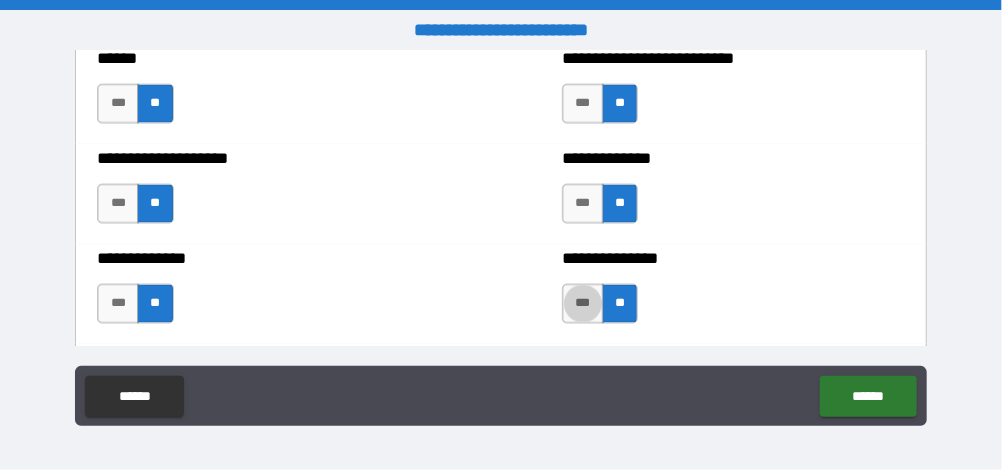 type on "****" 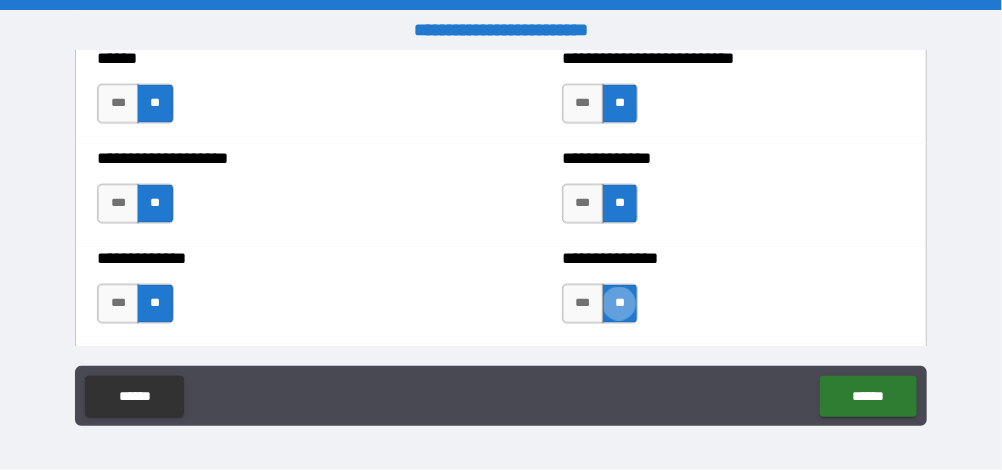 type on "*****" 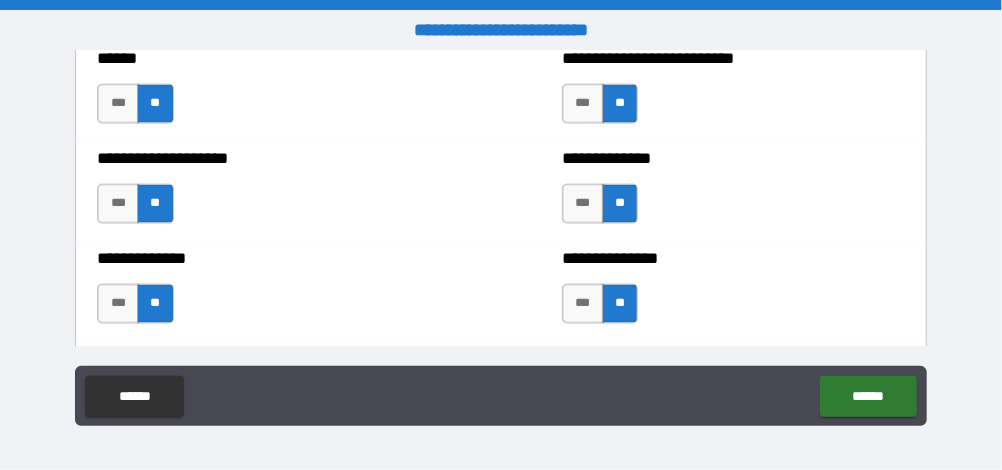 scroll, scrollTop: 4247, scrollLeft: 0, axis: vertical 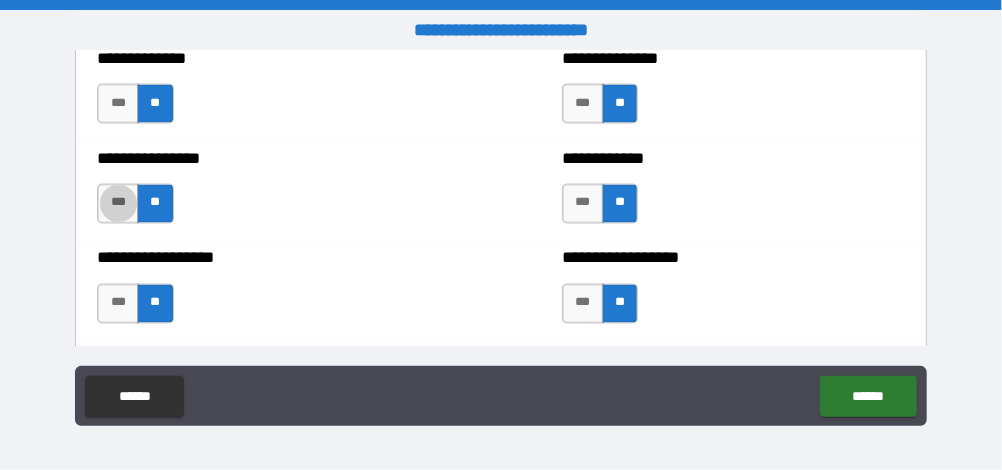type on "****" 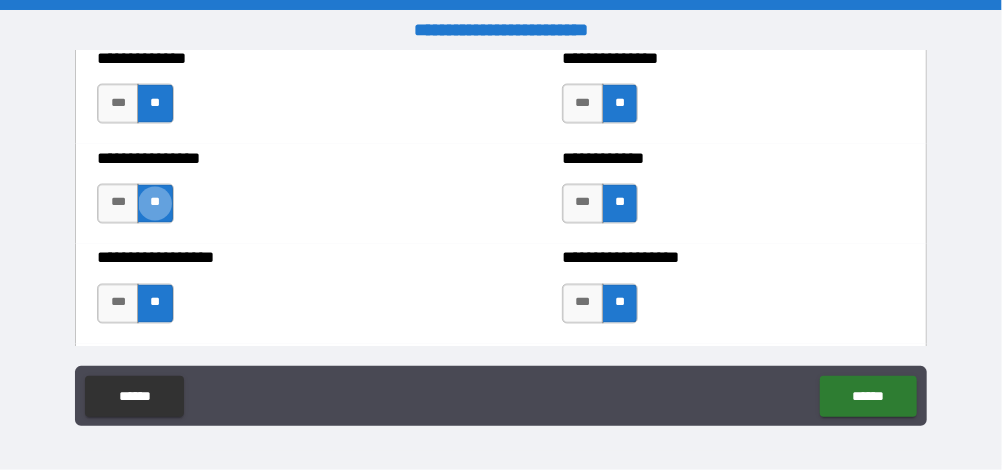type on "*****" 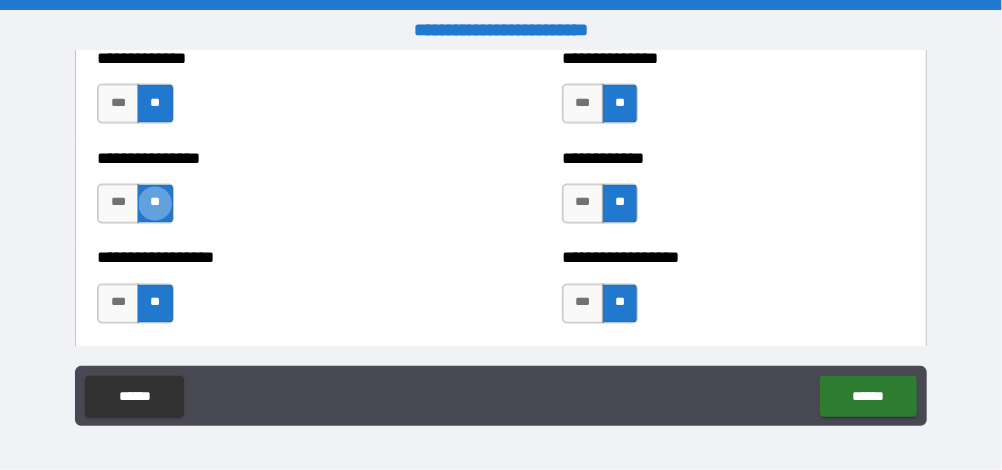 type on "****" 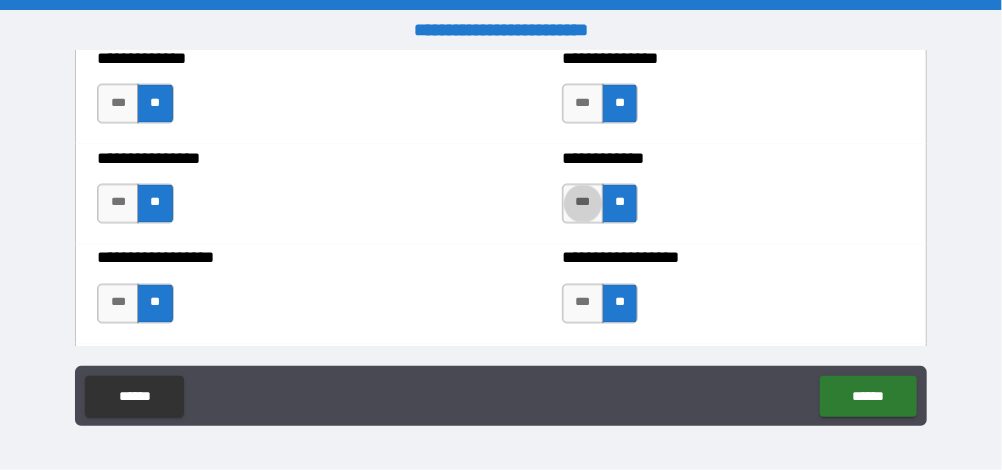 type on "*****" 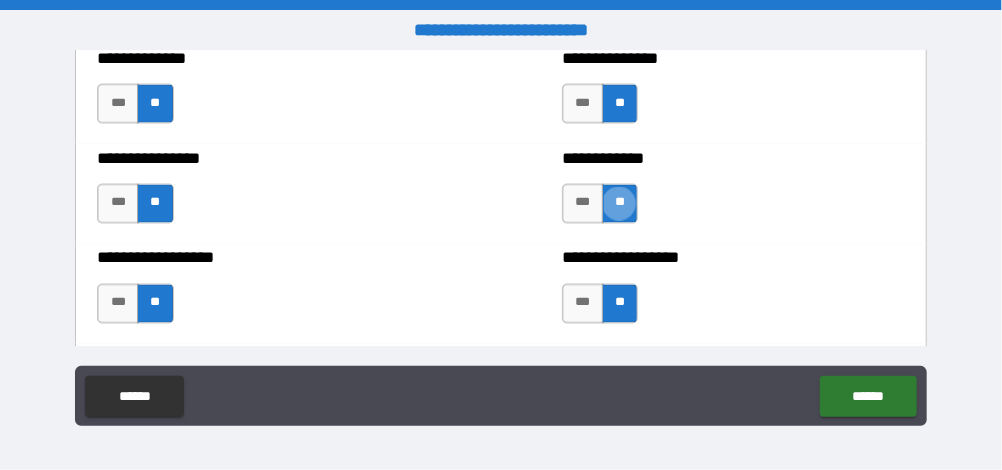 type on "****" 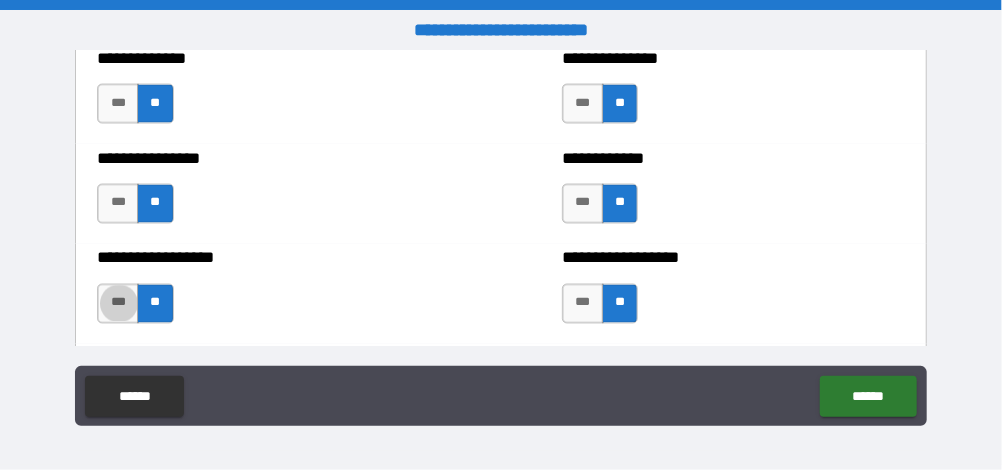 type on "*****" 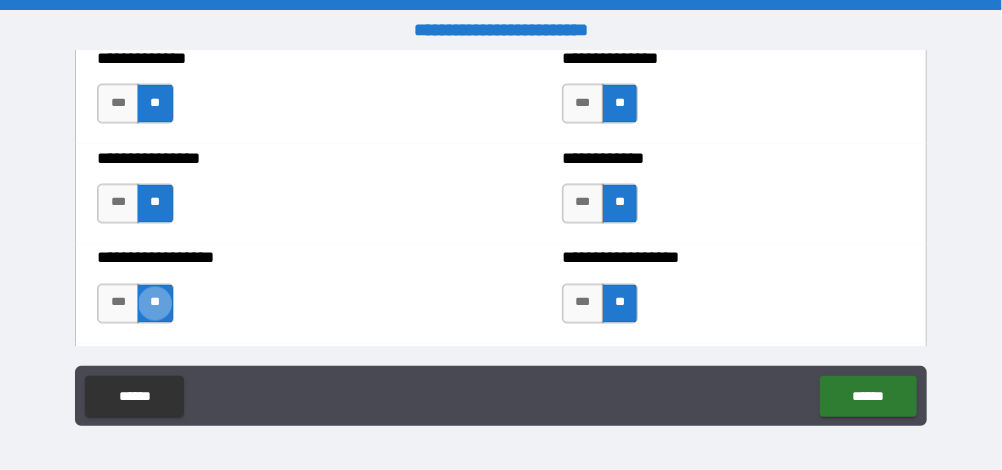 type on "****" 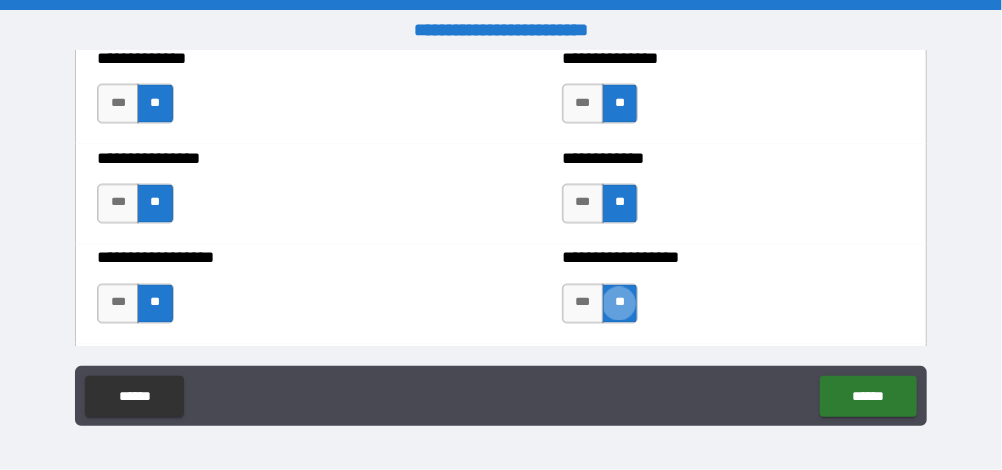 type on "*****" 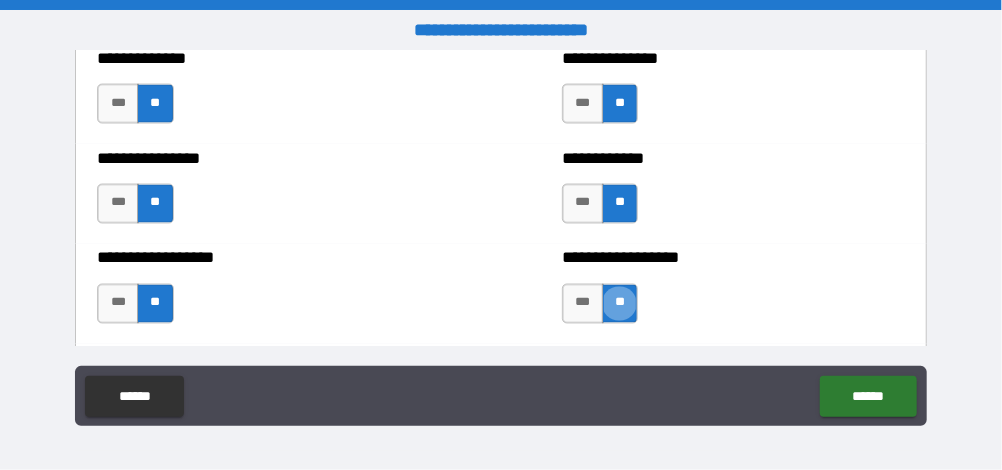 type on "****" 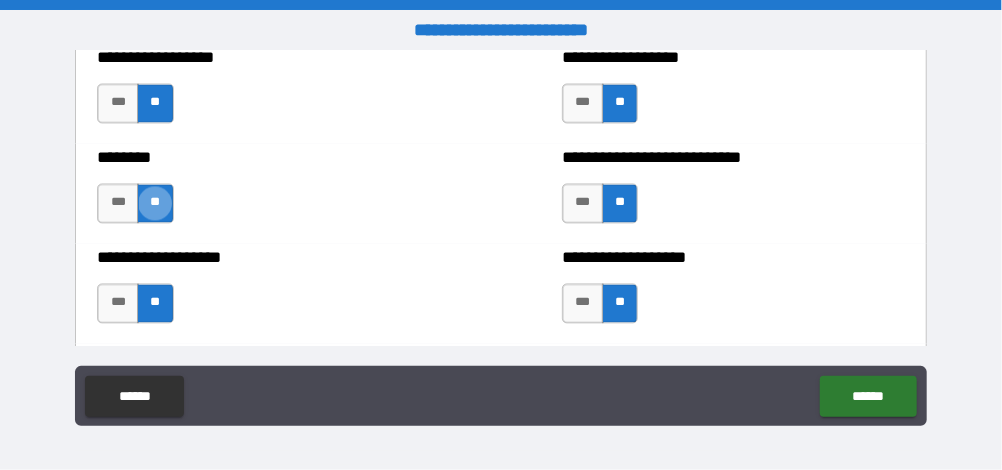 type on "*****" 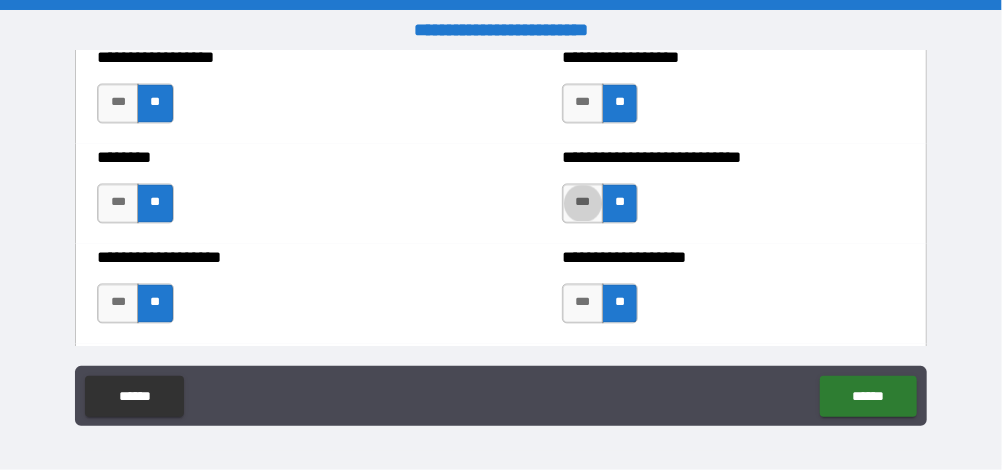 type on "****" 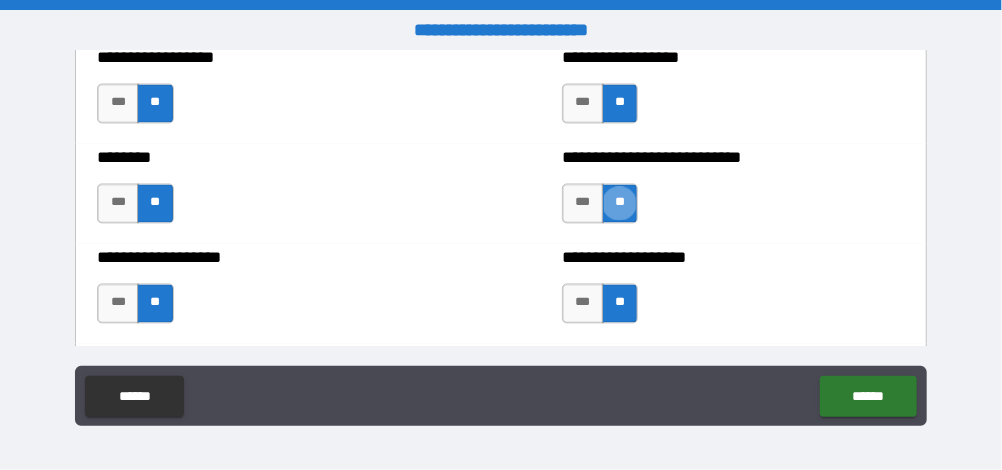 type on "*****" 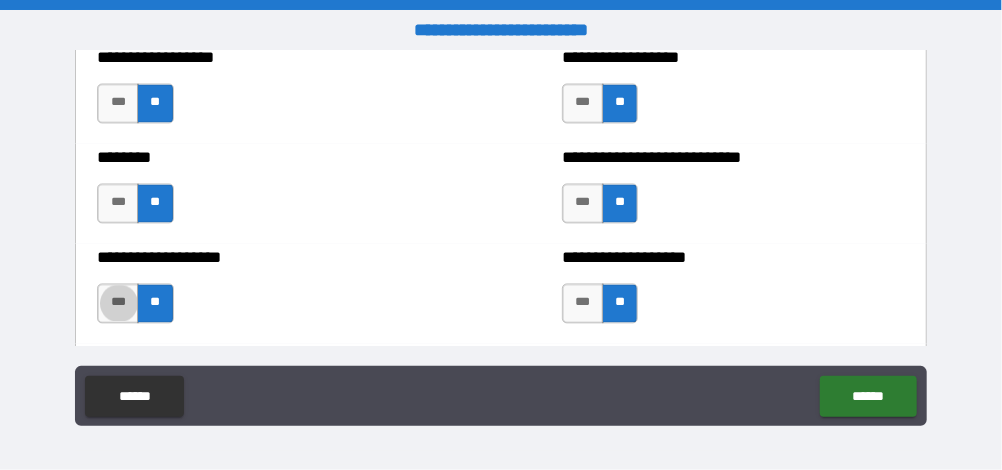 type on "****" 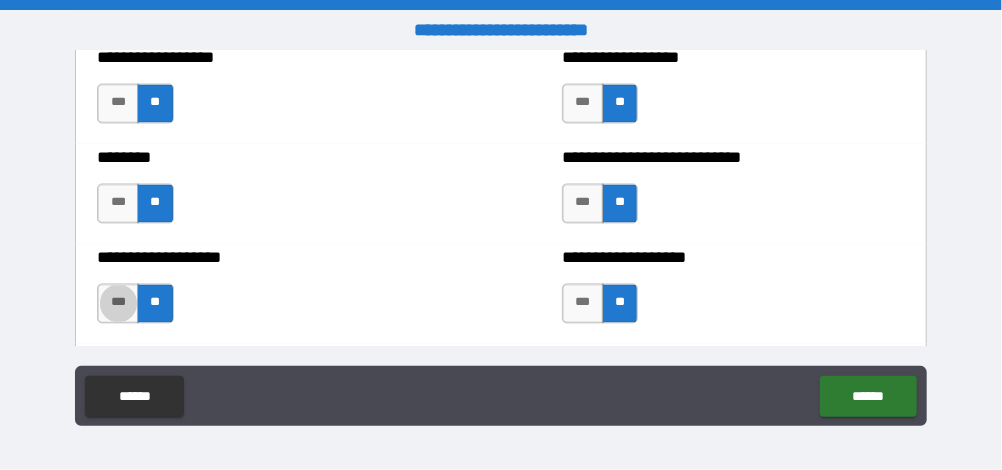 type on "*****" 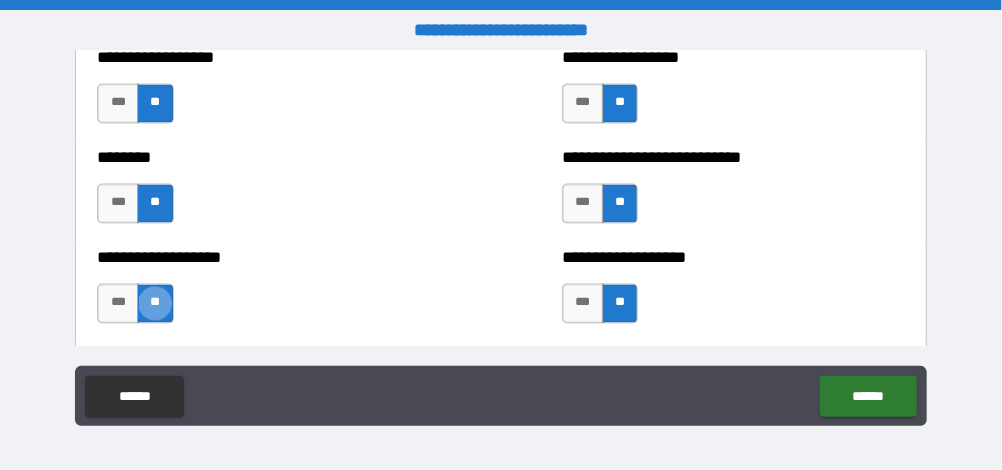 type on "****" 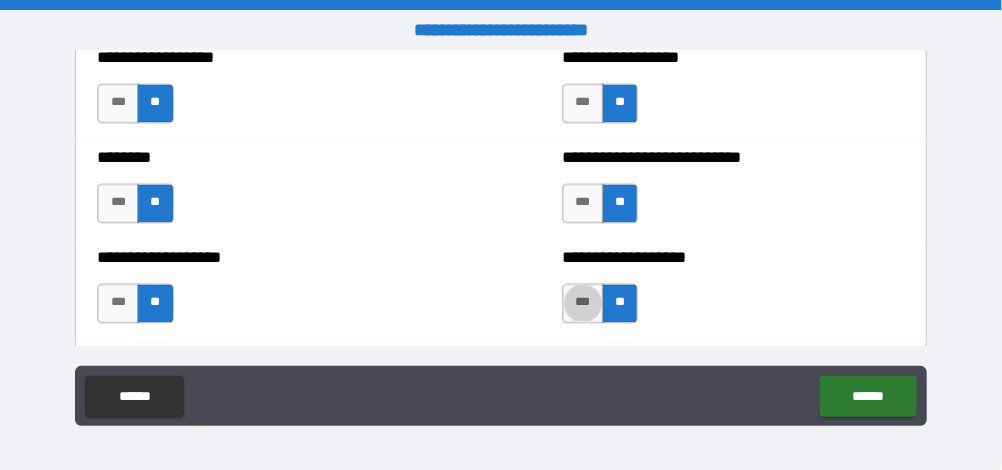 type on "*****" 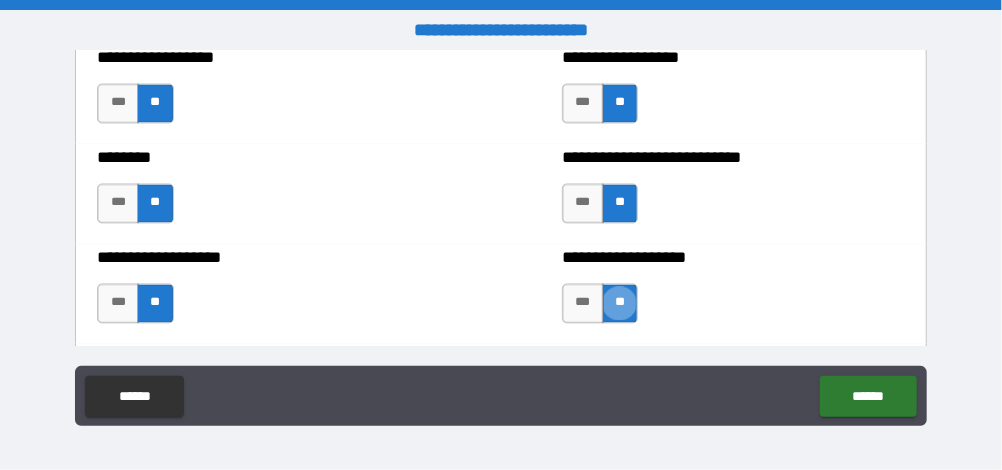 scroll, scrollTop: 4648, scrollLeft: 0, axis: vertical 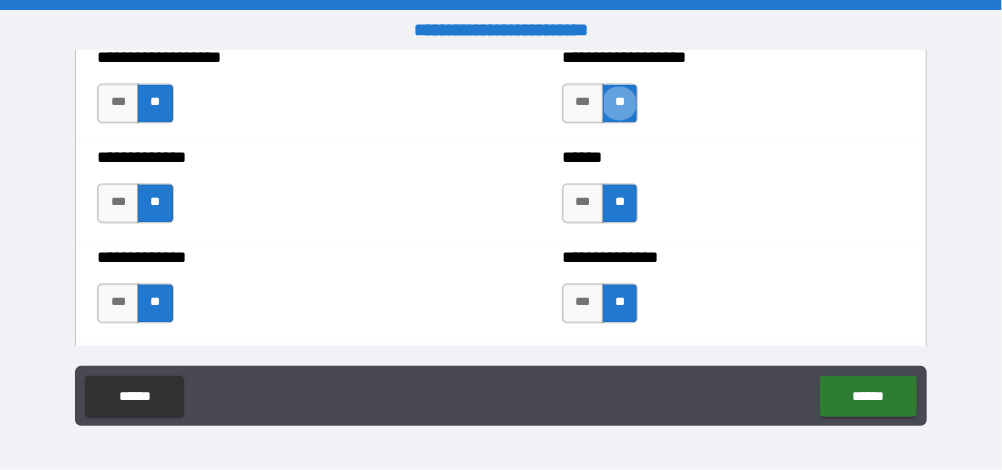 type on "****" 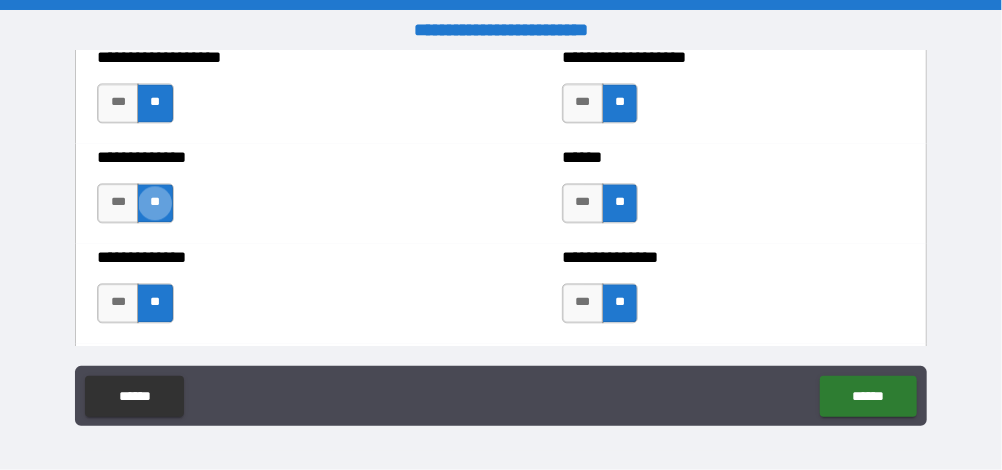 type on "*****" 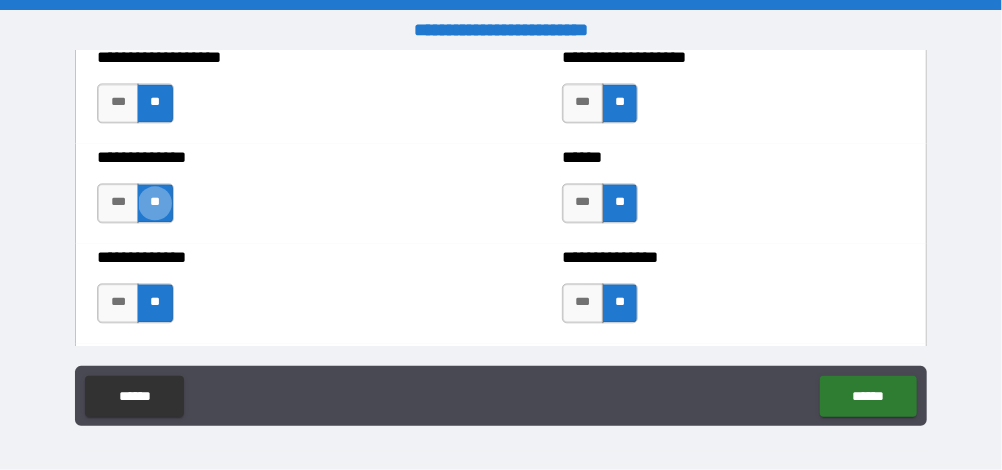 type on "****" 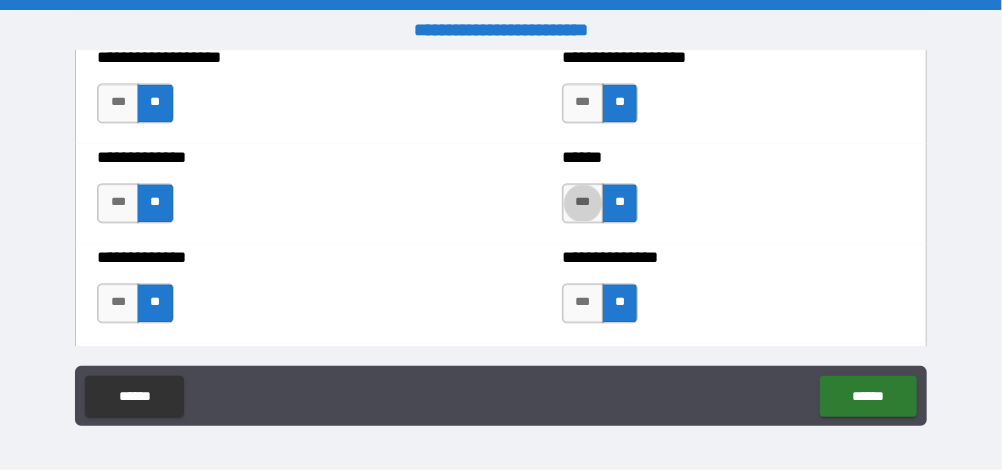 type 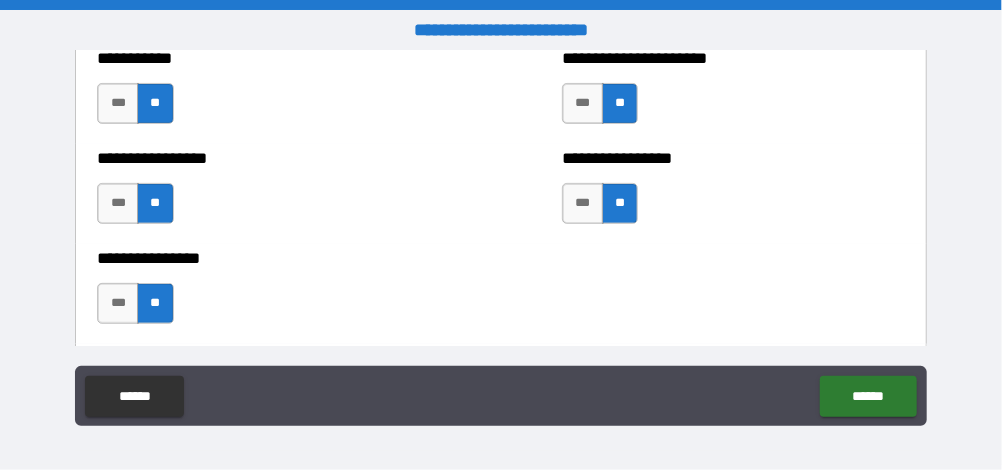 scroll, scrollTop: 6246, scrollLeft: 0, axis: vertical 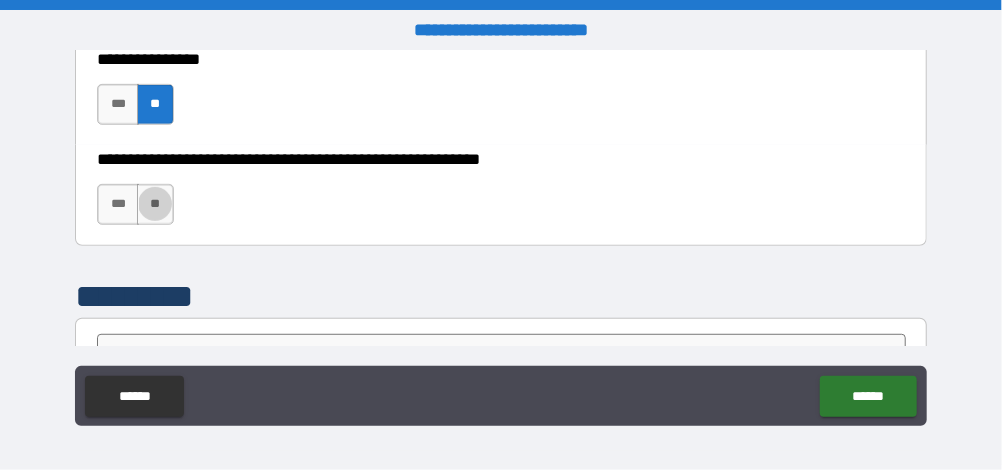 click on "**" at bounding box center (155, 204) 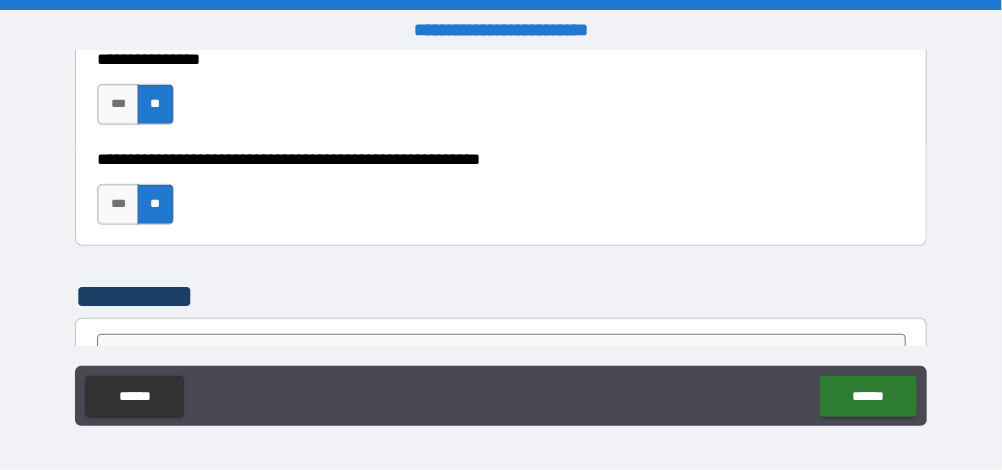 scroll, scrollTop: 6537, scrollLeft: 0, axis: vertical 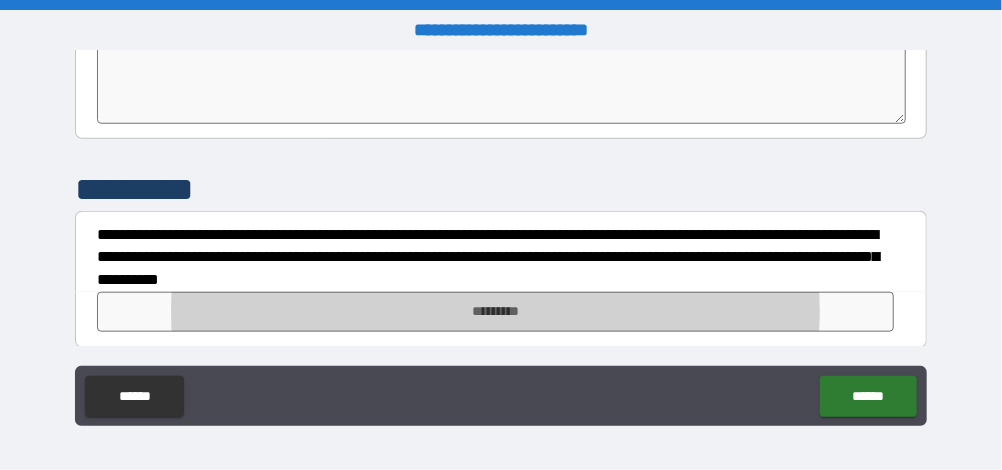 click on "*********" at bounding box center (495, 312) 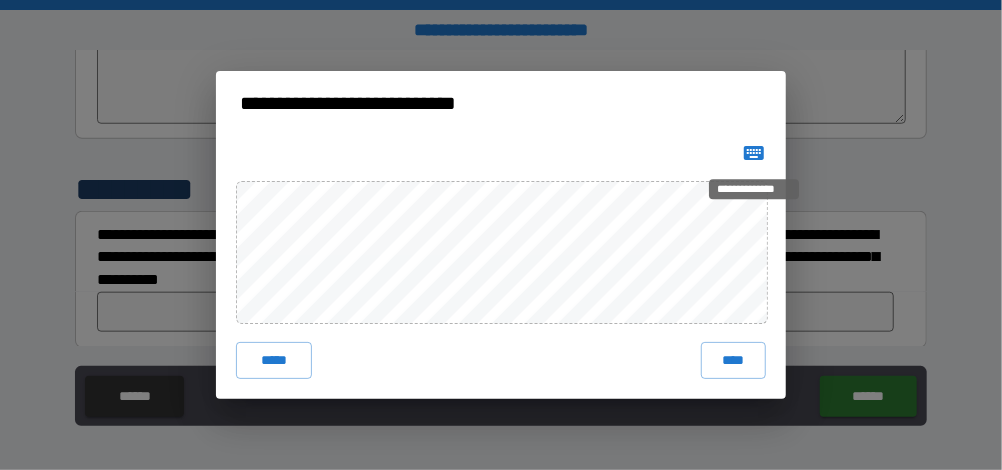 click 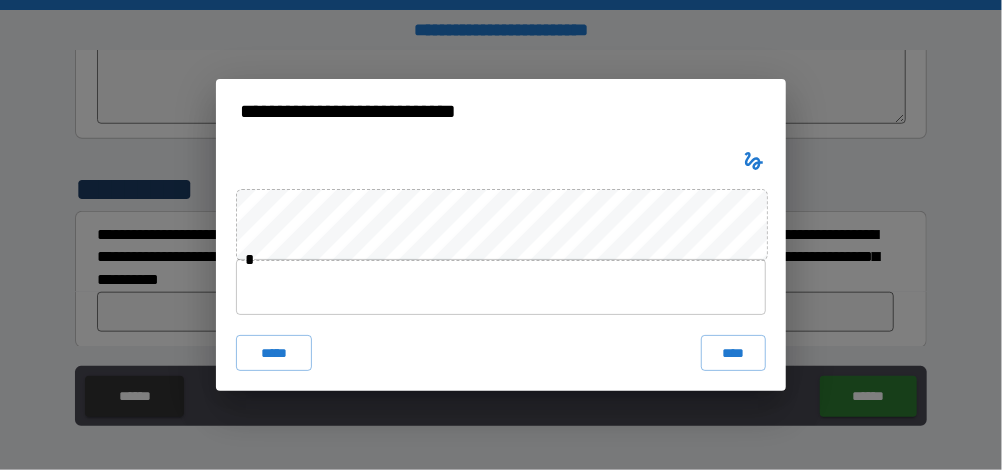 click at bounding box center [501, 287] 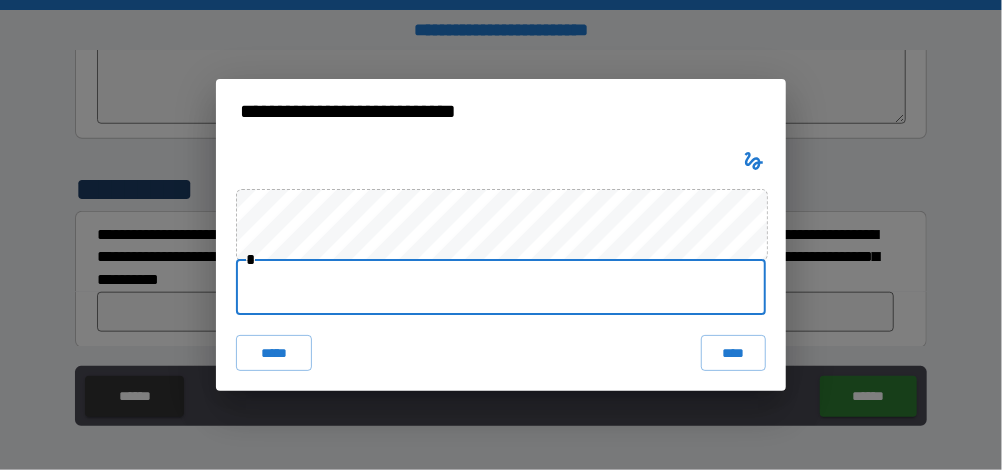 paste on "**********" 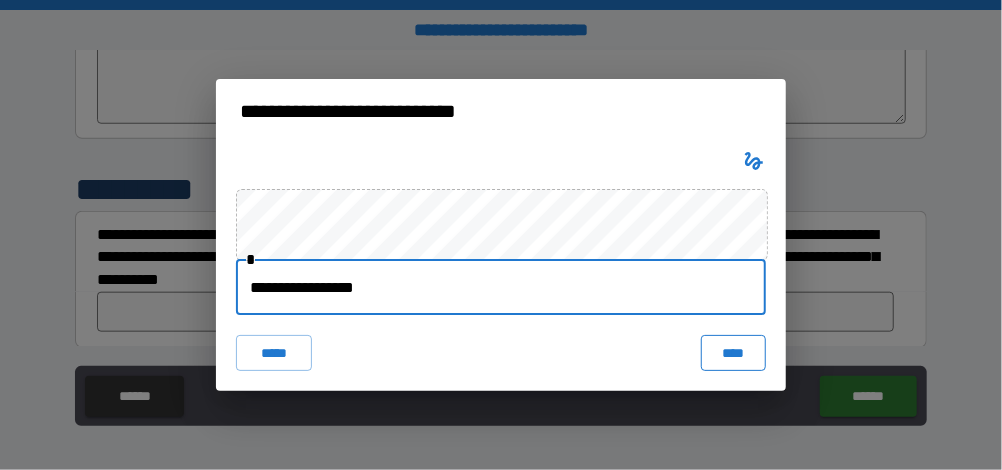 click on "****" at bounding box center (733, 353) 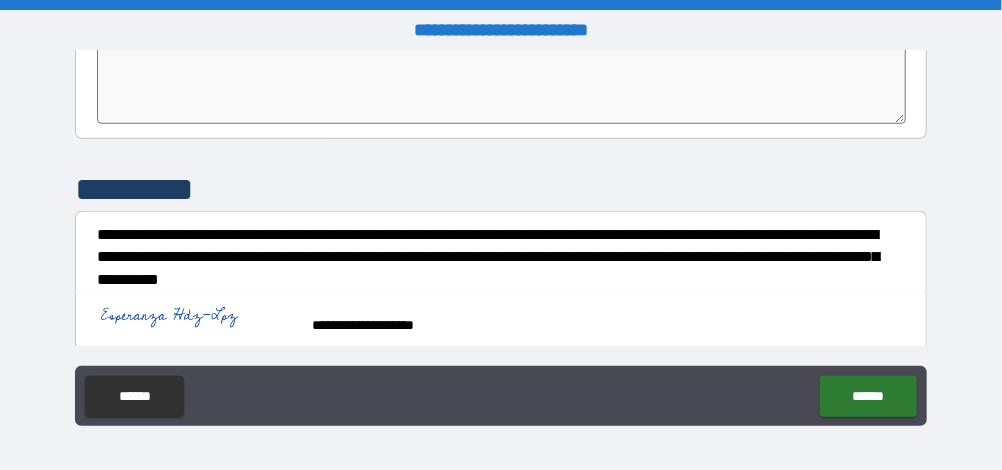 scroll, scrollTop: 6551, scrollLeft: 0, axis: vertical 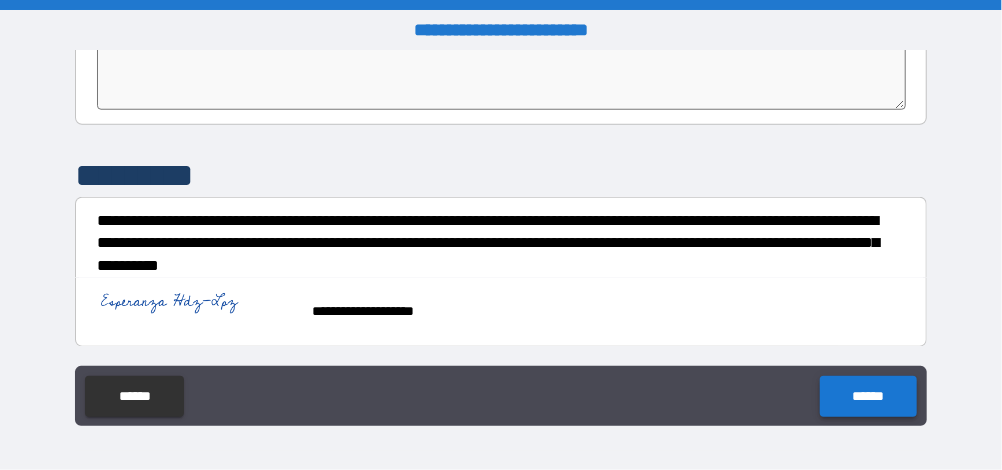 click on "******" at bounding box center (868, 396) 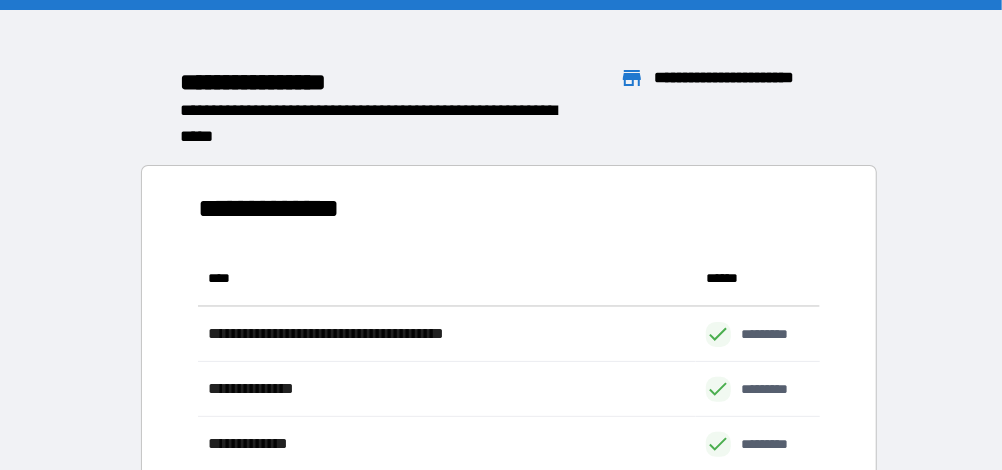 scroll, scrollTop: 0, scrollLeft: 0, axis: both 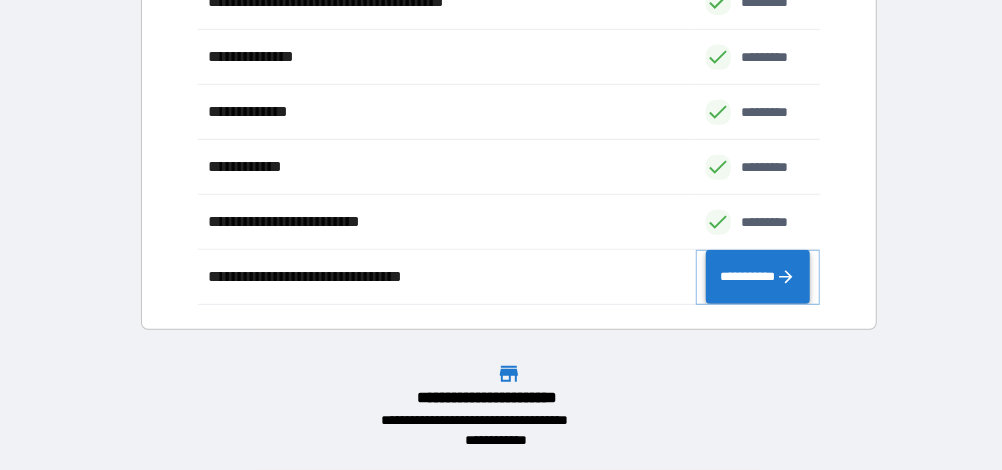 click on "**********" at bounding box center (758, 276) 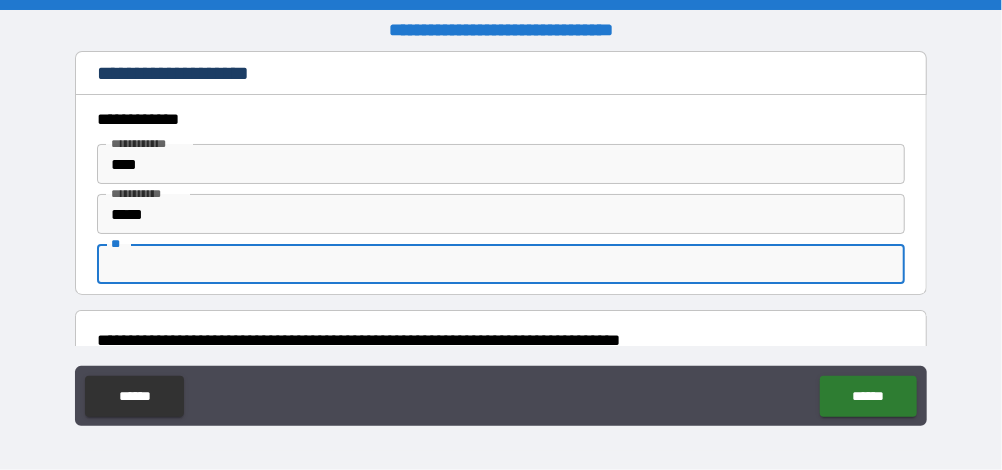 scroll, scrollTop: 186, scrollLeft: 0, axis: vertical 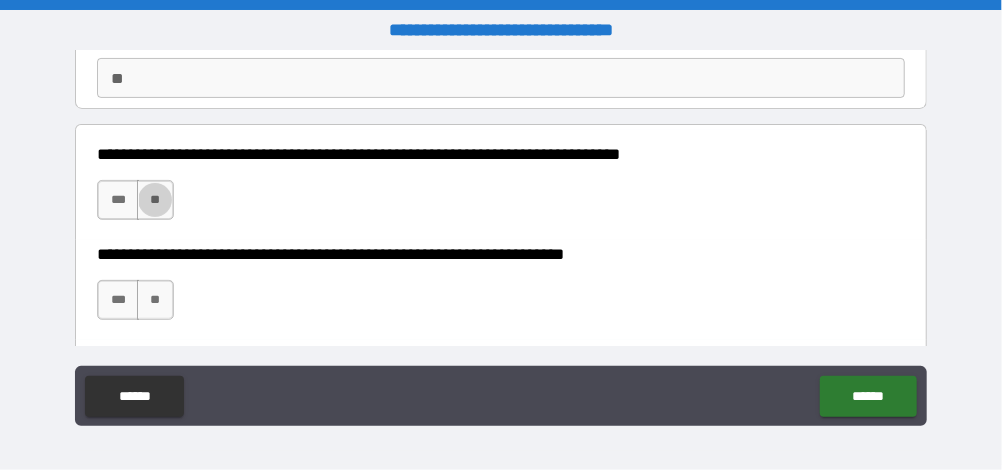 click on "**" at bounding box center (155, 200) 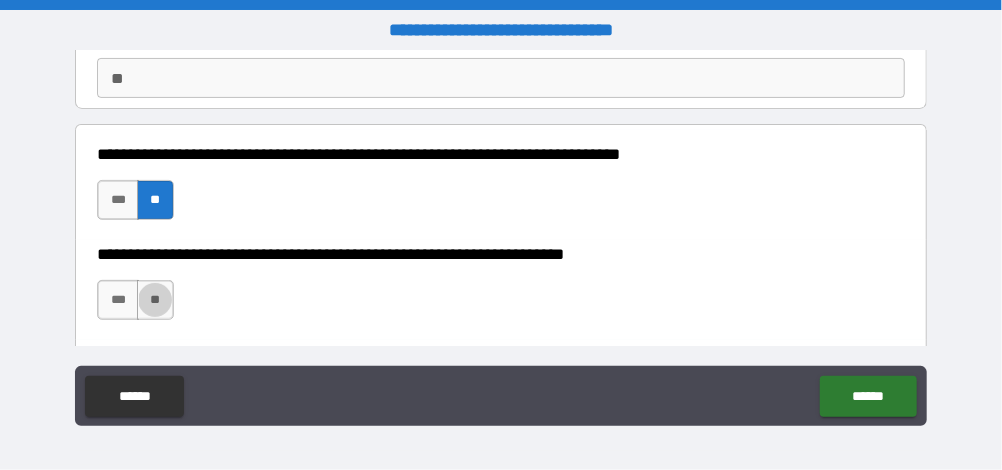 click on "**" at bounding box center [155, 300] 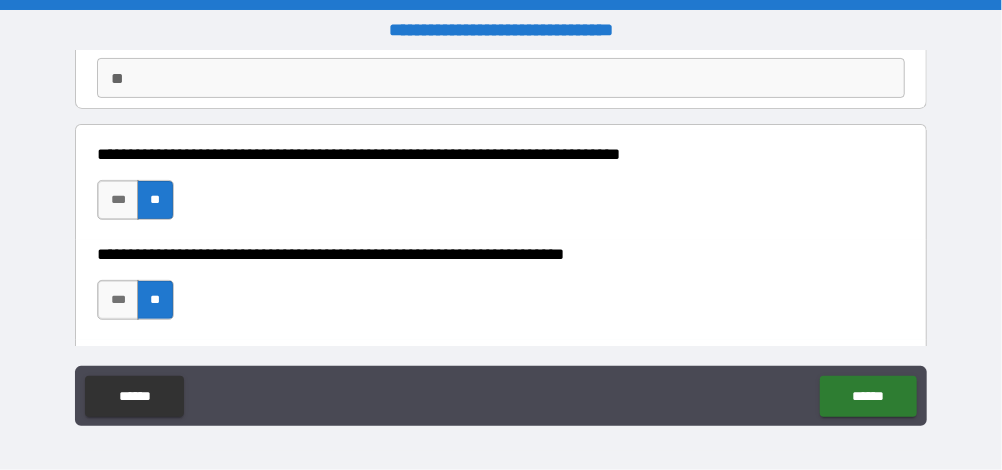 scroll, scrollTop: 386, scrollLeft: 0, axis: vertical 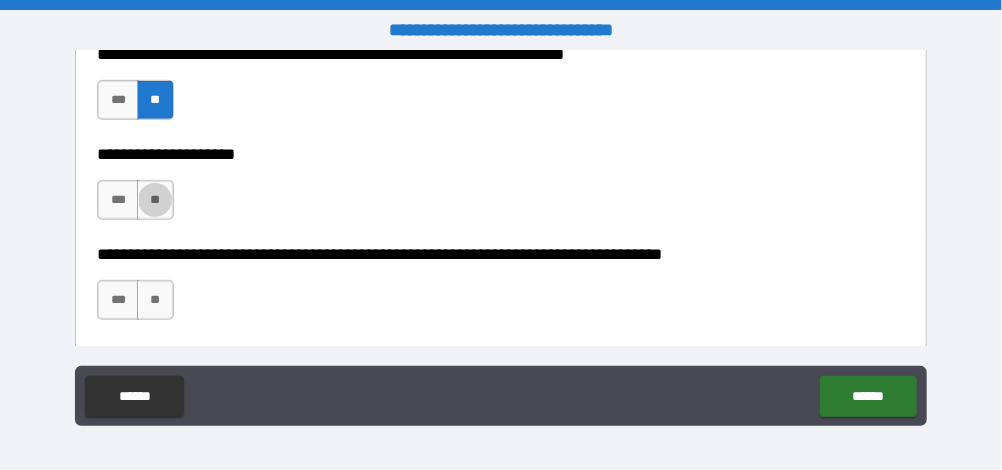 click on "**" at bounding box center [155, 200] 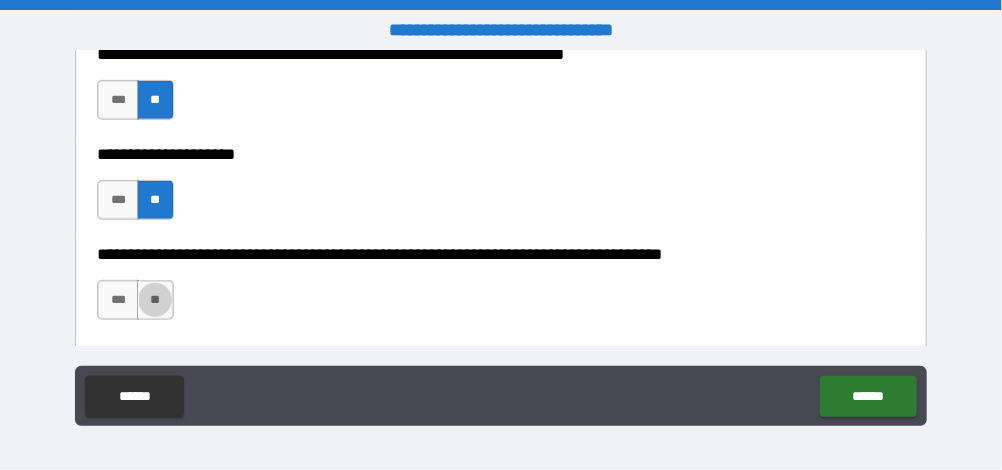 click on "**" at bounding box center (155, 300) 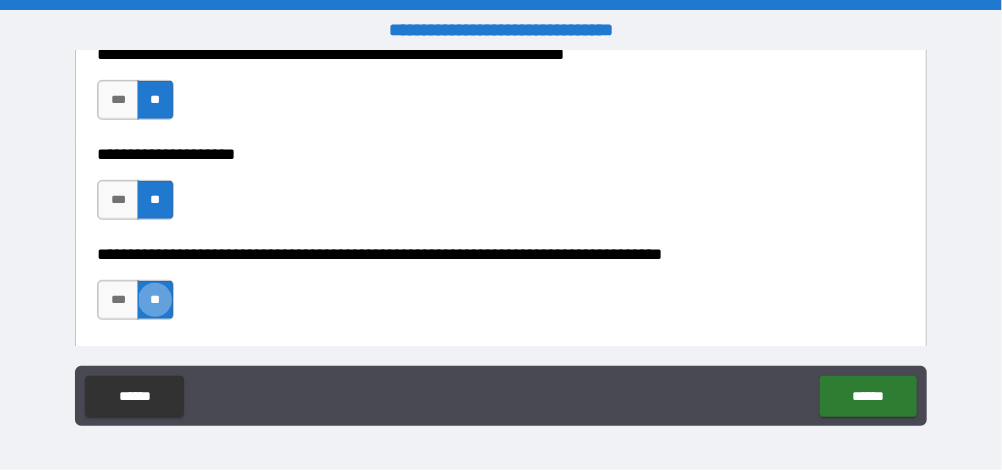 scroll, scrollTop: 586, scrollLeft: 0, axis: vertical 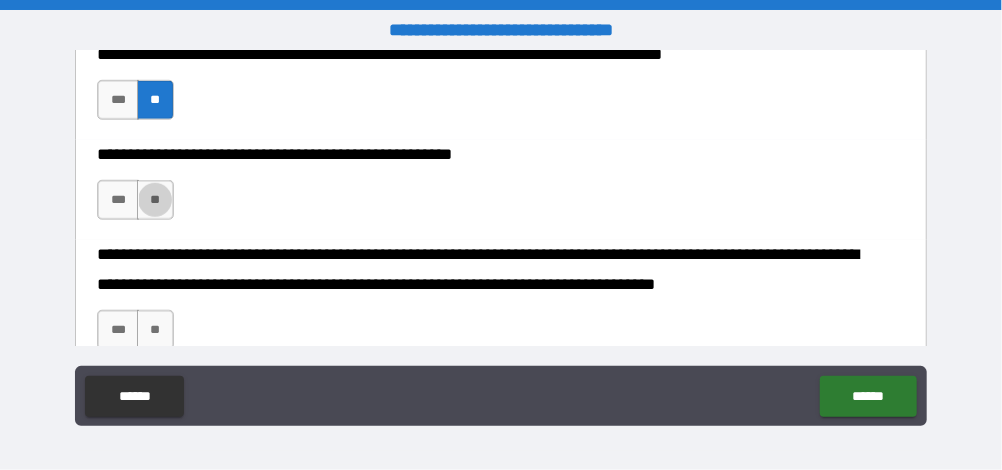 click on "**" at bounding box center (155, 200) 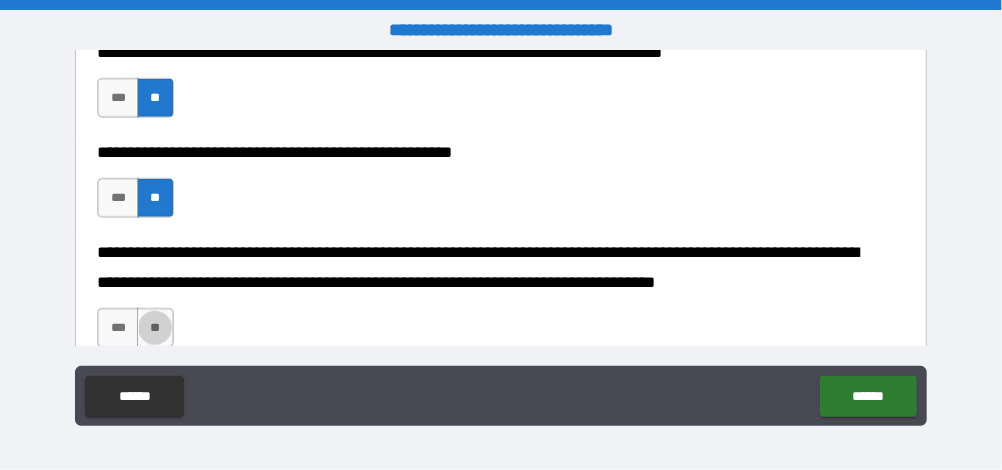 click on "**" at bounding box center [155, 328] 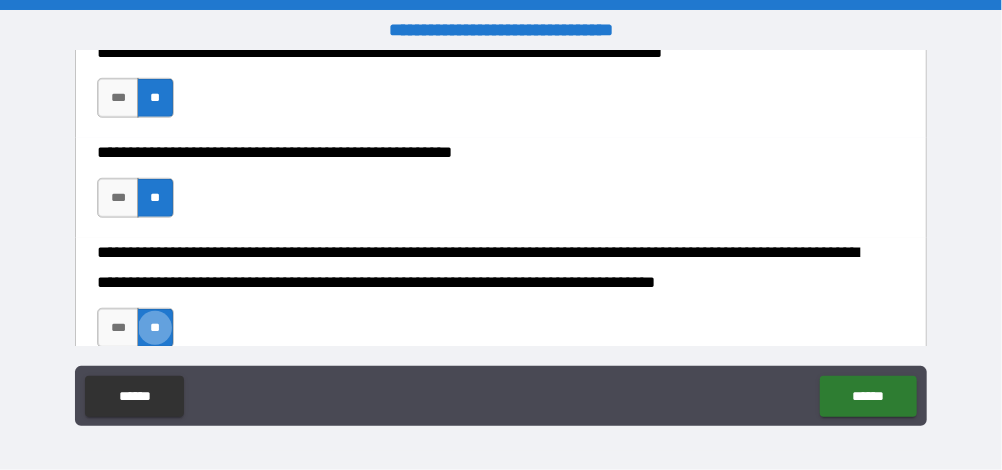 scroll, scrollTop: 816, scrollLeft: 0, axis: vertical 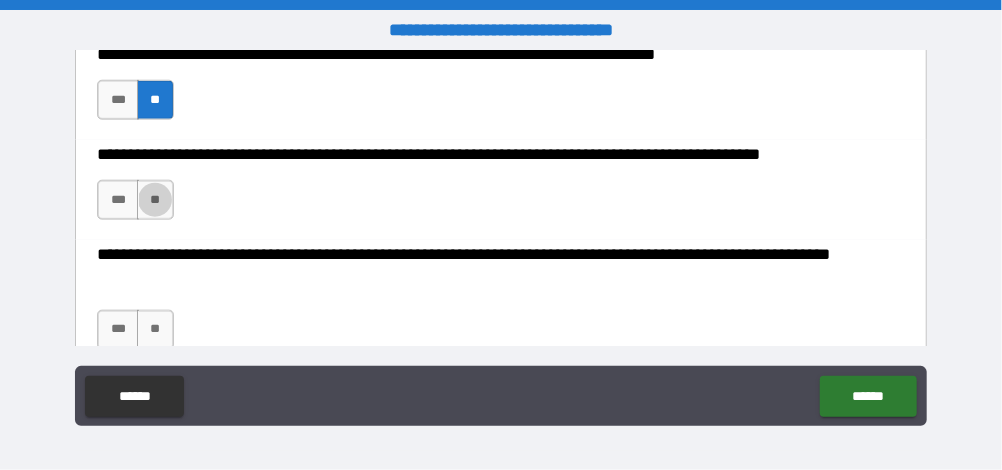 click on "**" at bounding box center (155, 200) 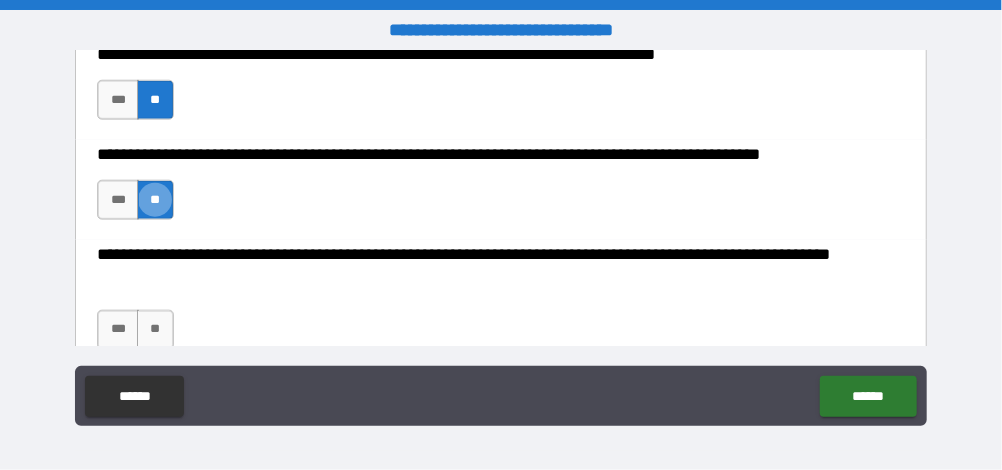 scroll, scrollTop: 817, scrollLeft: 0, axis: vertical 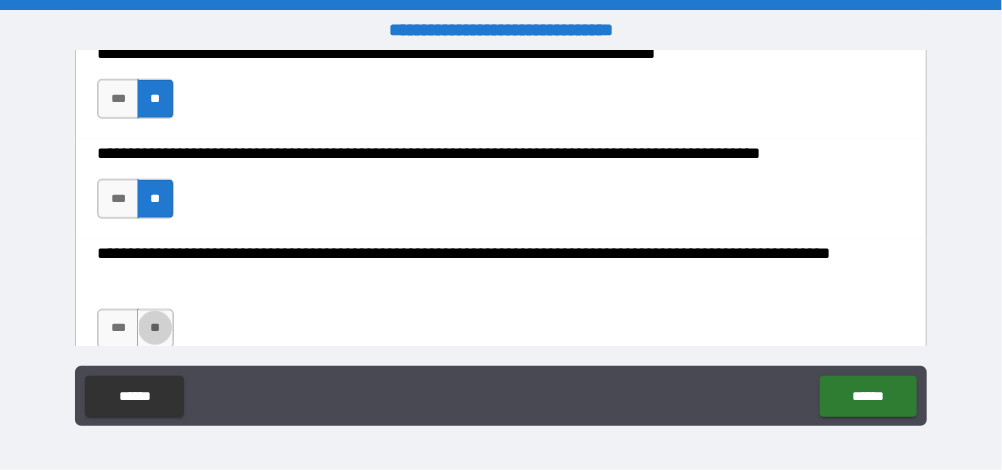click on "**" at bounding box center (155, 329) 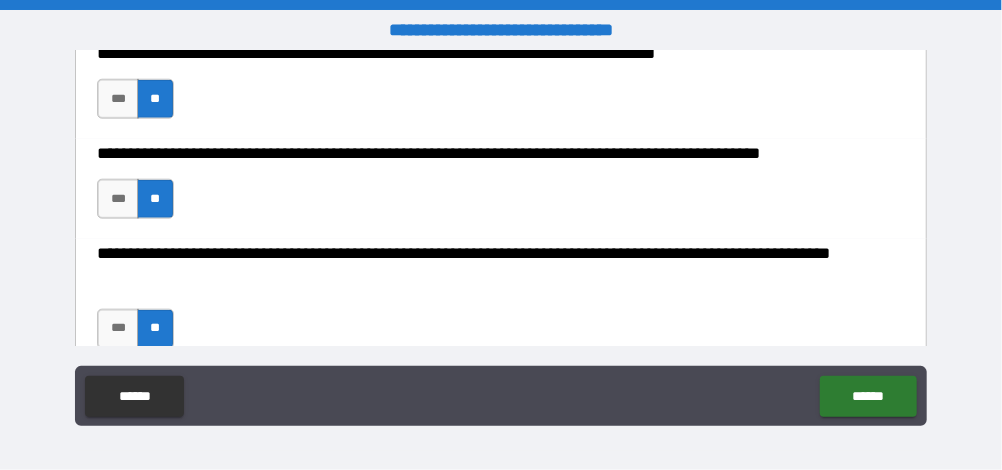 scroll, scrollTop: 934, scrollLeft: 0, axis: vertical 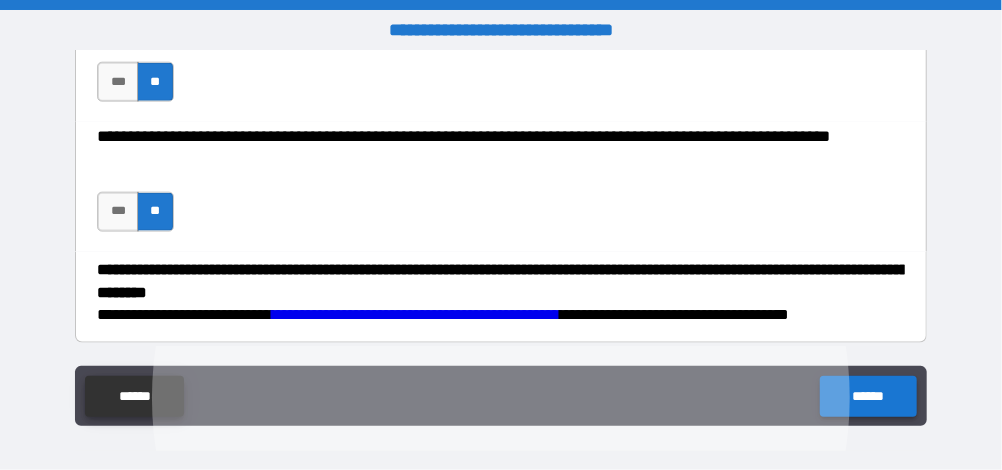 click on "******" at bounding box center [868, 396] 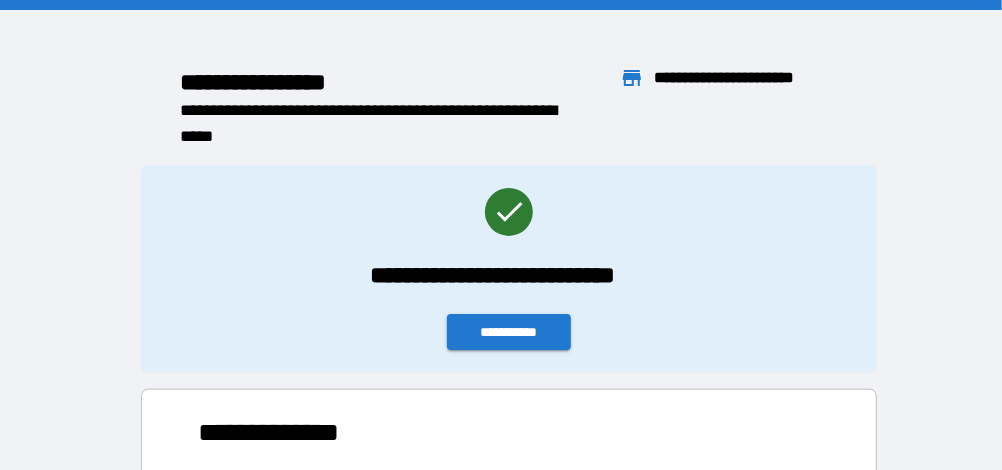 scroll, scrollTop: 0, scrollLeft: 0, axis: both 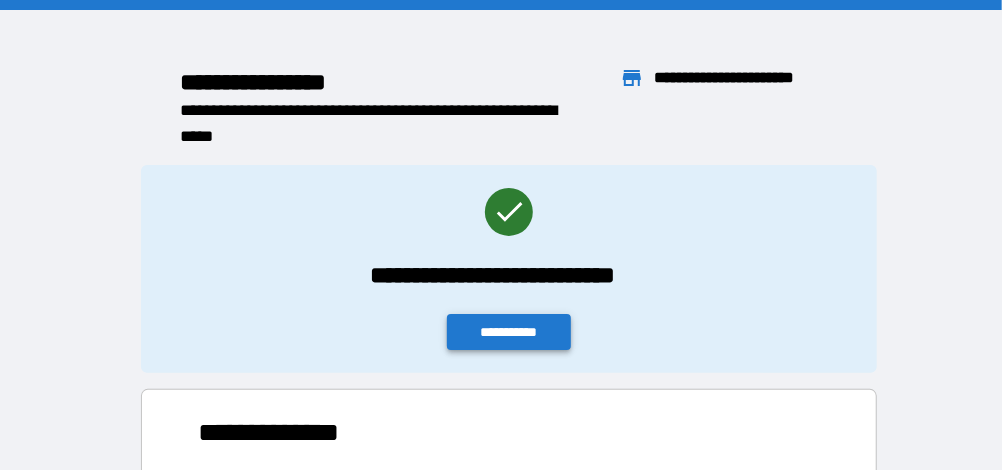 click on "**********" at bounding box center [509, 332] 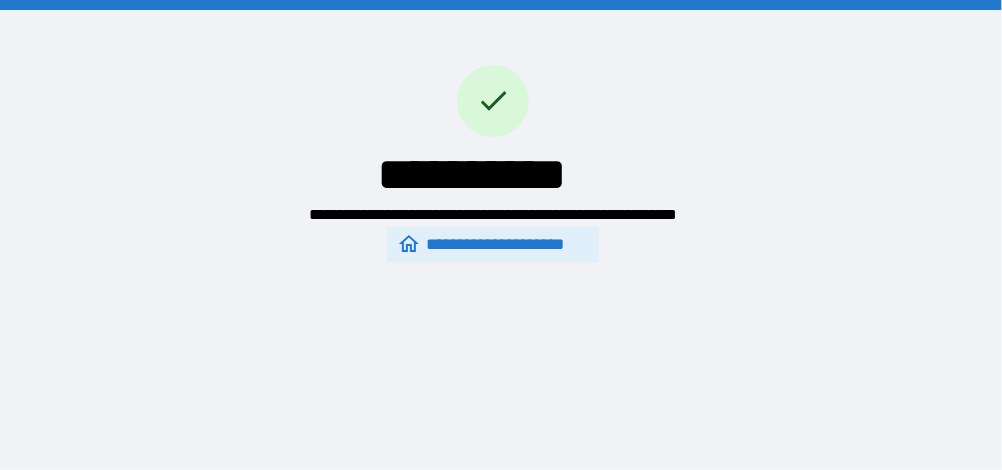 click on "**********" at bounding box center (492, 244) 